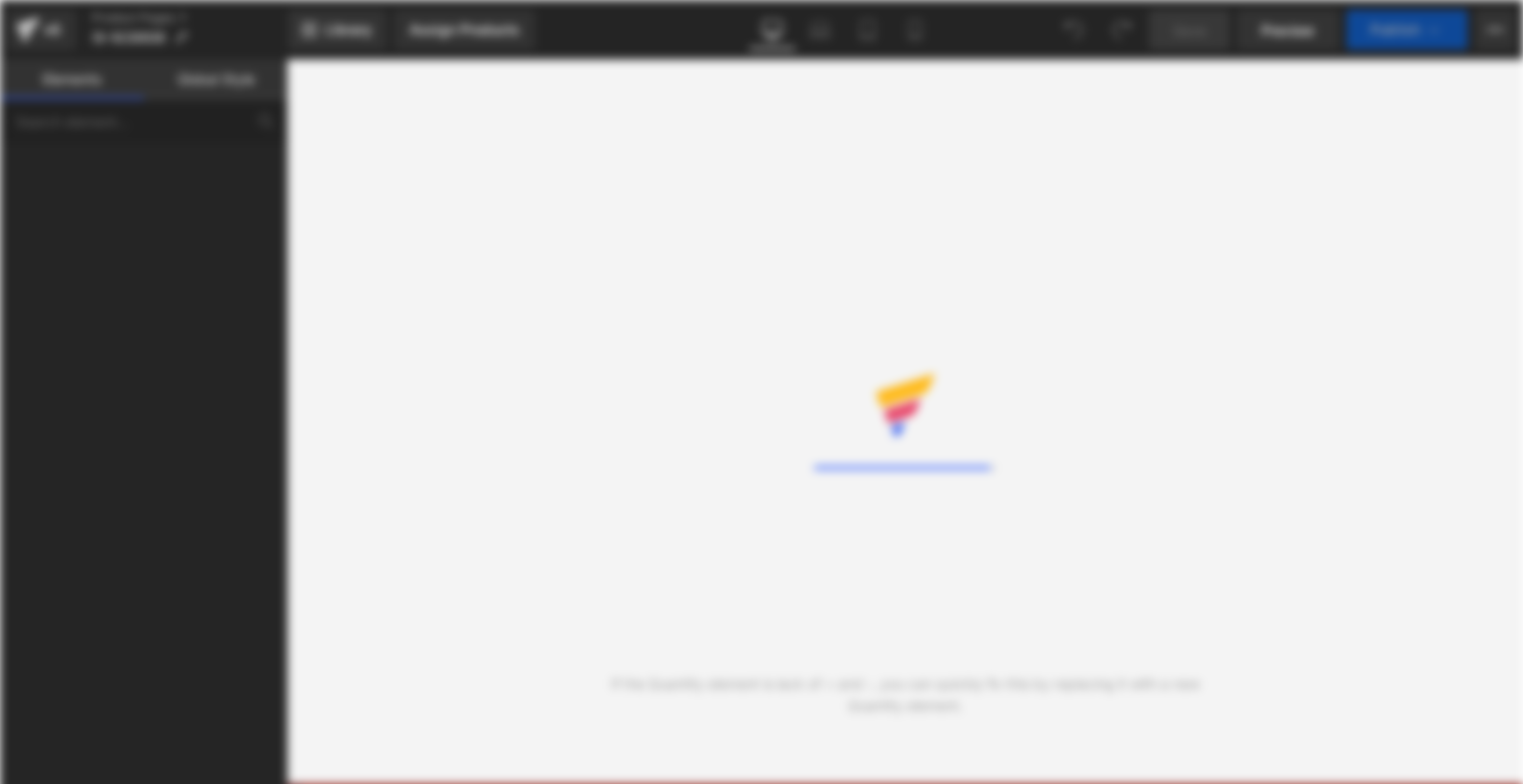 scroll, scrollTop: 0, scrollLeft: 0, axis: both 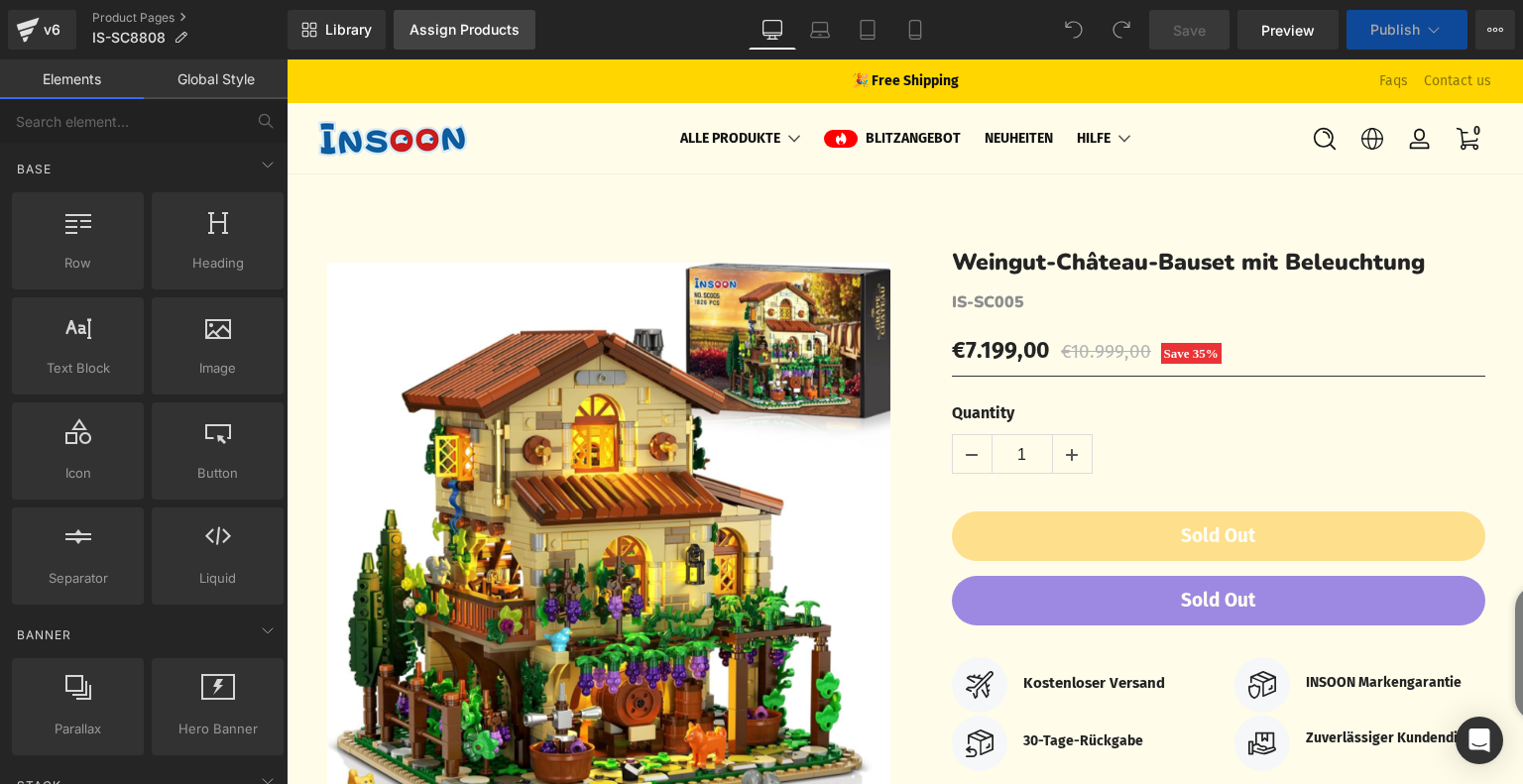 click on "Assign Products" at bounding box center (464, 30) 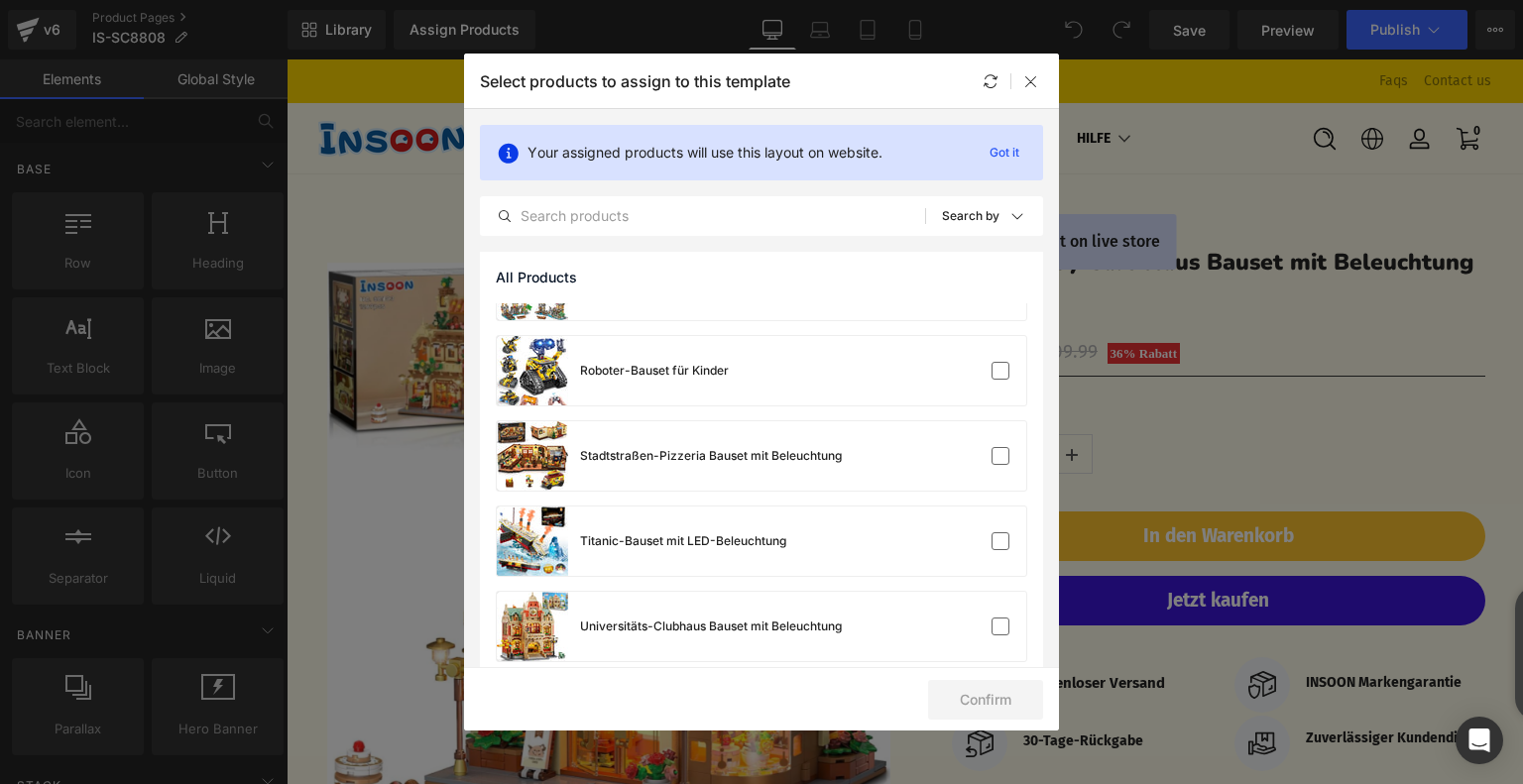scroll, scrollTop: 1090, scrollLeft: 0, axis: vertical 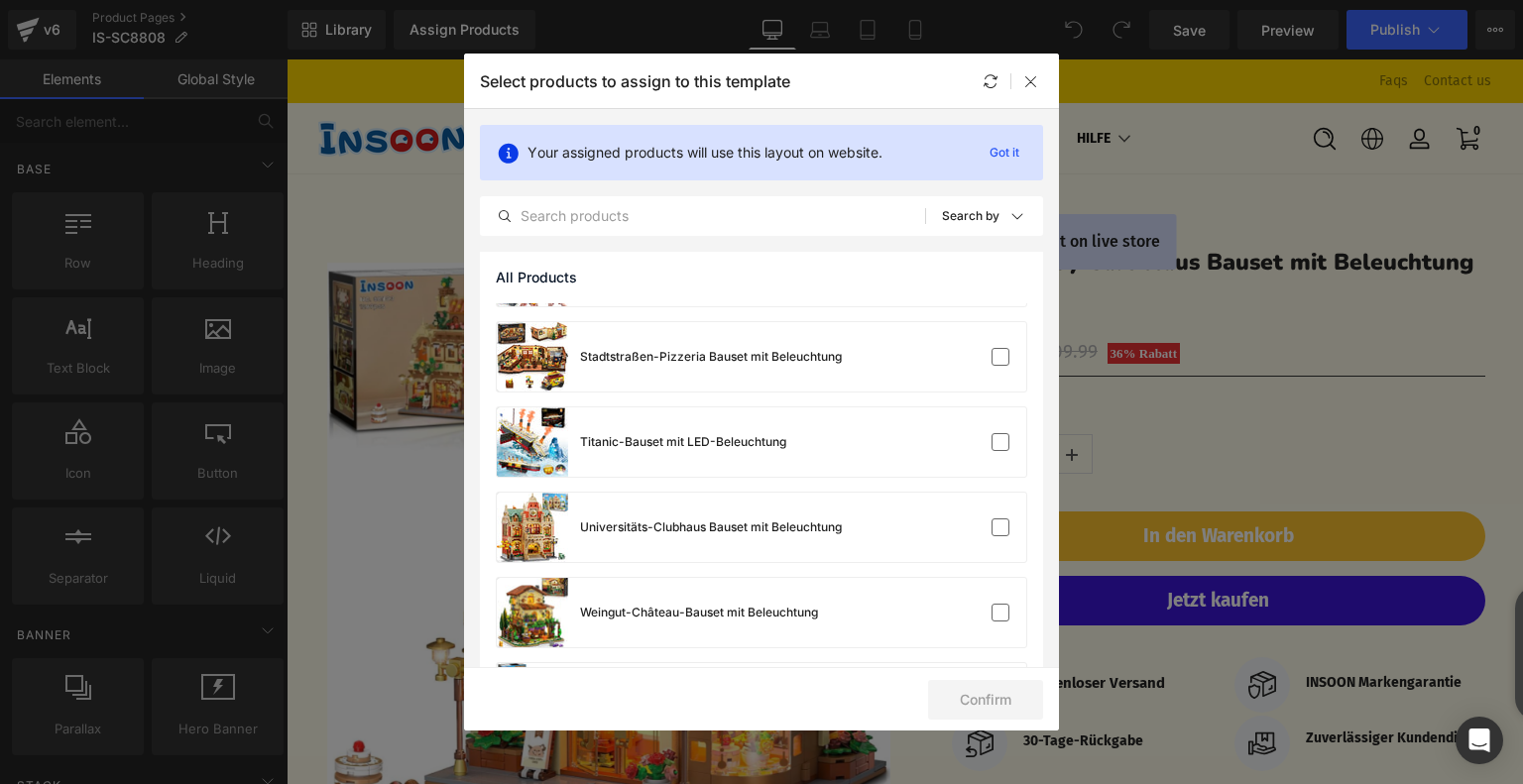 click on "Stadtstraßen-Pizzeria Bauset mit Beleuchtung" at bounding box center [669, 357] 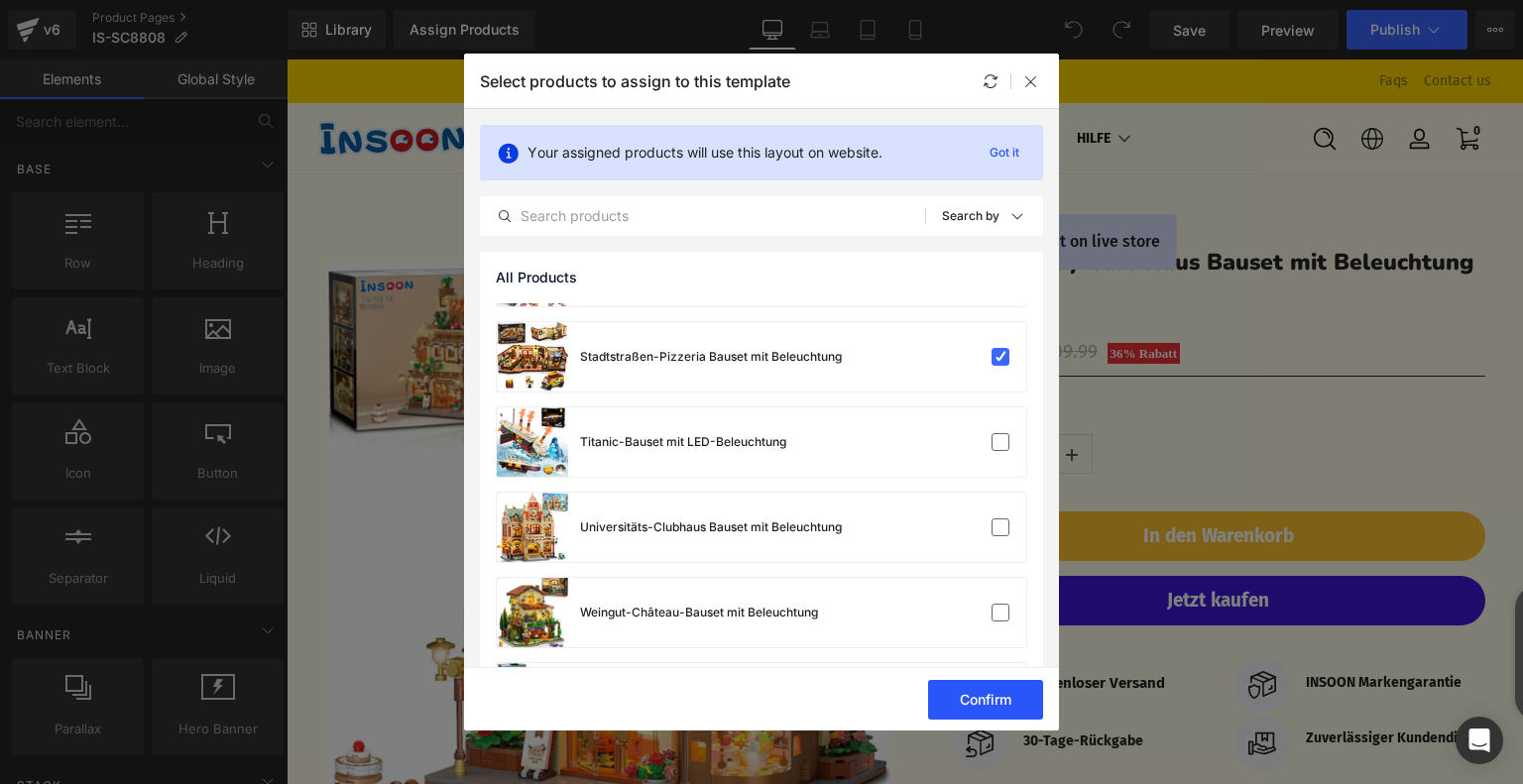 click on "Confirm" at bounding box center (986, 700) 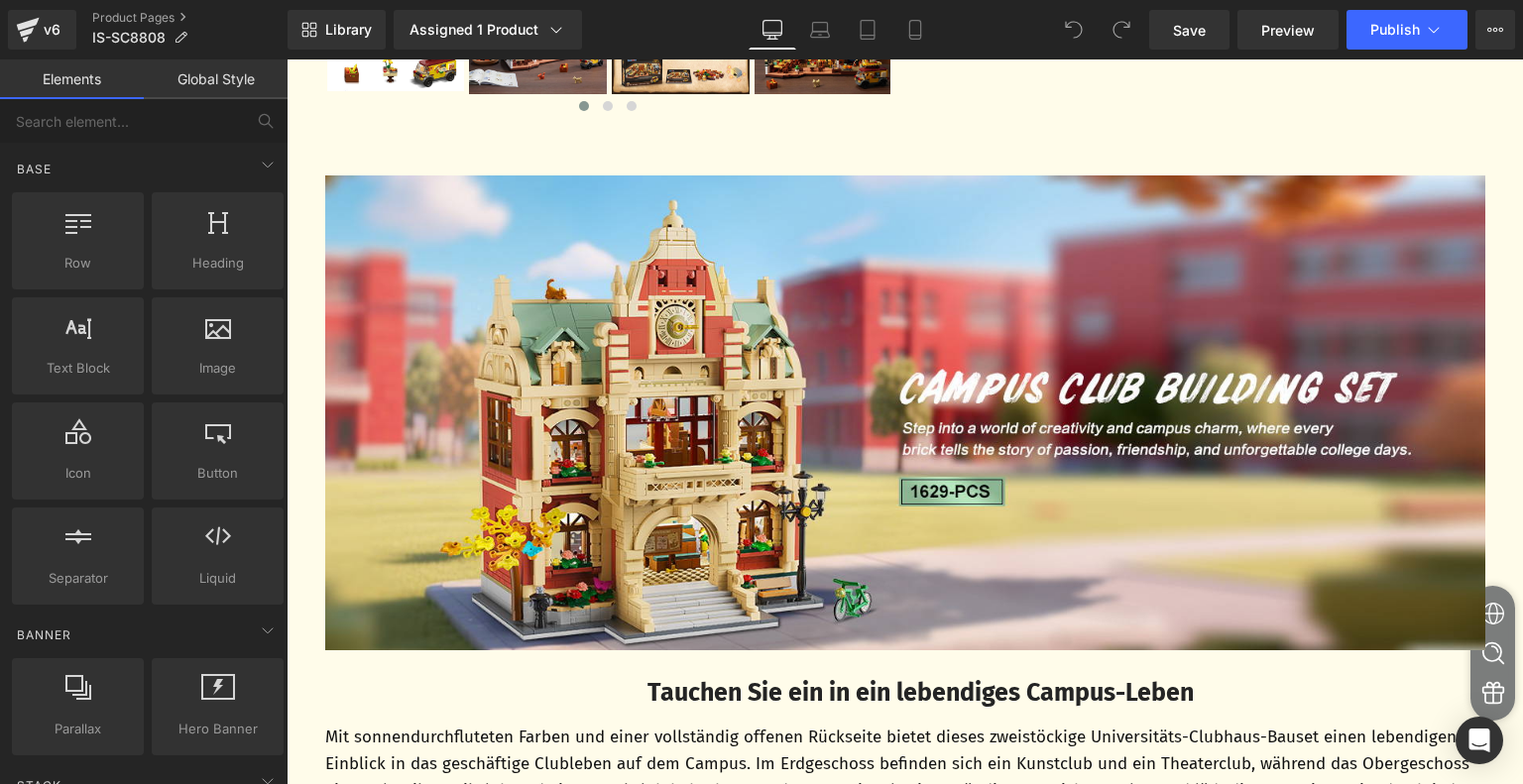 scroll, scrollTop: 892, scrollLeft: 0, axis: vertical 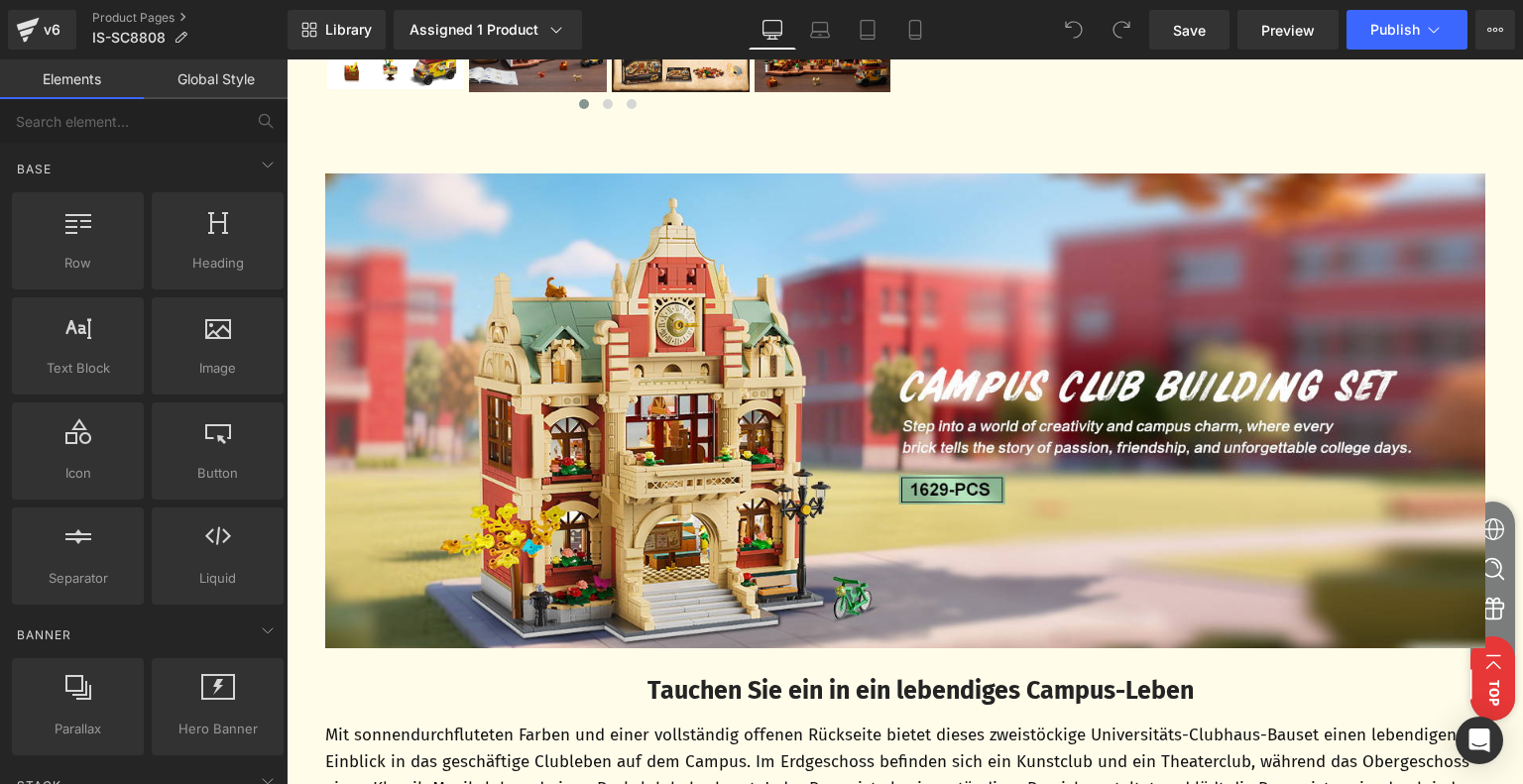 click at bounding box center (905, 411) 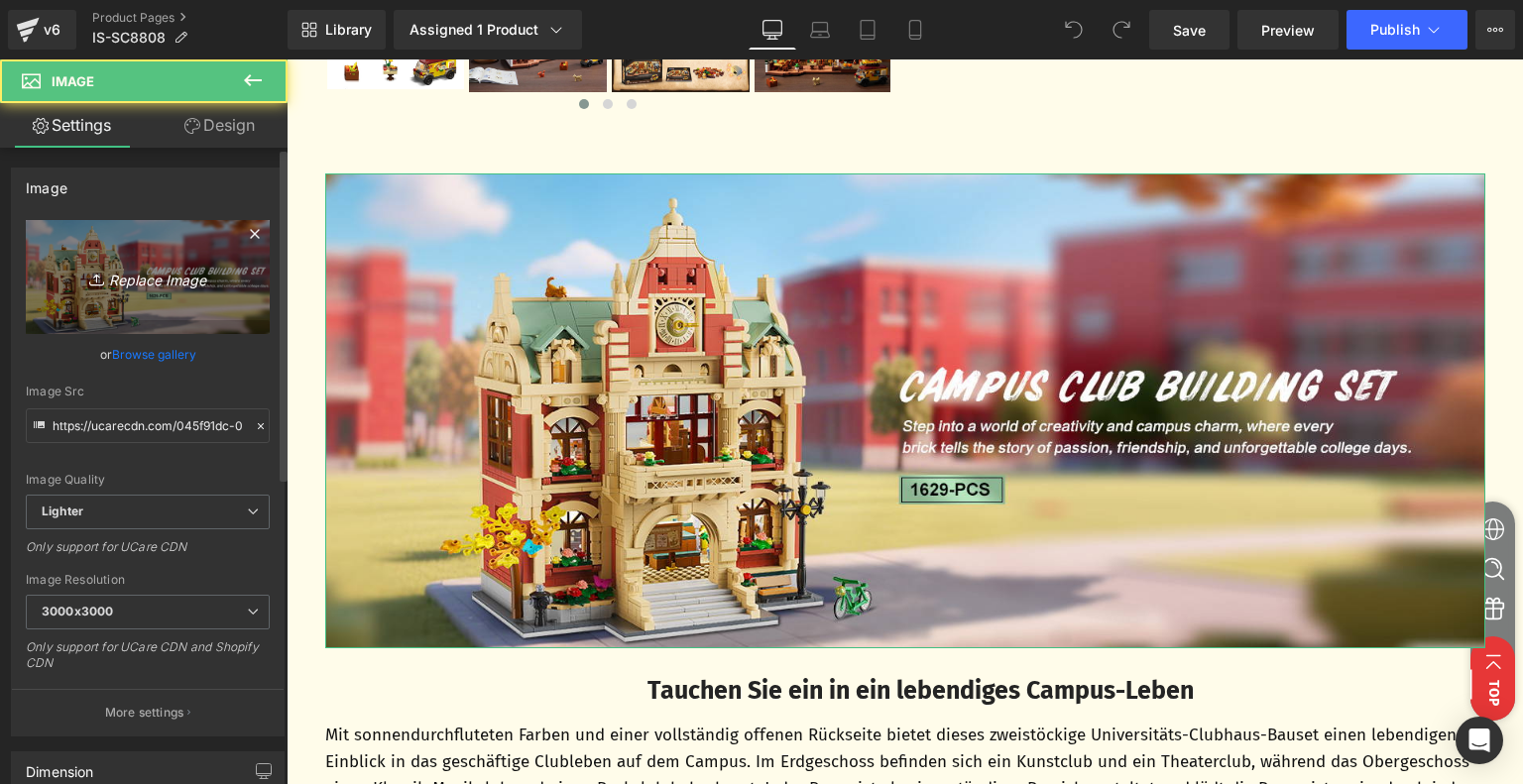 click on "Replace Image" at bounding box center (148, 277) 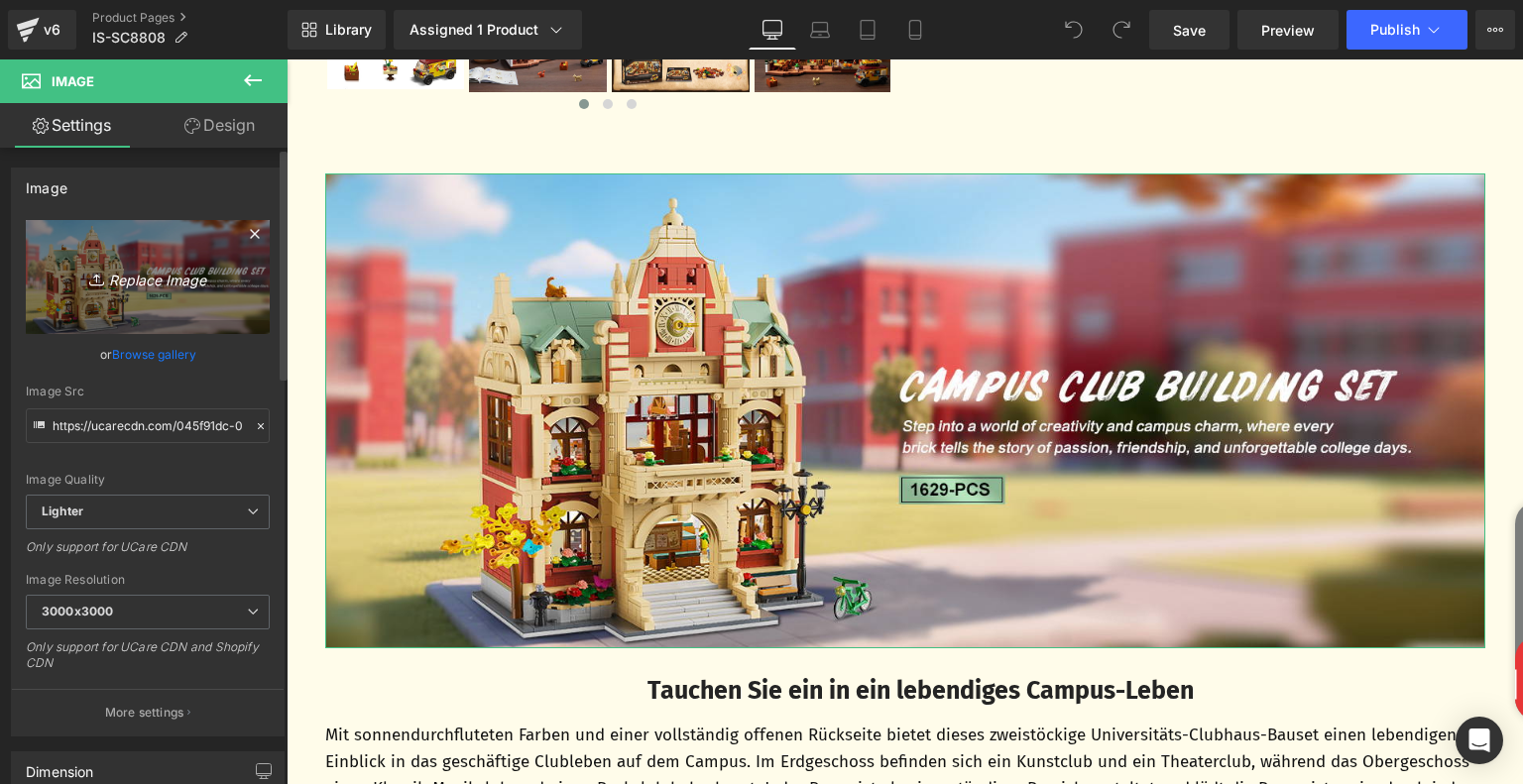 type on "C:\fakepath\6ca7cfcc-dcec-4e89-b66d-d385cf9b6500.__CR0,0,1464,600_PT0_SX1464_V1___.jpg" 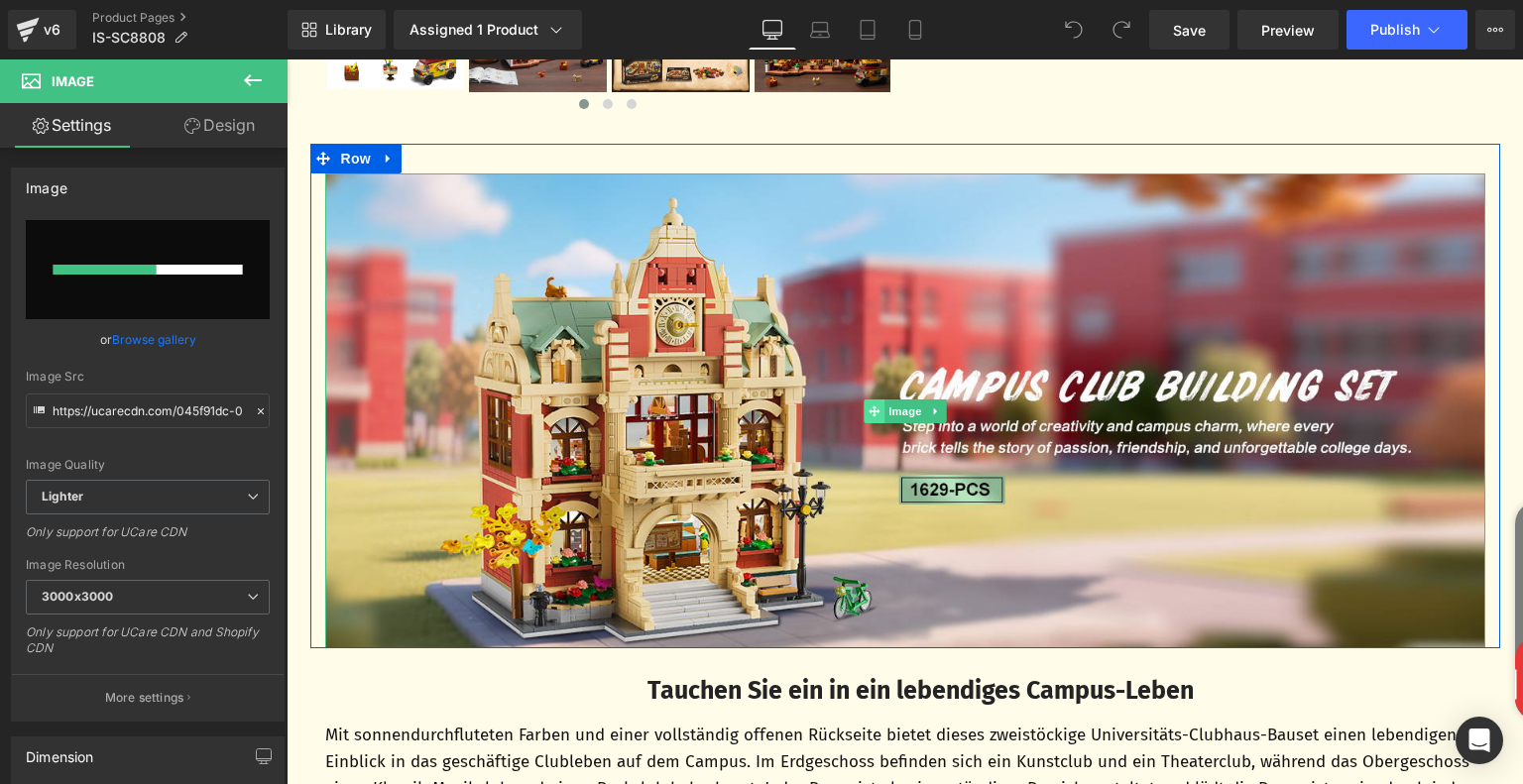 type 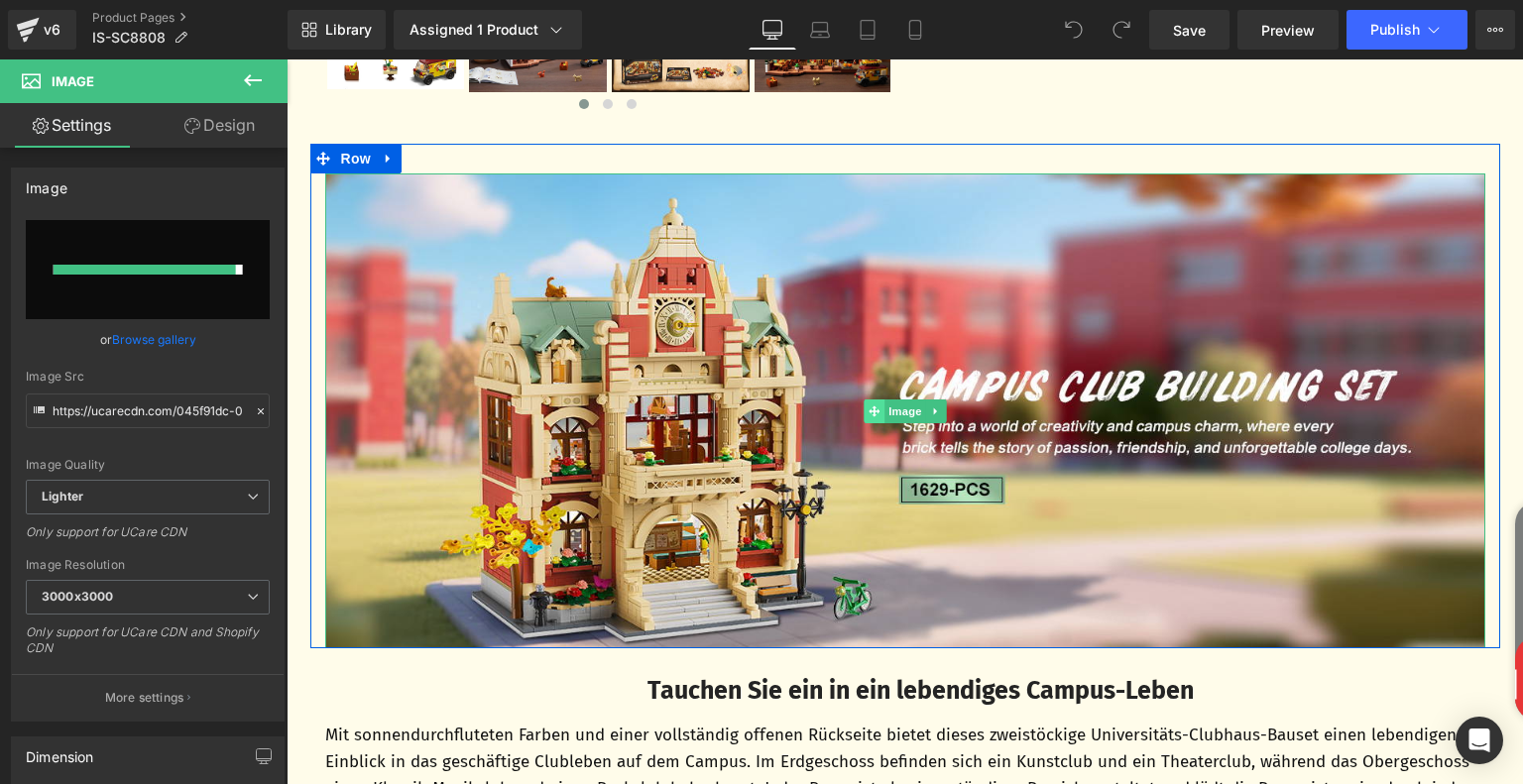 type on "https://ucarecdn.com/5bdcdd37-eb1f-4b05-8f86-426182fc8fba/-/format/auto/-/preview/3000x3000/-/quality/lighter/6ca7cfcc-dcec-4e89-b66d-d385cf9b6500.__CR0,0,1464,600_PT0_SX1464_V1___.jpg" 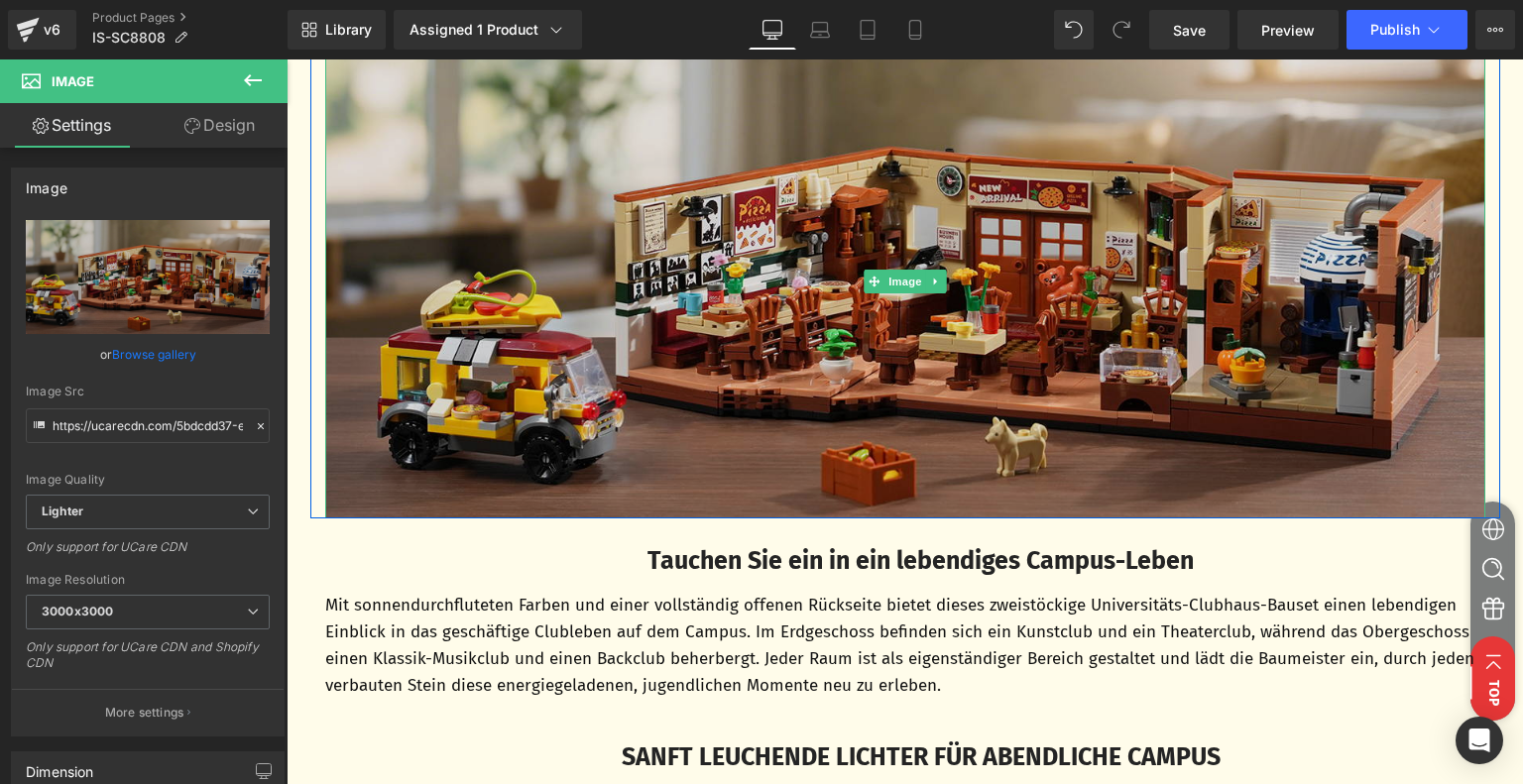 scroll, scrollTop: 1189, scrollLeft: 0, axis: vertical 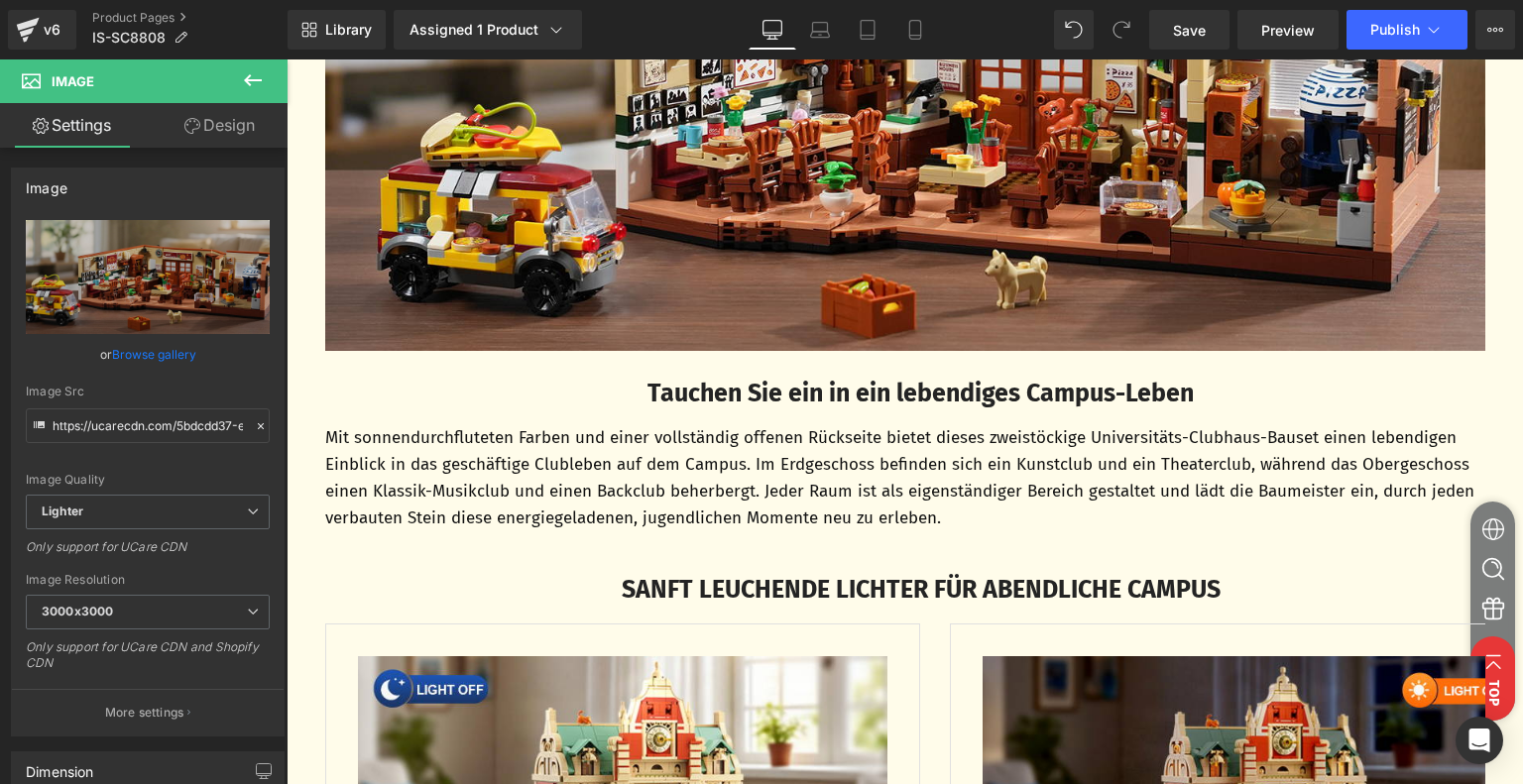 click on "Tauchen Sie ein in ein lebendiges Campus-Leben" at bounding box center (920, 393) 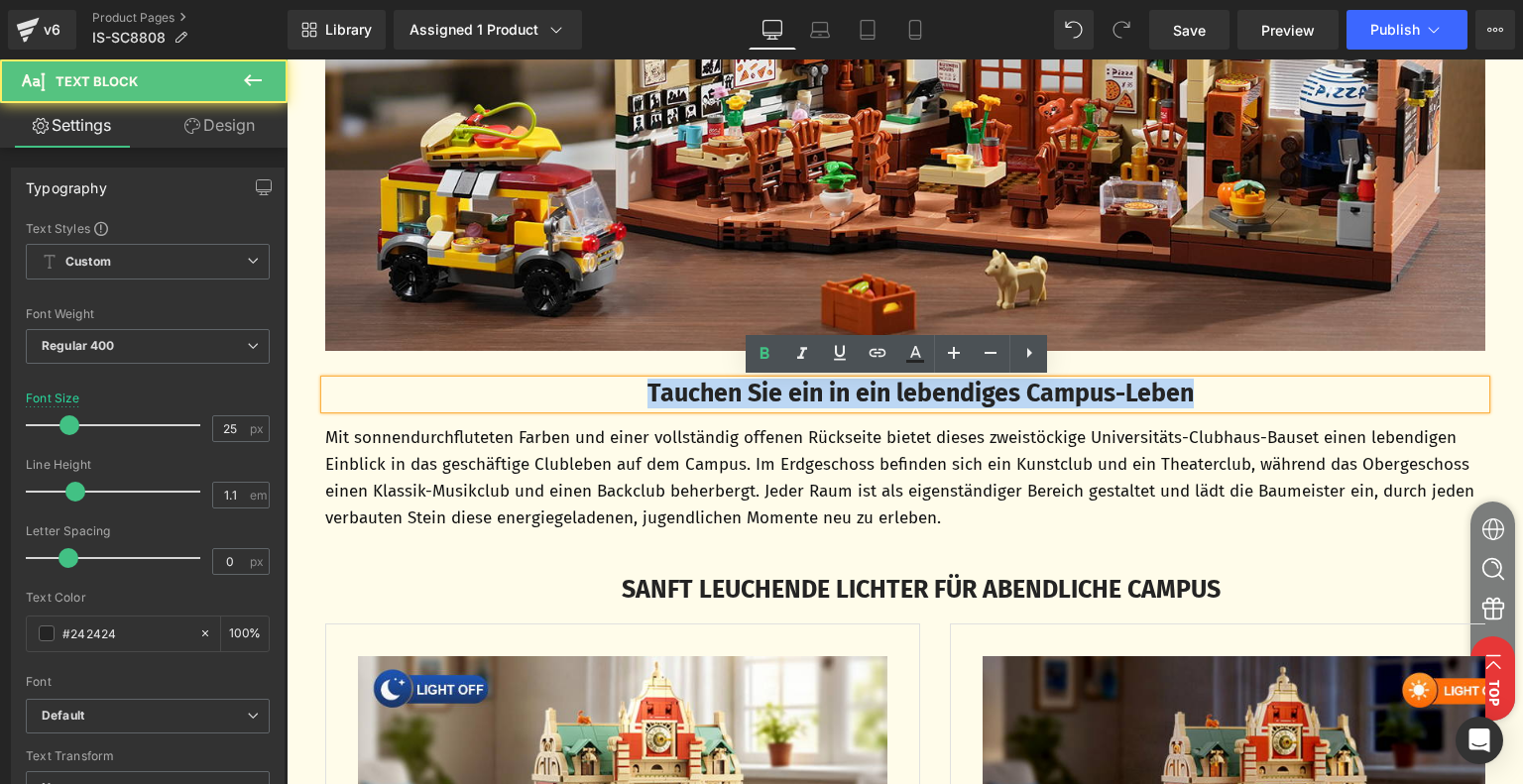 drag, startPoint x: 619, startPoint y: 393, endPoint x: 1381, endPoint y: 399, distance: 762.0236 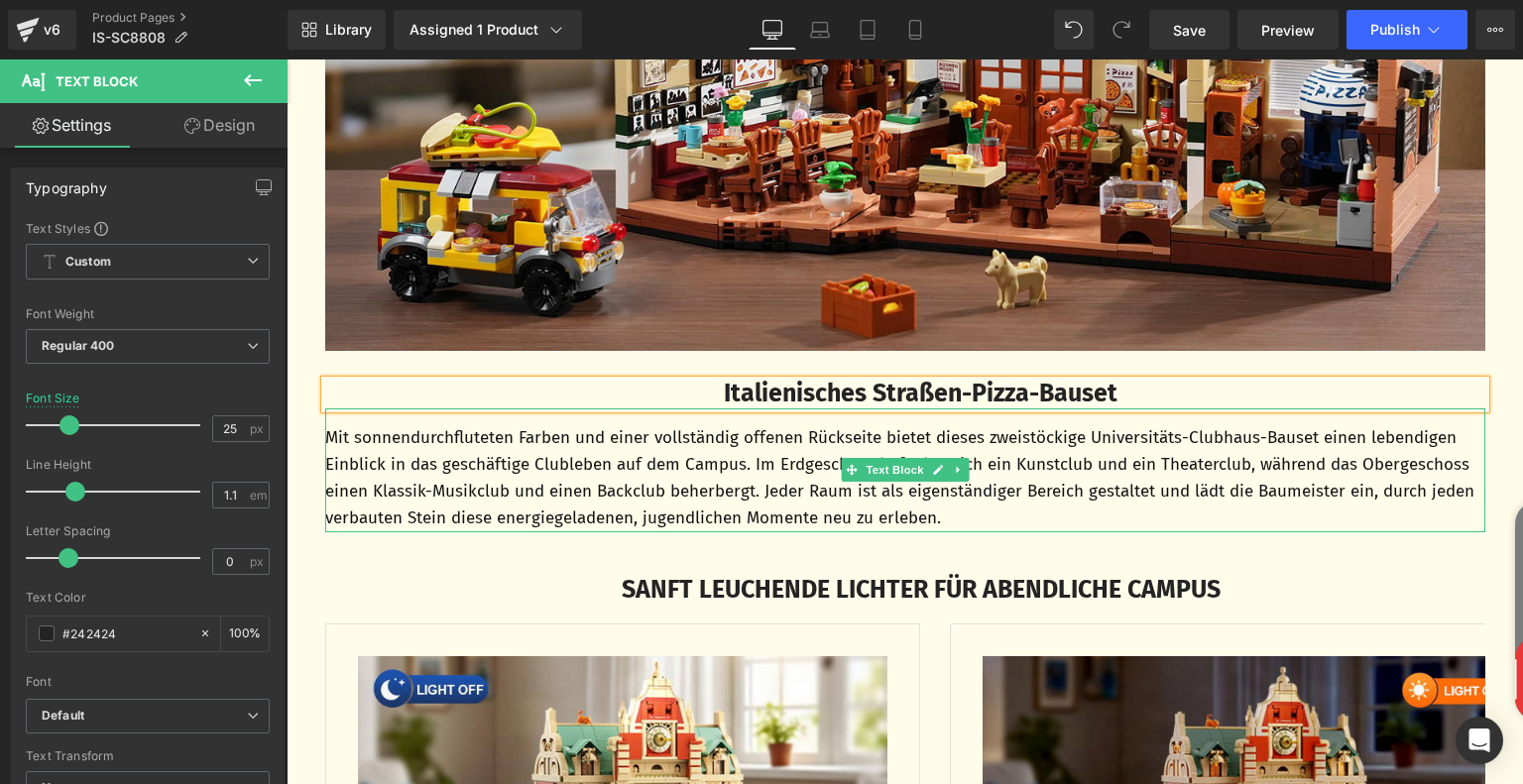 click on "Mit sonnendurchfluteten Farben und einer vollständig offenen Rückseite bietet dieses zweistöckige Universitäts-Clubhaus-Bauset einen lebendigen Einblick in das geschäftige Clubleben auf dem Campus. Im Erdgeschoss befinden sich ein Kunstclub und ein Theaterclub, während das Obergeschoss einen Klassik-Musikclub und einen Backclub beherbergt. Jeder Raum ist als eigenständiger Bereich gestaltet und lädt die Baumeister ein, durch jeden verbauten Stein diese energiegeladenen, jugendlichen Momente neu zu erleben." at bounding box center (905, 478) 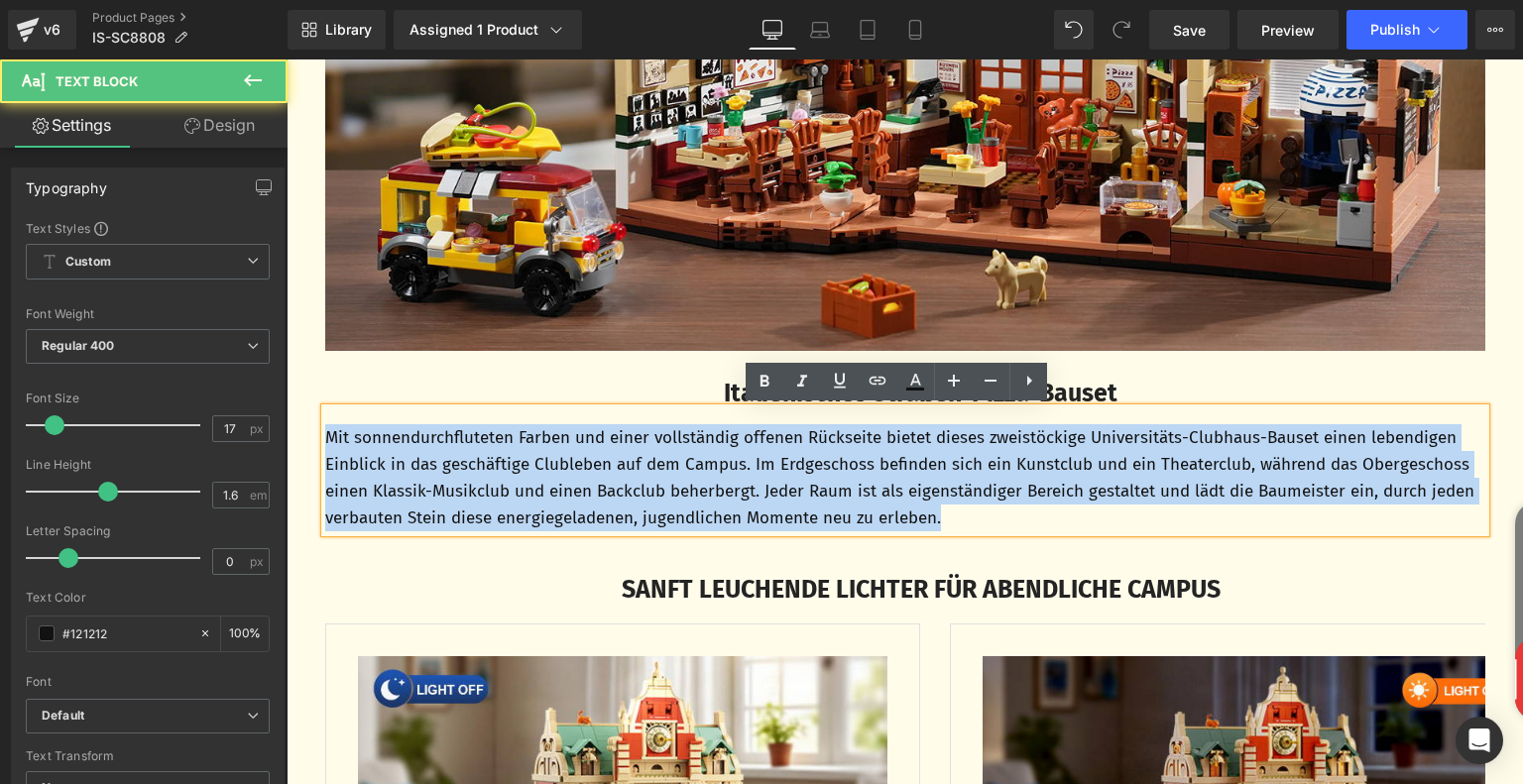 drag, startPoint x: 319, startPoint y: 435, endPoint x: 1124, endPoint y: 521, distance: 809.5808 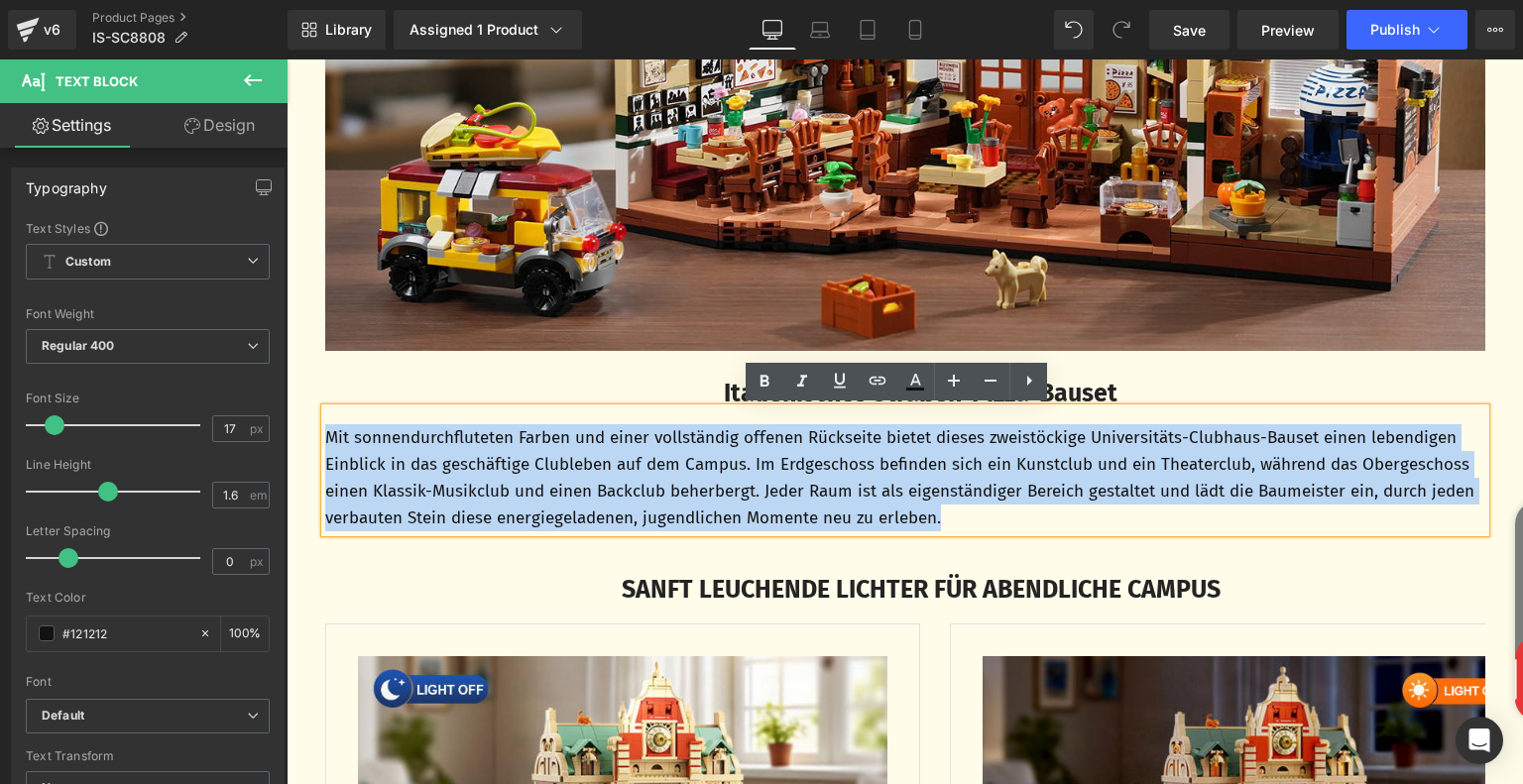 paste 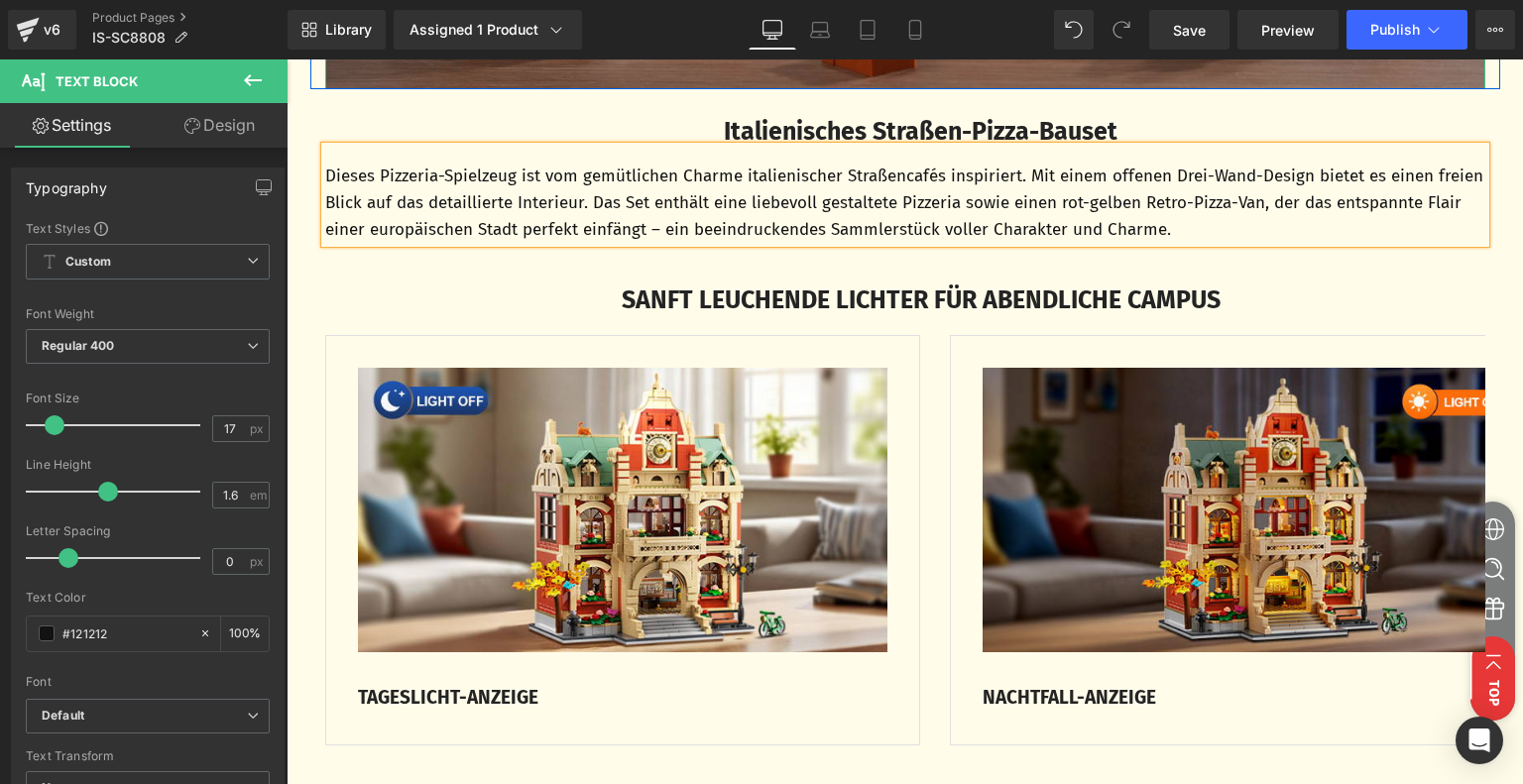 scroll, scrollTop: 1487, scrollLeft: 0, axis: vertical 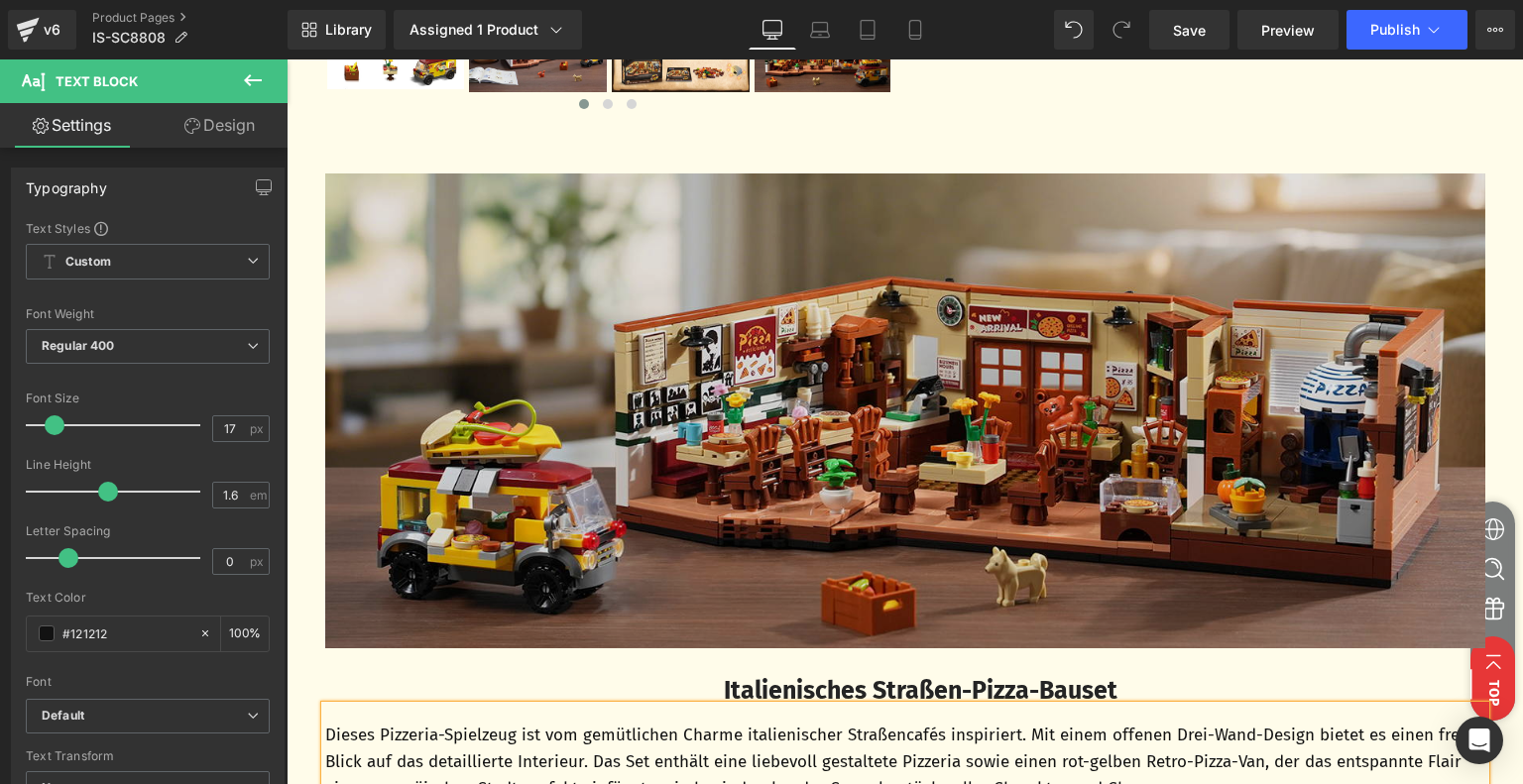 click at bounding box center [905, 411] 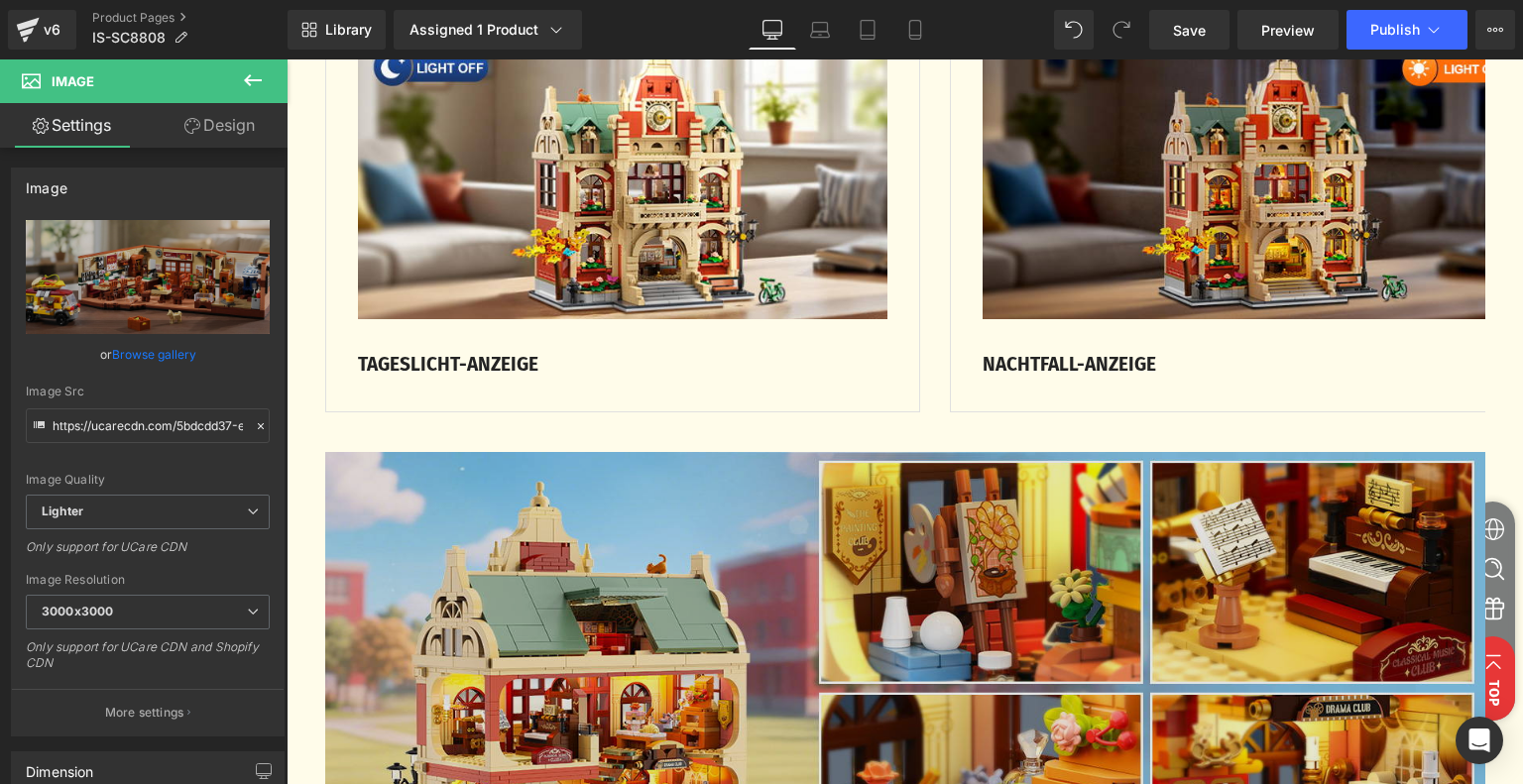 scroll, scrollTop: 1982, scrollLeft: 0, axis: vertical 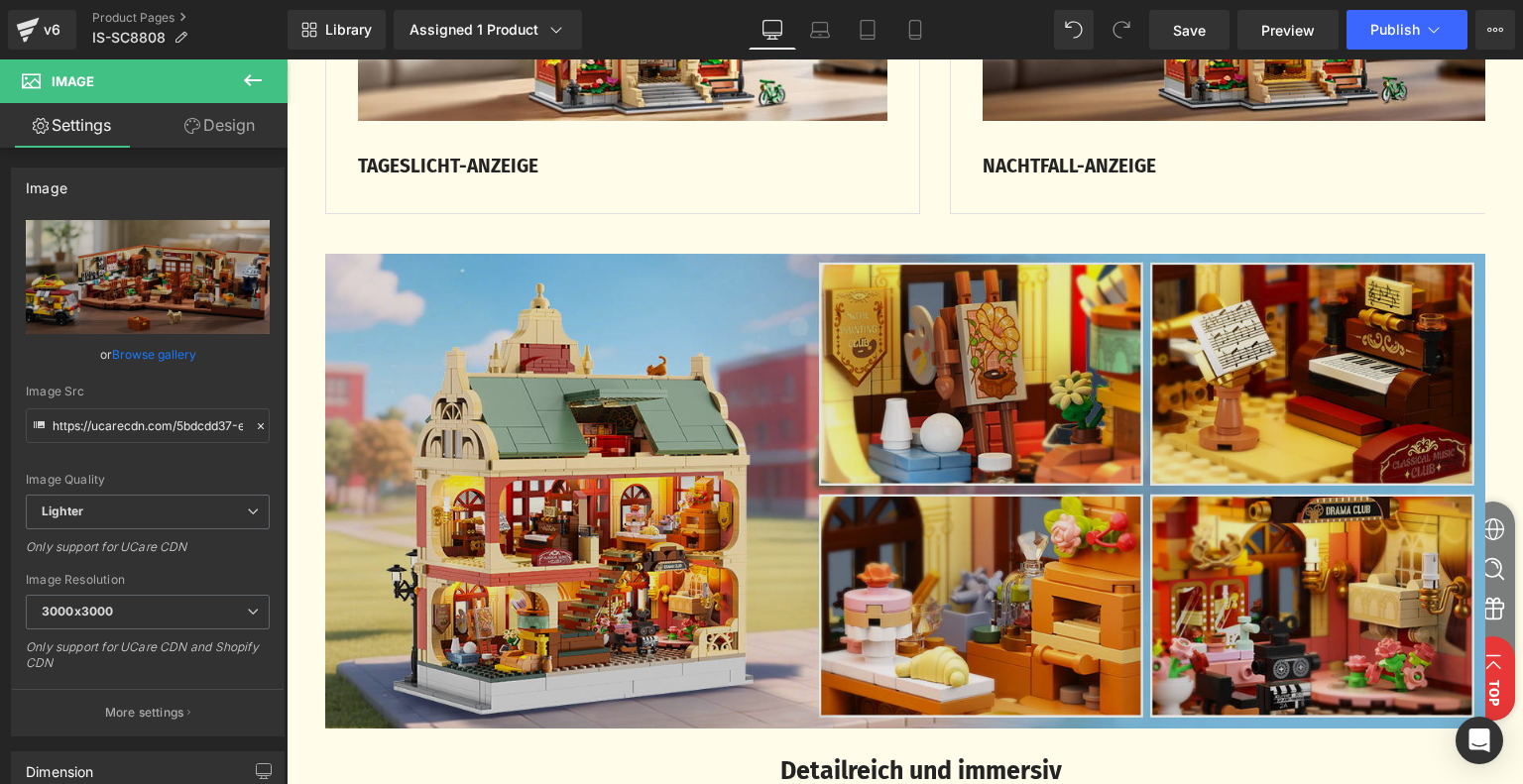 click at bounding box center (905, 492) 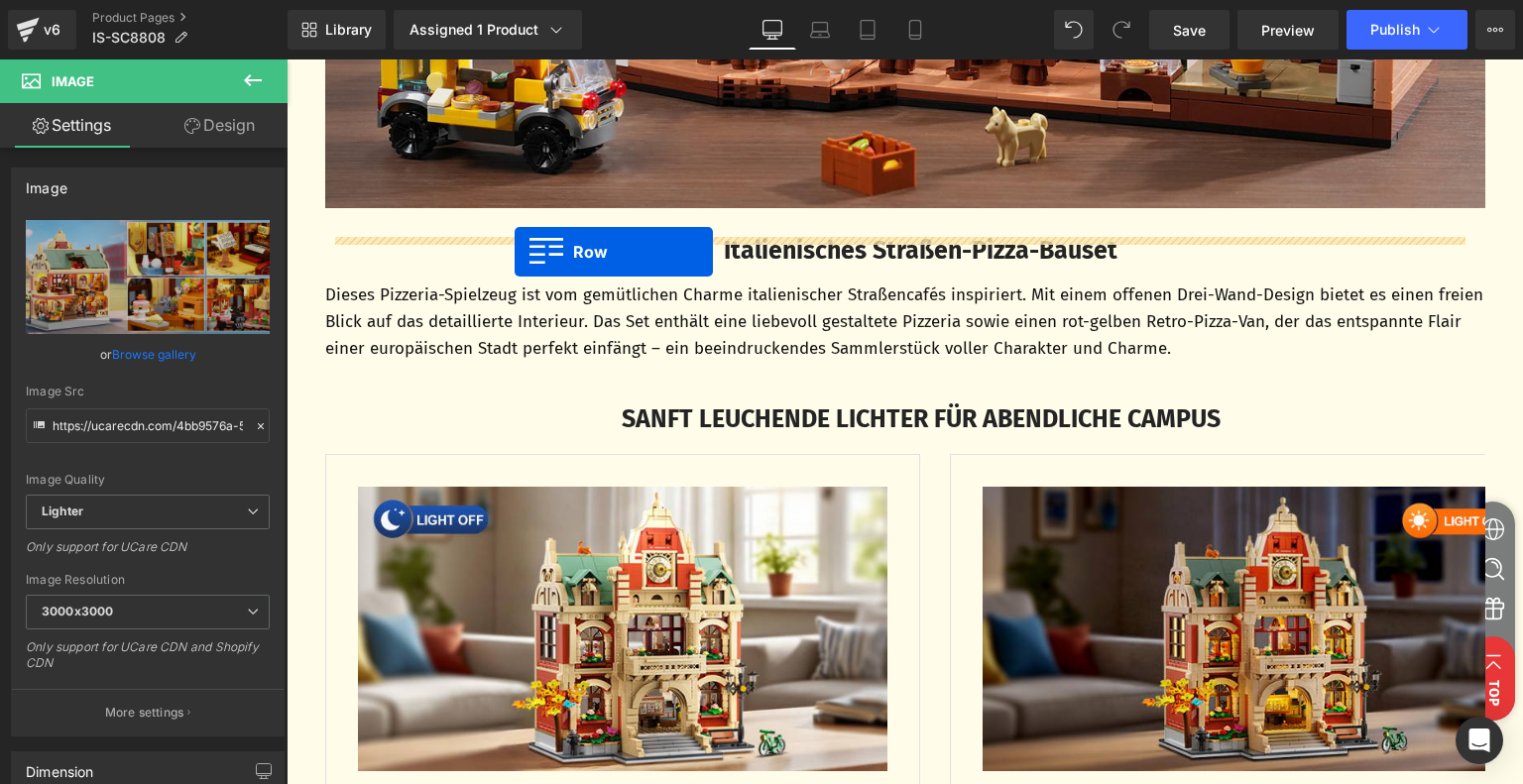 scroll, scrollTop: 1189, scrollLeft: 0, axis: vertical 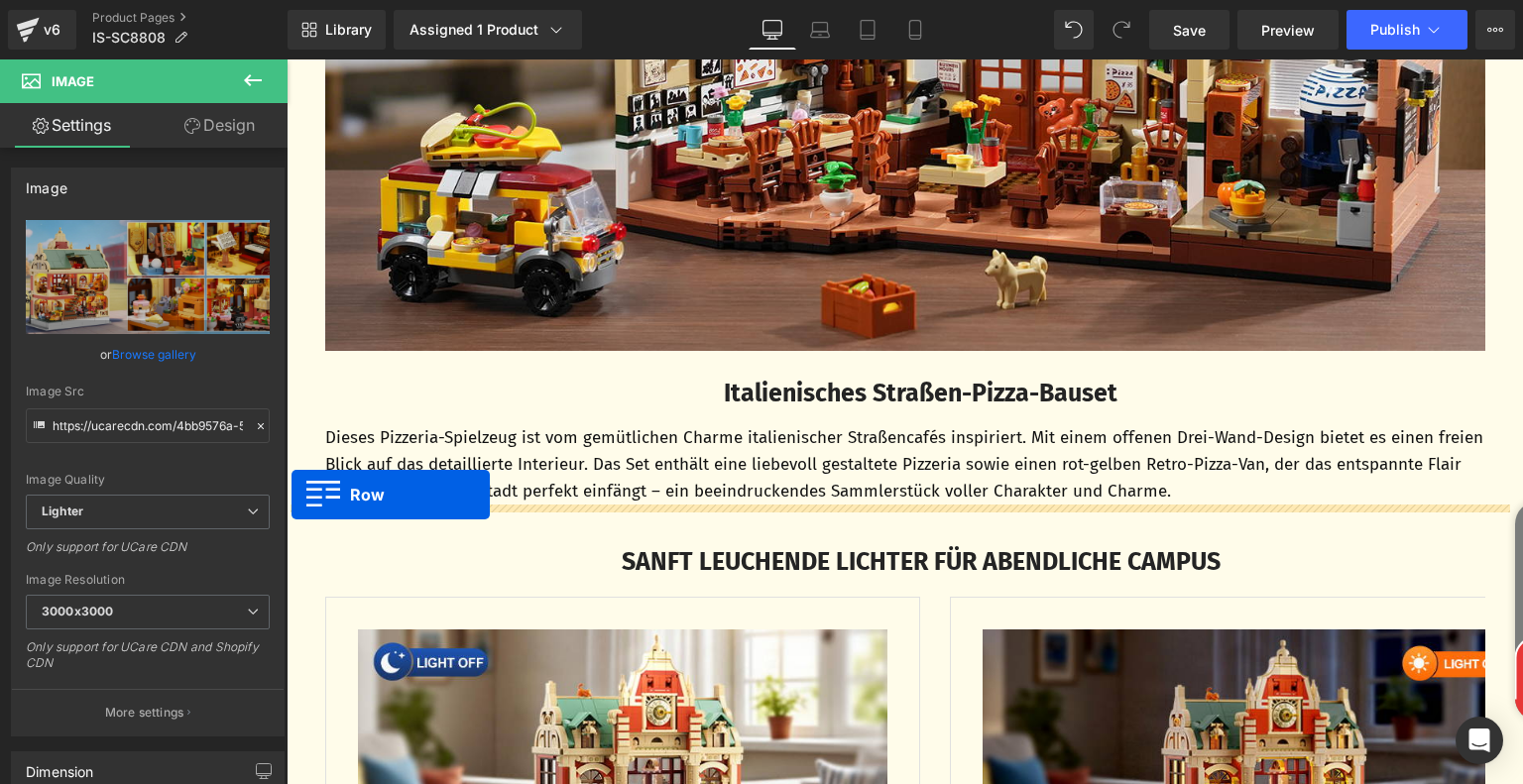 drag, startPoint x: 315, startPoint y: 246, endPoint x: 292, endPoint y: 495, distance: 250.06 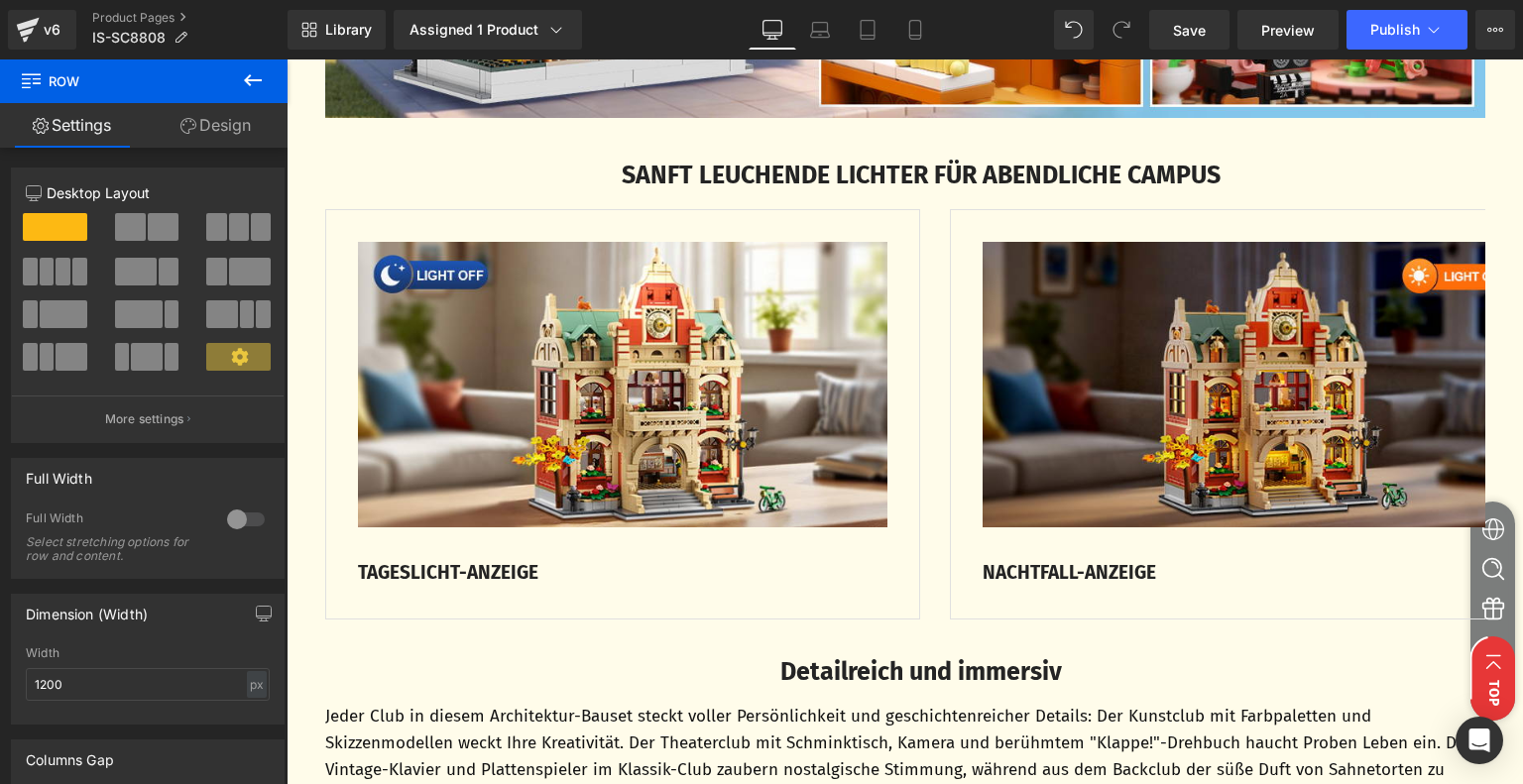 scroll, scrollTop: 2280, scrollLeft: 0, axis: vertical 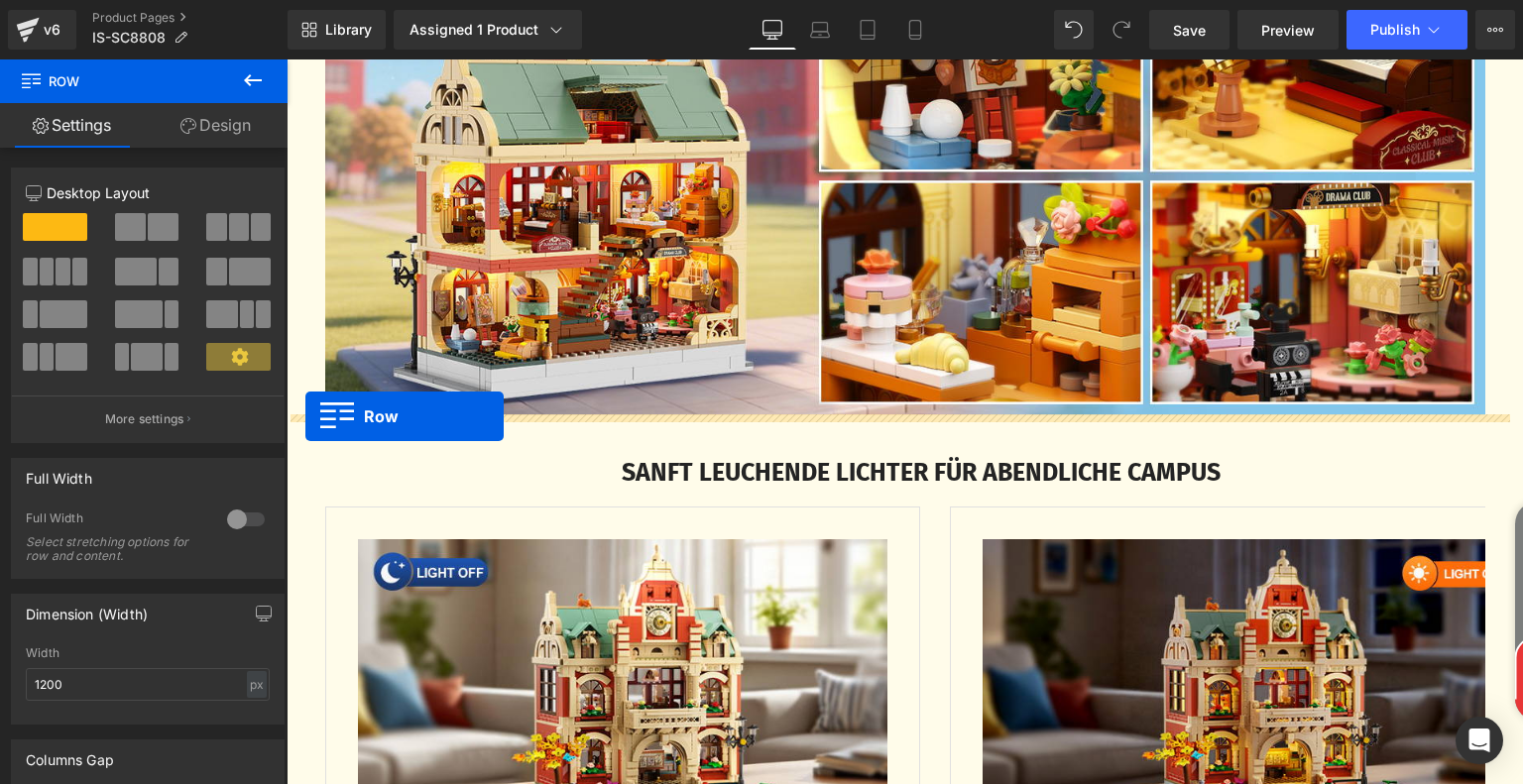 drag, startPoint x: 315, startPoint y: 449, endPoint x: 305, endPoint y: 416, distance: 34.48188 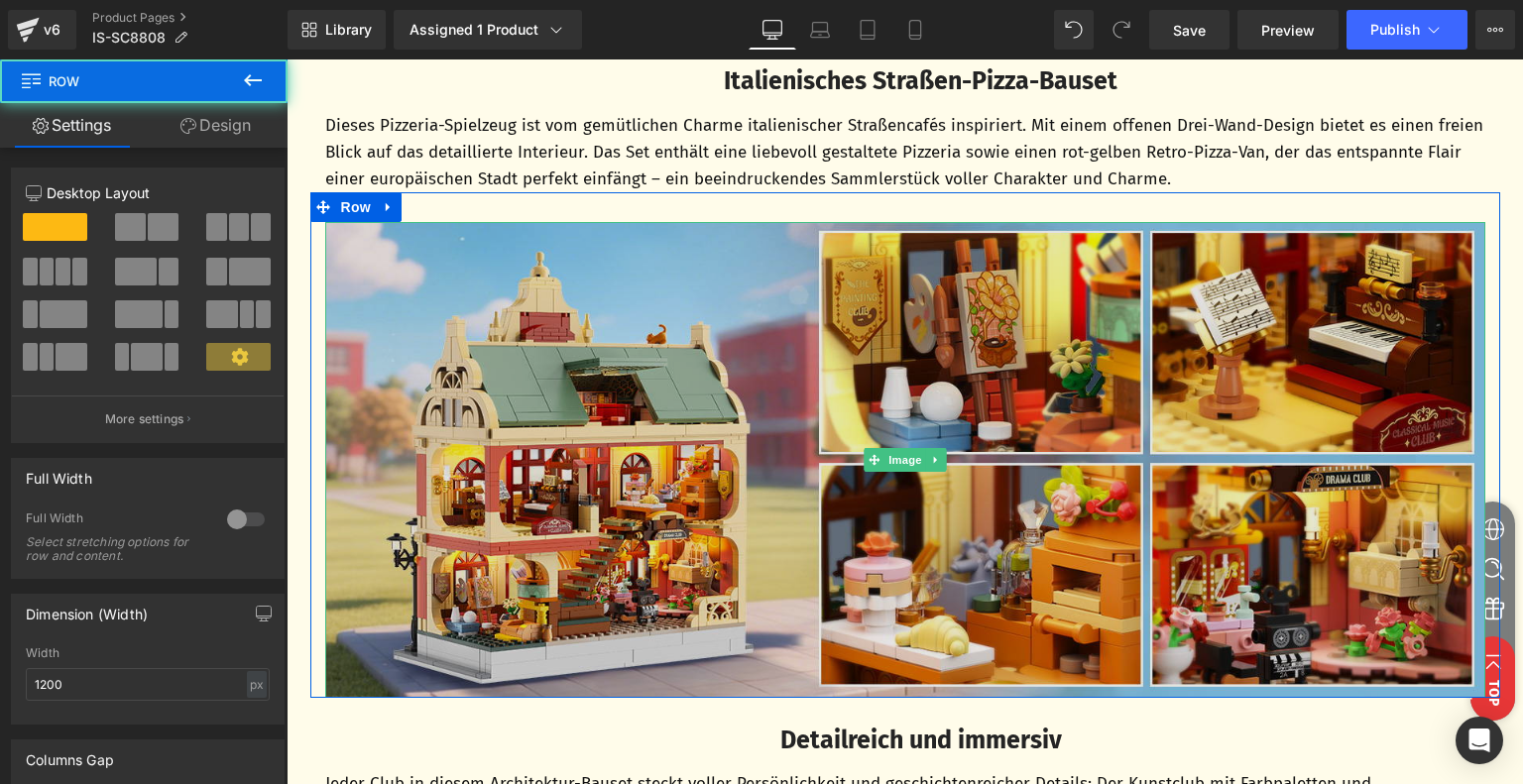 scroll, scrollTop: 1487, scrollLeft: 0, axis: vertical 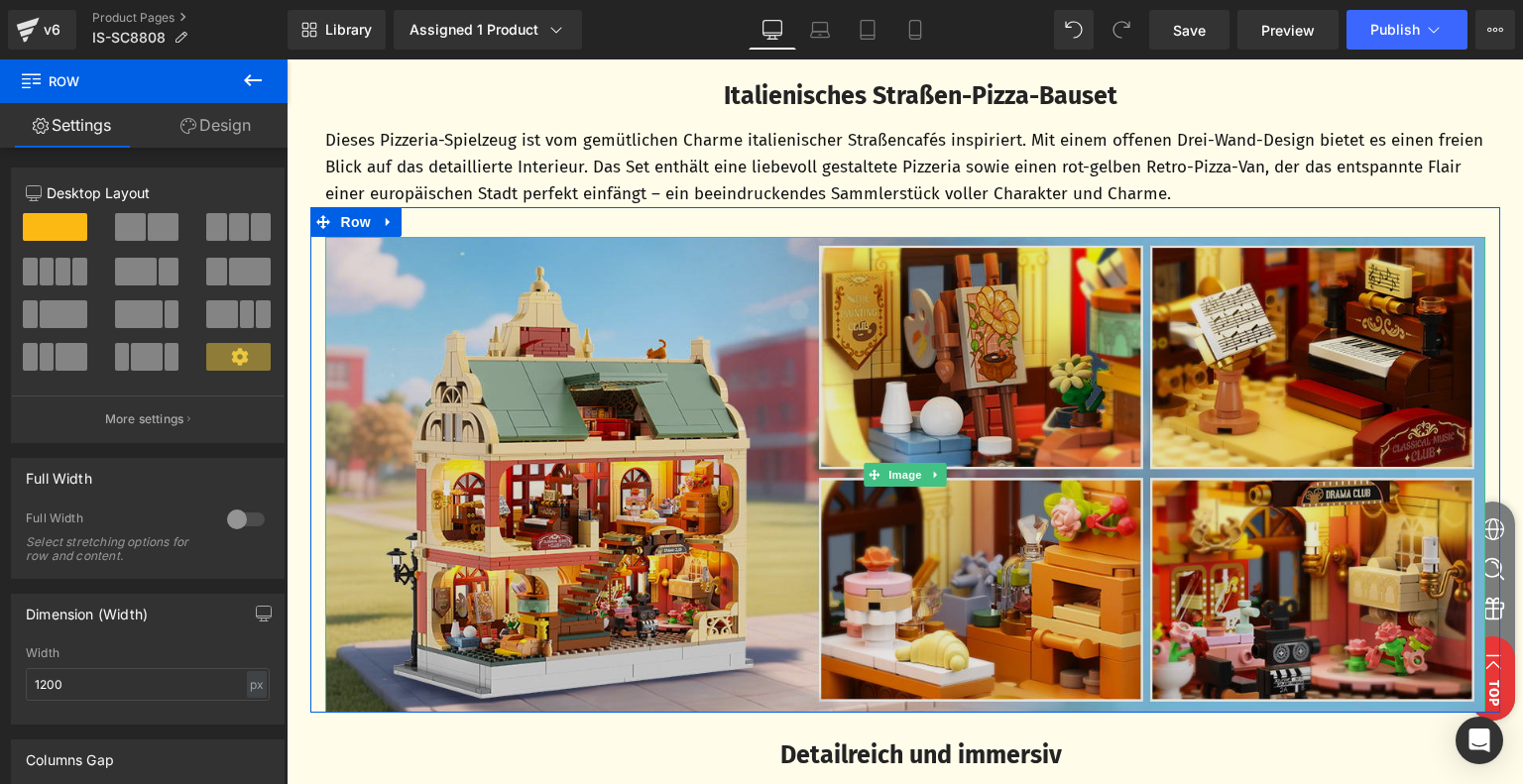 click at bounding box center (905, 475) 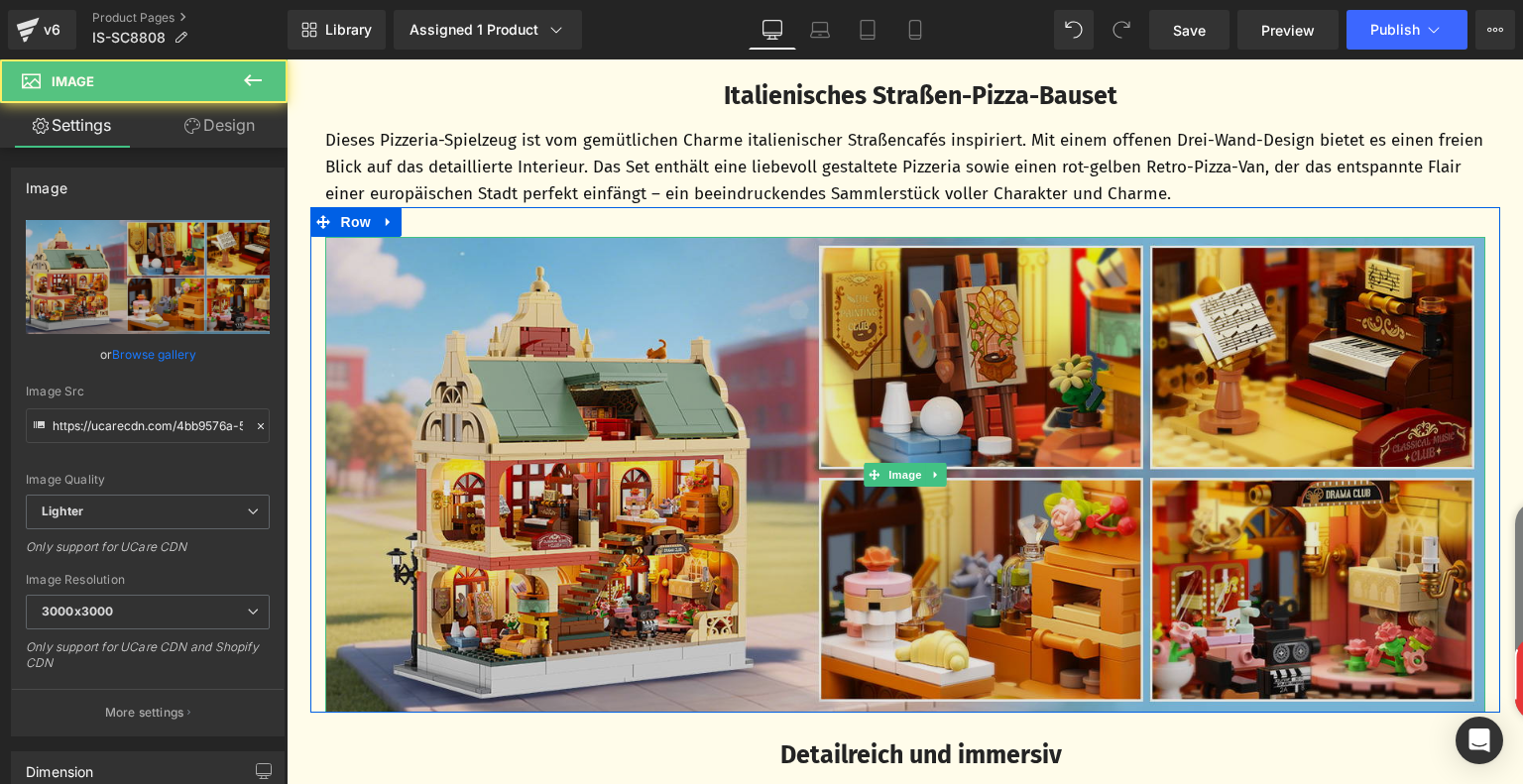 click at bounding box center [905, 475] 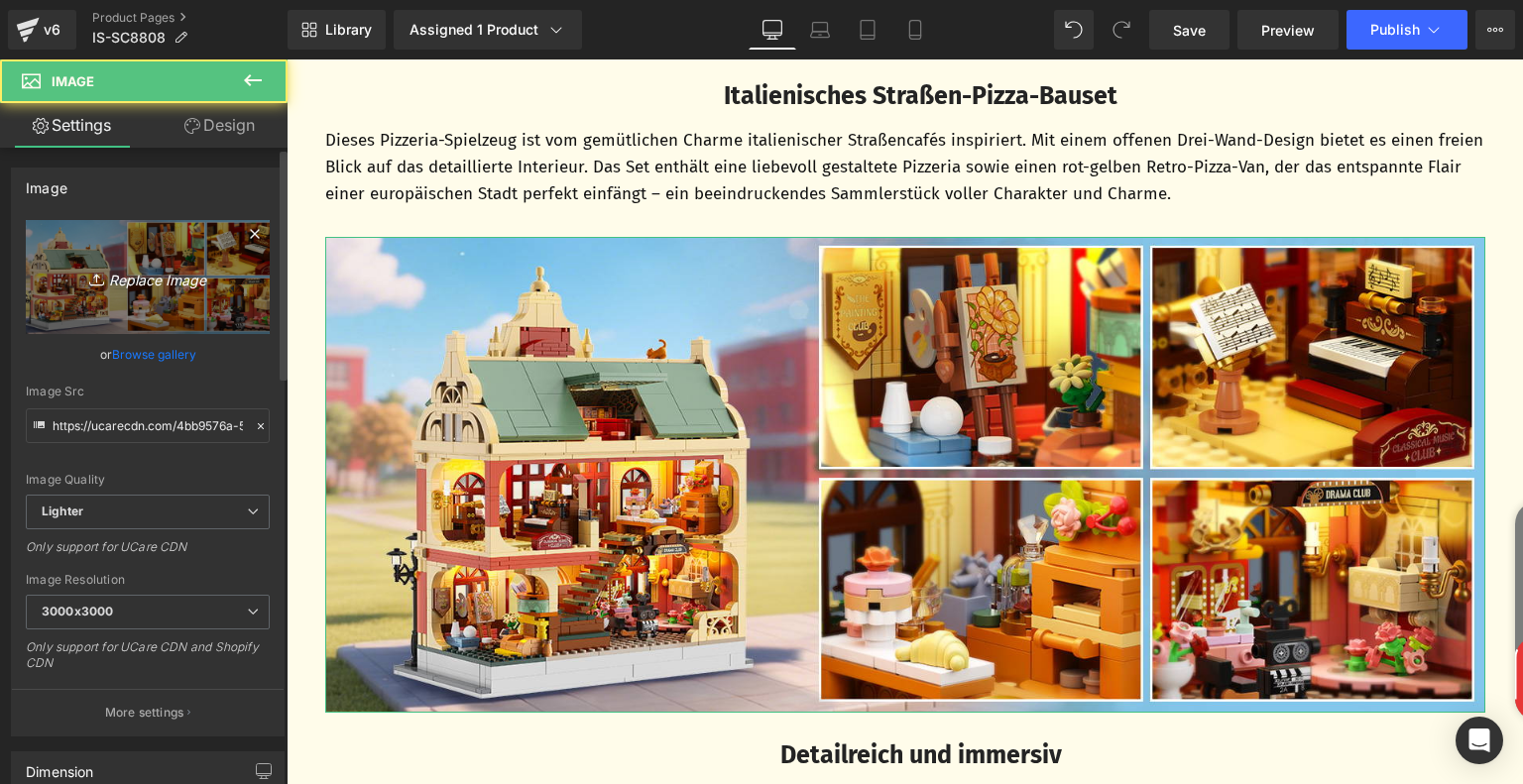 click on "Replace Image" at bounding box center (148, 277) 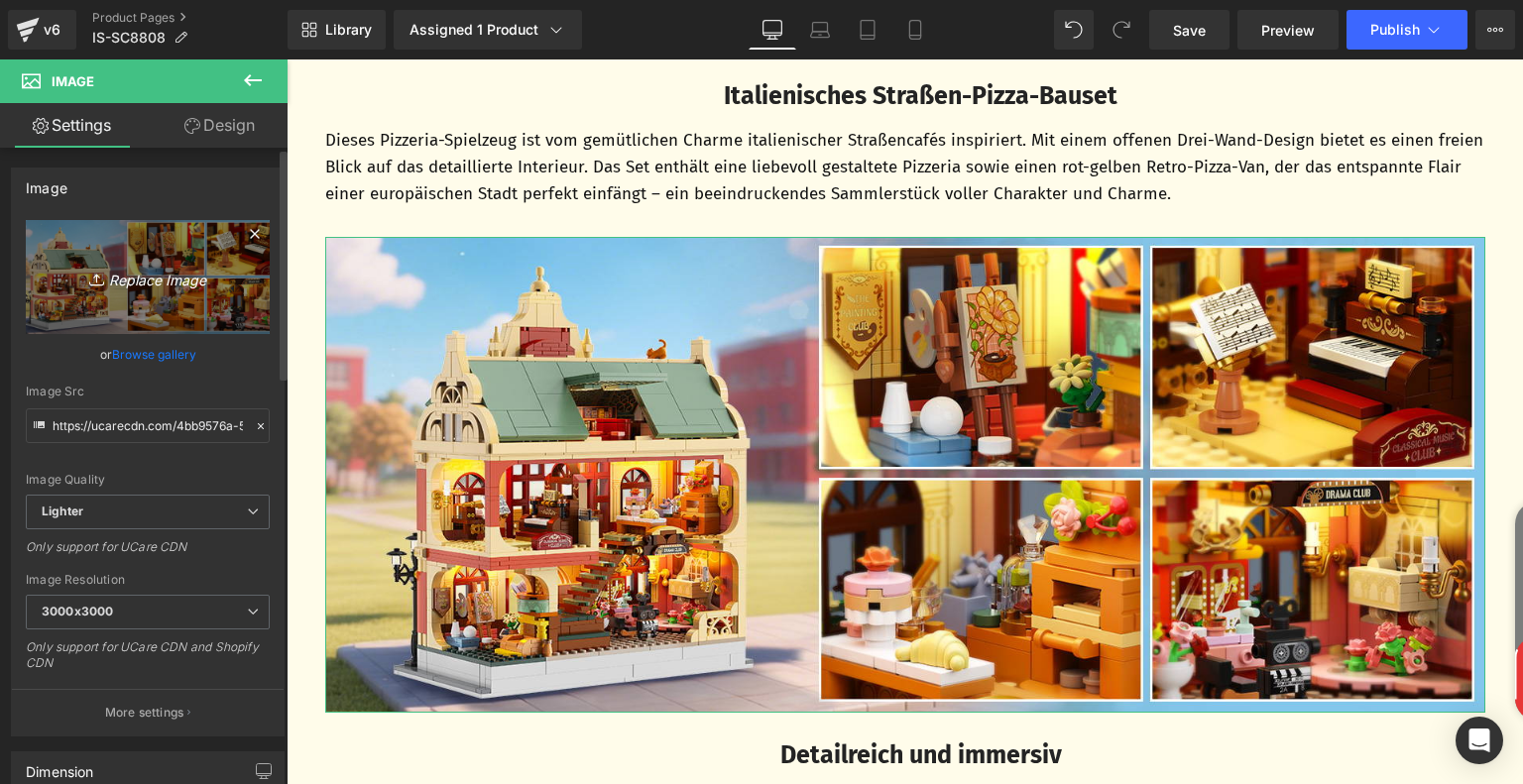 type on "C:\fakepath\f2c5a775-ffa5-4dee-9a52-c10ffbe32841.__CR0,0,1464,600_PT0_SX1464_V1___.jpg" 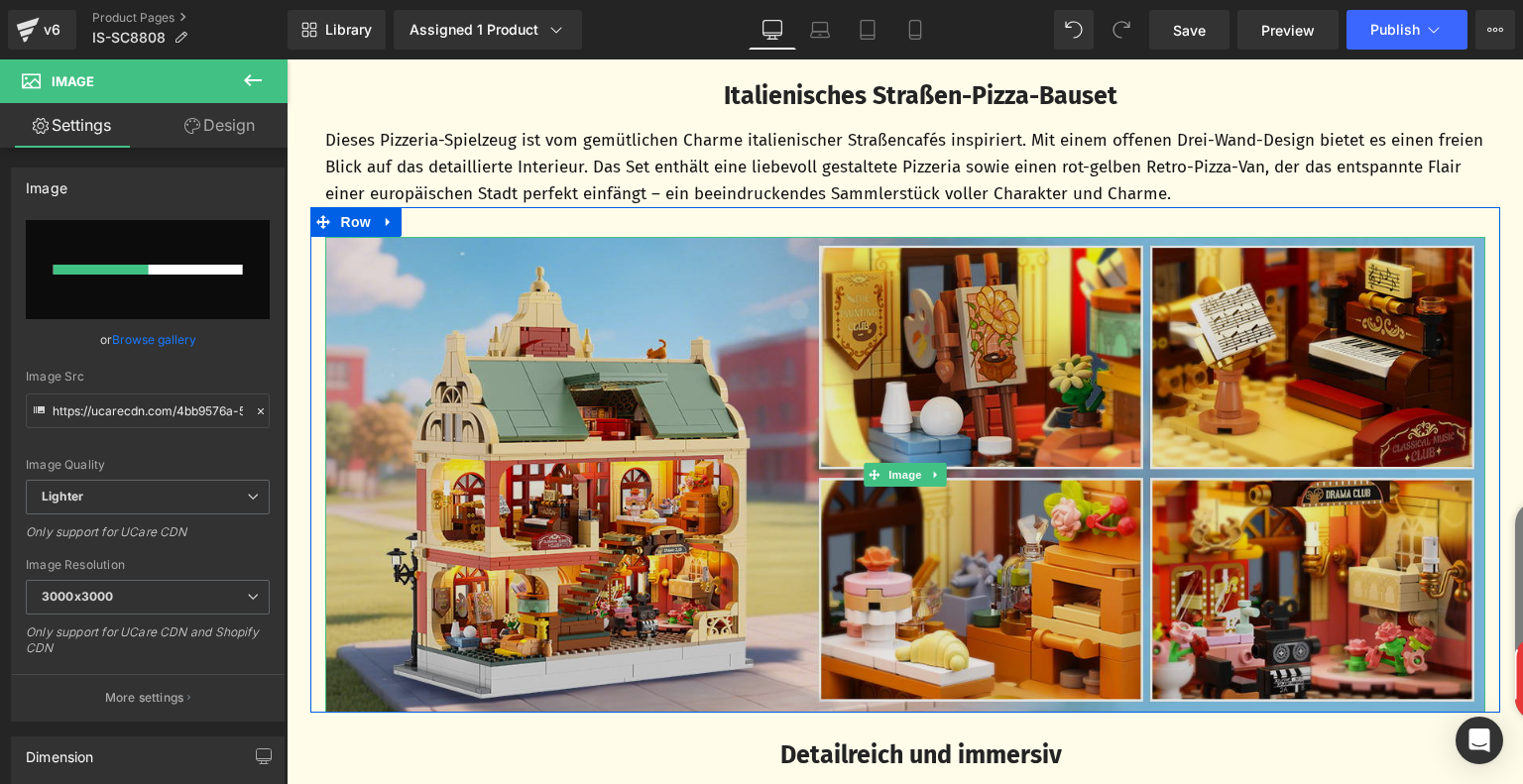 type 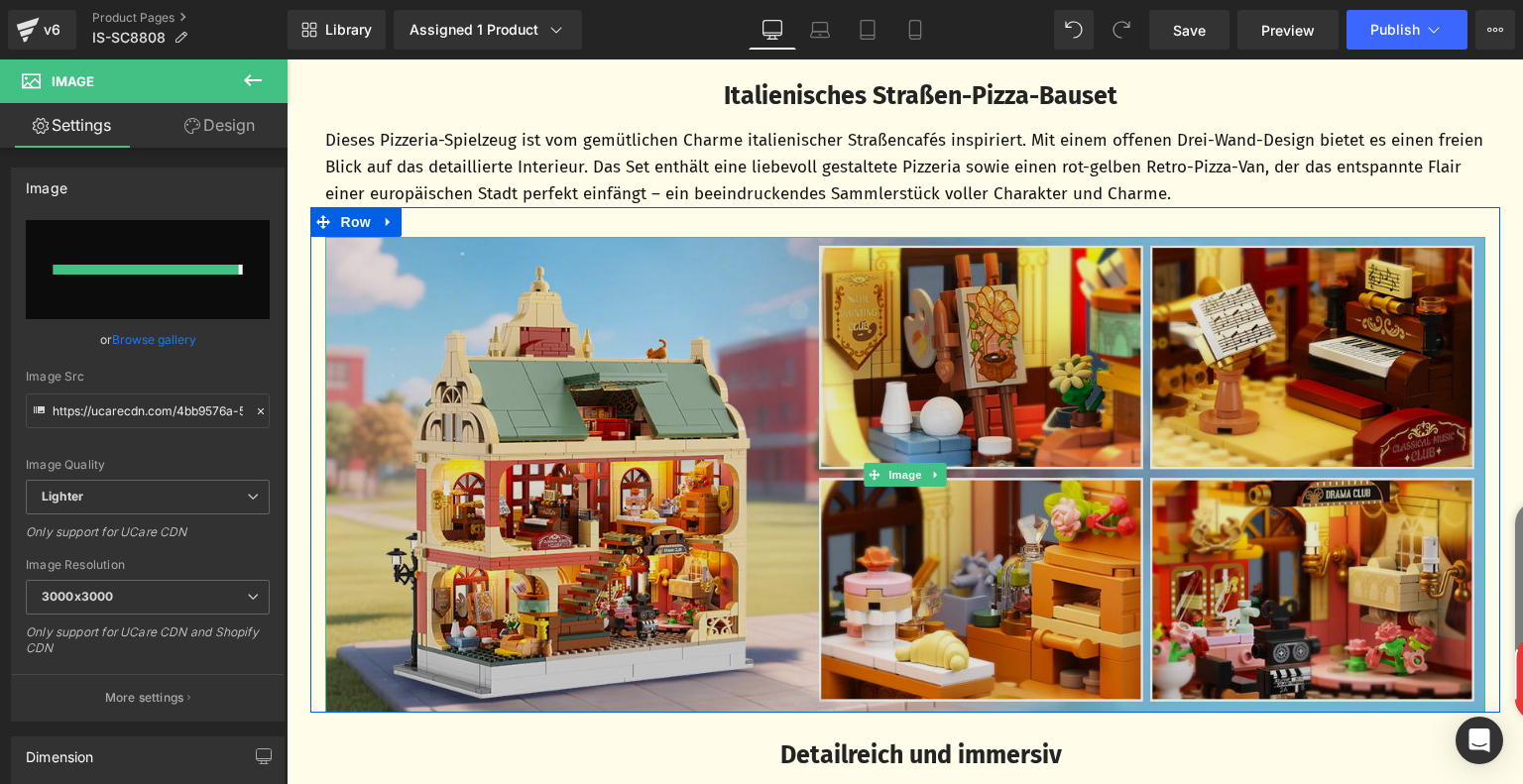 type on "https://ucarecdn.com/3ef5ae8b-6e71-4846-bcdb-1ecaf0d46378/-/format/auto/-/preview/3000x3000/-/quality/lighter/f2c5a775-ffa5-4dee-9a52-c10ffbe32841.__CR0,0,1464,600_PT0_SX1464_V1___.jpg" 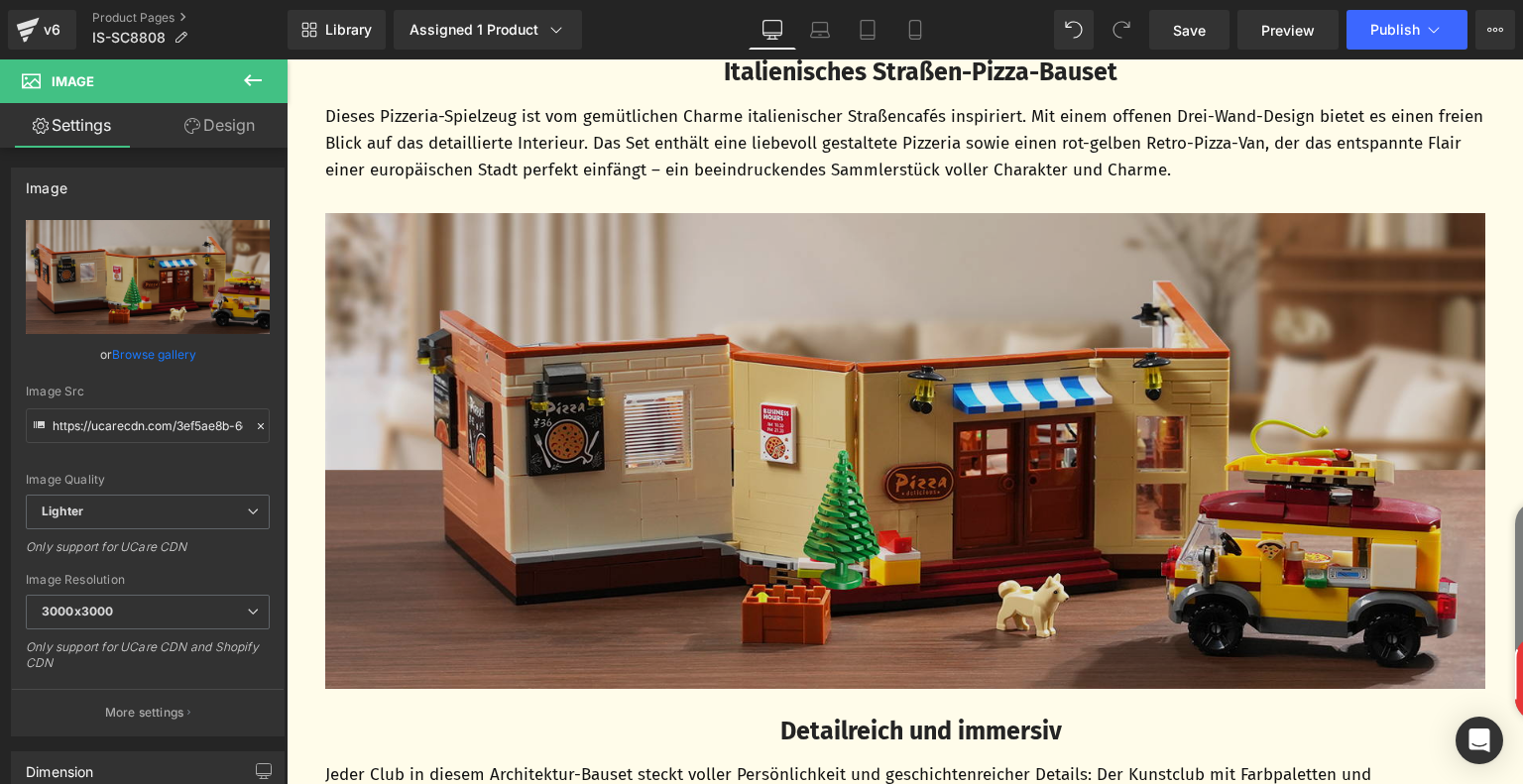 scroll, scrollTop: 1784, scrollLeft: 0, axis: vertical 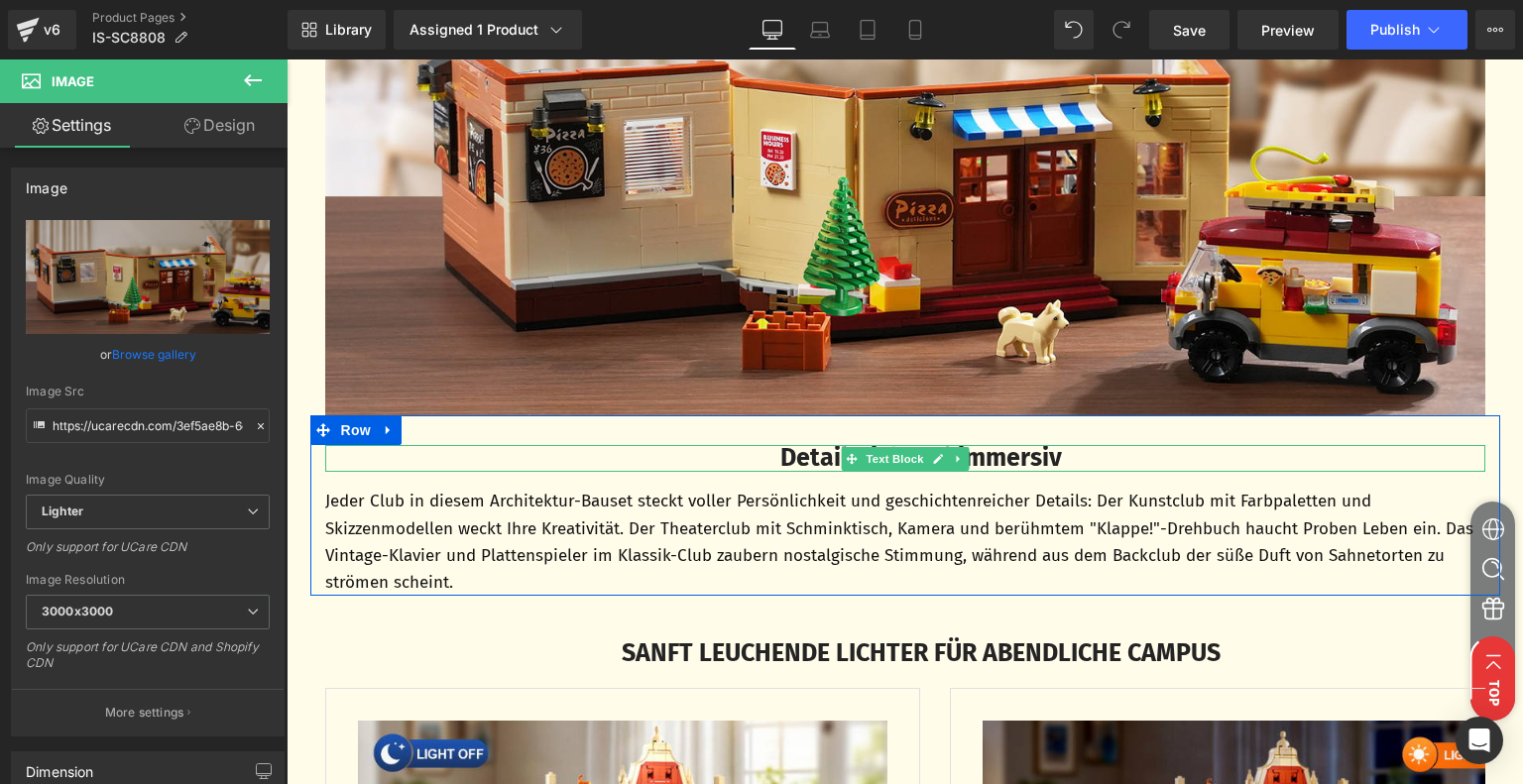 click on "Detailreich und immersiv" at bounding box center [921, 458] 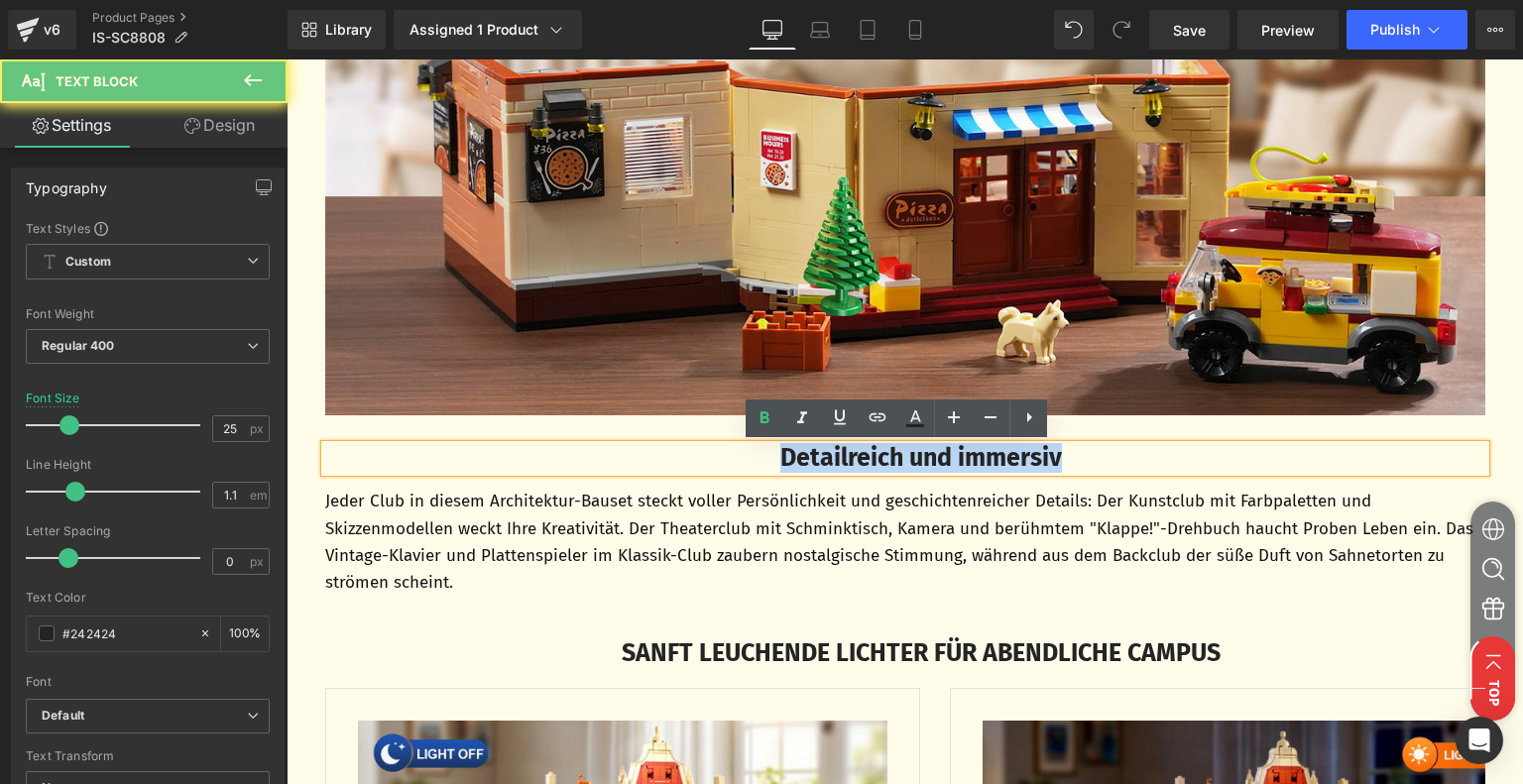drag, startPoint x: 765, startPoint y: 455, endPoint x: 1114, endPoint y: 452, distance: 349.0129 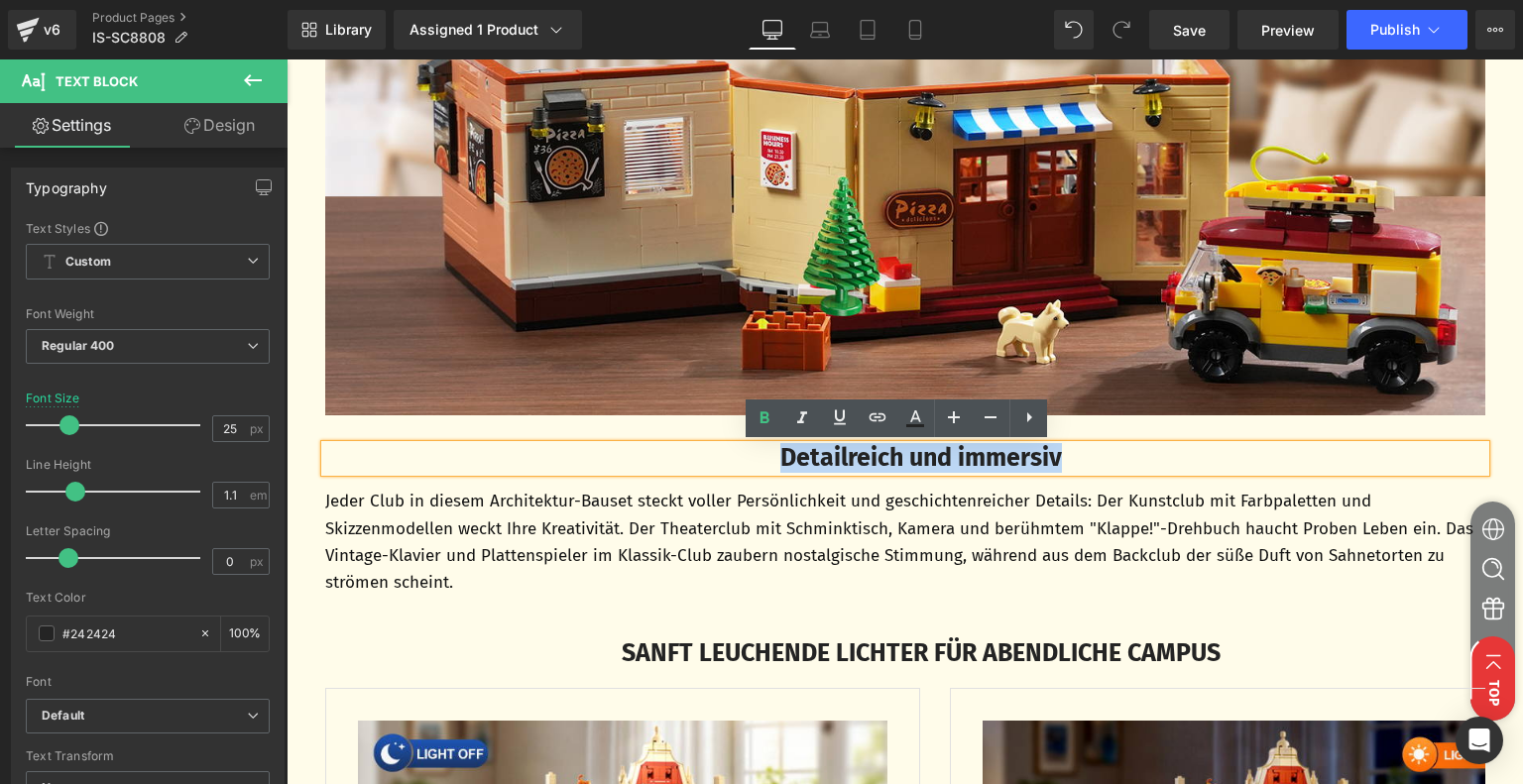 paste 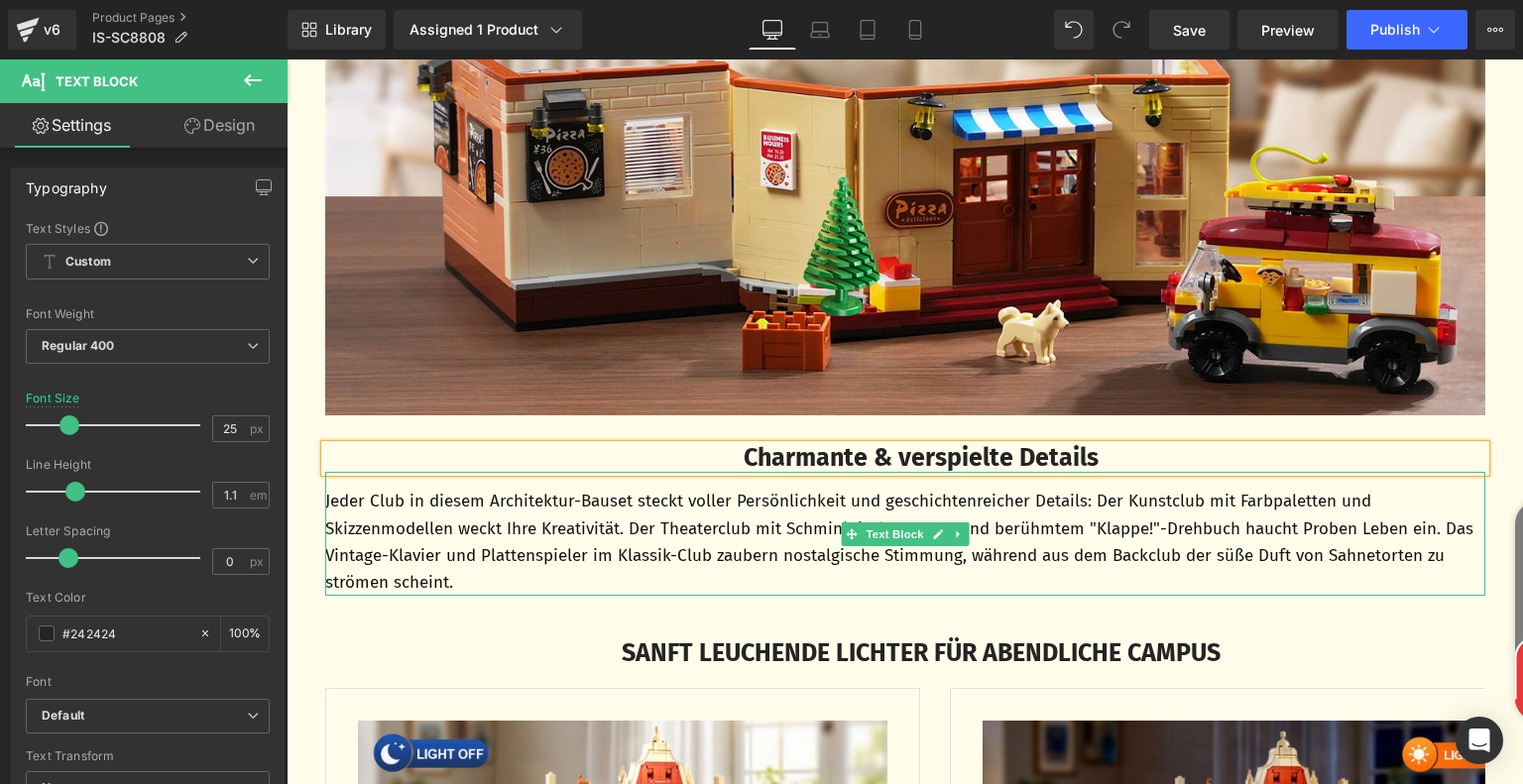 click on "Jeder Club in diesem Architektur-Bauset steckt voller Persönlichkeit und geschichtenreicher Details: Der Kunstclub mit Farbpaletten und Skizzenmodellen weckt Ihre Kreativität. Der Theaterclub mit Schminktisch, Kamera und berühmtem "Klappe!"-Drehbuch haucht Proben Leben ein. Das Vintage-Klavier und Plattenspieler im Klassik-Club zaubern nostalgische Stimmung, während aus dem Backclub der süße Duft von Sahnetorten zu strömen scheint." at bounding box center [905, 541] 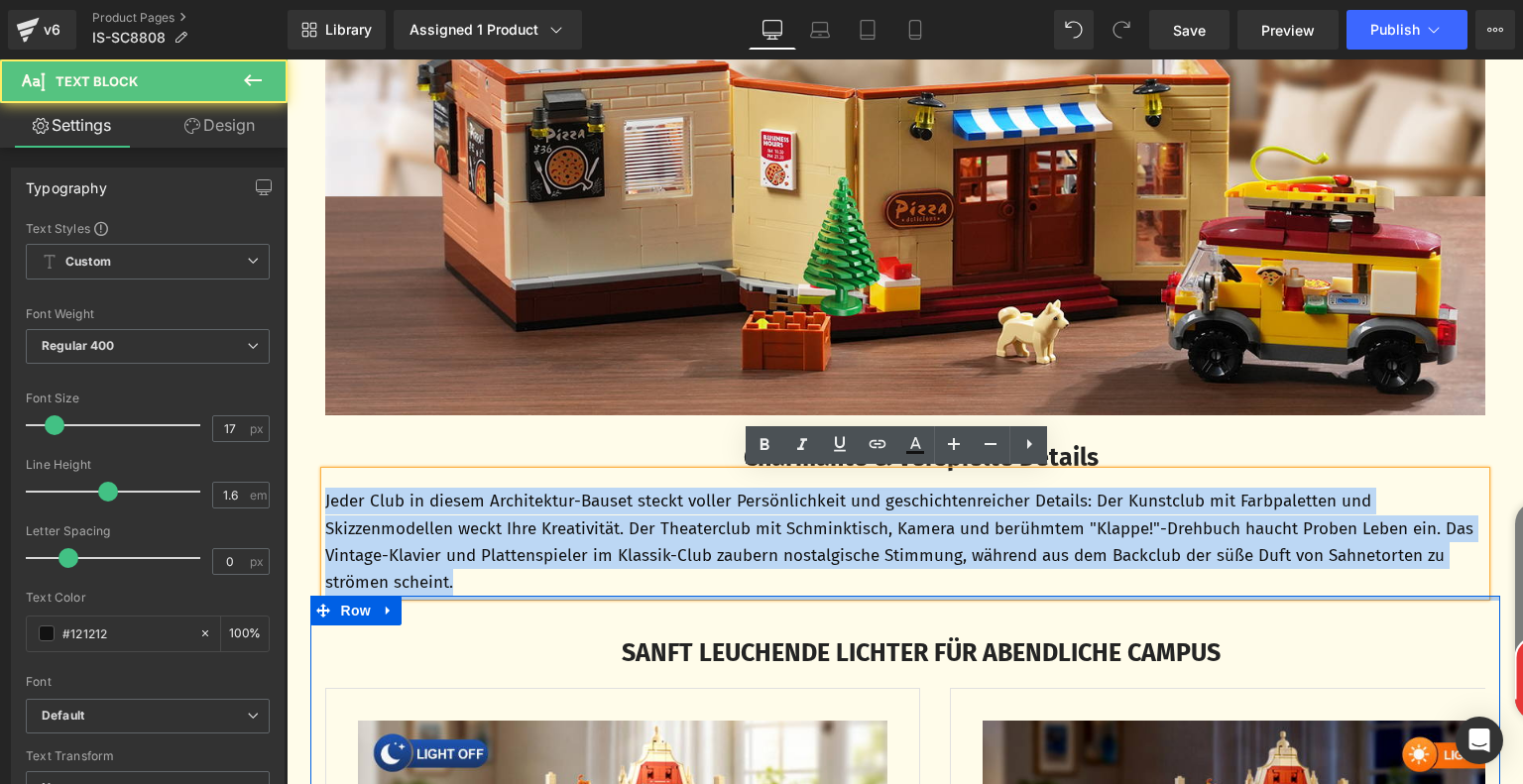 drag, startPoint x: 317, startPoint y: 496, endPoint x: 522, endPoint y: 600, distance: 229.8717 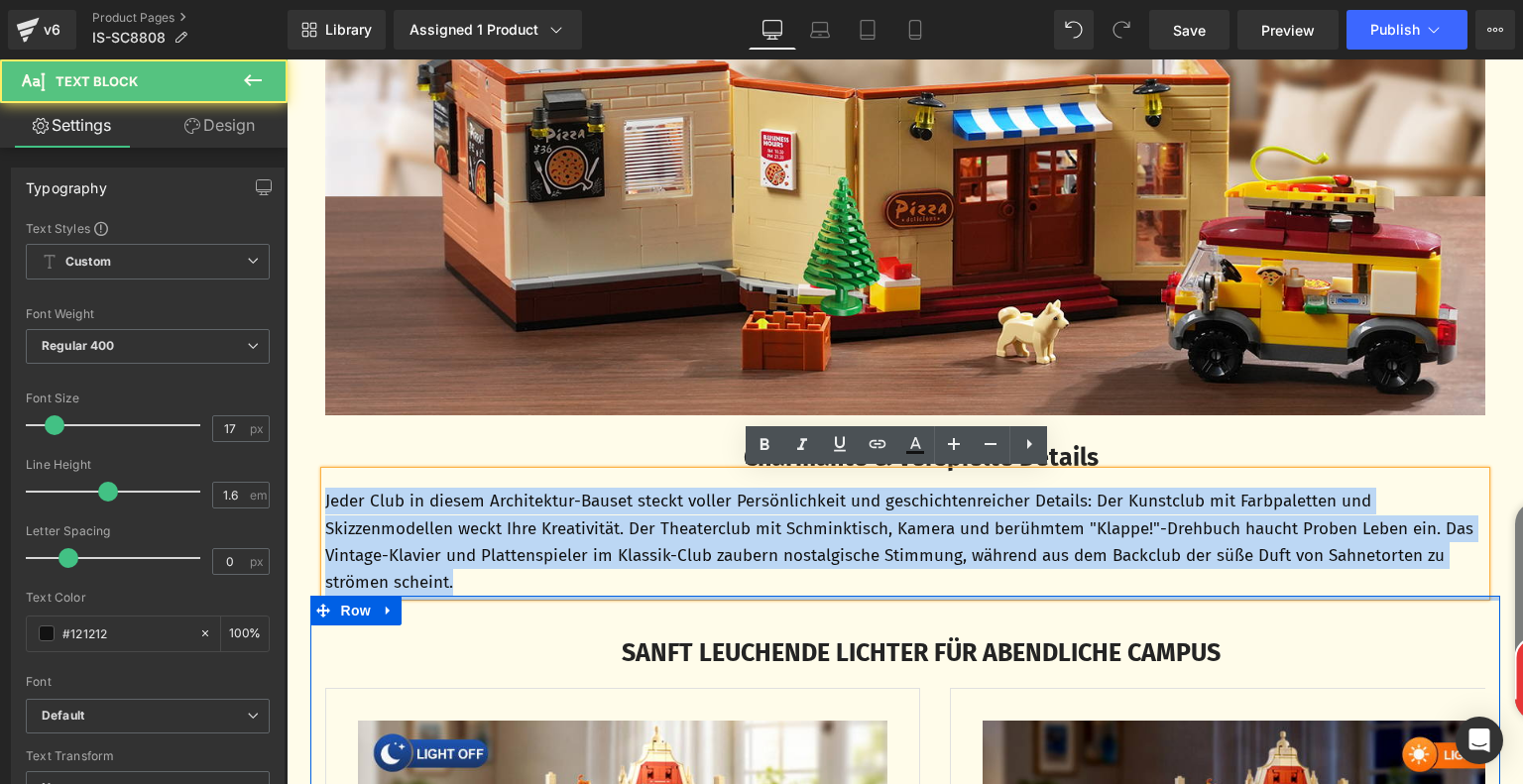 click on "‹ ›" at bounding box center (904, 1621) 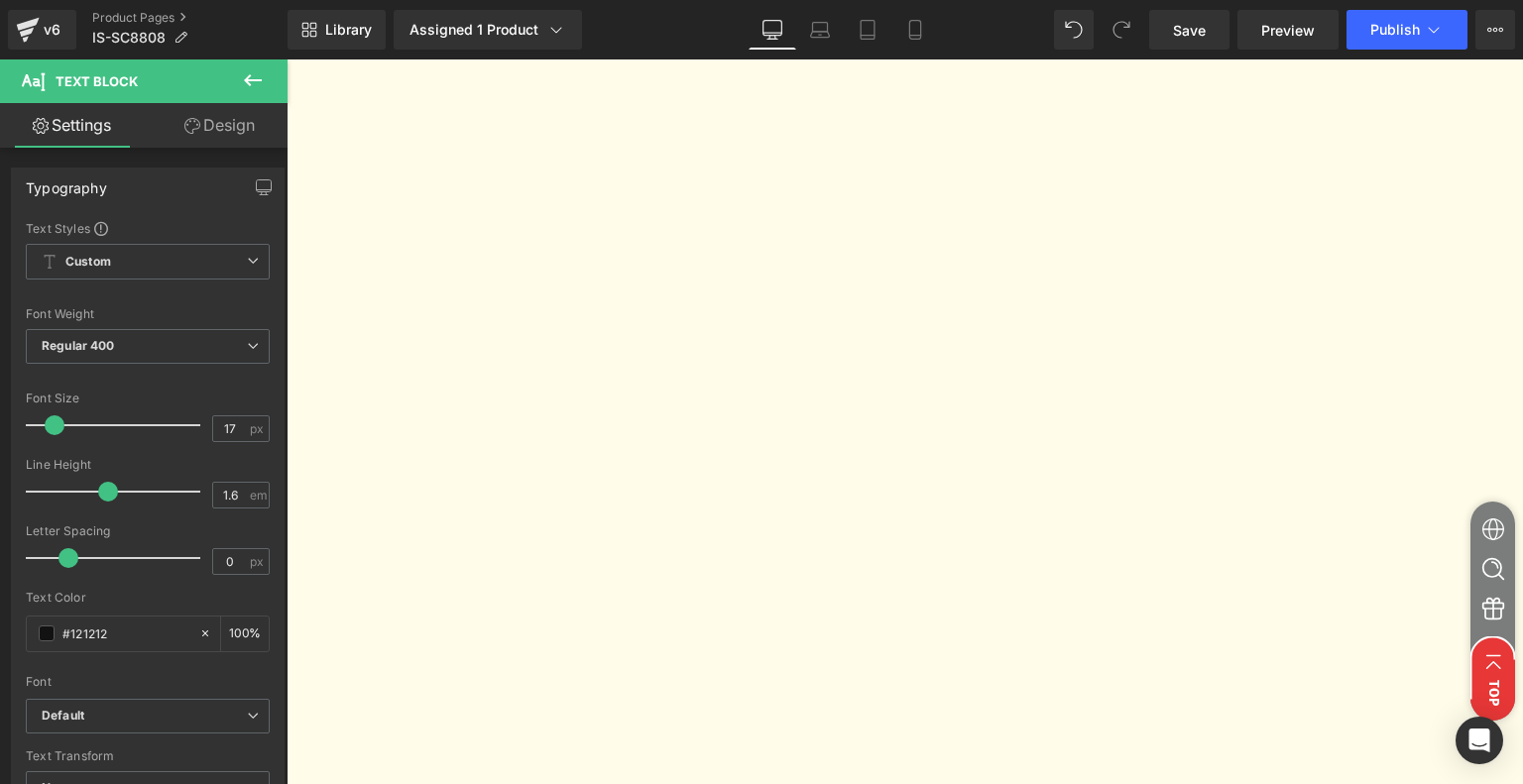 scroll, scrollTop: 2973, scrollLeft: 0, axis: vertical 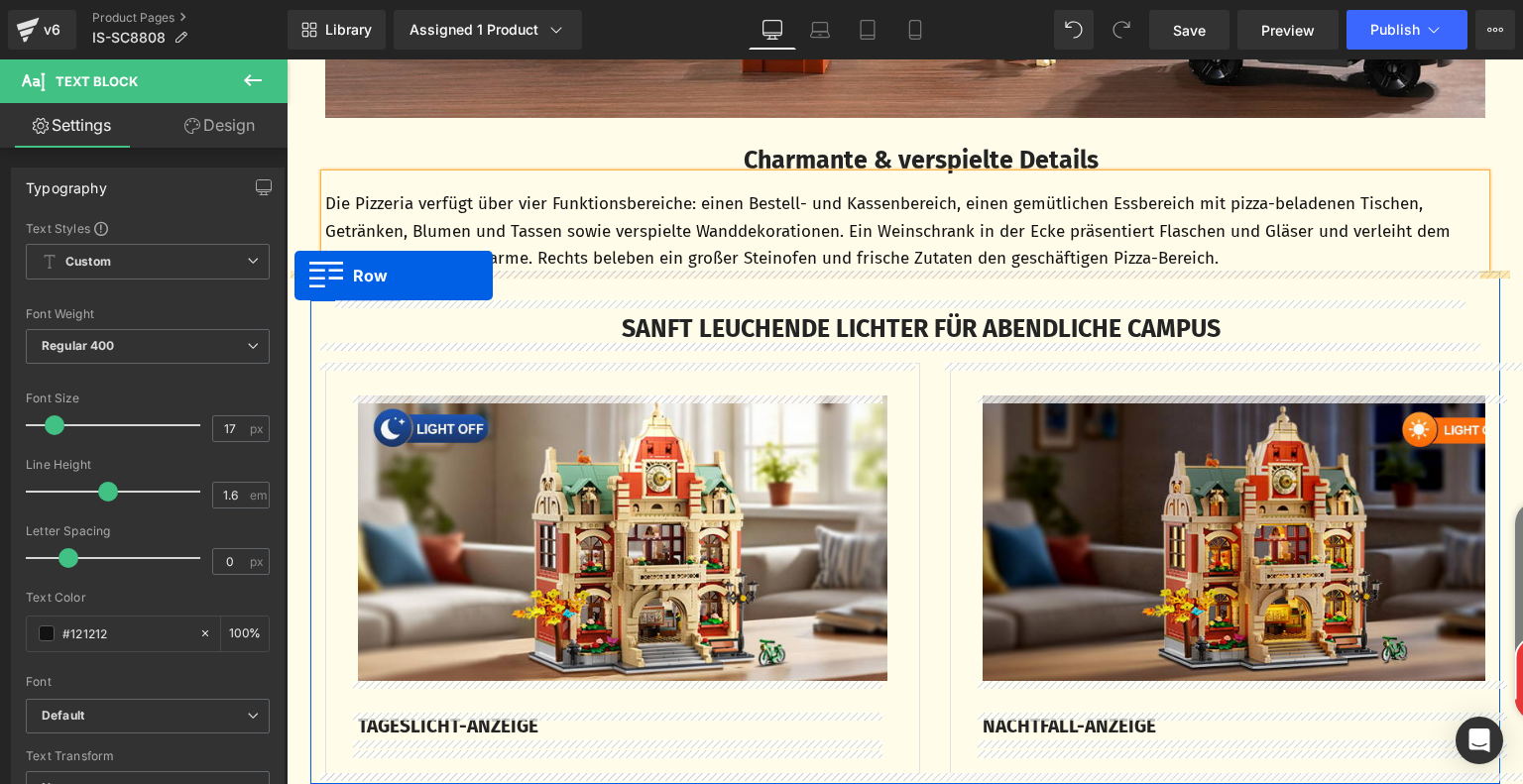 drag, startPoint x: 310, startPoint y: 392, endPoint x: 294, endPoint y: 276, distance: 117.09825 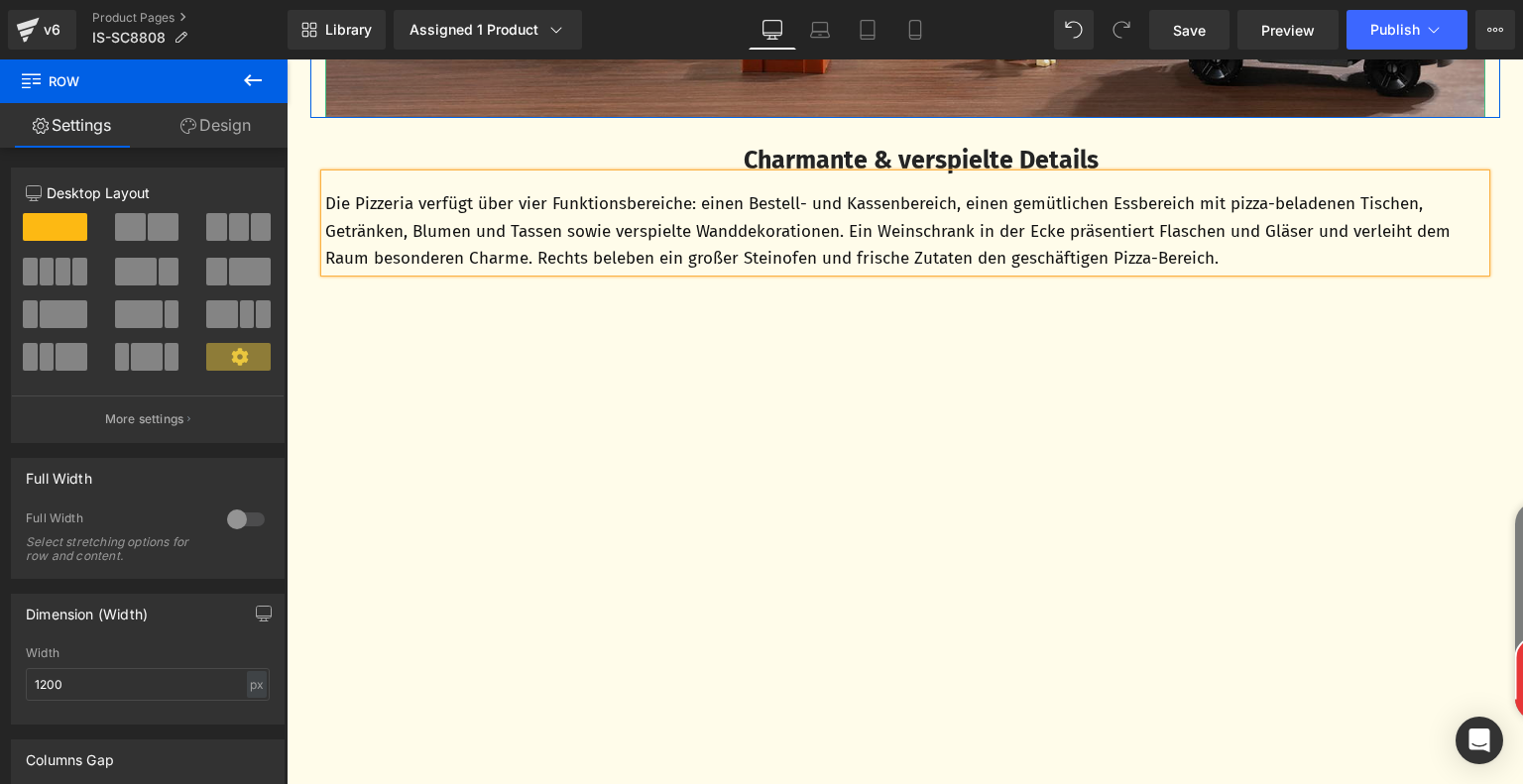 click at bounding box center (905, -120) 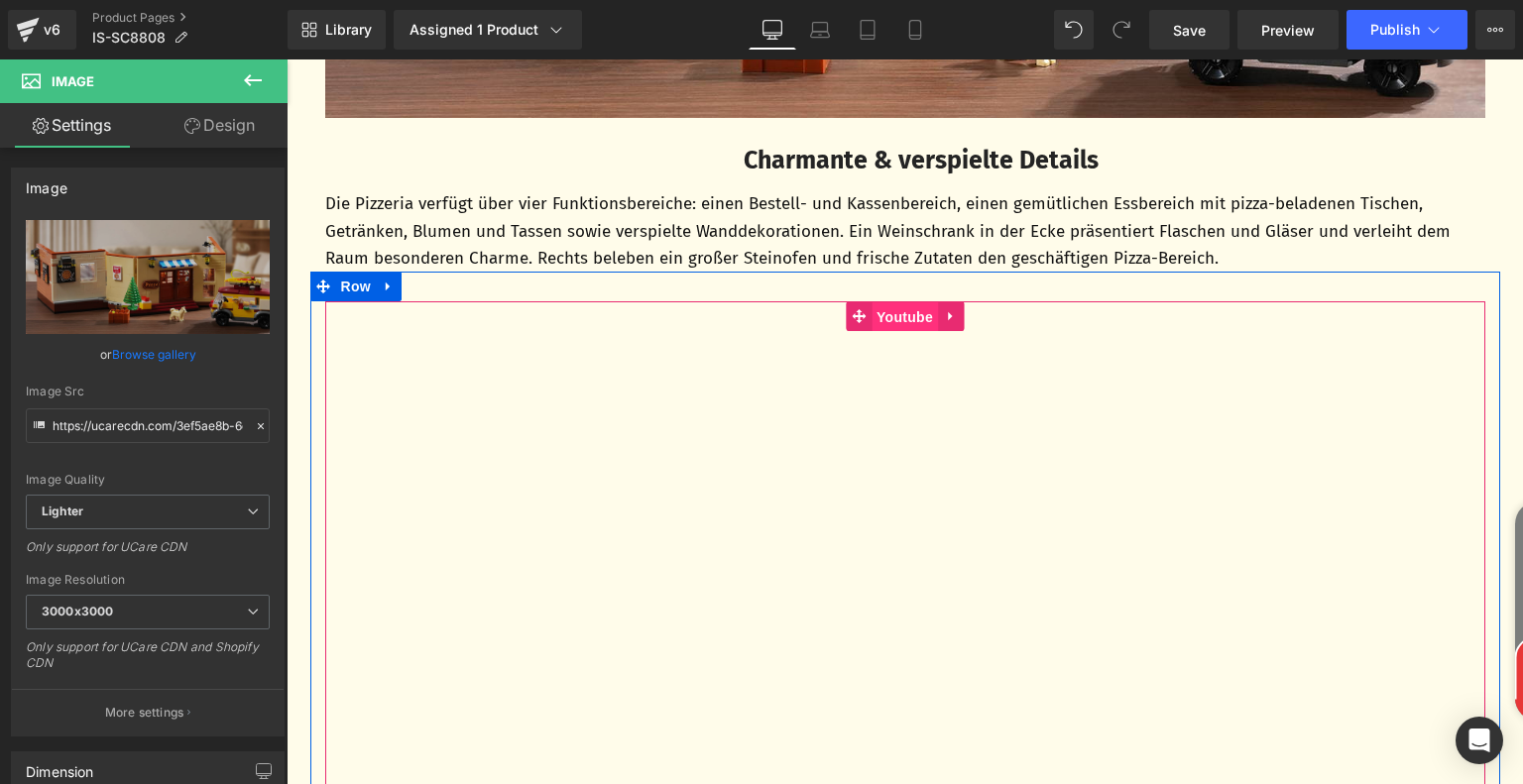 click on "Youtube" at bounding box center [904, 317] 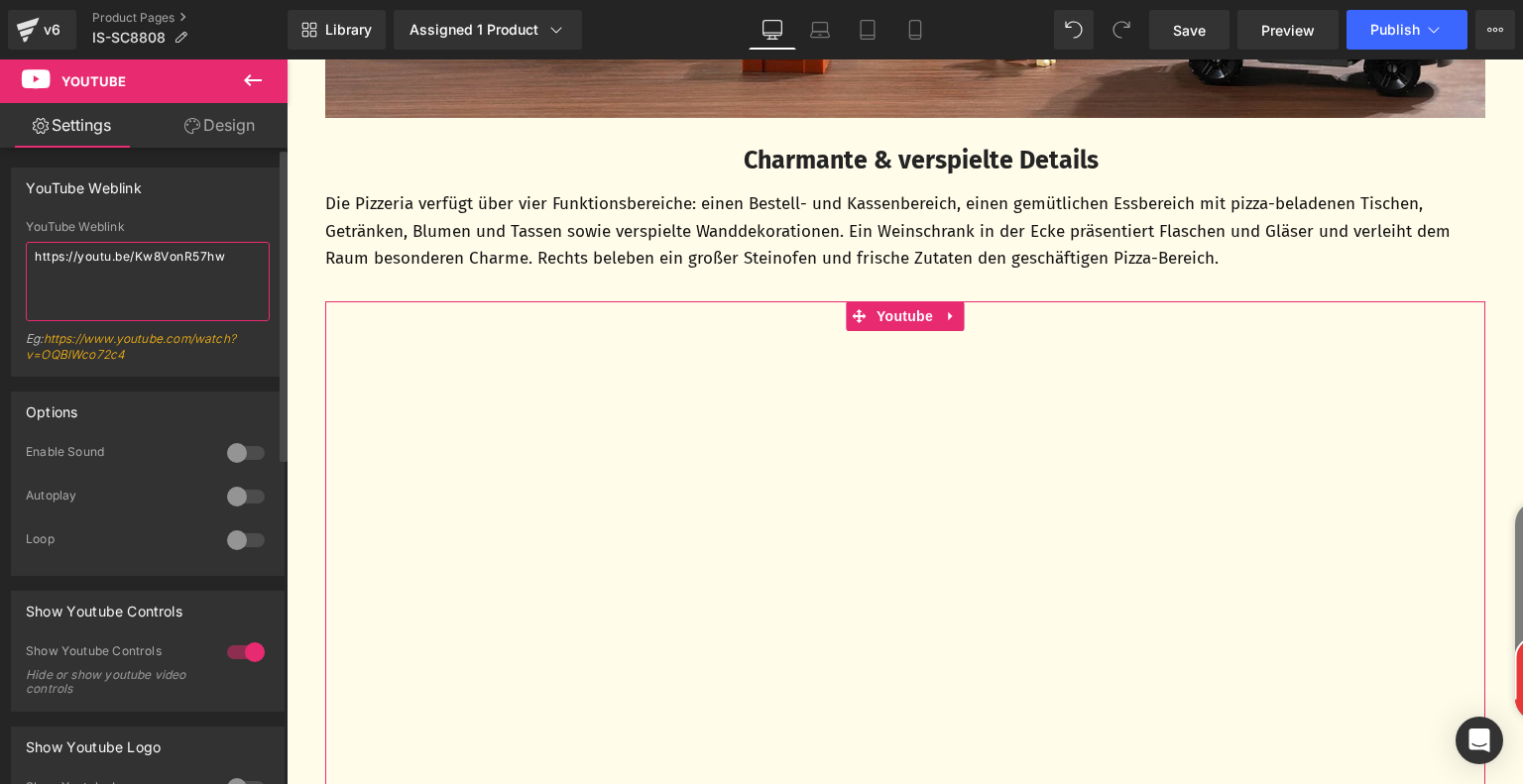 drag, startPoint x: 245, startPoint y: 258, endPoint x: 0, endPoint y: 251, distance: 245.09998 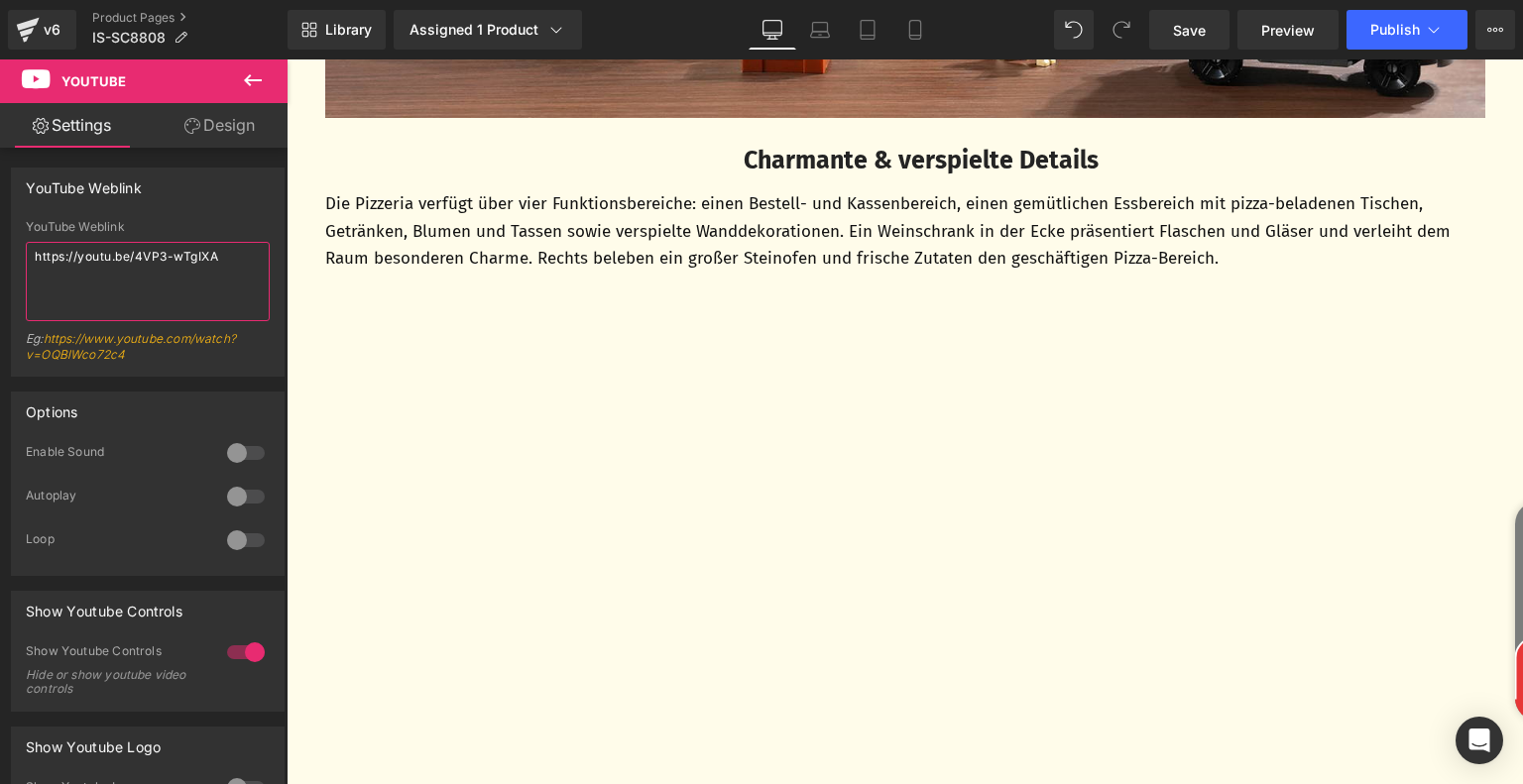 type on "https://youtu.be/4VP3-wTgIXA" 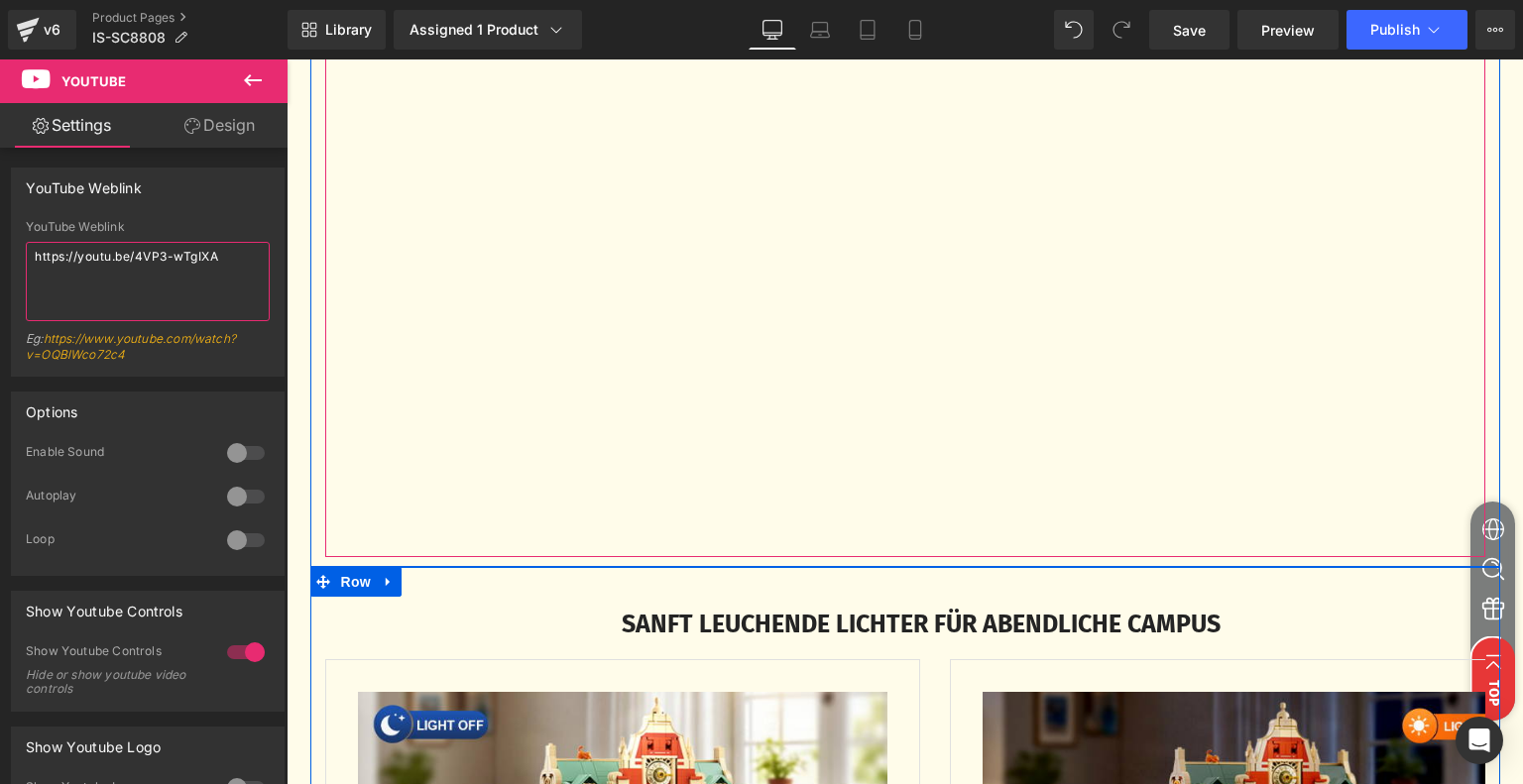 scroll, scrollTop: 2081, scrollLeft: 0, axis: vertical 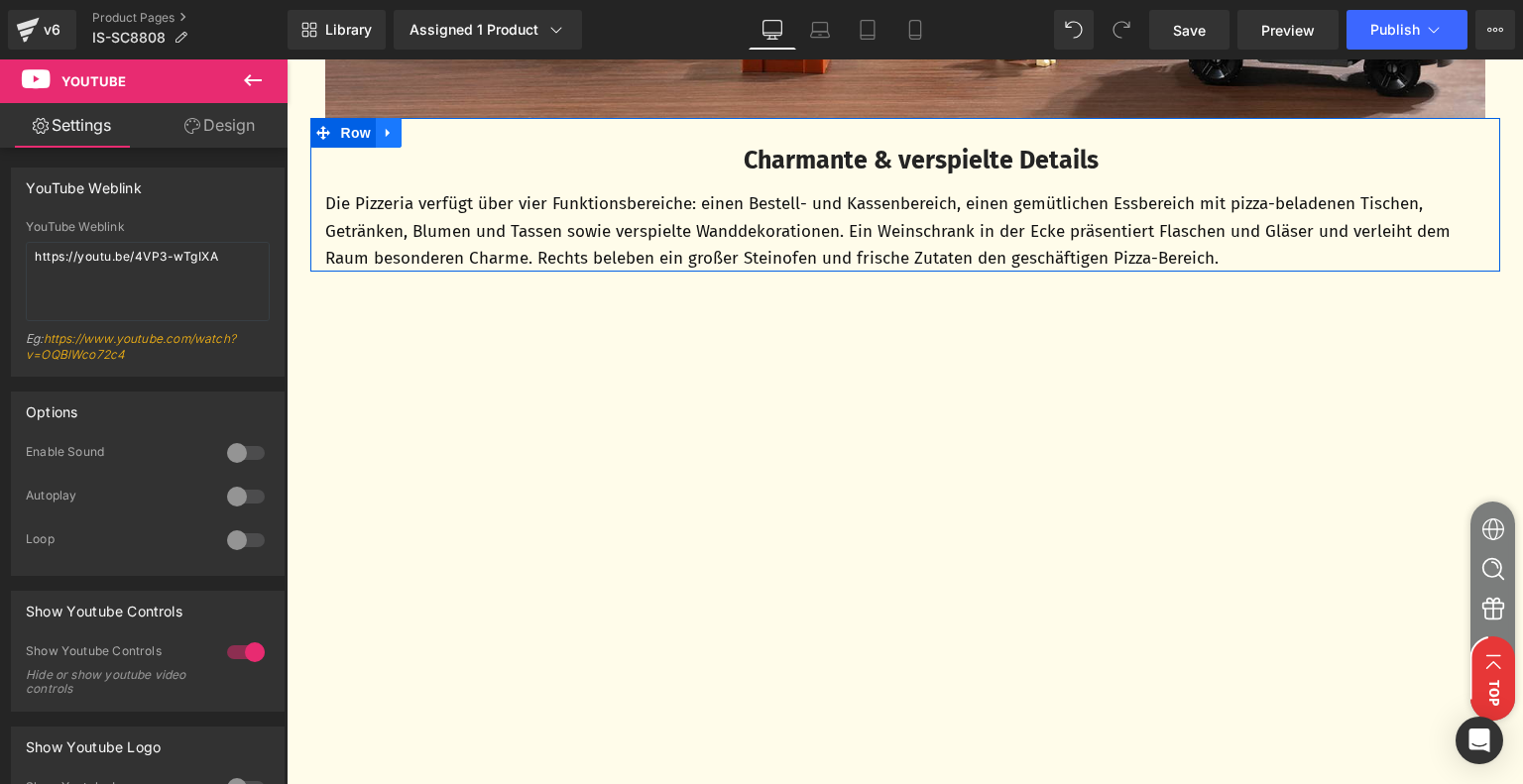 click at bounding box center [389, 133] 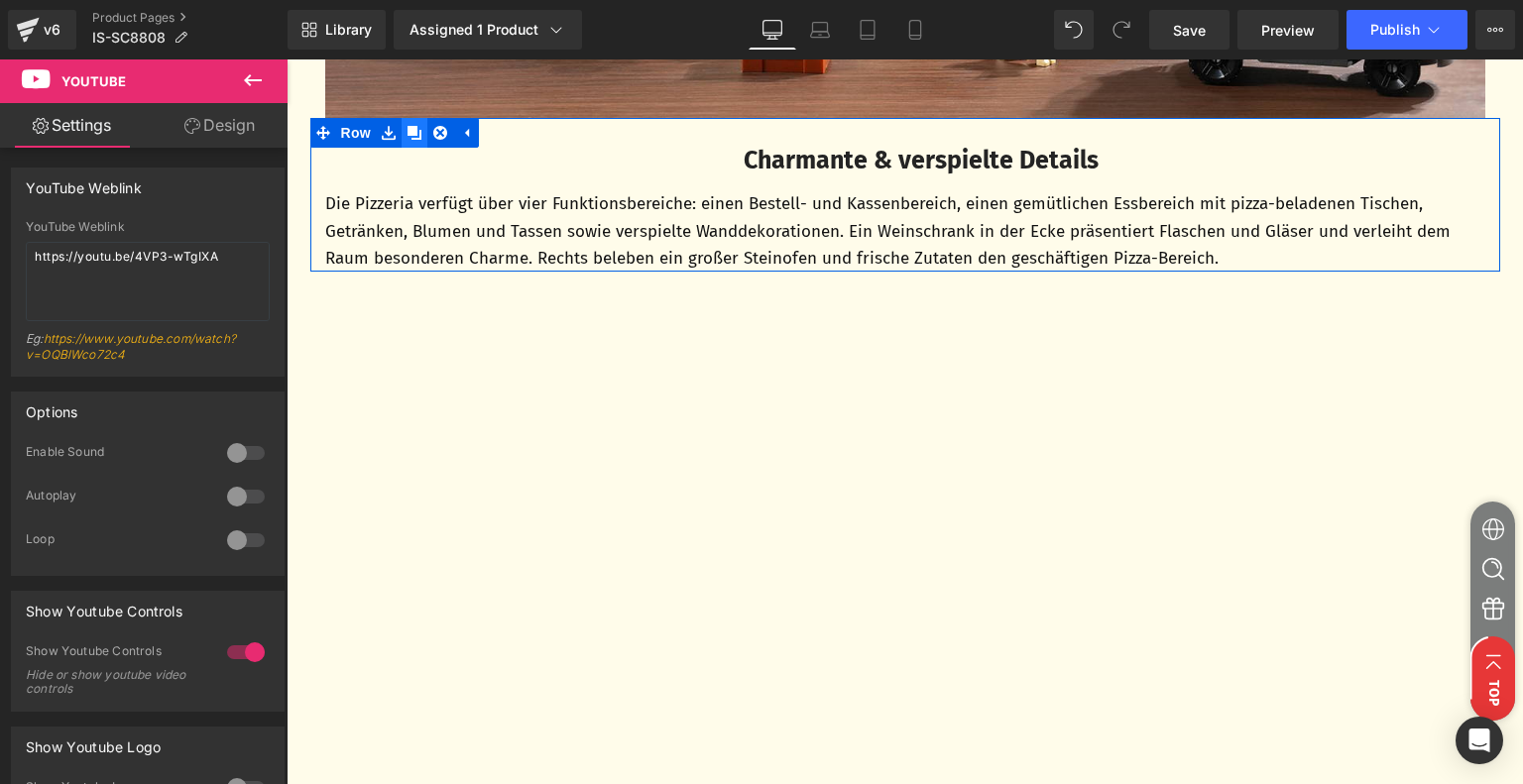 click 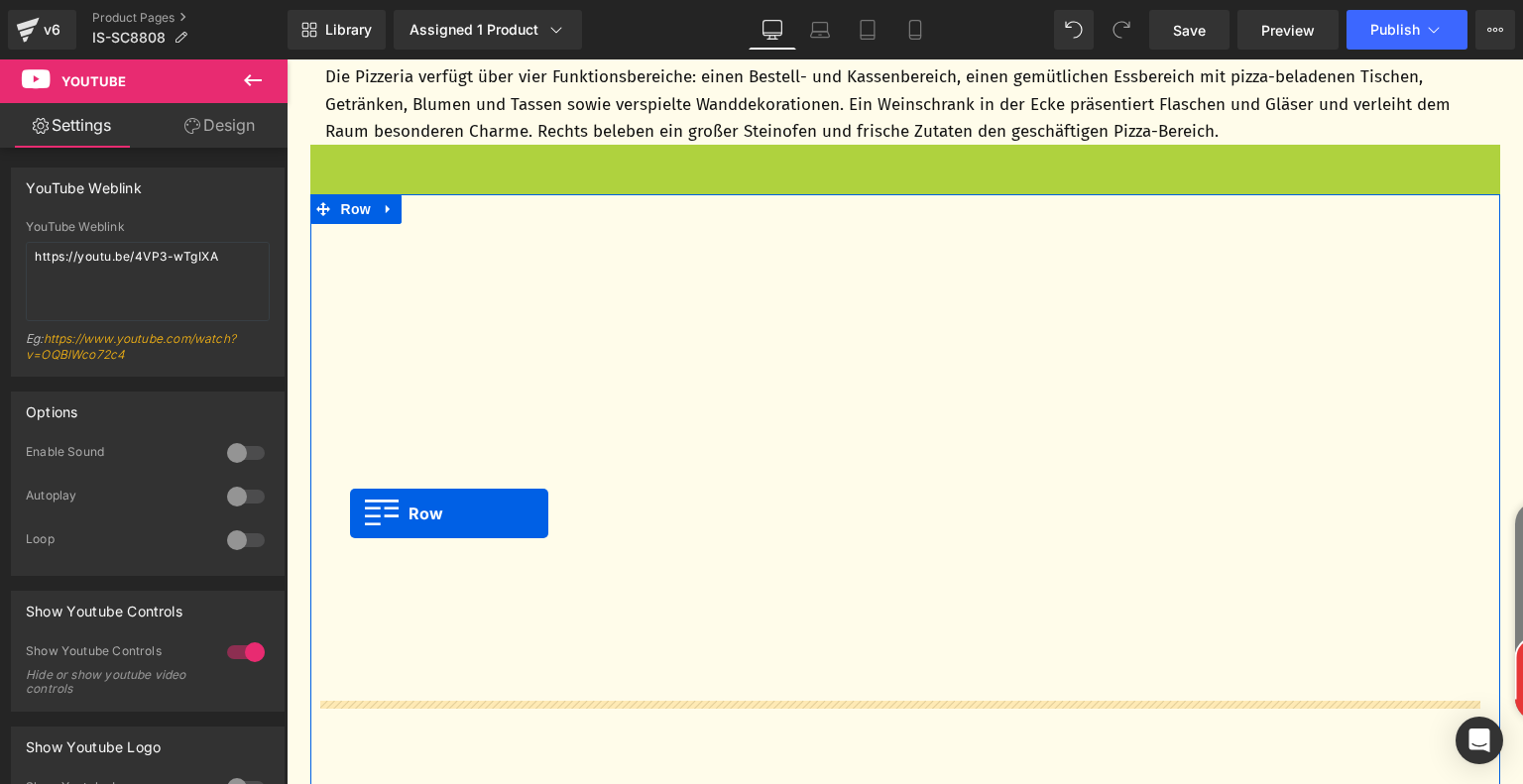 scroll, scrollTop: 2577, scrollLeft: 0, axis: vertical 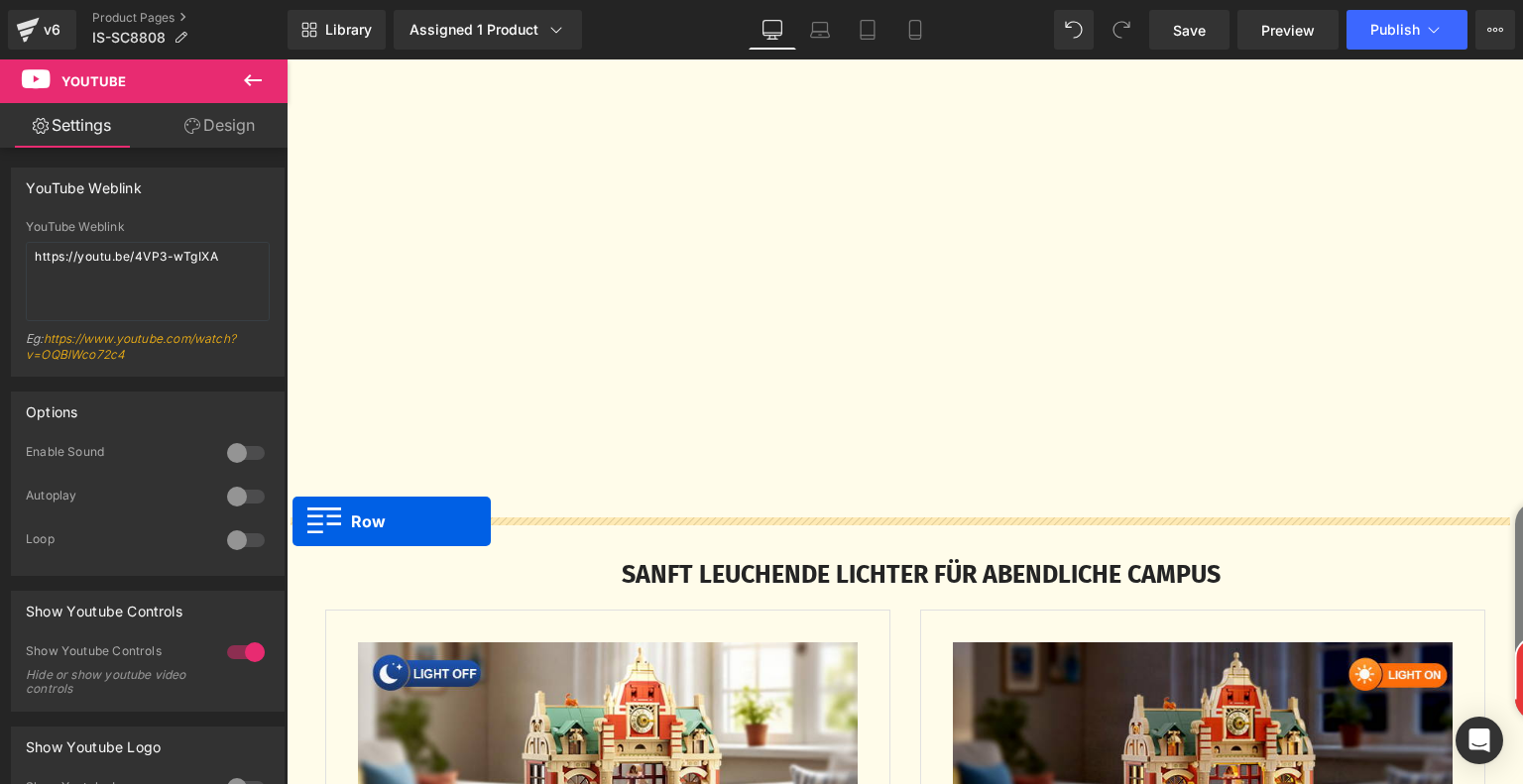 drag, startPoint x: 314, startPoint y: 283, endPoint x: 293, endPoint y: 521, distance: 238.92467 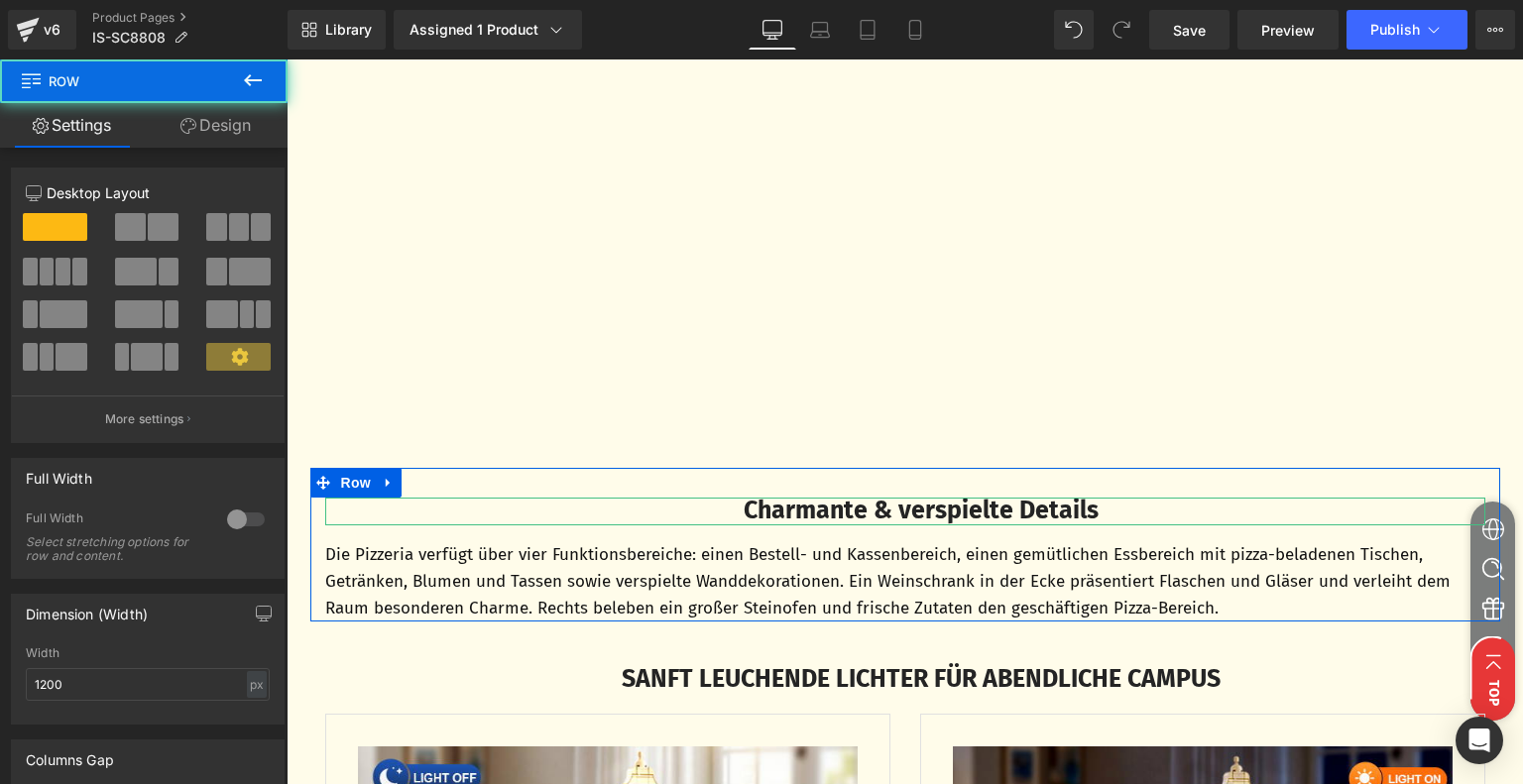 scroll, scrollTop: 2527, scrollLeft: 0, axis: vertical 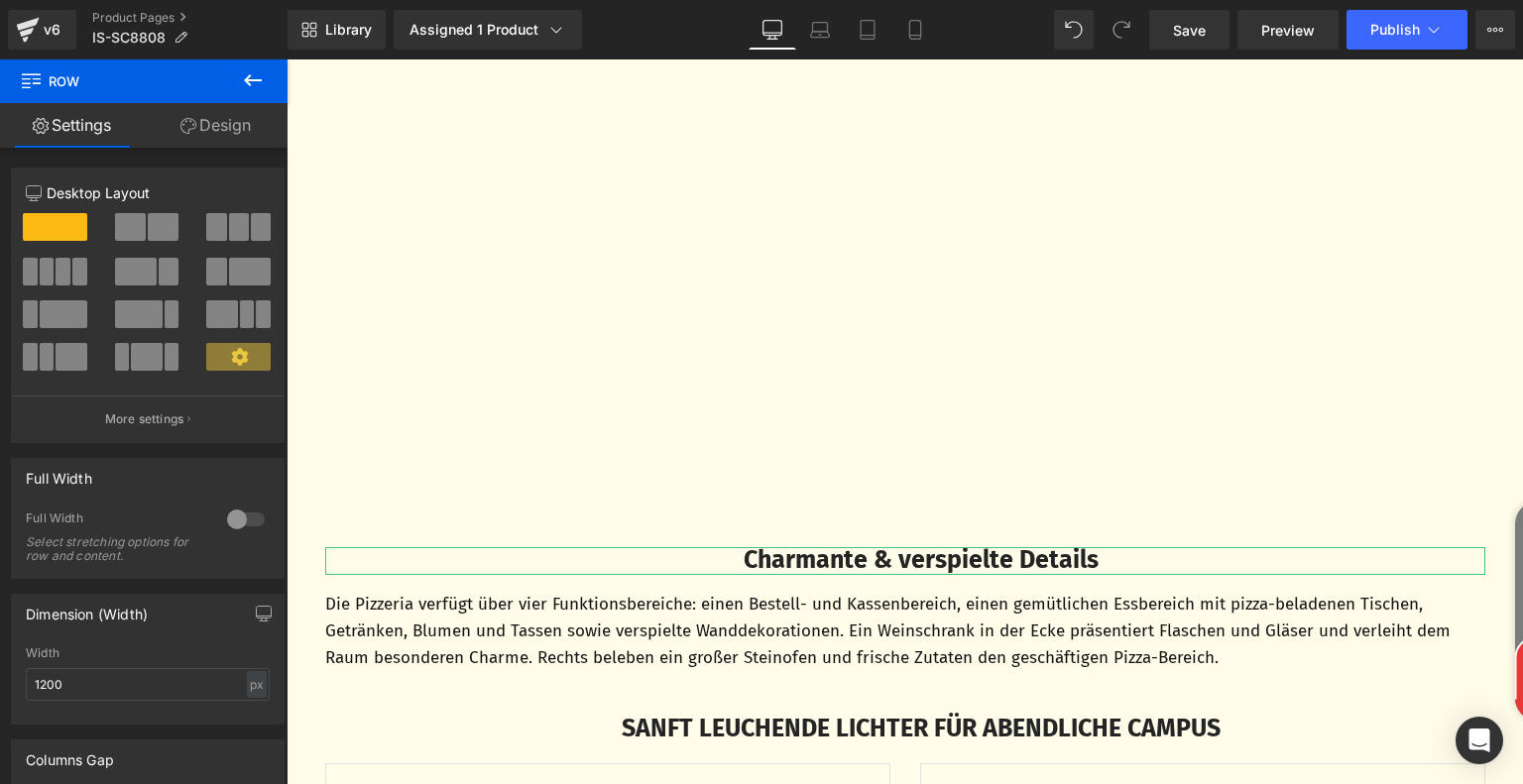 click on "Charmante & verspielte Details" at bounding box center [921, 560] 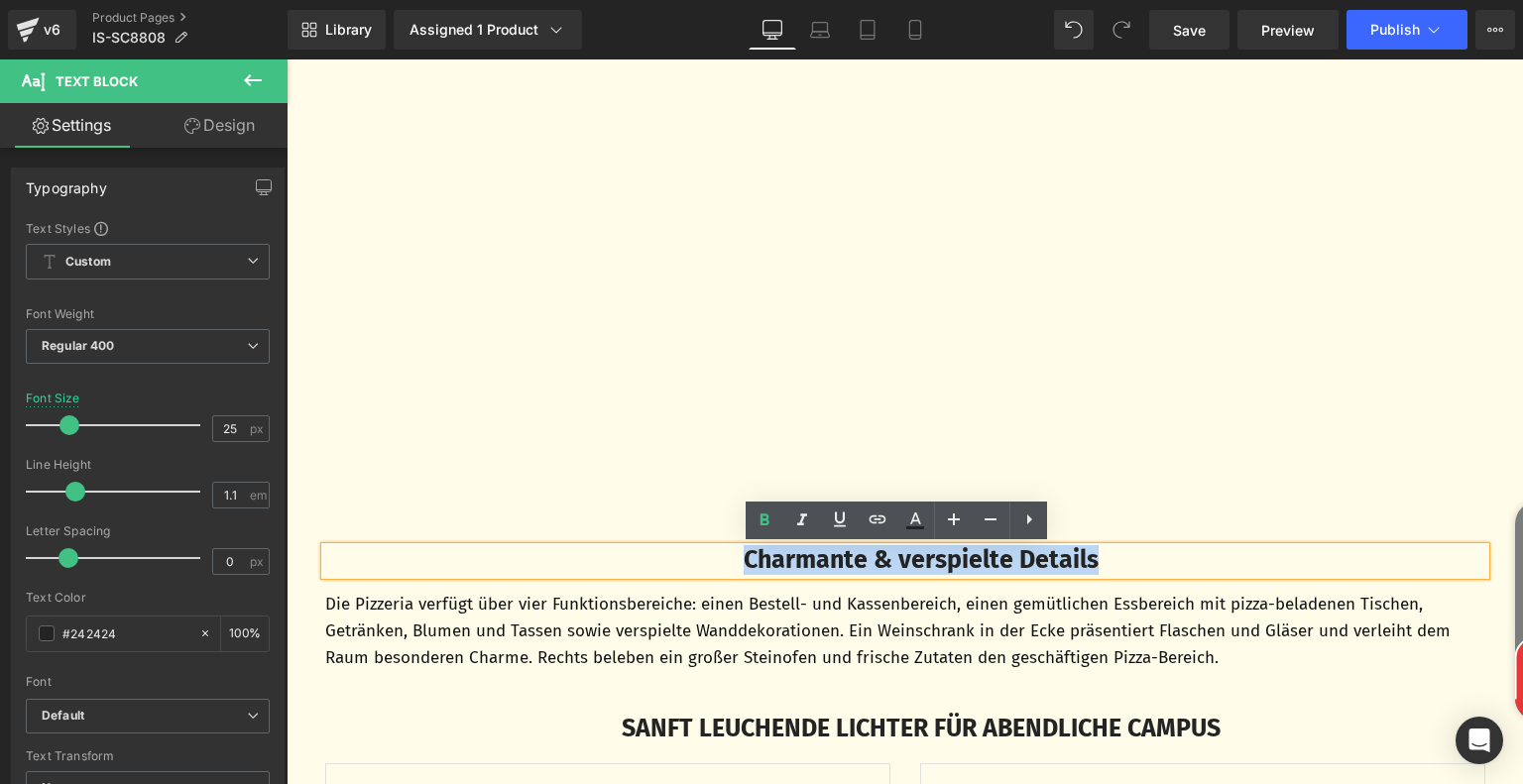 drag, startPoint x: 724, startPoint y: 558, endPoint x: 1153, endPoint y: 546, distance: 429.1678 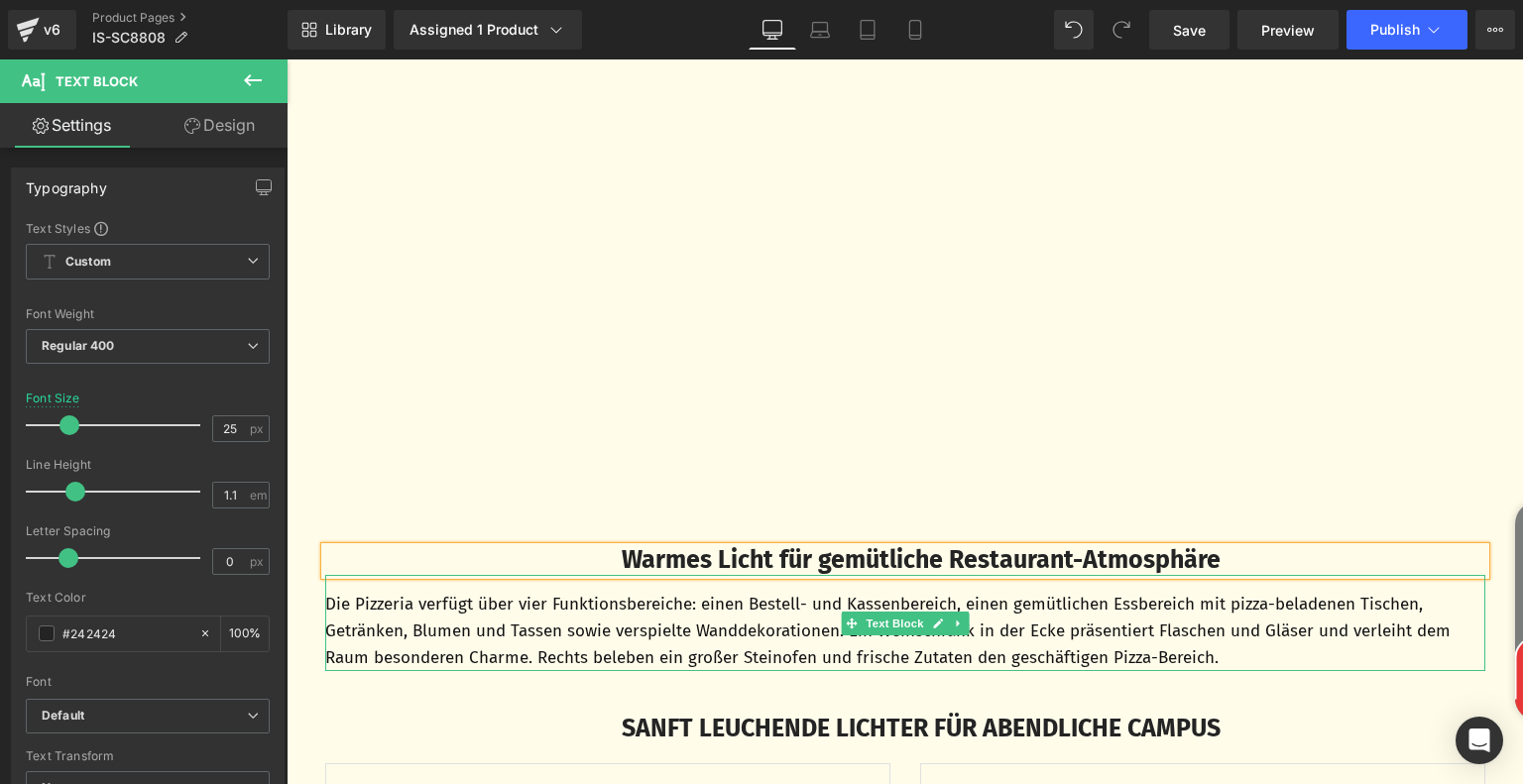 click on "Die Pizzeria verfügt über vier Funktionsbereiche: einen Bestell- und Kassenbereich, einen gemütlichen Essbereich mit pizza-beladenen Tischen, Getränken, Blumen und Tassen sowie verspielte Wanddekorationen. Ein Weinschrank in der Ecke präsentiert Flaschen und Gläser und verleiht dem Raum besonderen Charme. Rechts beleben ein großer Steinofen und frische Zutaten den geschäftigen Pizza-Bereich." at bounding box center (905, 631) 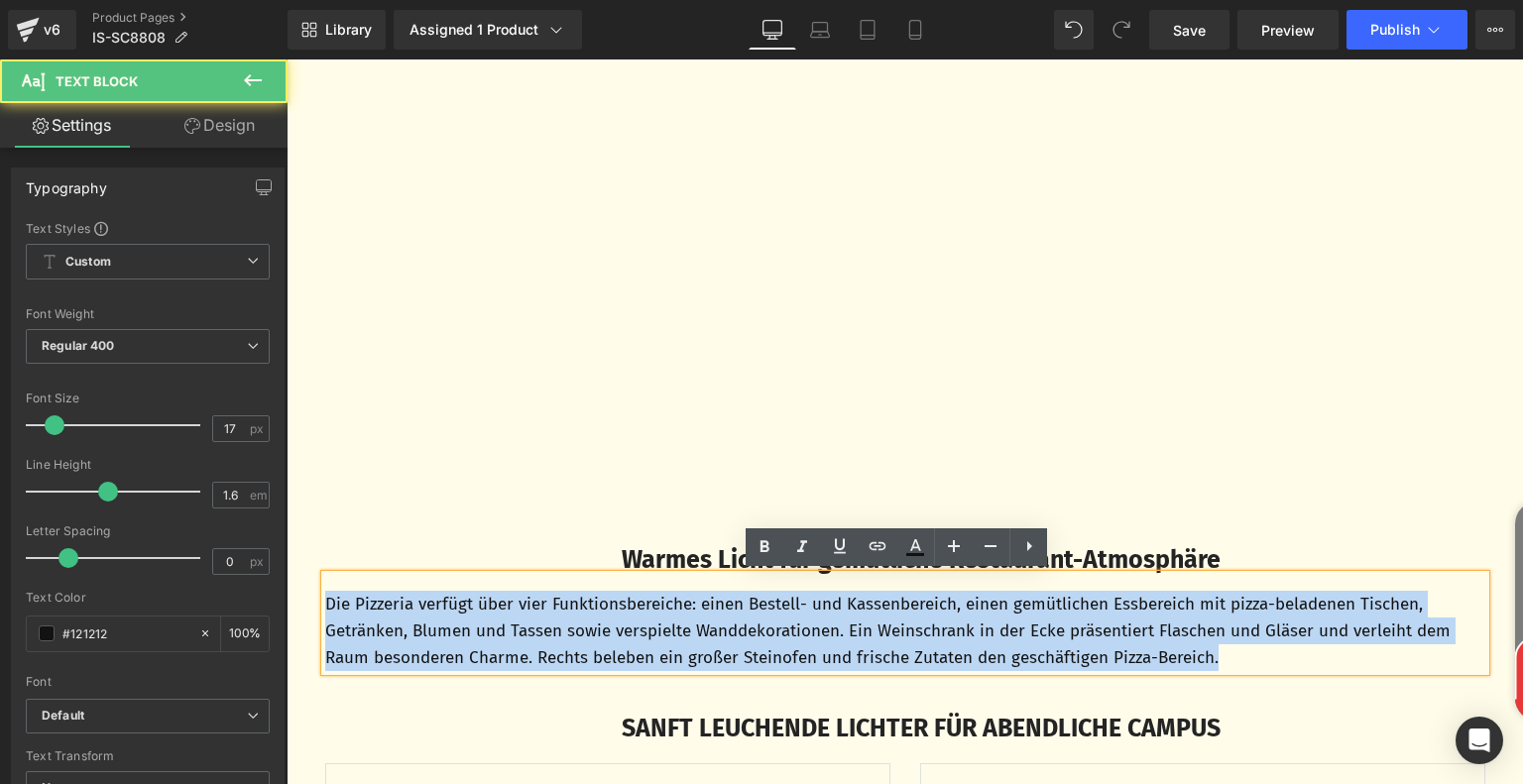 drag, startPoint x: 321, startPoint y: 603, endPoint x: 1312, endPoint y: 660, distance: 992.6379 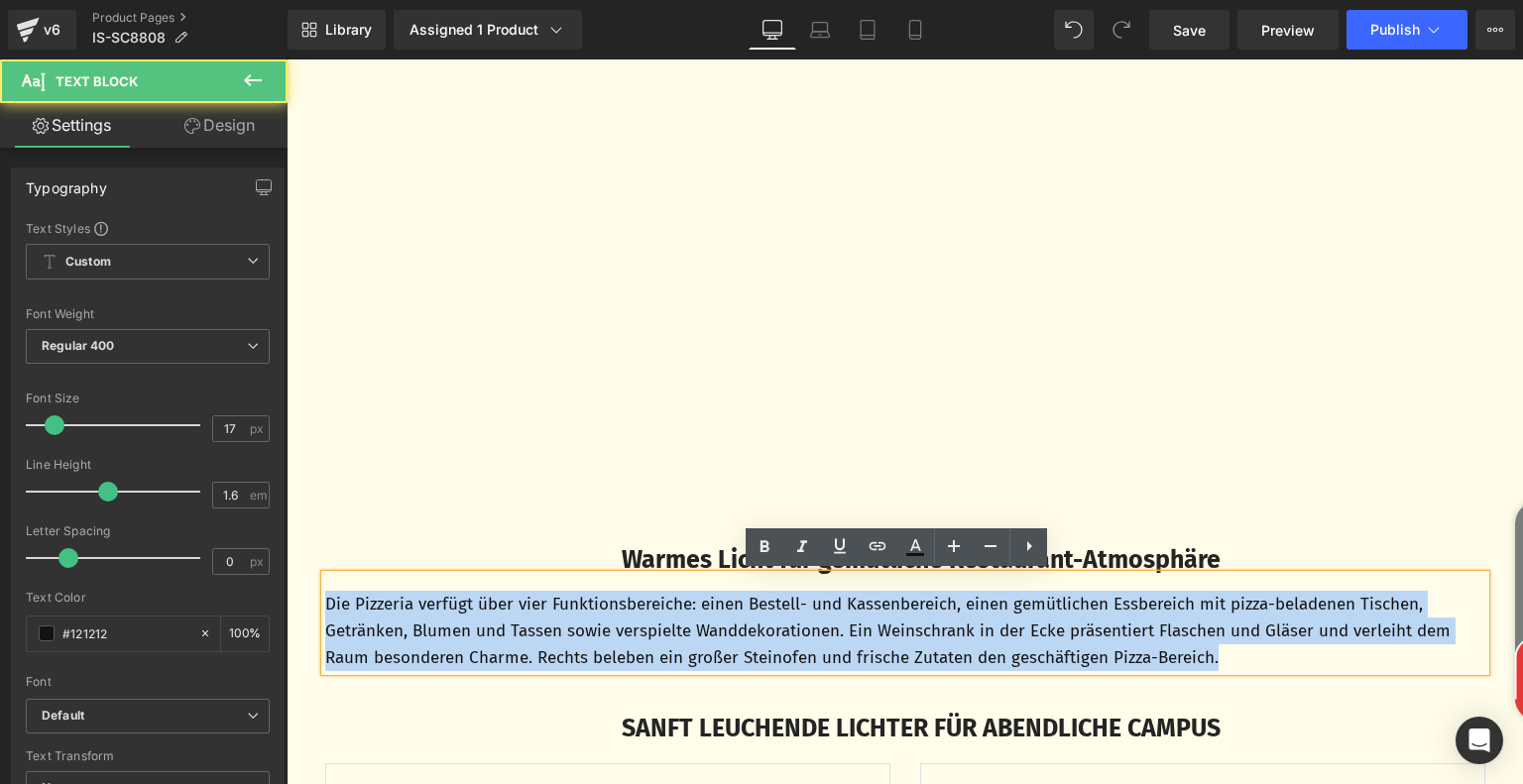 click on "Die Pizzeria verfügt über vier Funktionsbereiche: einen Bestell- und Kassenbereich, einen gemütlichen Essbereich mit pizza-beladenen Tischen, Getränken, Blumen und Tassen sowie verspielte Wanddekorationen. Ein Weinschrank in der Ecke präsentiert Flaschen und Gläser und verleiht dem Raum besonderen Charme. Rechts beleben ein großer Steinofen und frische Zutaten den geschäftigen Pizza-Bereich." at bounding box center [905, 631] 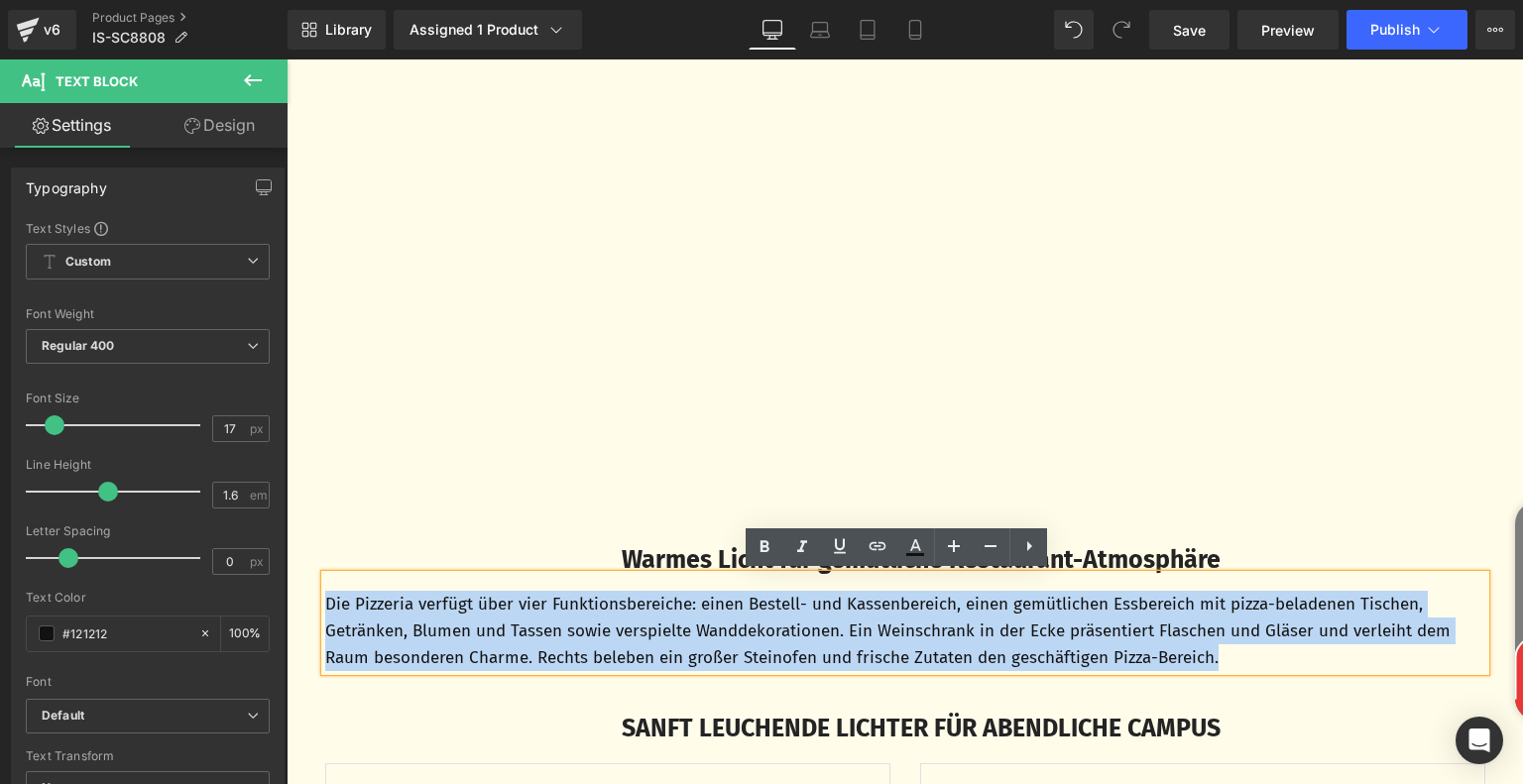 paste 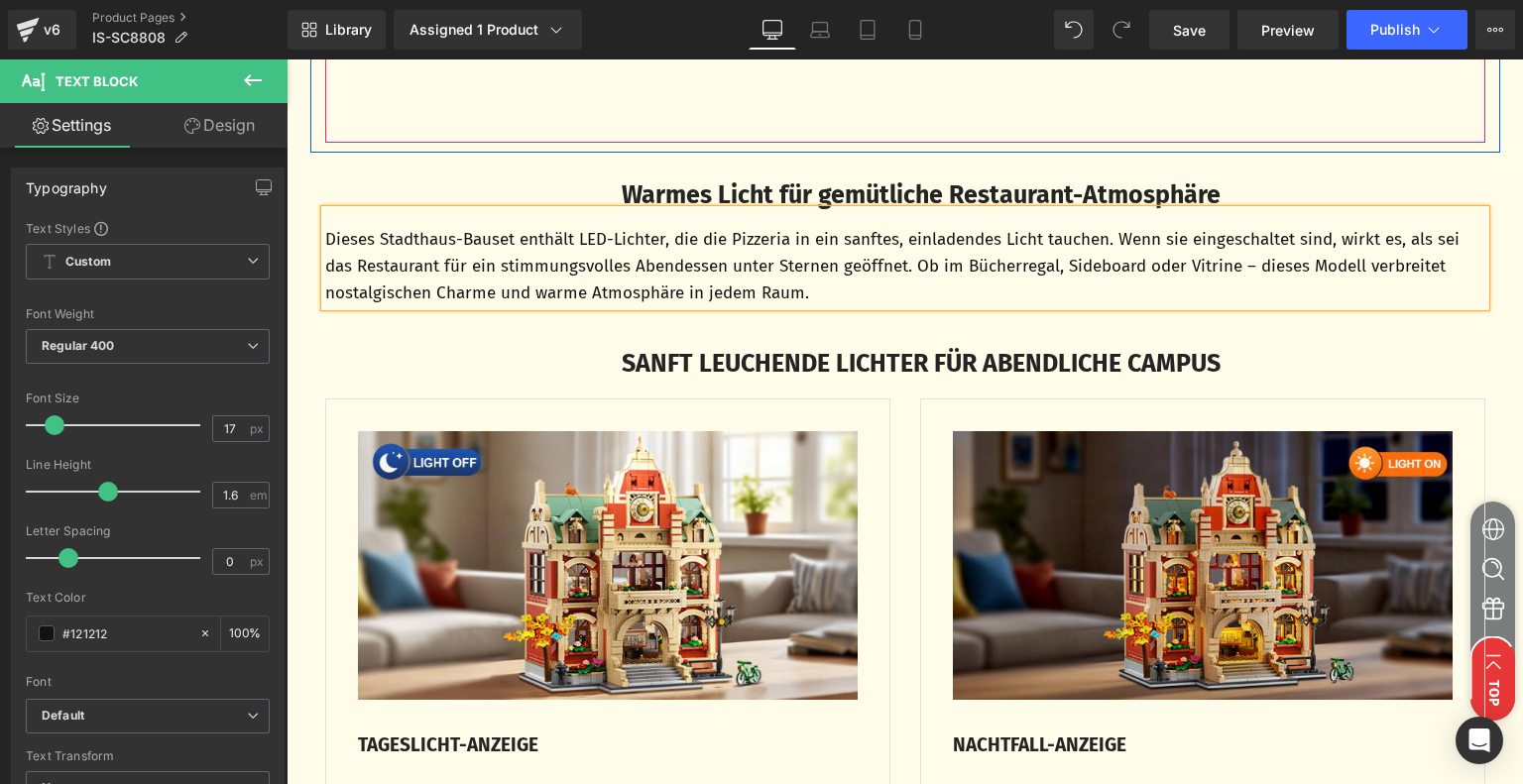 scroll, scrollTop: 2924, scrollLeft: 0, axis: vertical 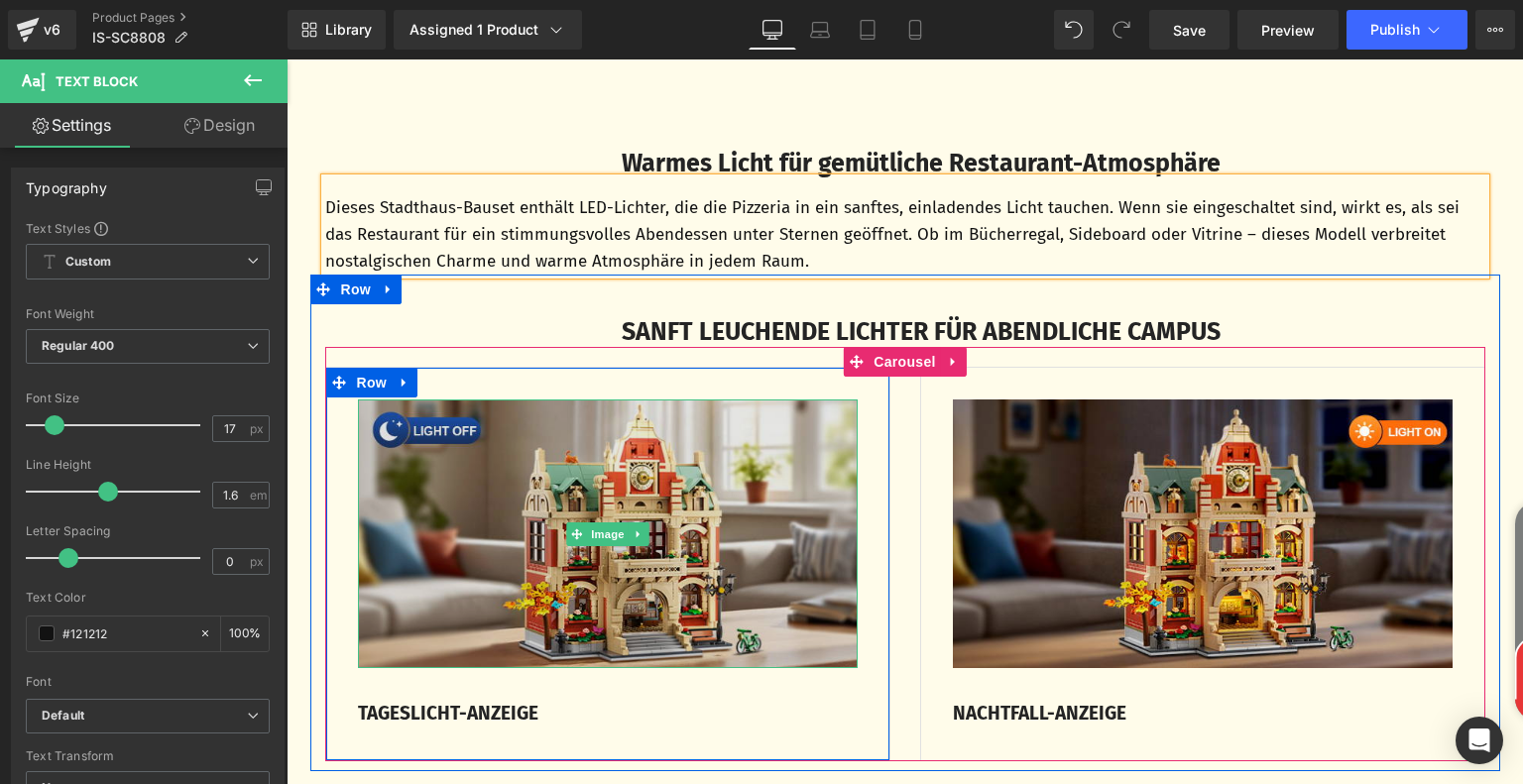 click at bounding box center (608, 533) 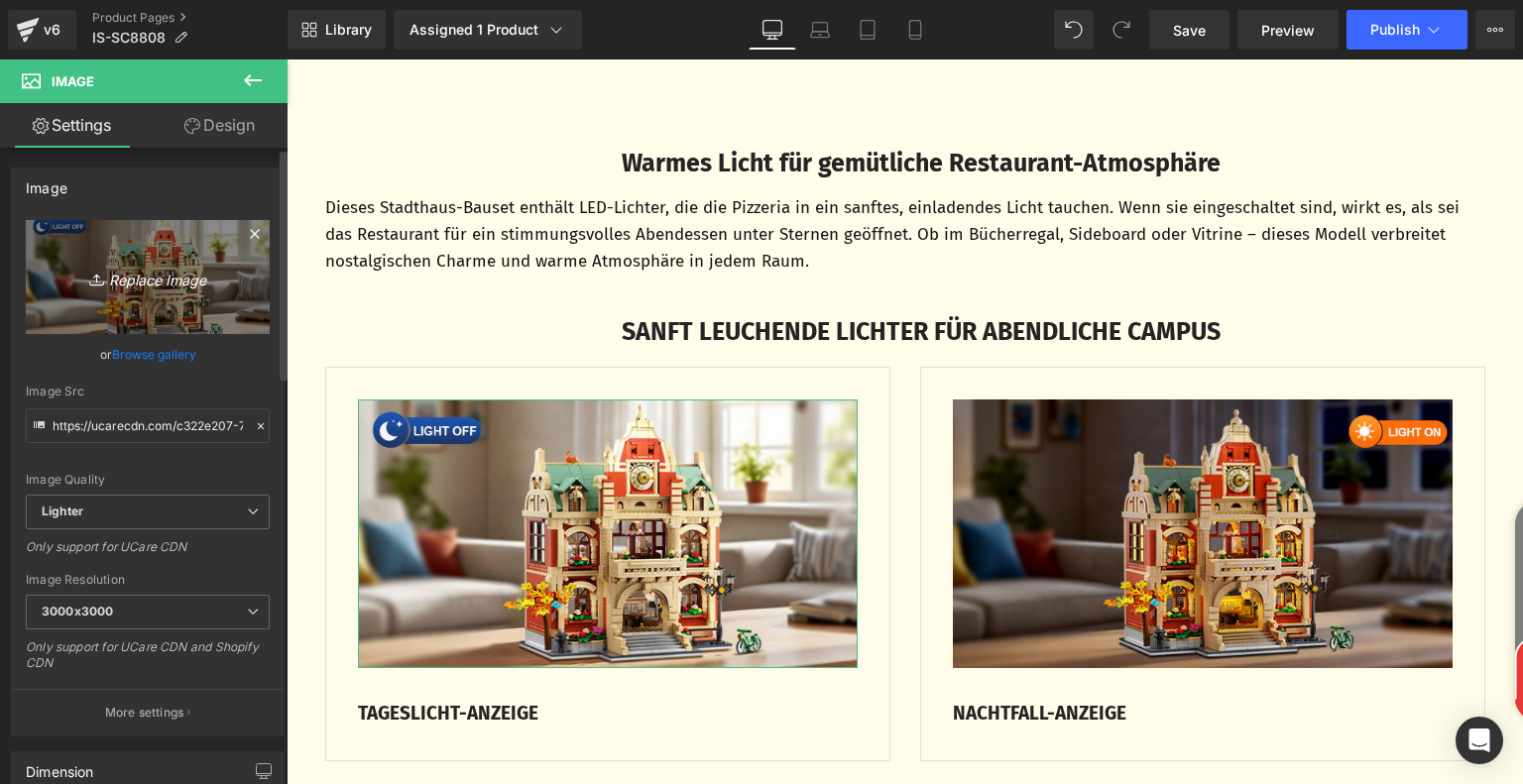click on "Replace Image" at bounding box center [148, 277] 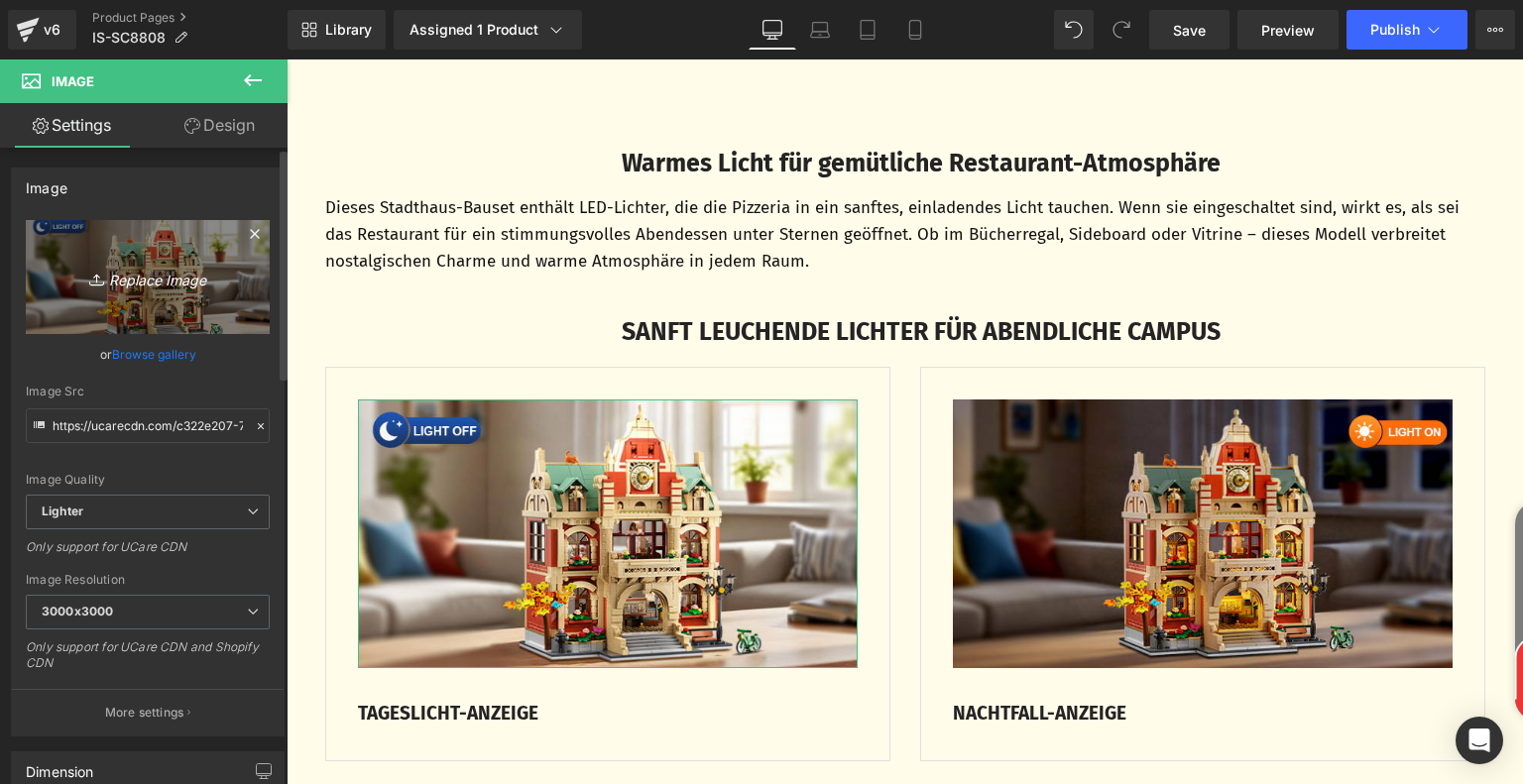 click on "Replace Image" at bounding box center (148, 277) 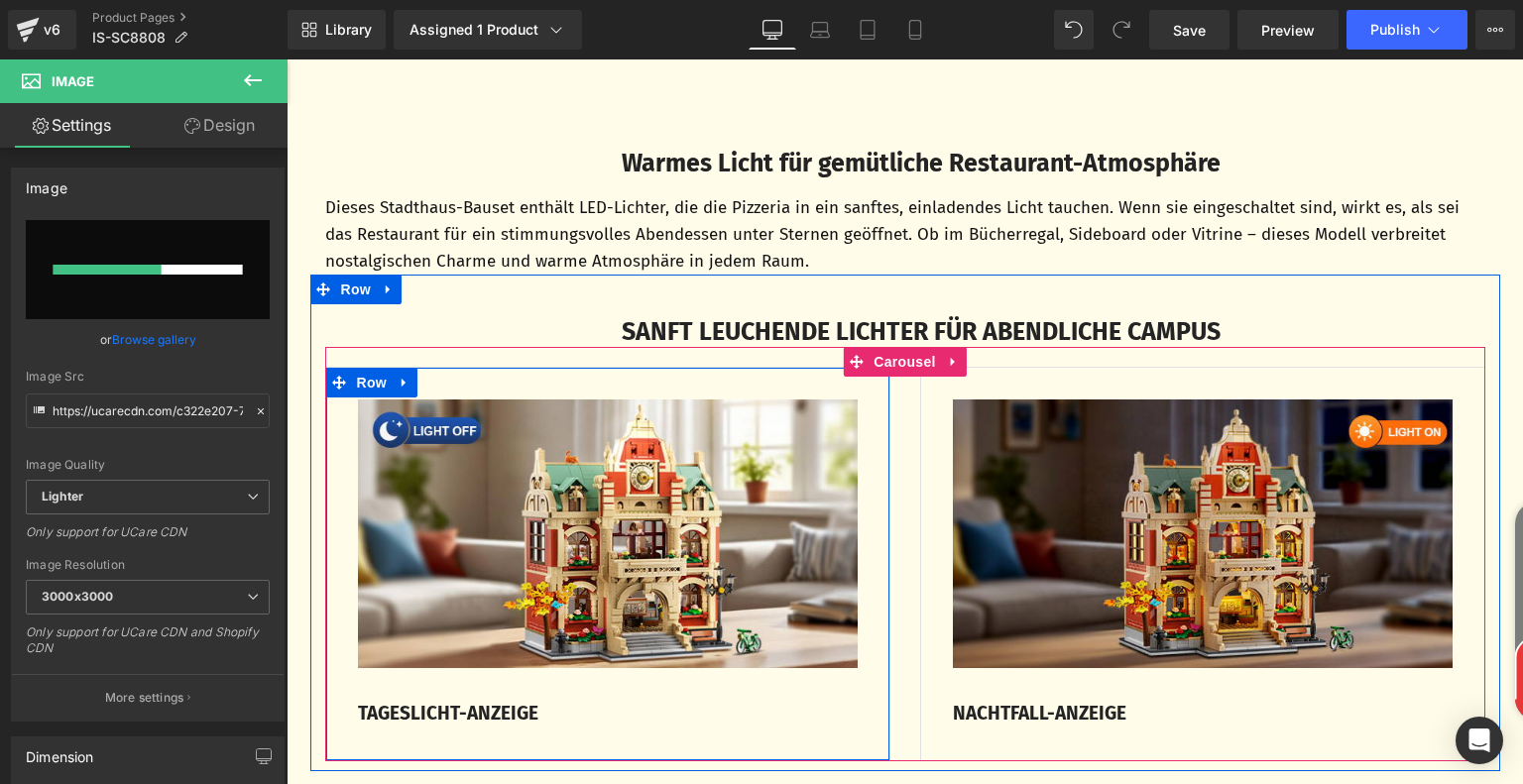 type 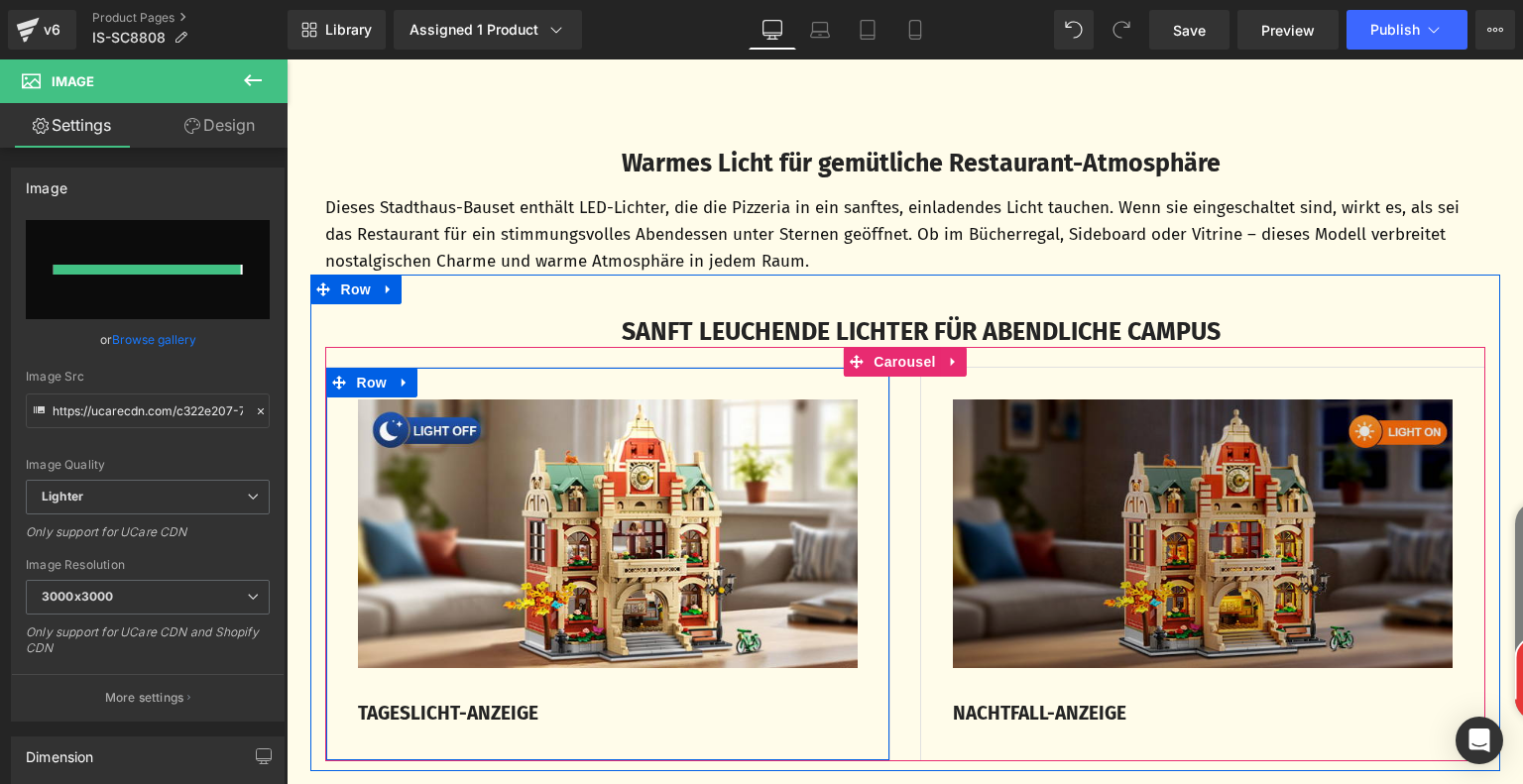 type on "https://ucarecdn.com/eb88f45b-8595-4555-823e-803f9210abcd/-/format/auto/-/preview/3000x3000/-/quality/lighter/3cdf0ac7-512e-40cf-89c0-638cc93de6fe.__CR0,0,650,350_PT0_SX650_V1___.jpg" 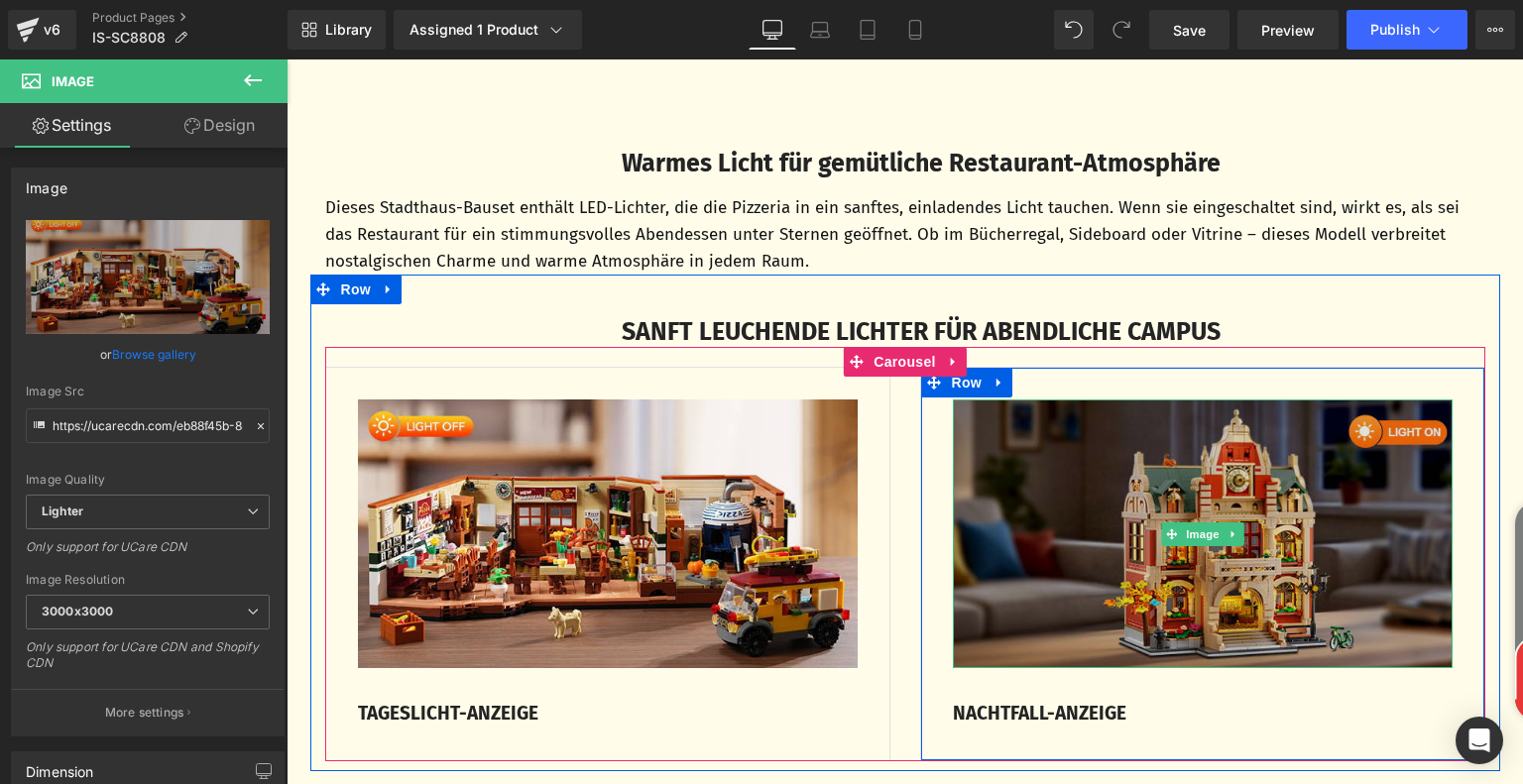 click at bounding box center [1203, 533] 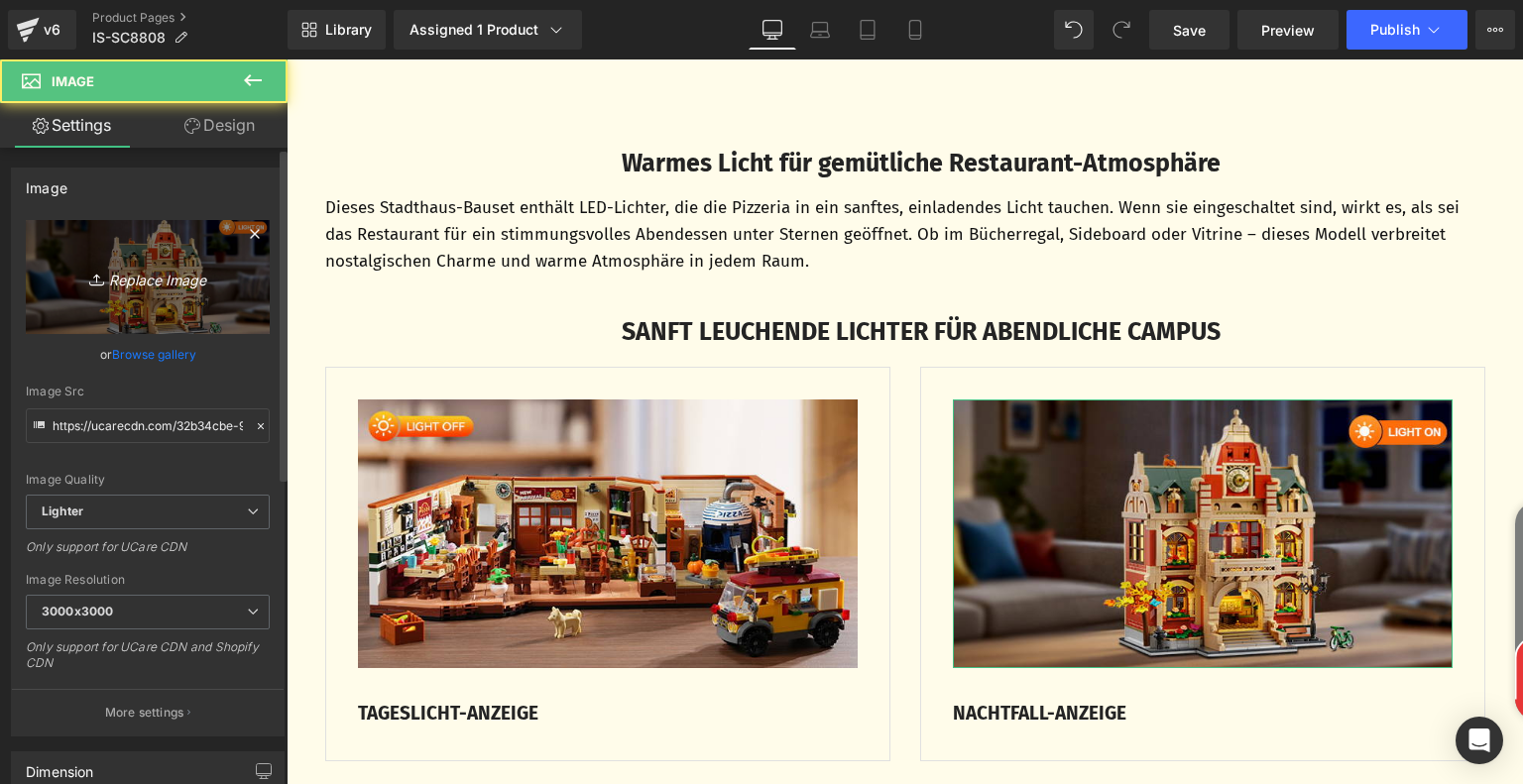 click on "Replace Image" at bounding box center [148, 277] 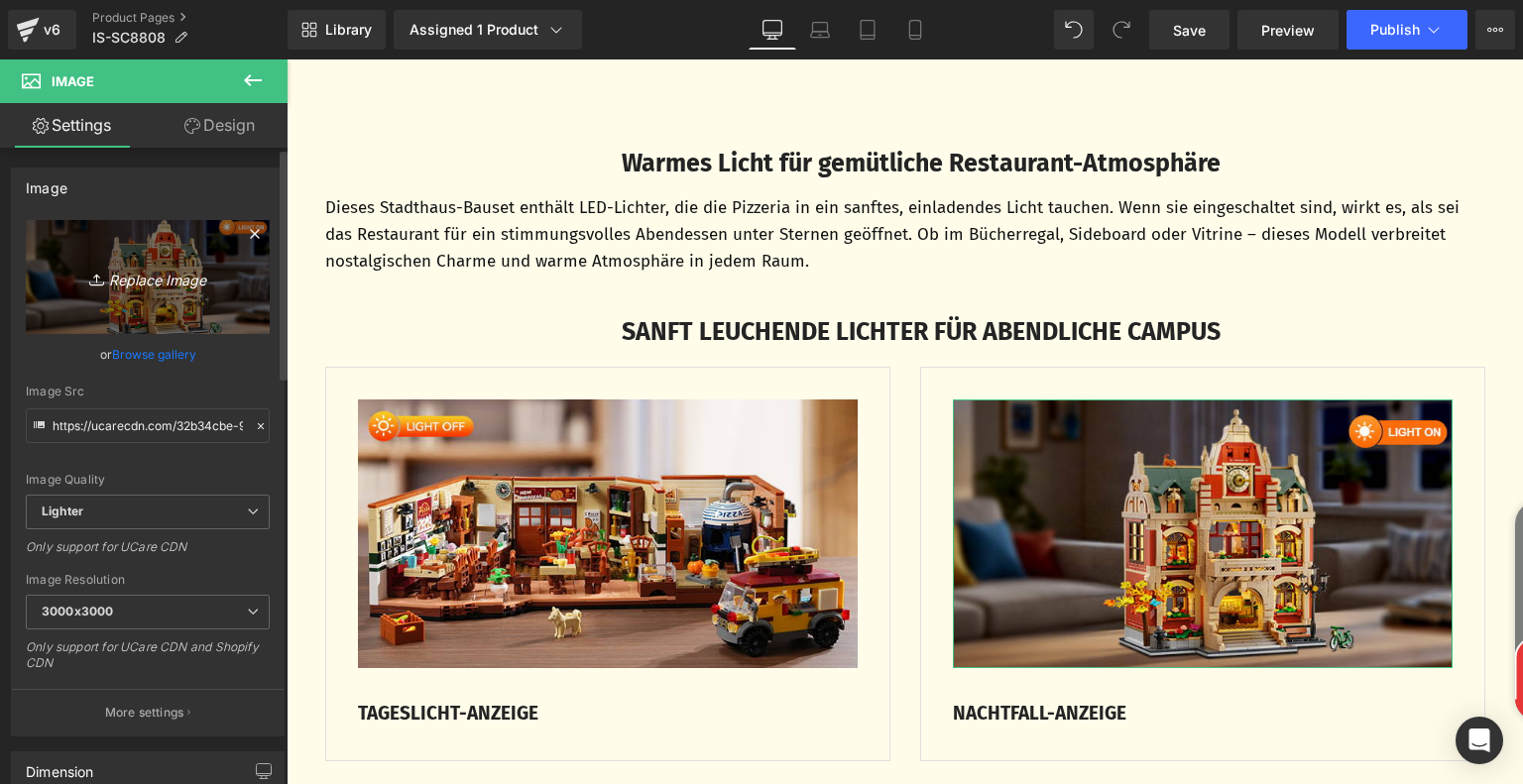 type on "C:\fakepath\5d1b617a-daa3-4080-a19f-6afb5bd173bb.__CR0,0,650,350_PT0_SX650_V1___.jpg" 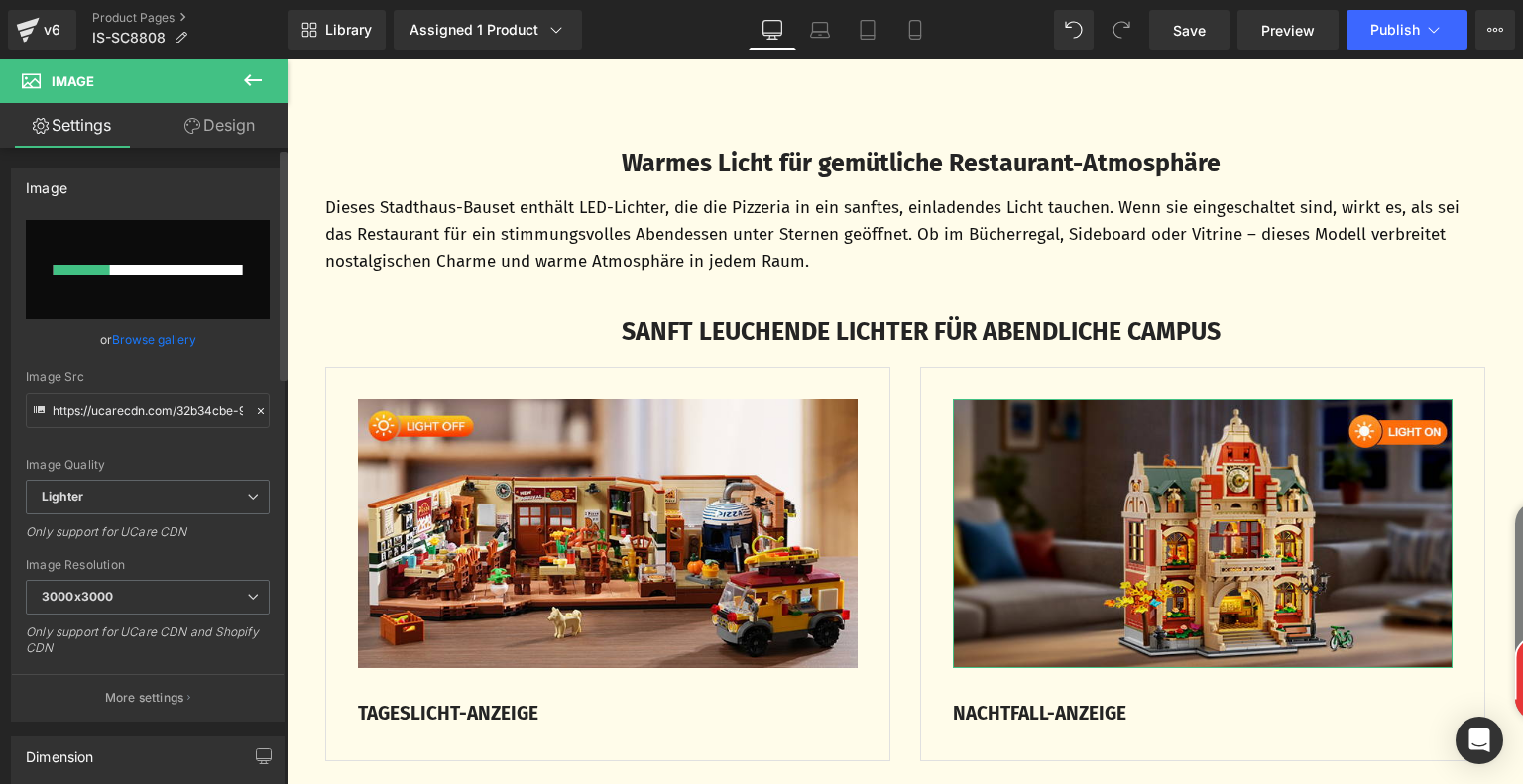 type 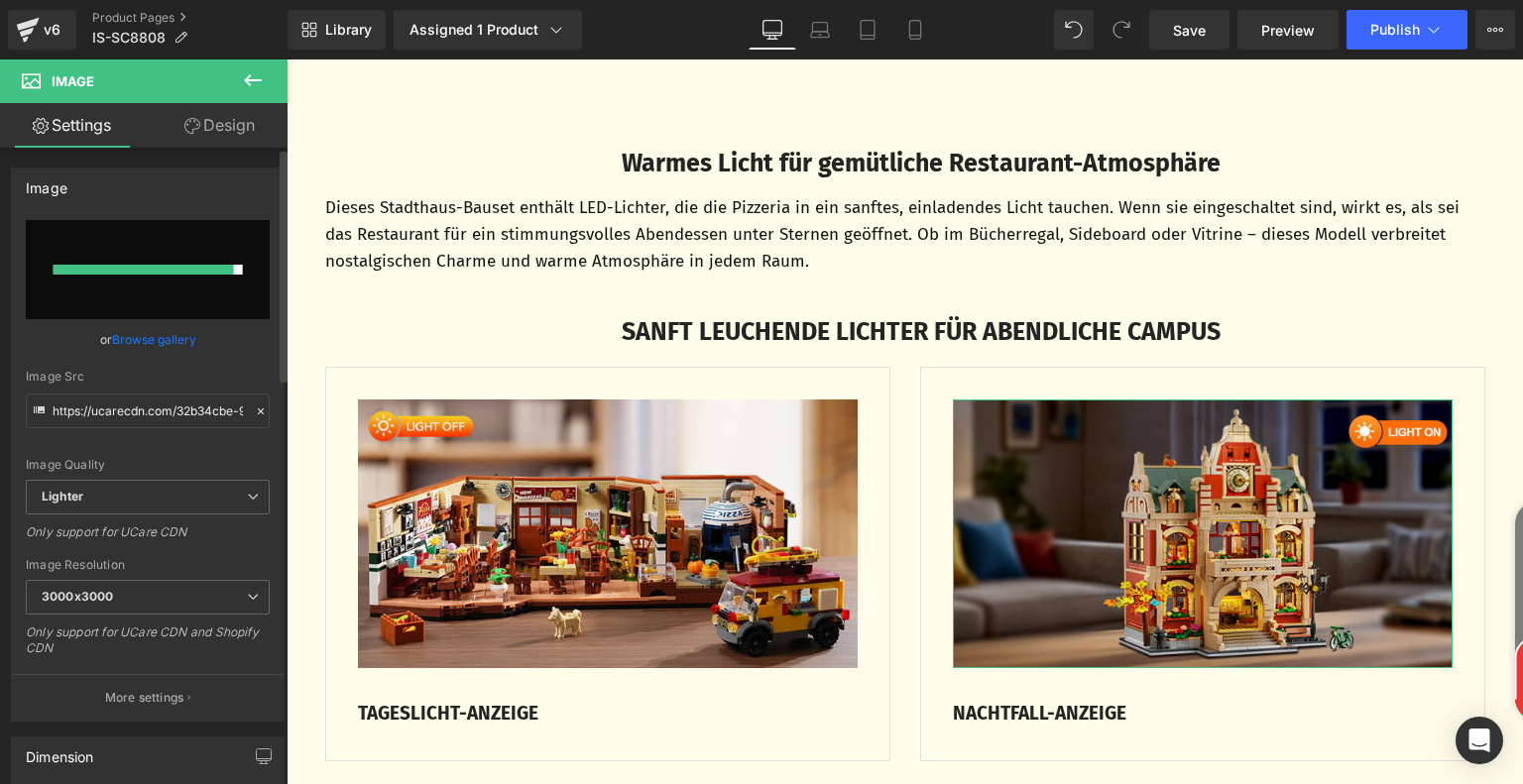 type on "https://ucarecdn.com/79196090-e236-45f2-ab64-c601673f0e3e/-/format/auto/-/preview/3000x3000/-/quality/lighter/5d1b617a-daa3-4080-a19f-6afb5bd173bb.__CR0,0,650,350_PT0_SX650_V1___.jpg" 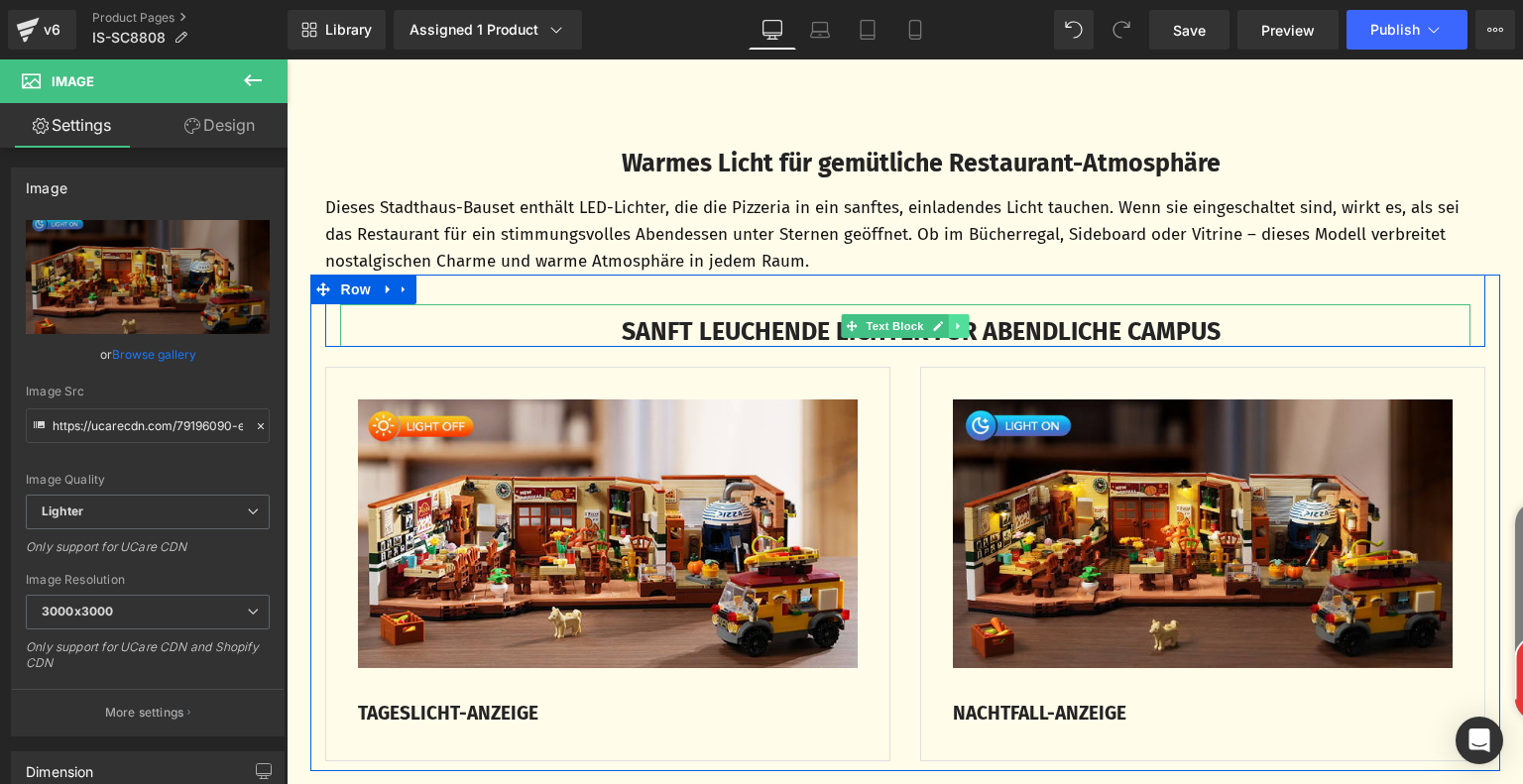 click 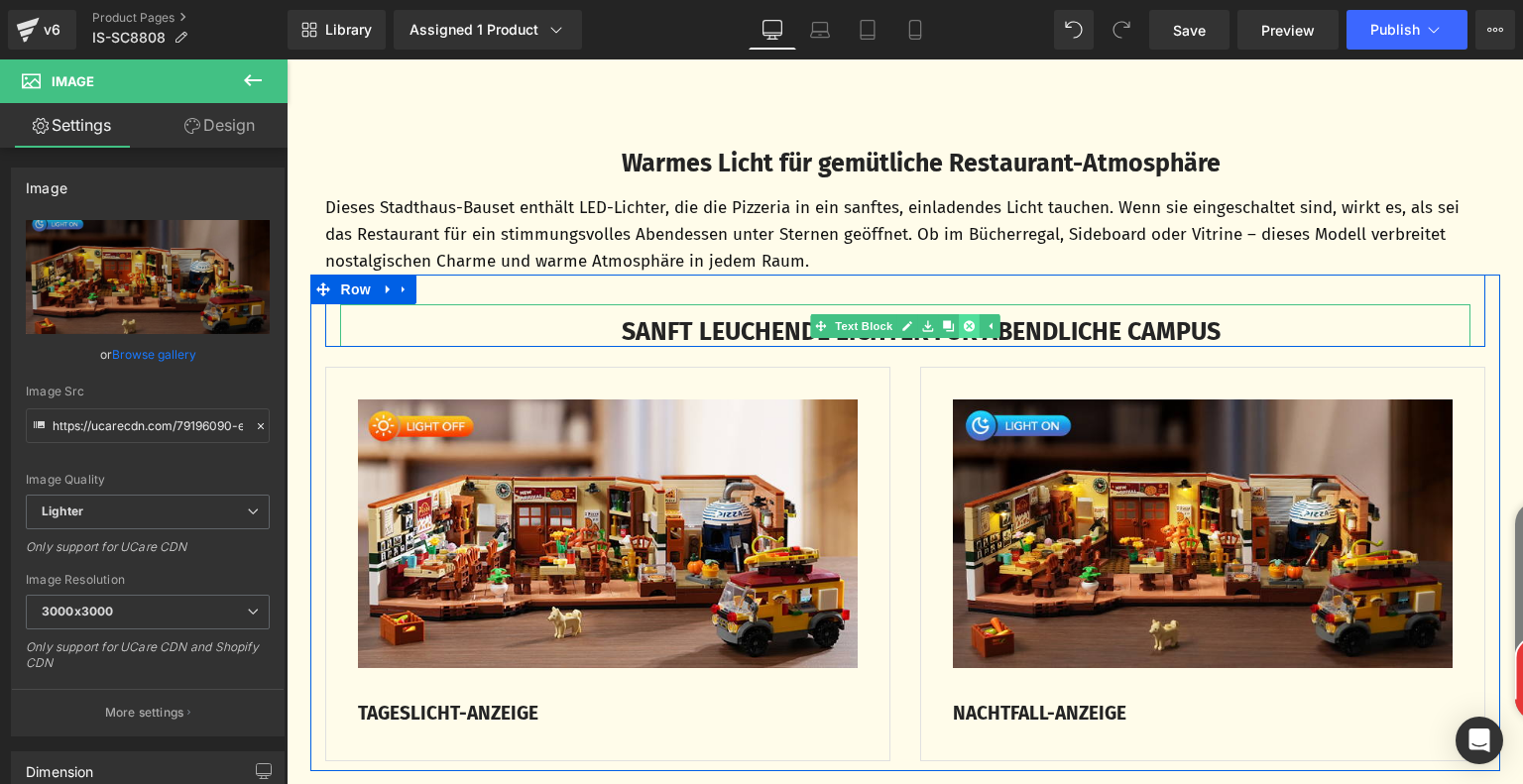 click 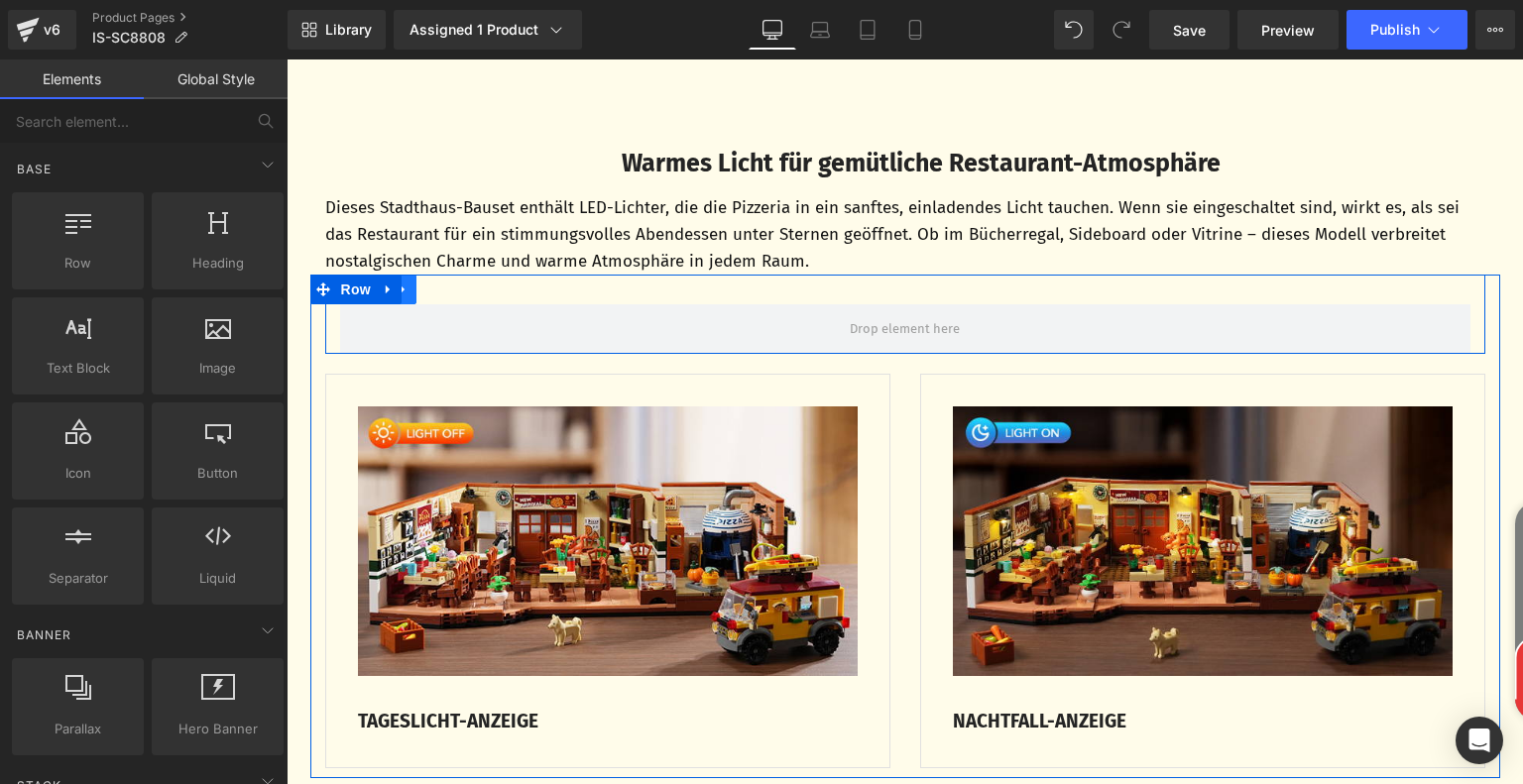 click at bounding box center (404, 289) 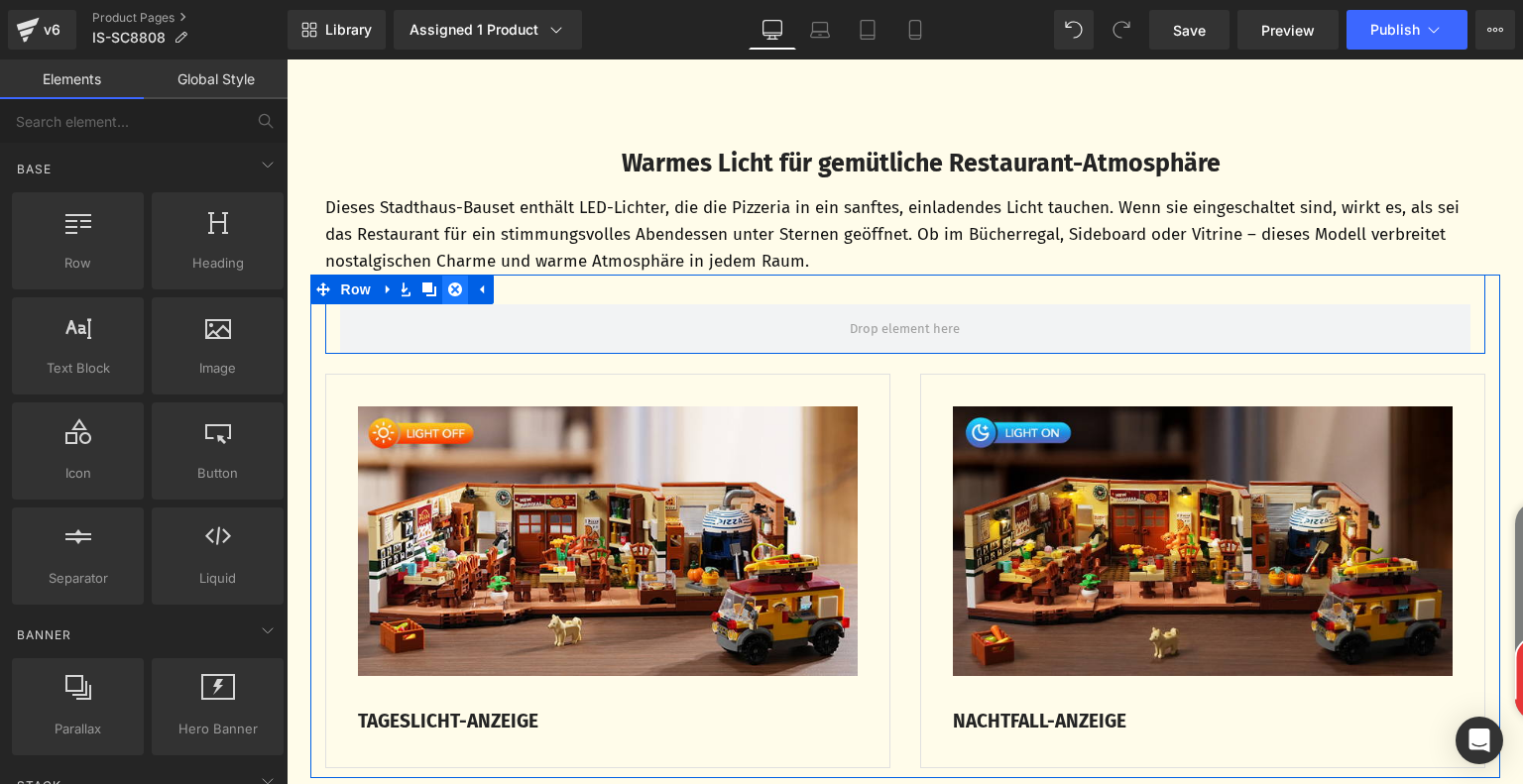 click 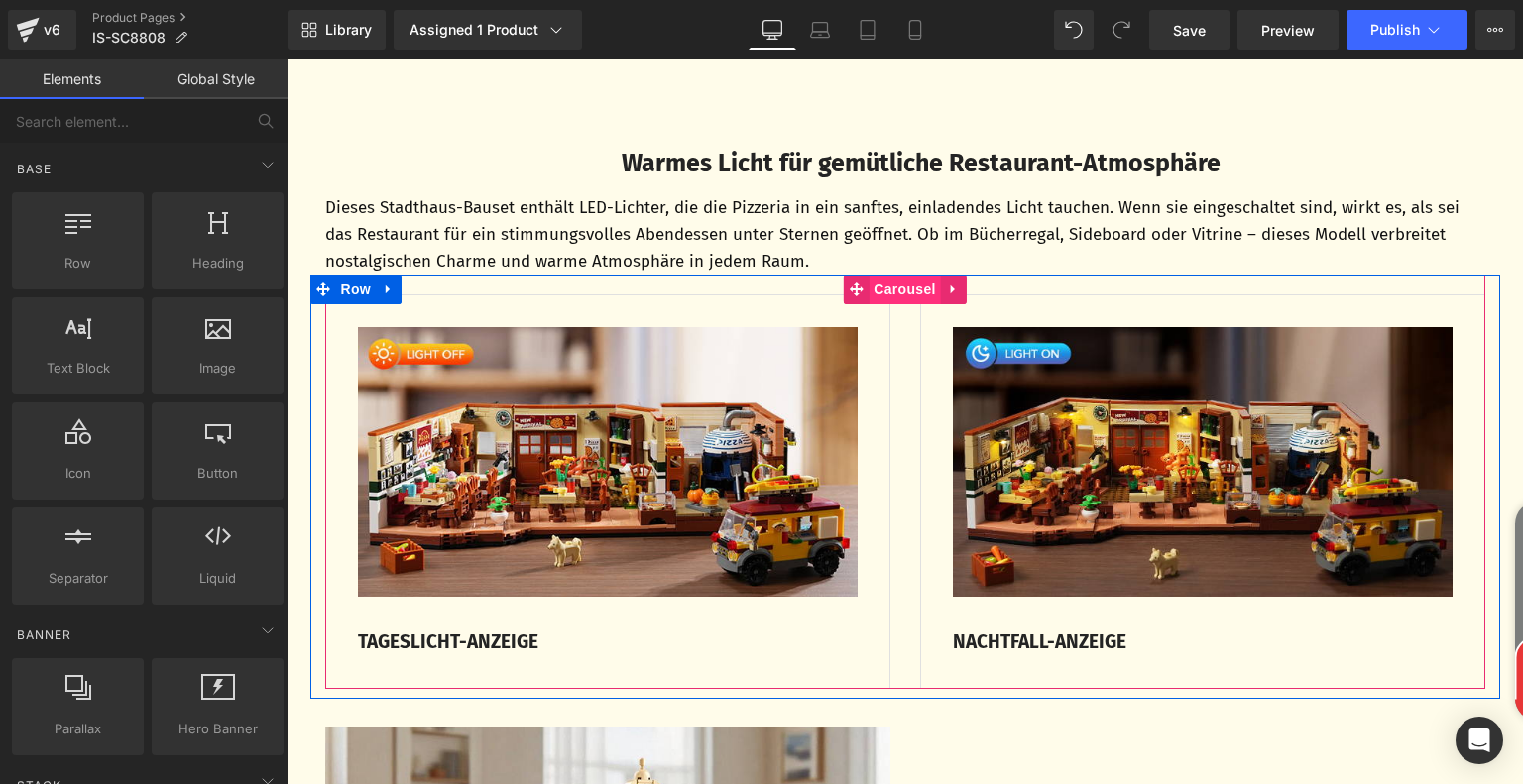 click on "Carousel" at bounding box center [904, 289] 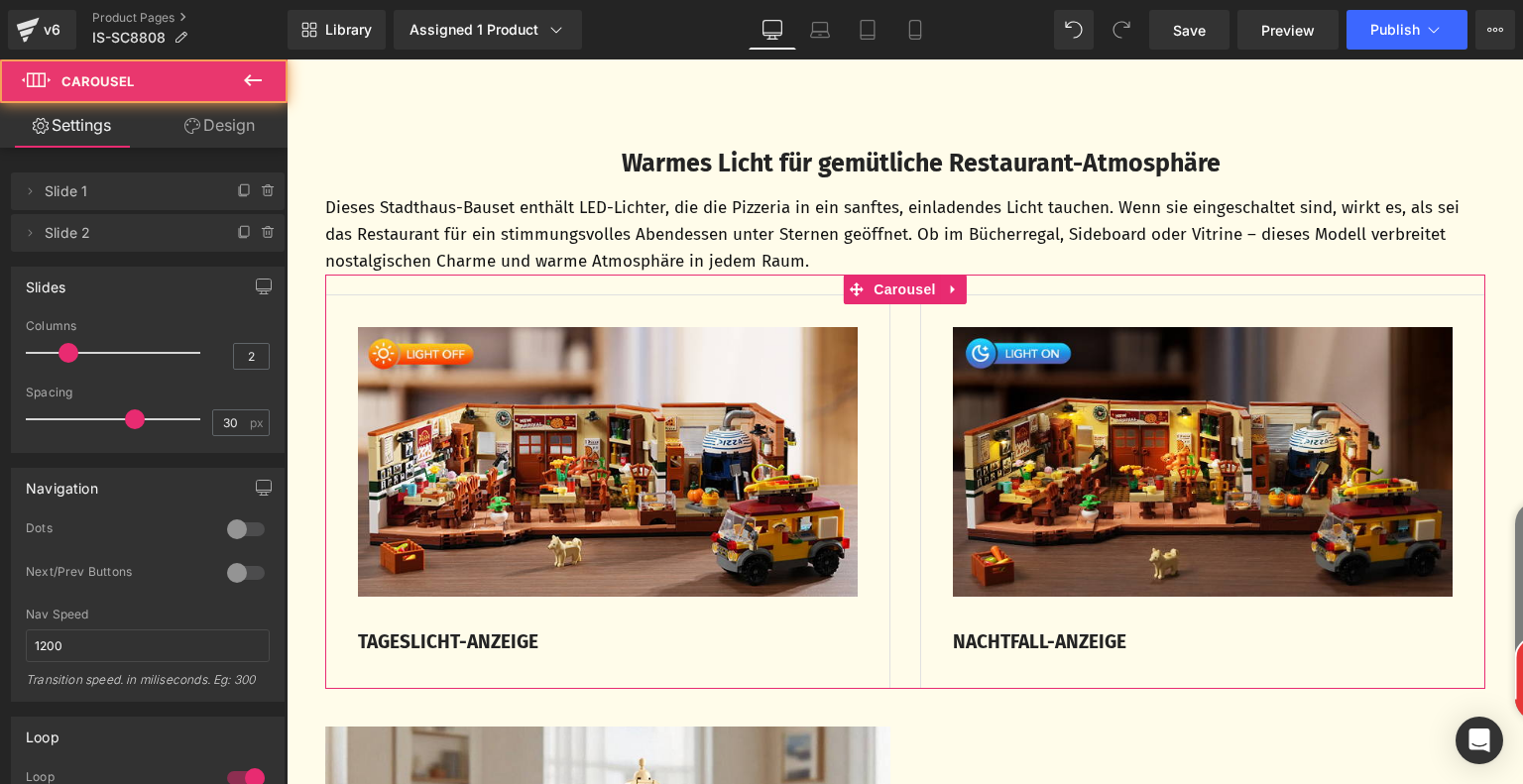 click on "Design" at bounding box center [219, 125] 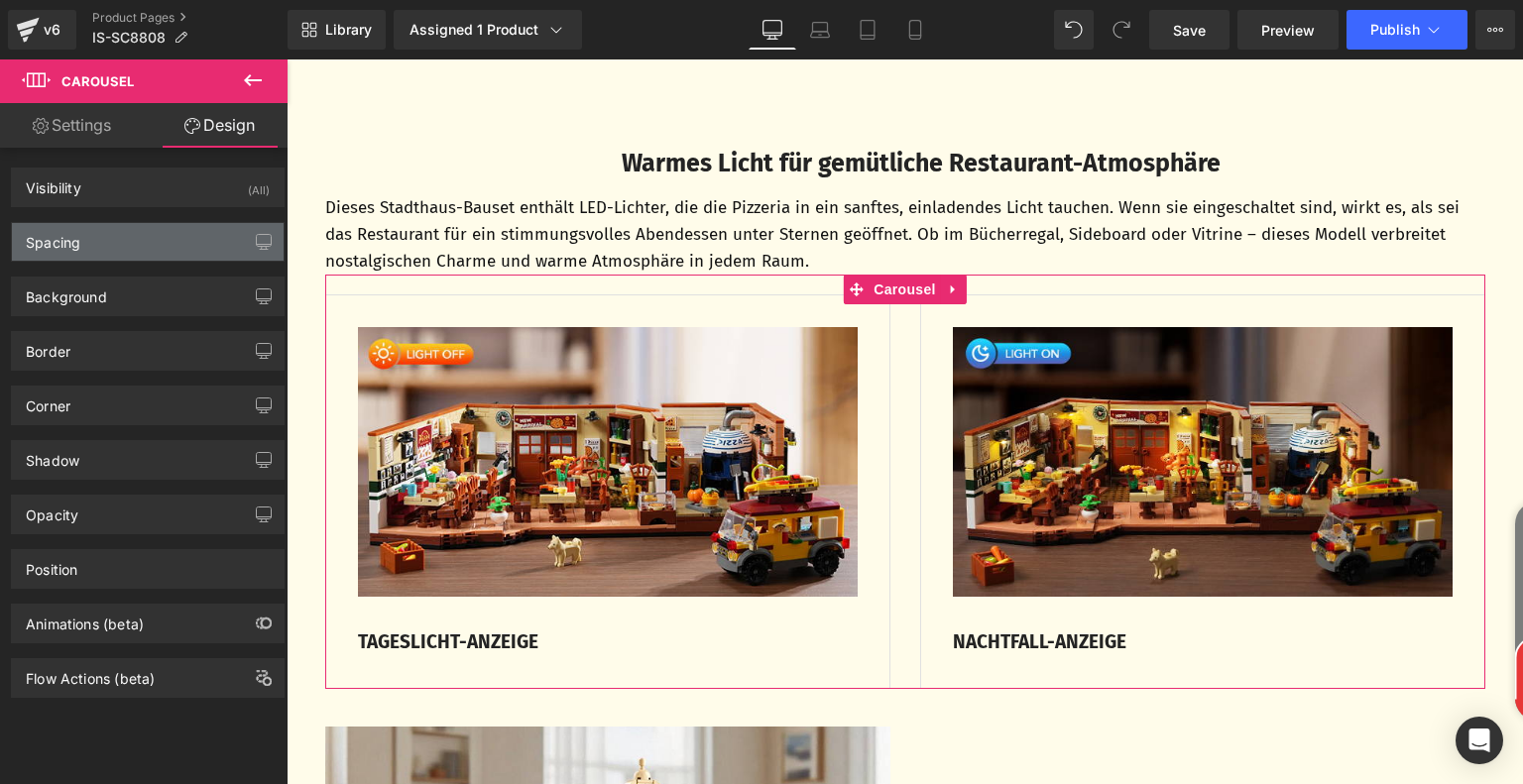 click on "Spacing" at bounding box center (148, 242) 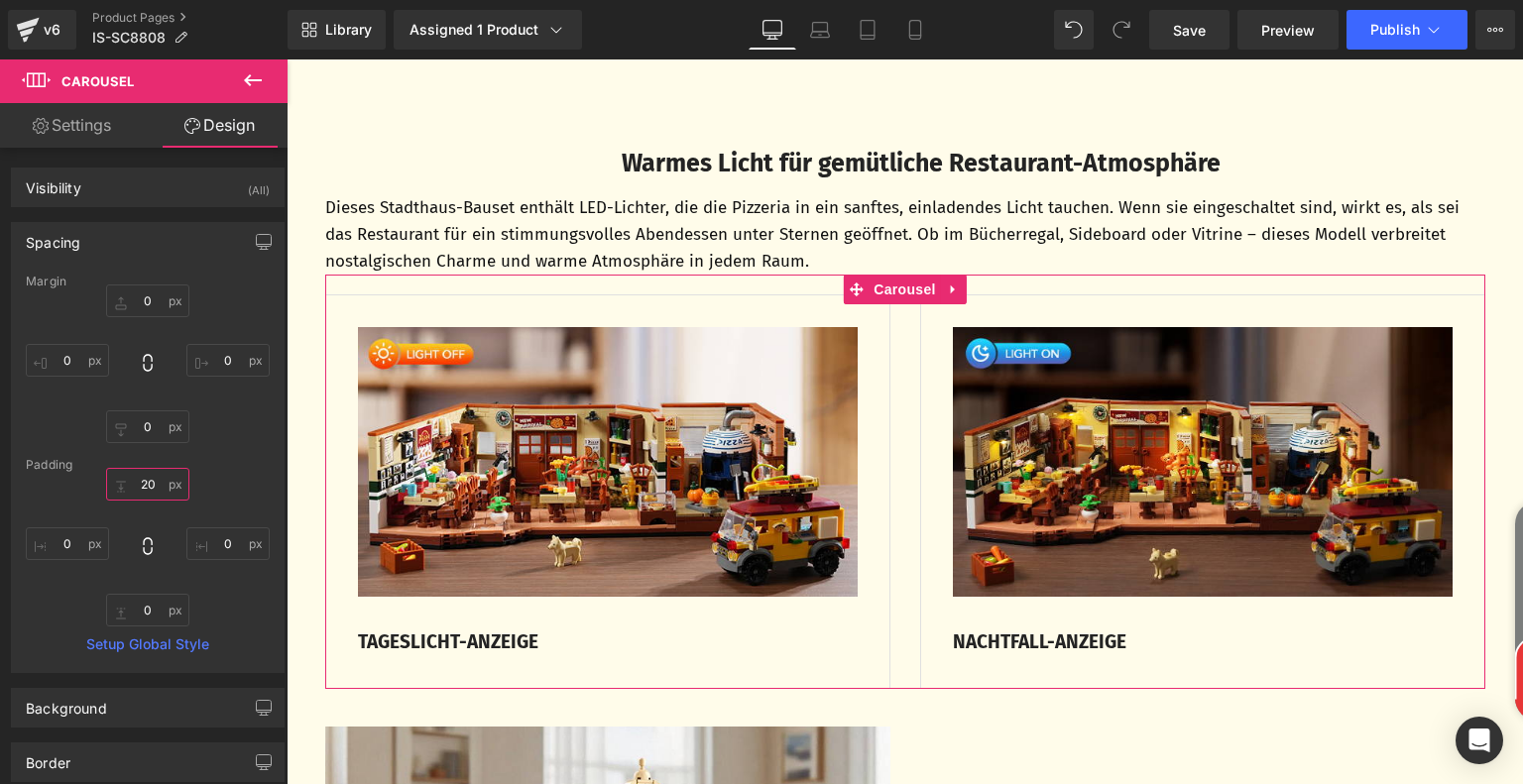 click on "20" at bounding box center (148, 484) 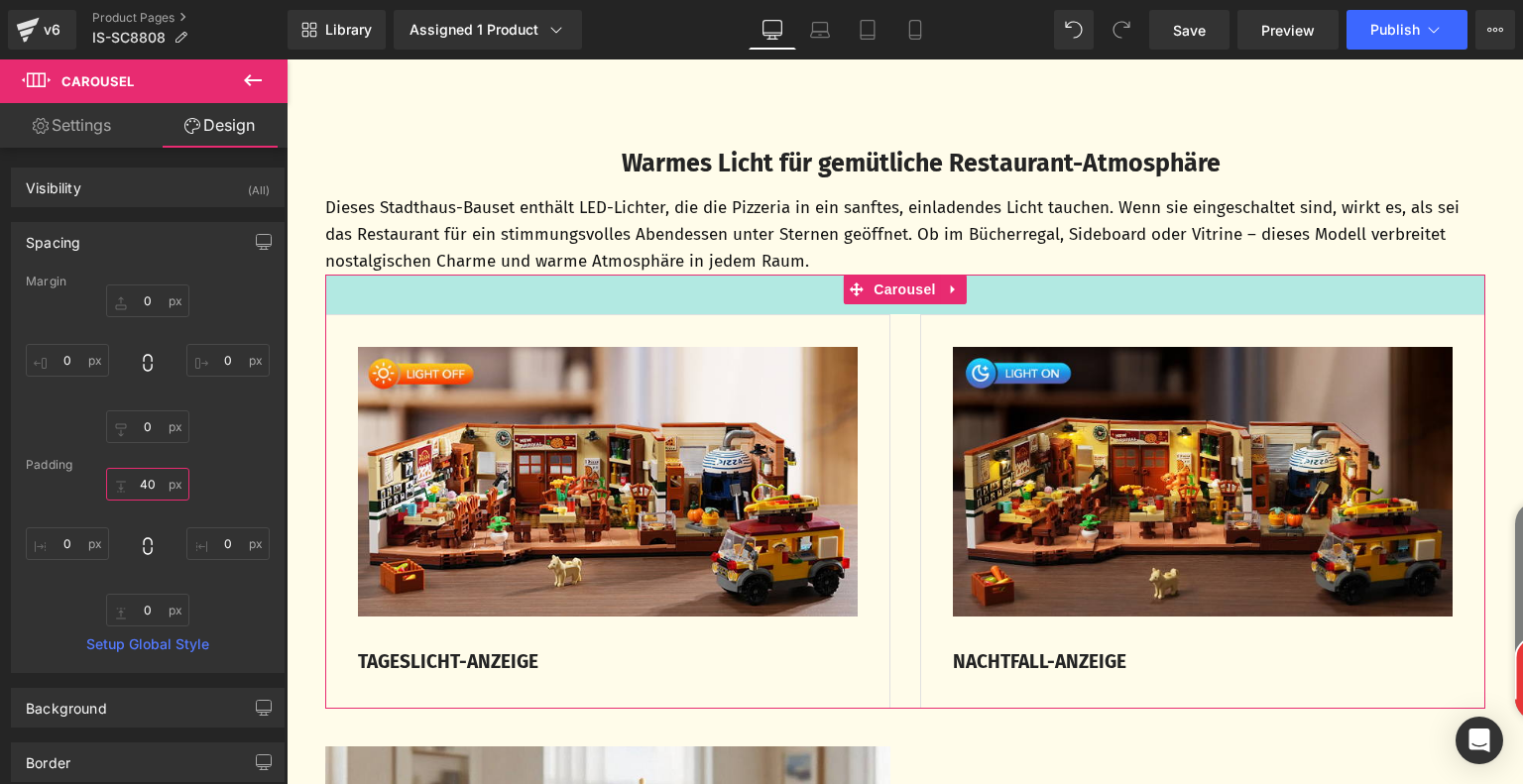 click on "40" at bounding box center (148, 484) 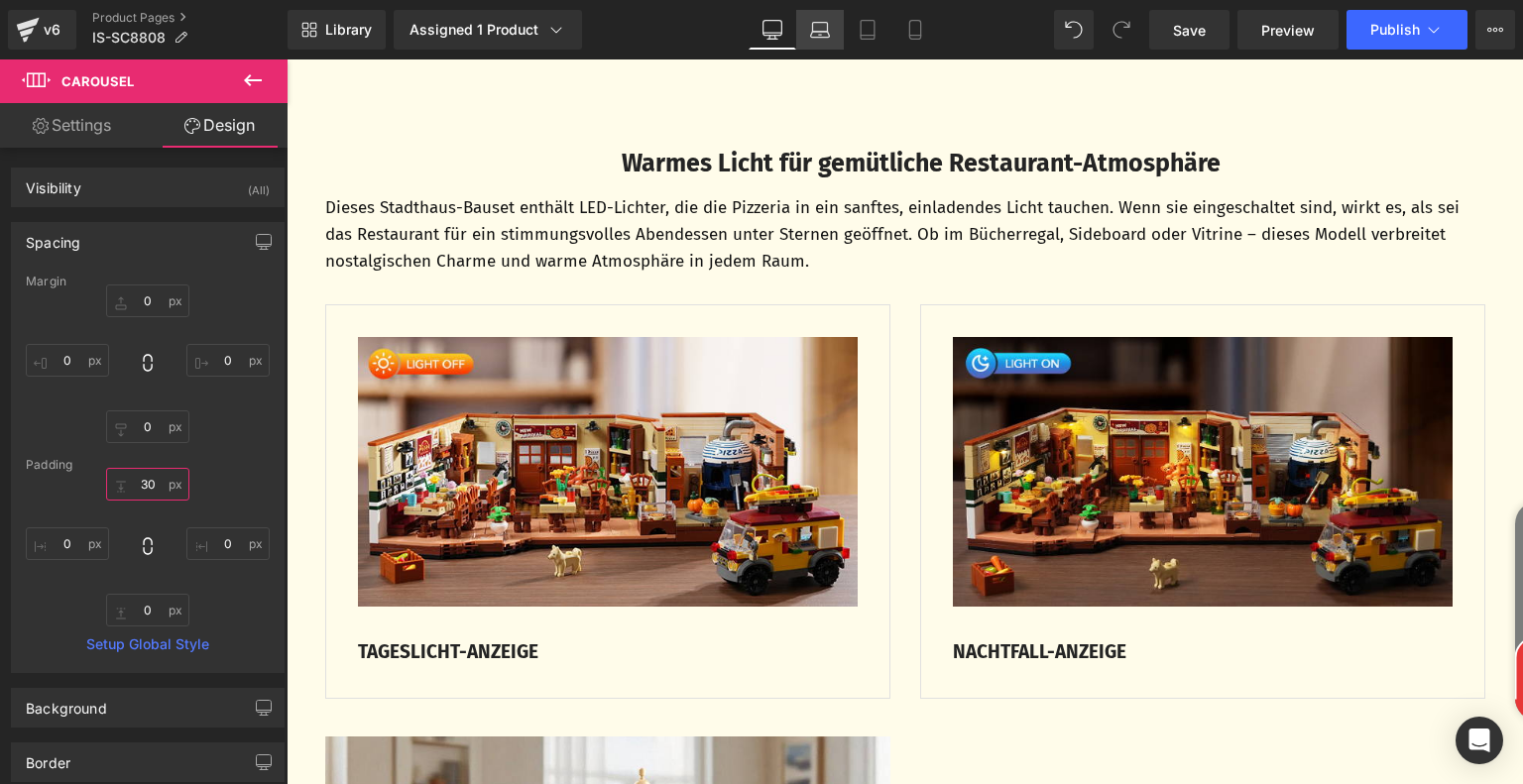 type on "30" 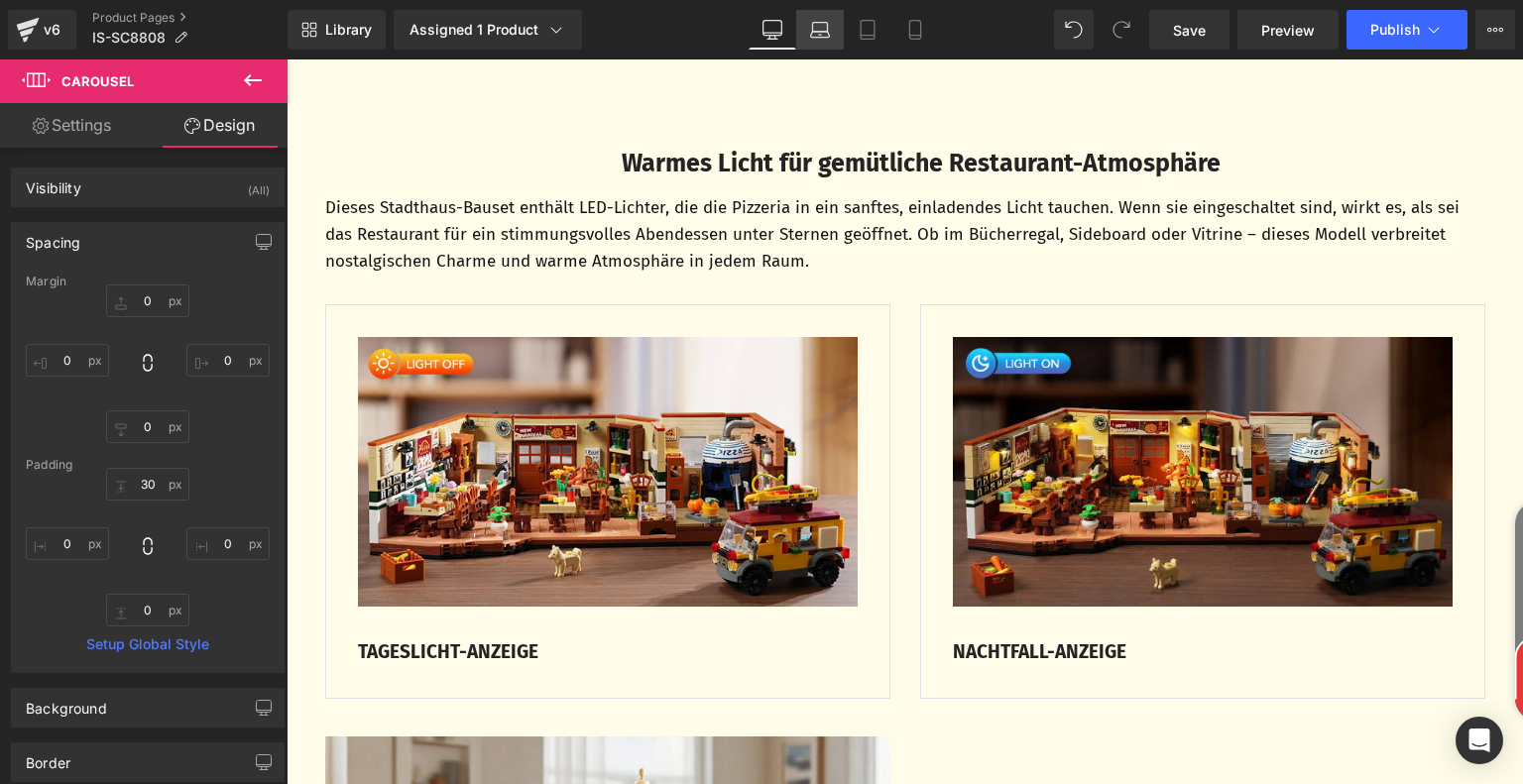 click on "Laptop" at bounding box center [820, 30] 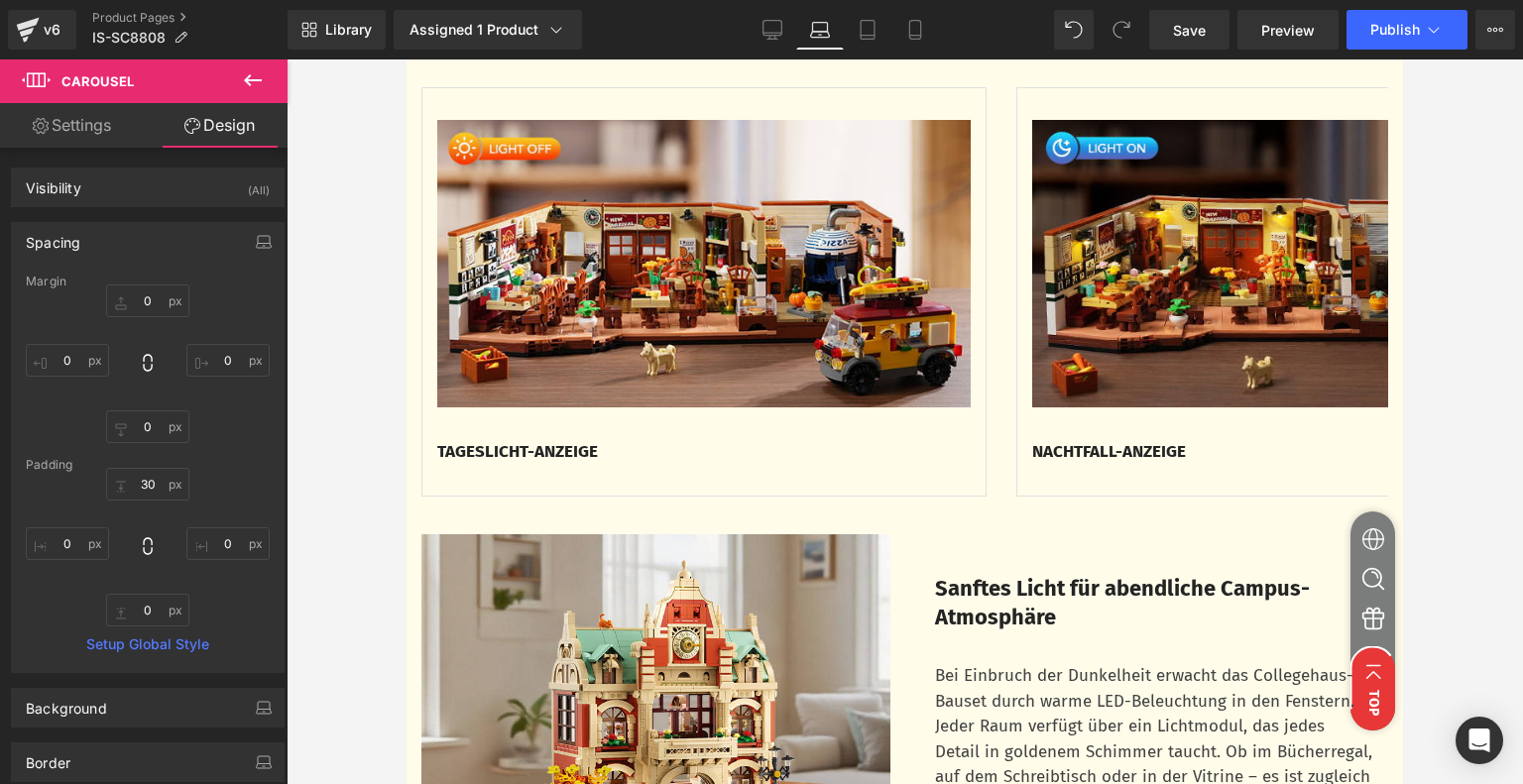 type on "0" 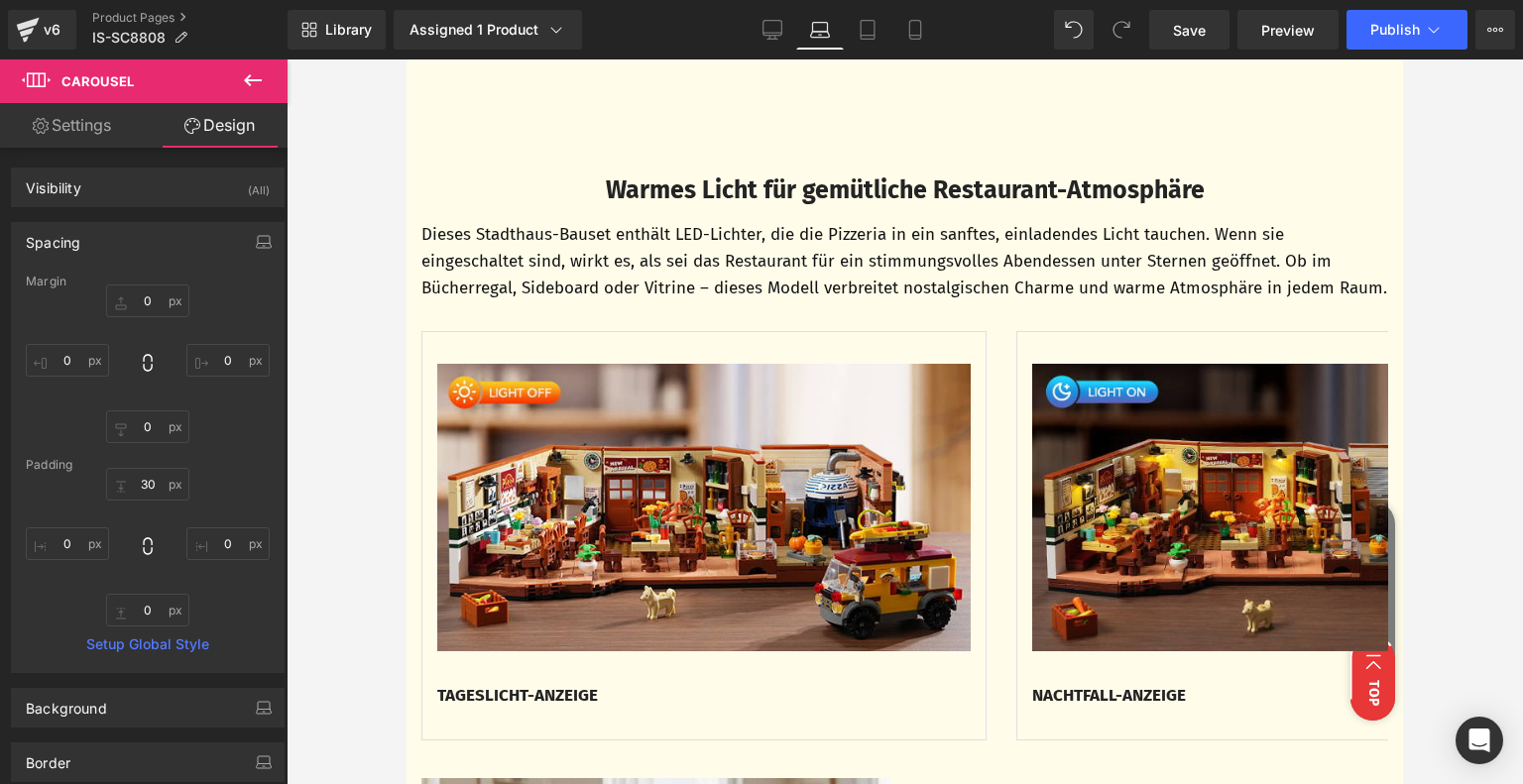 scroll, scrollTop: 2549, scrollLeft: 0, axis: vertical 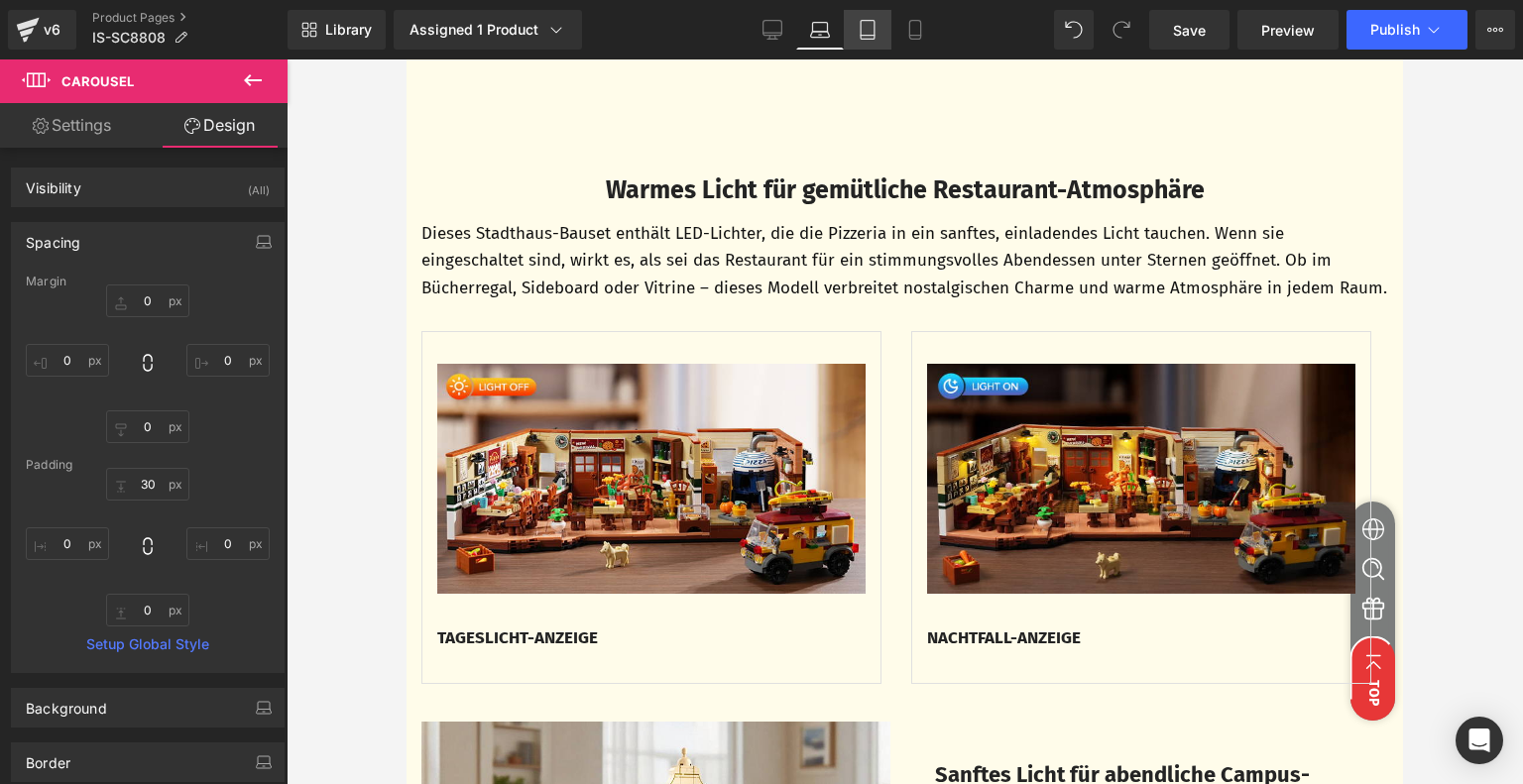click on "Tablet" at bounding box center [868, 30] 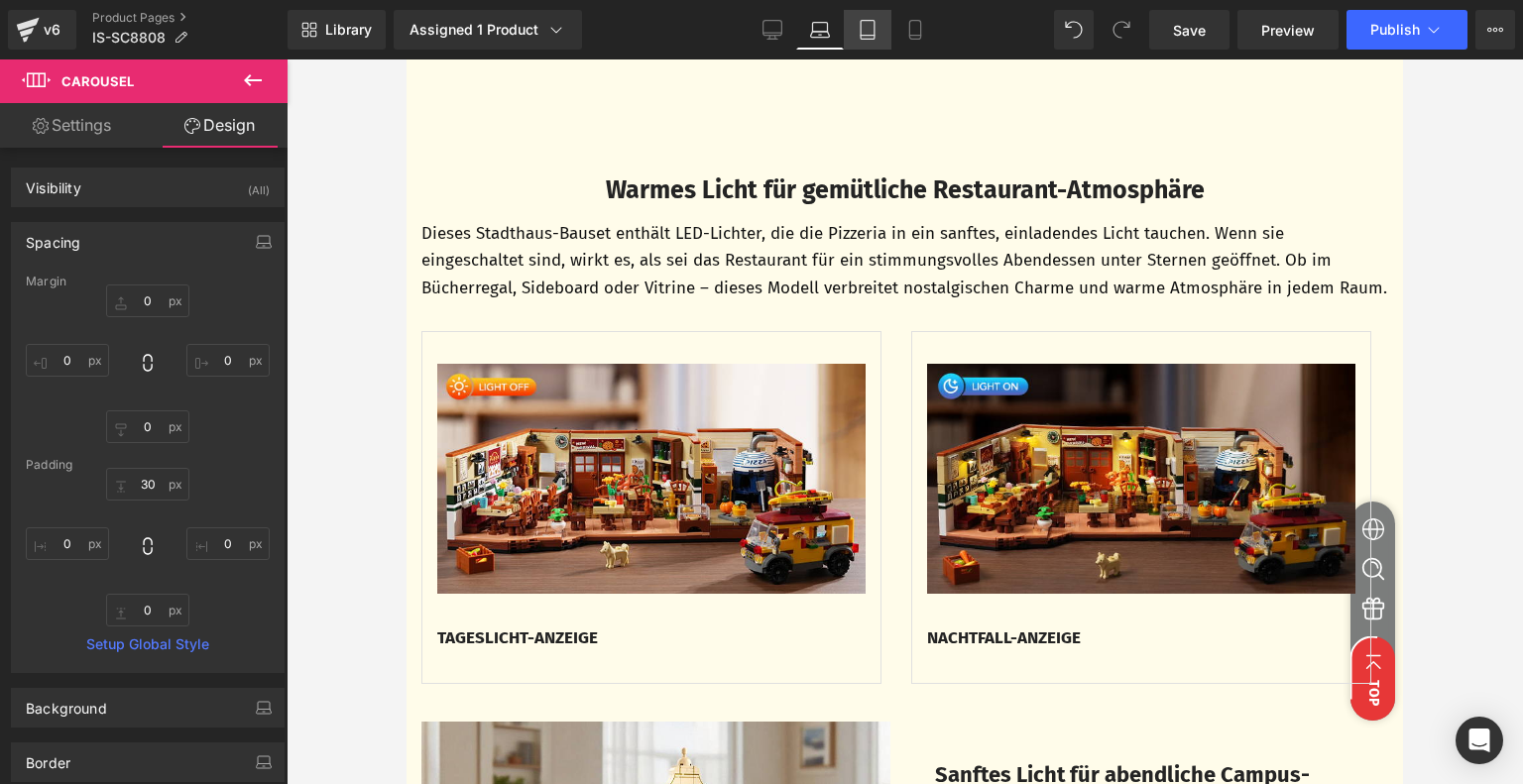 type on "0" 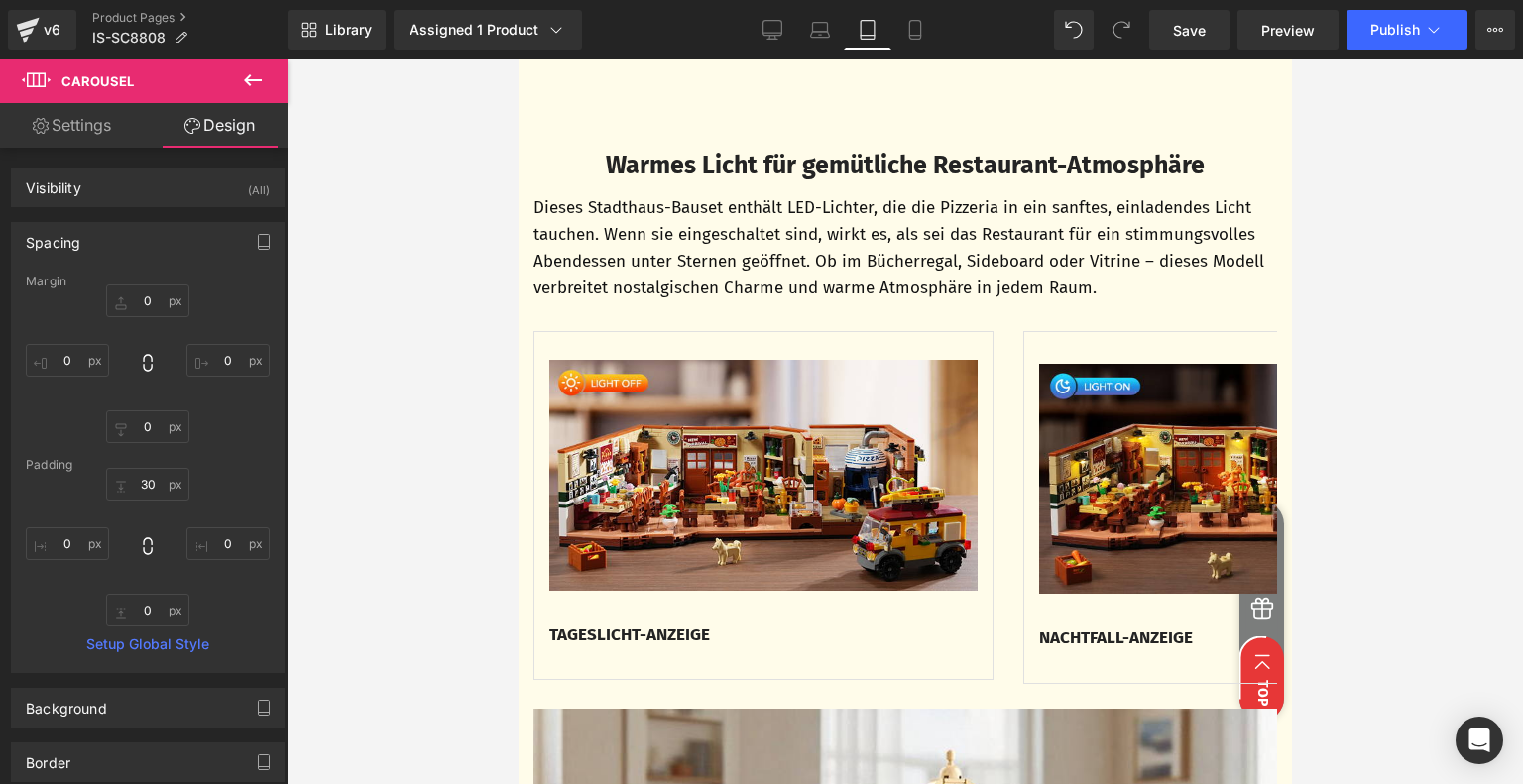 scroll, scrollTop: 2259, scrollLeft: 0, axis: vertical 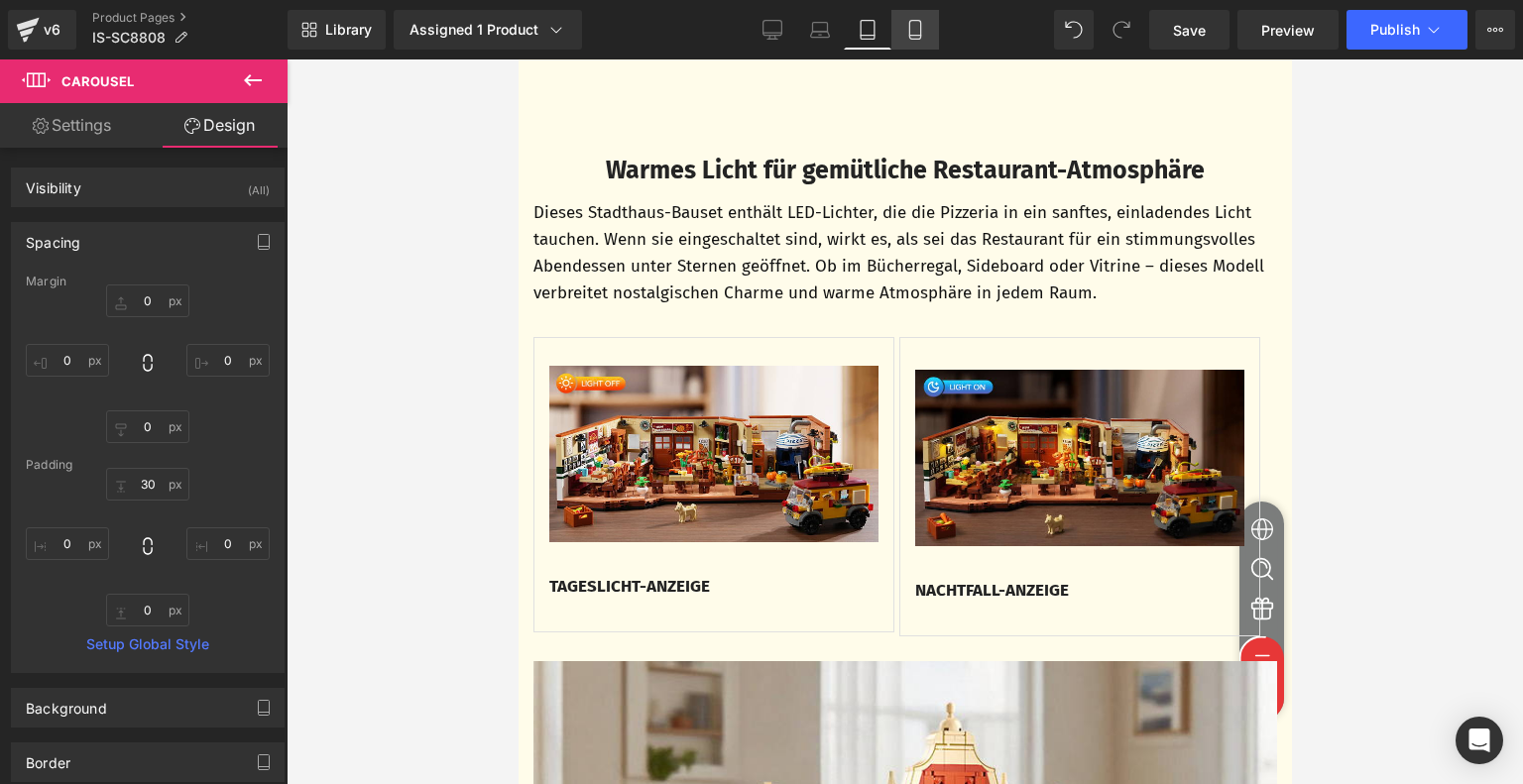 click 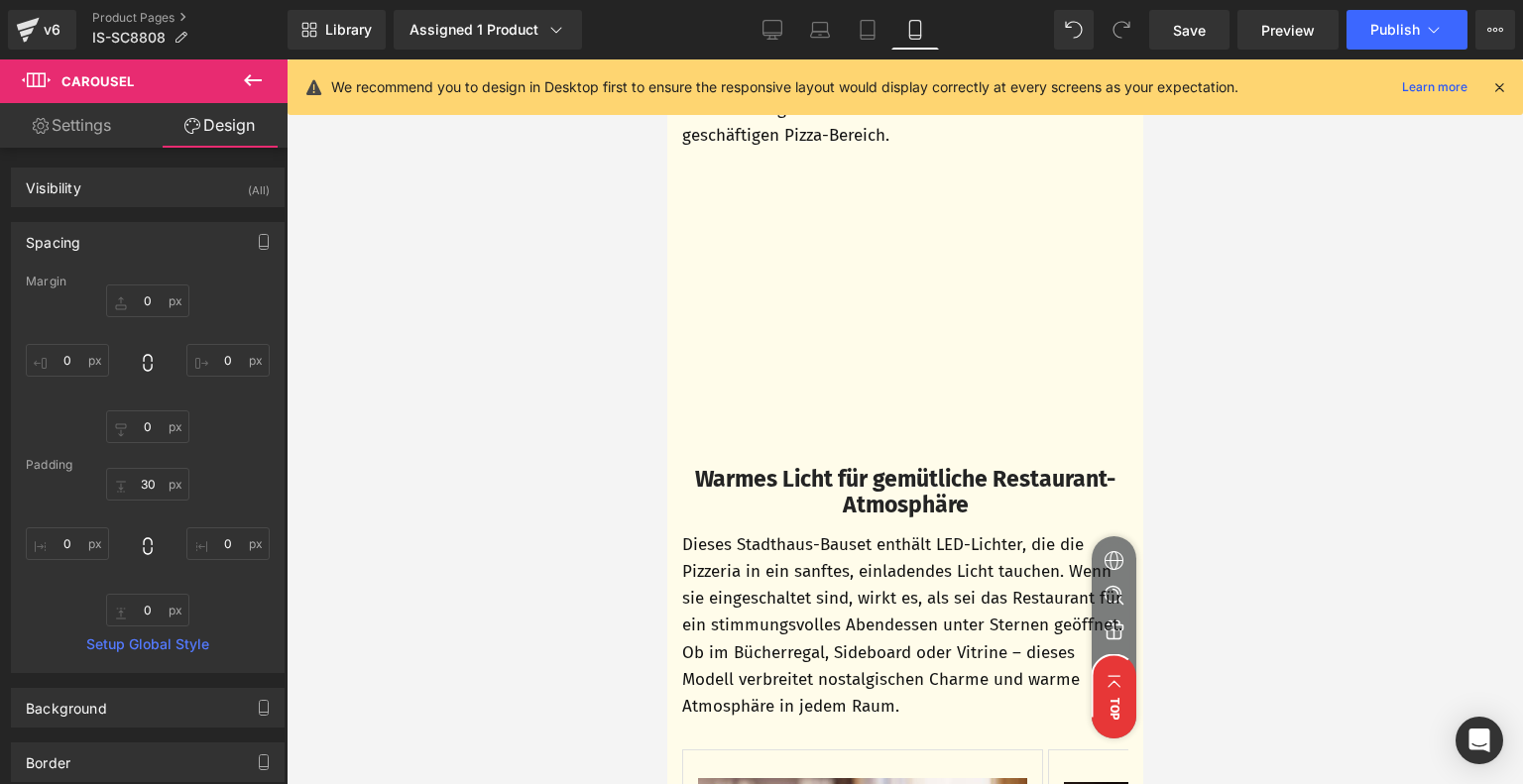 type on "0" 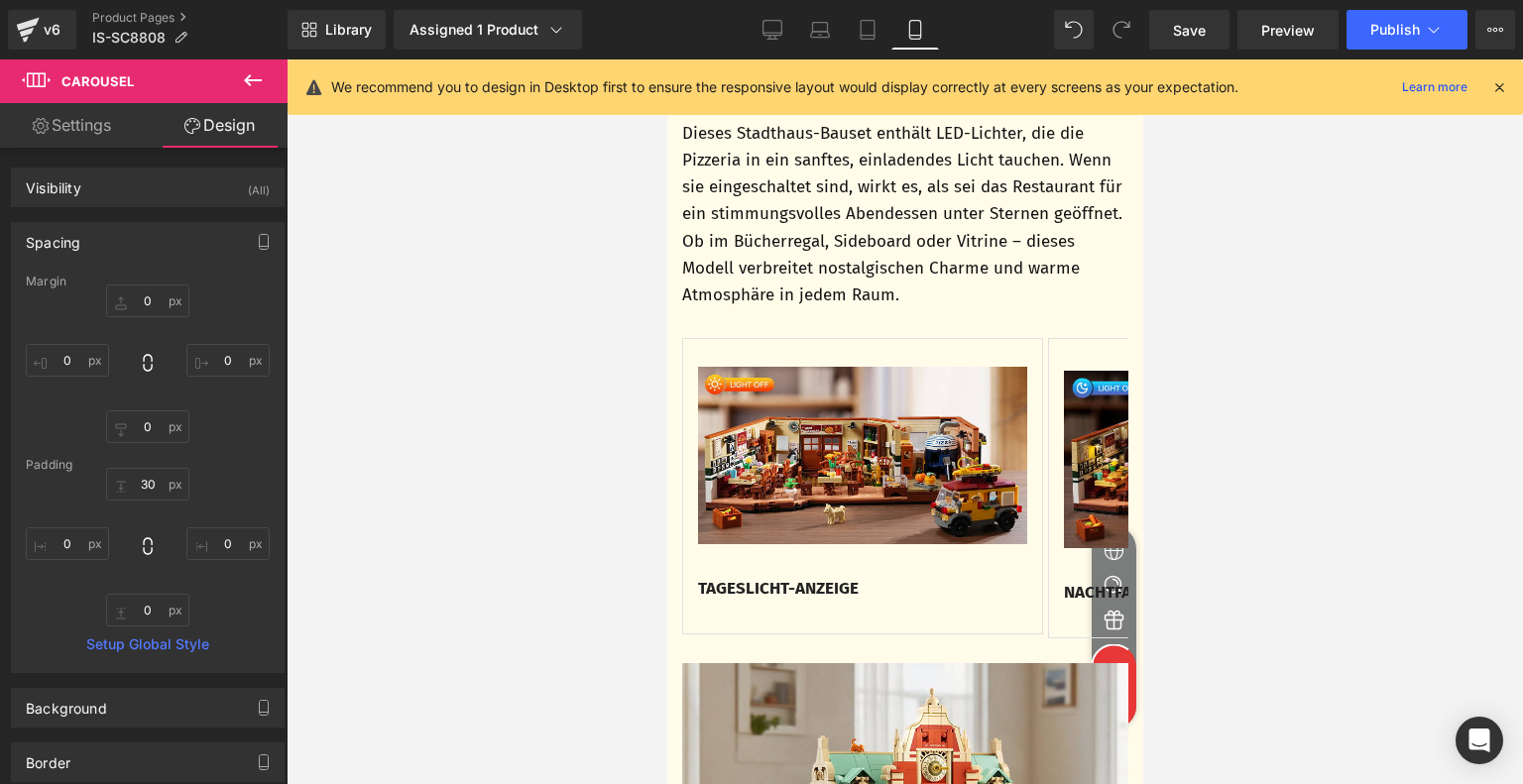 scroll, scrollTop: 2741, scrollLeft: 0, axis: vertical 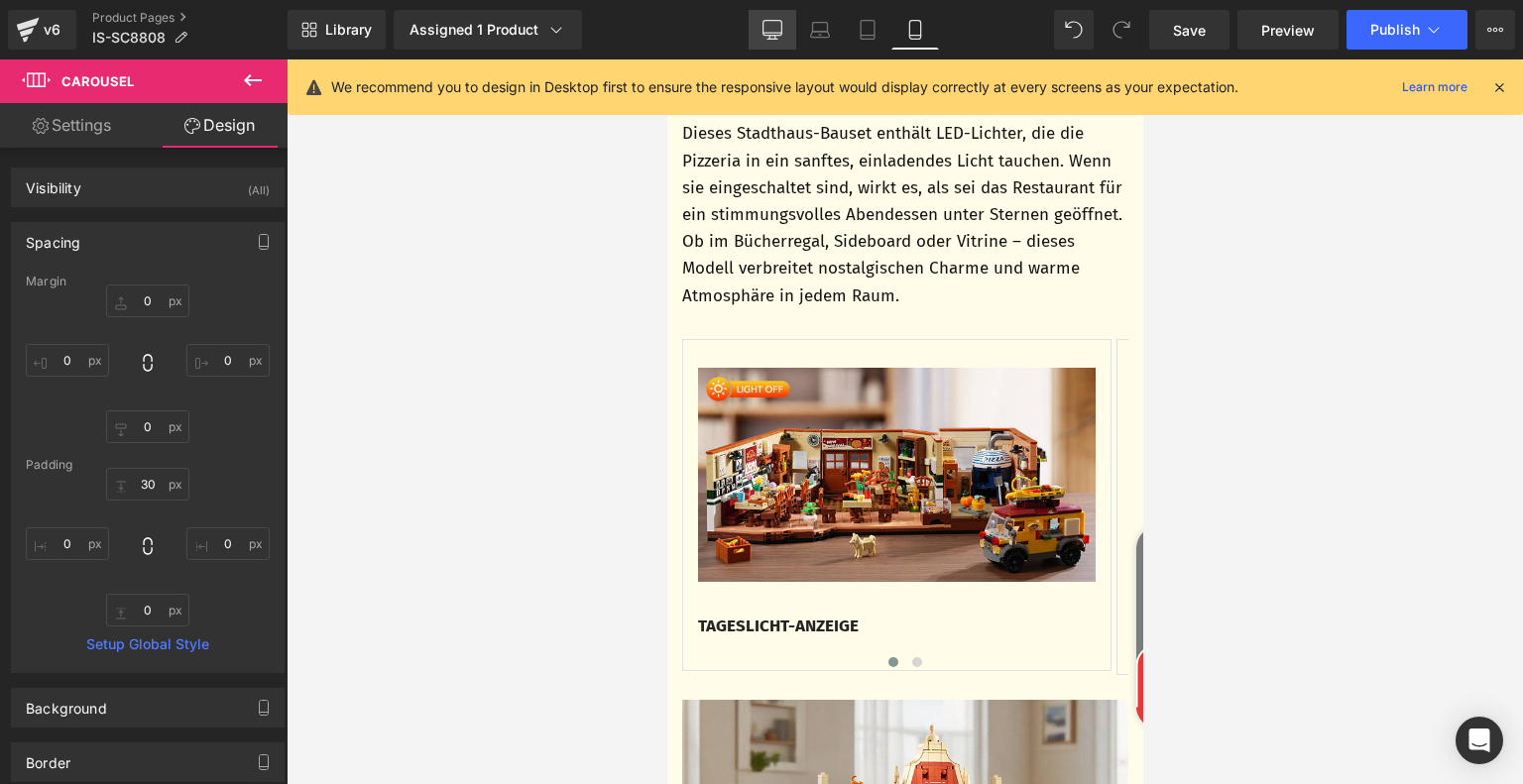 click 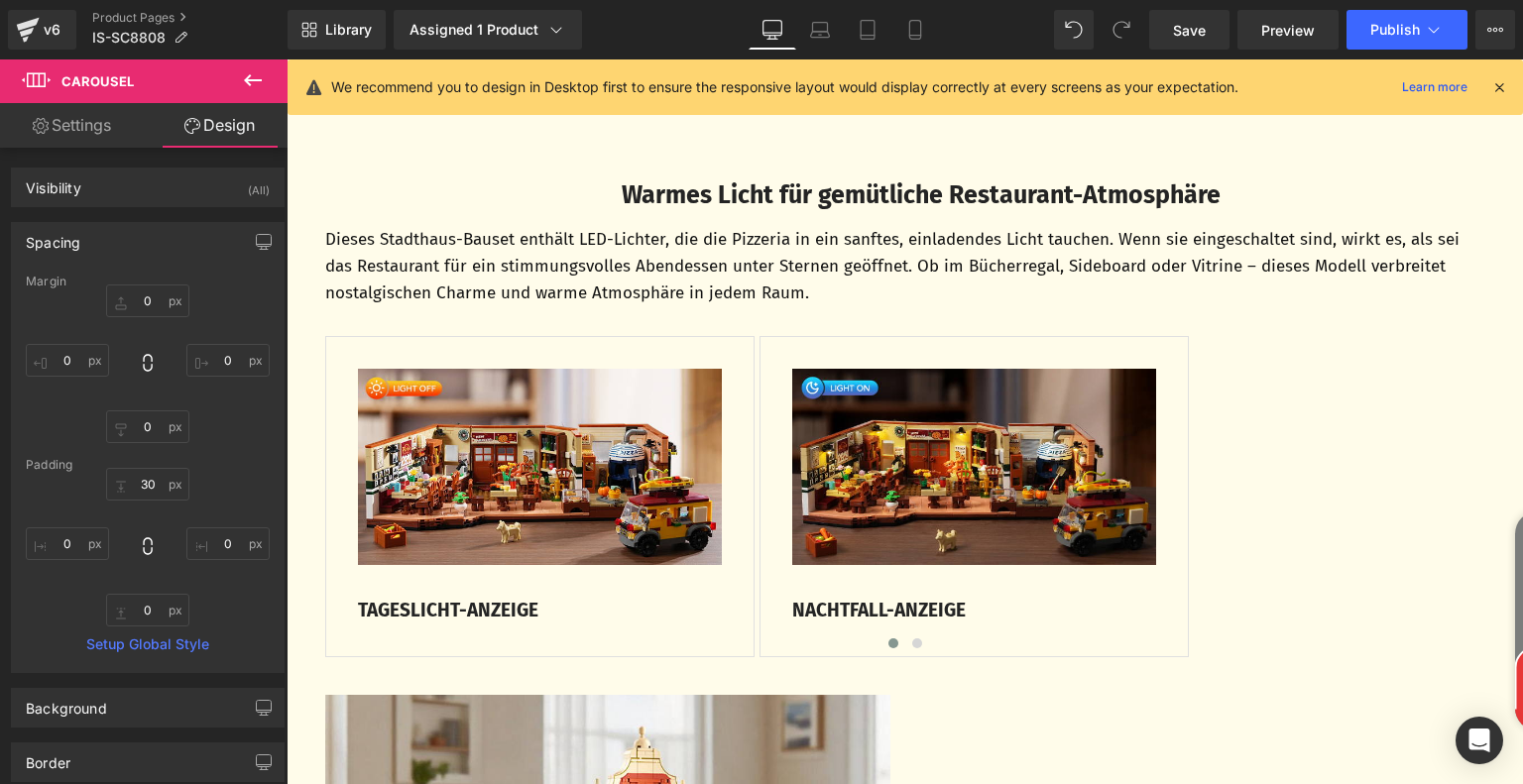 type on "0" 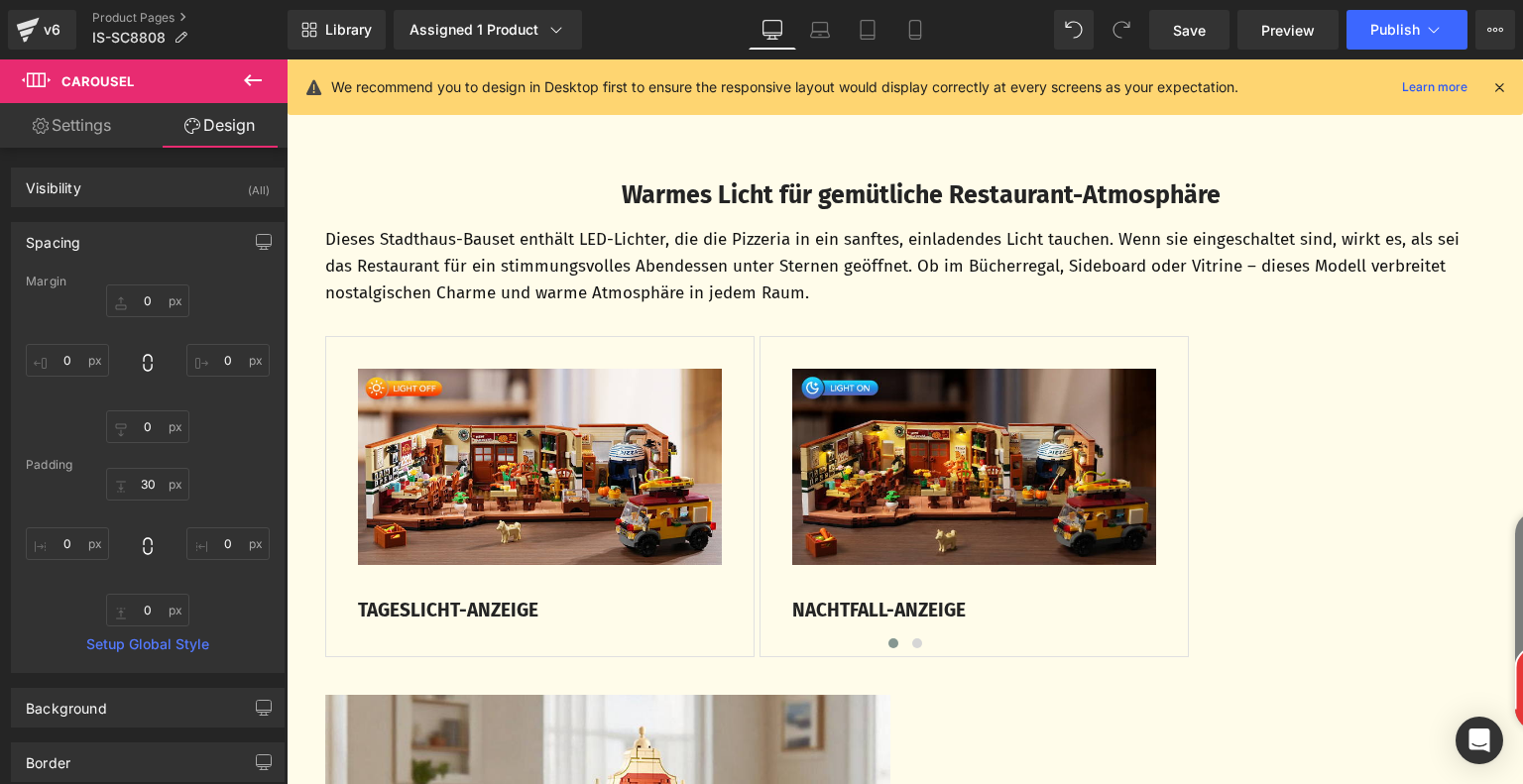 type on "0" 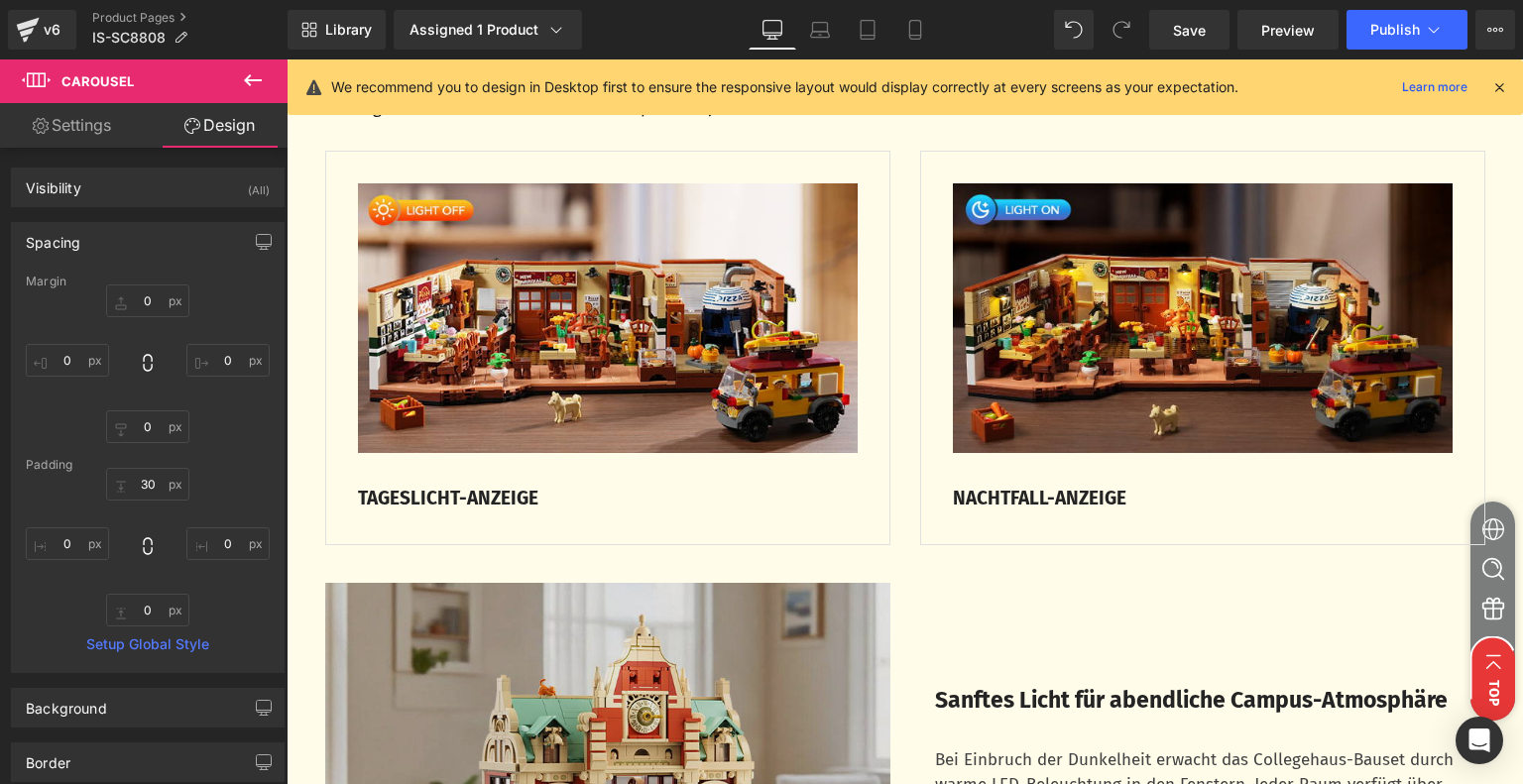 scroll, scrollTop: 3090, scrollLeft: 0, axis: vertical 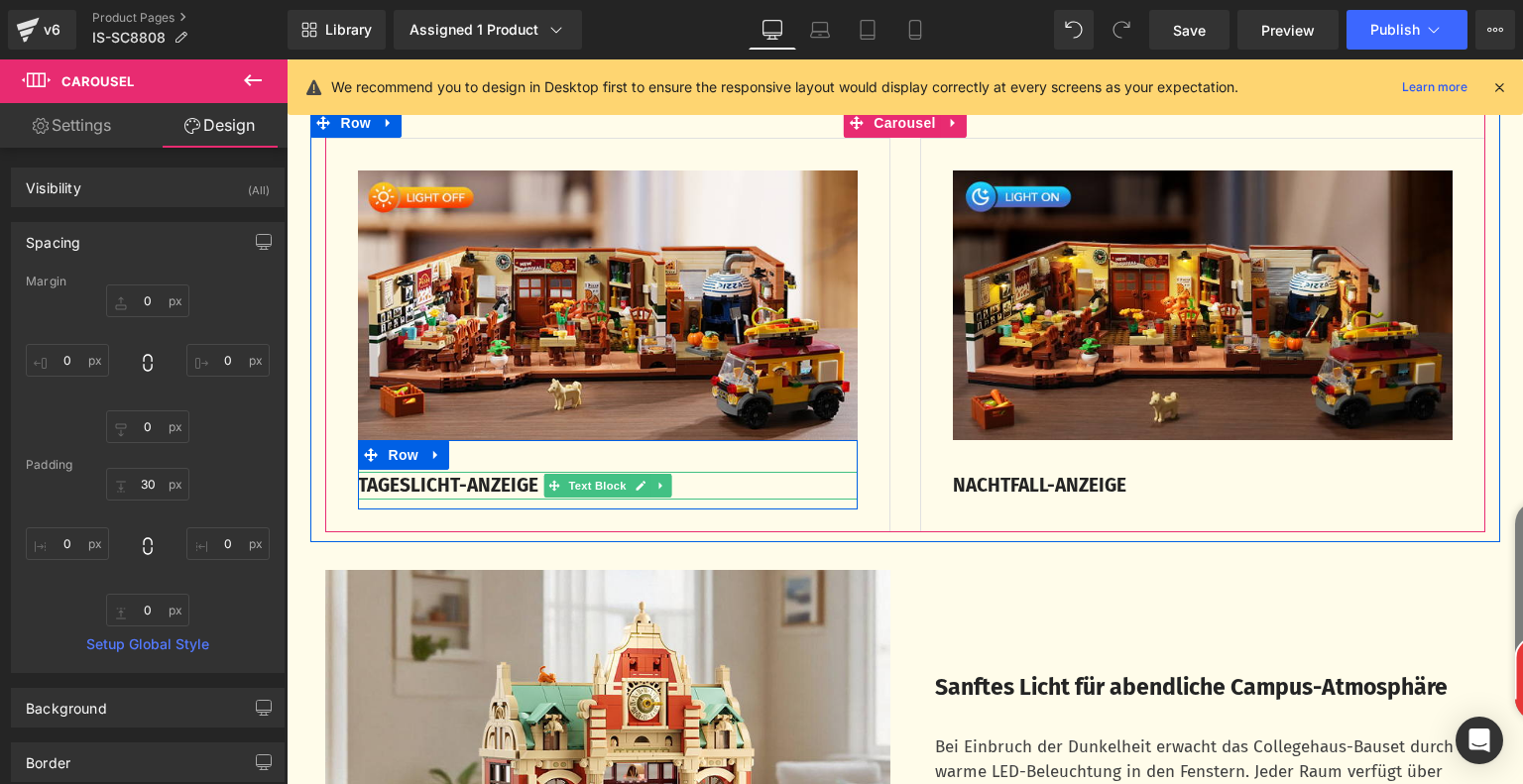 click on "TAGESLICHT-ANZEIGE" at bounding box center [448, 485] 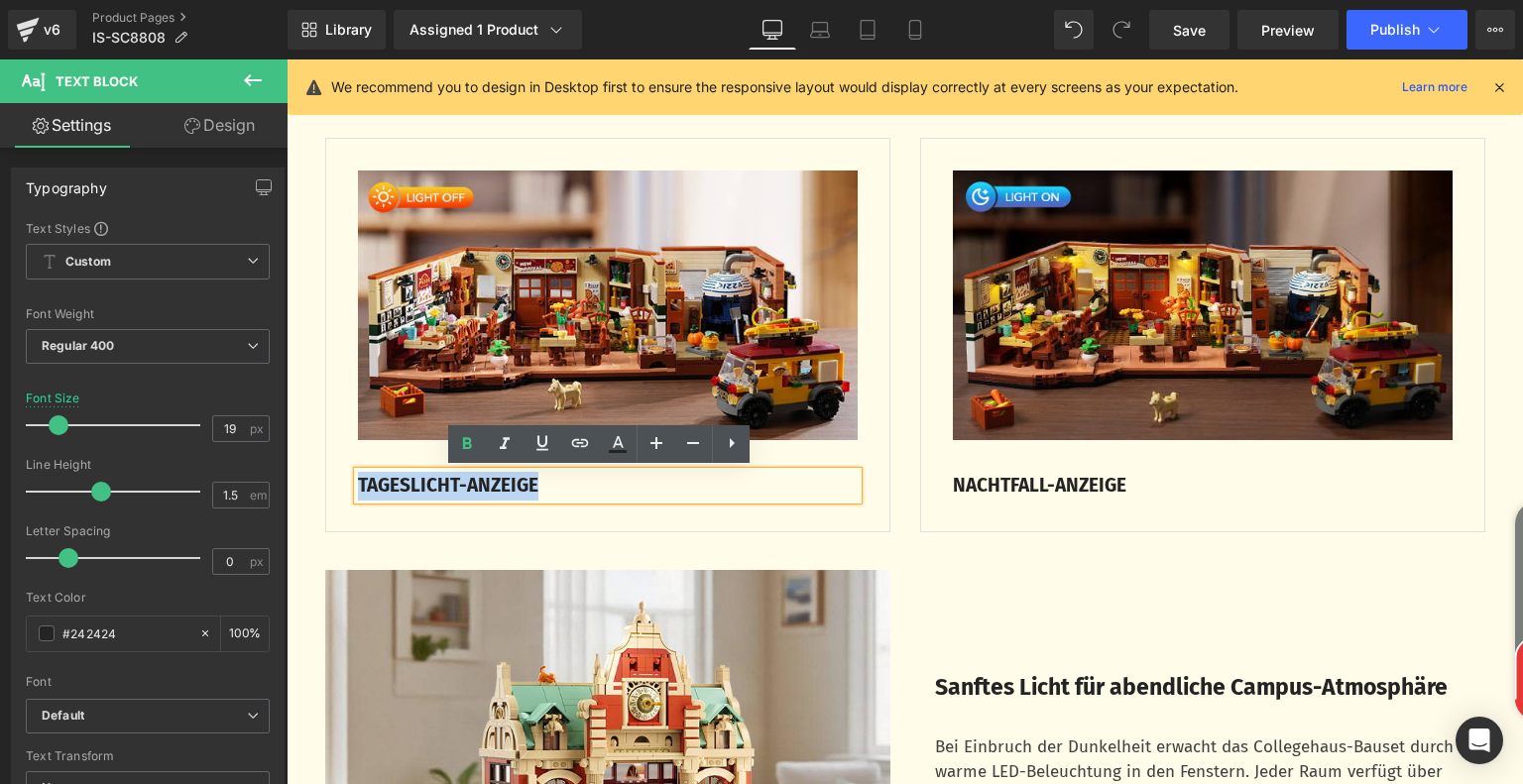 drag, startPoint x: 559, startPoint y: 484, endPoint x: 350, endPoint y: 487, distance: 209.02153 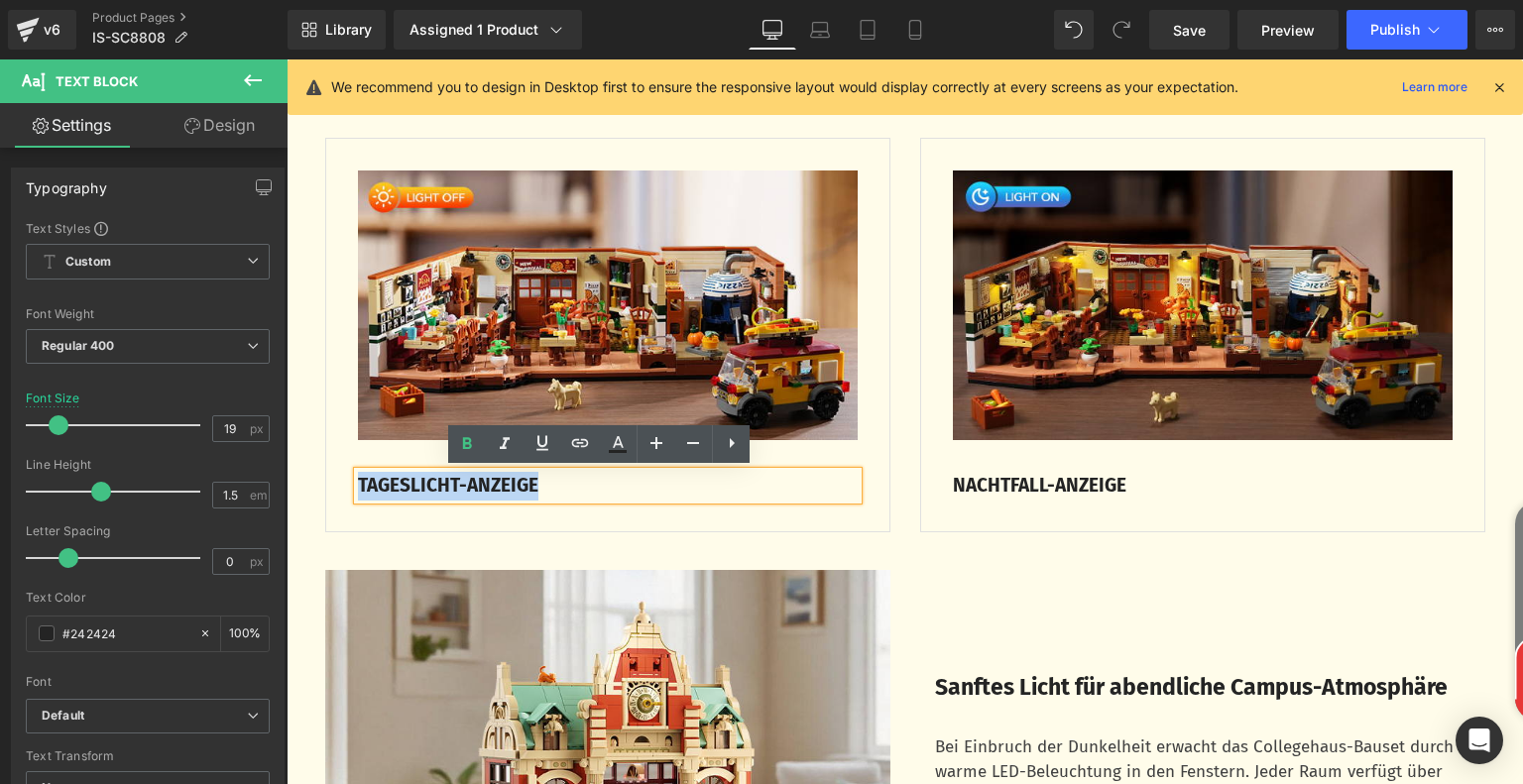 click on "TAGESLICHT-ANZEIGE" at bounding box center [608, 486] 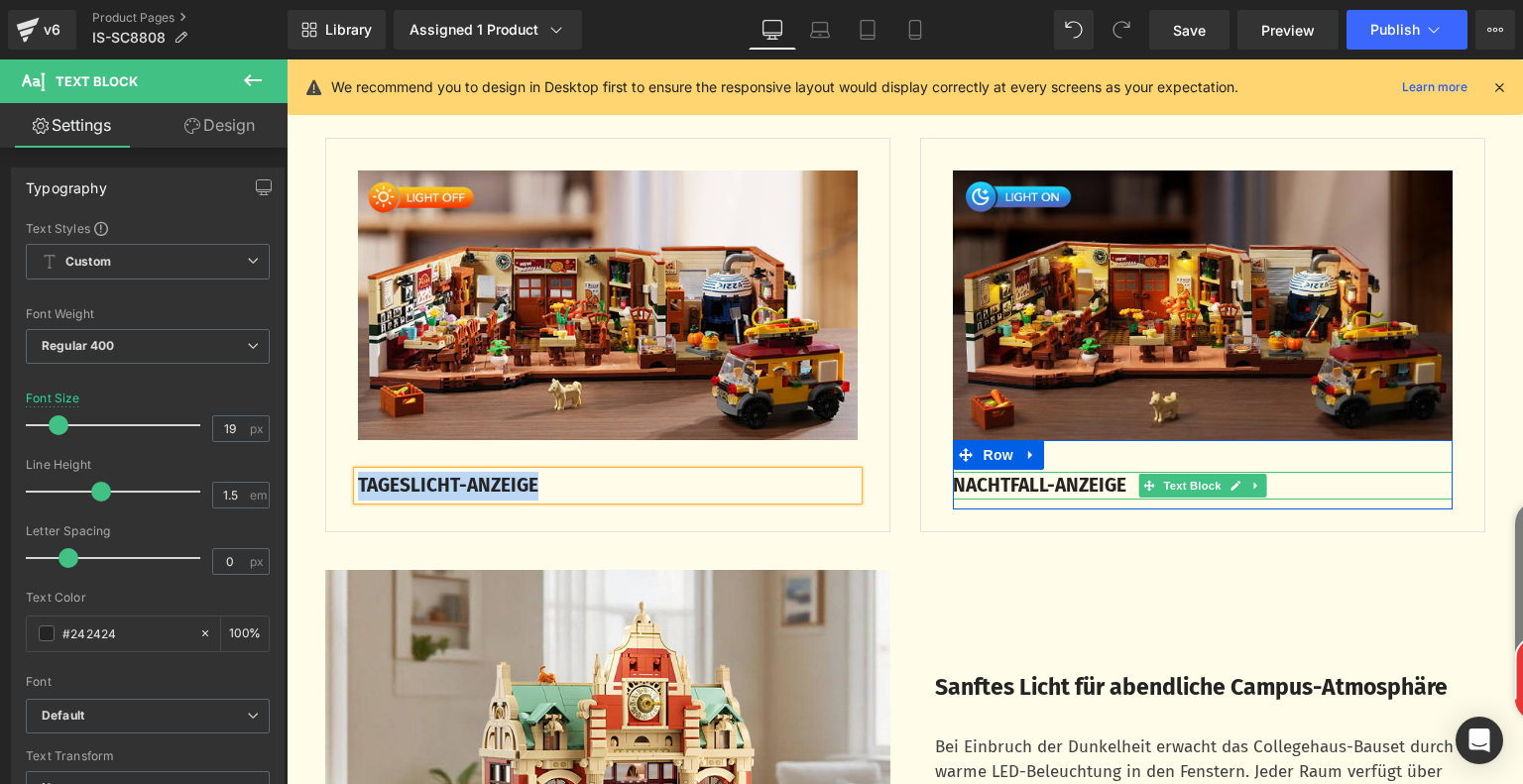 click on "NACHTFALL-ANZEIGE" at bounding box center (1039, 485) 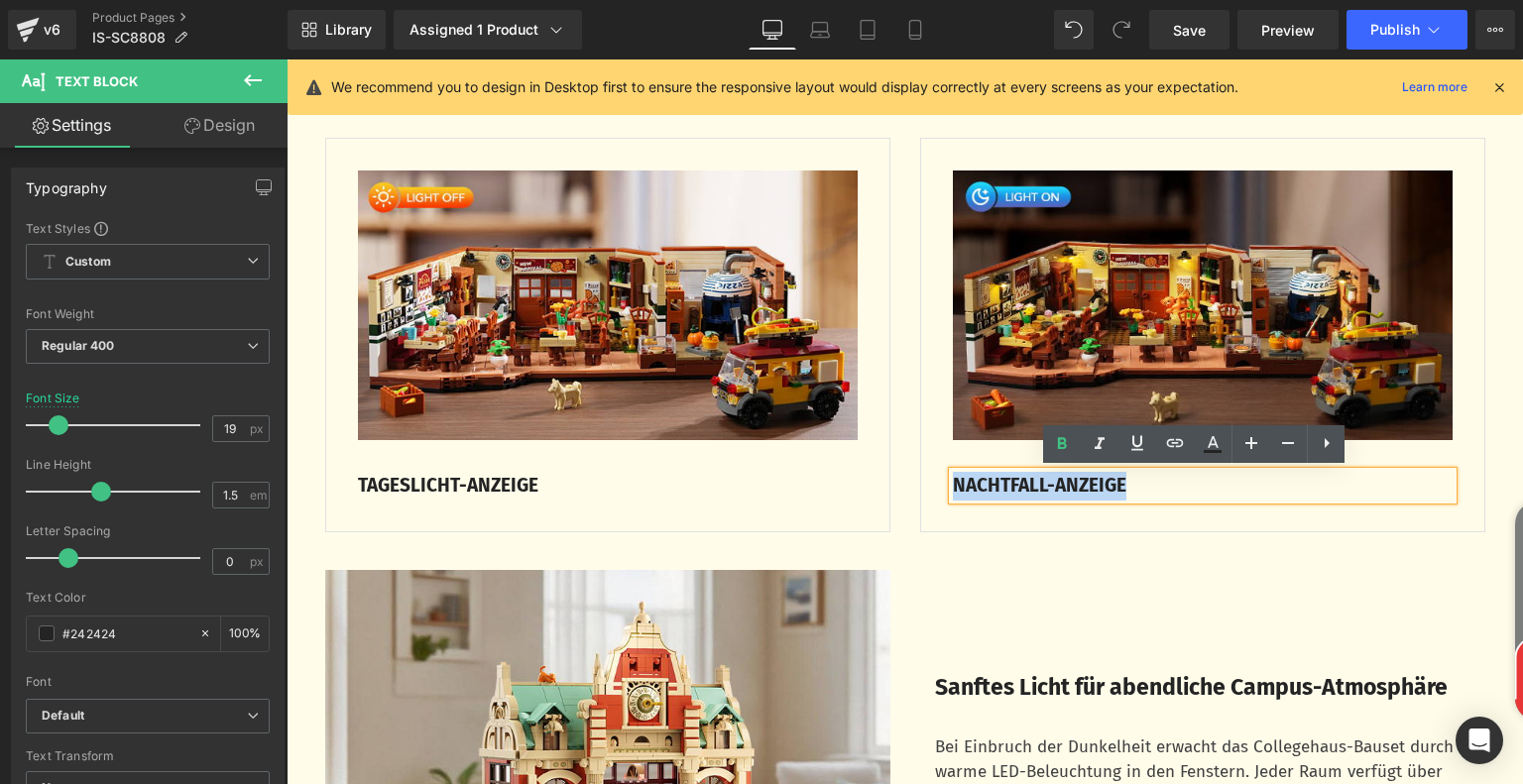 drag, startPoint x: 948, startPoint y: 487, endPoint x: 1162, endPoint y: 486, distance: 214.00234 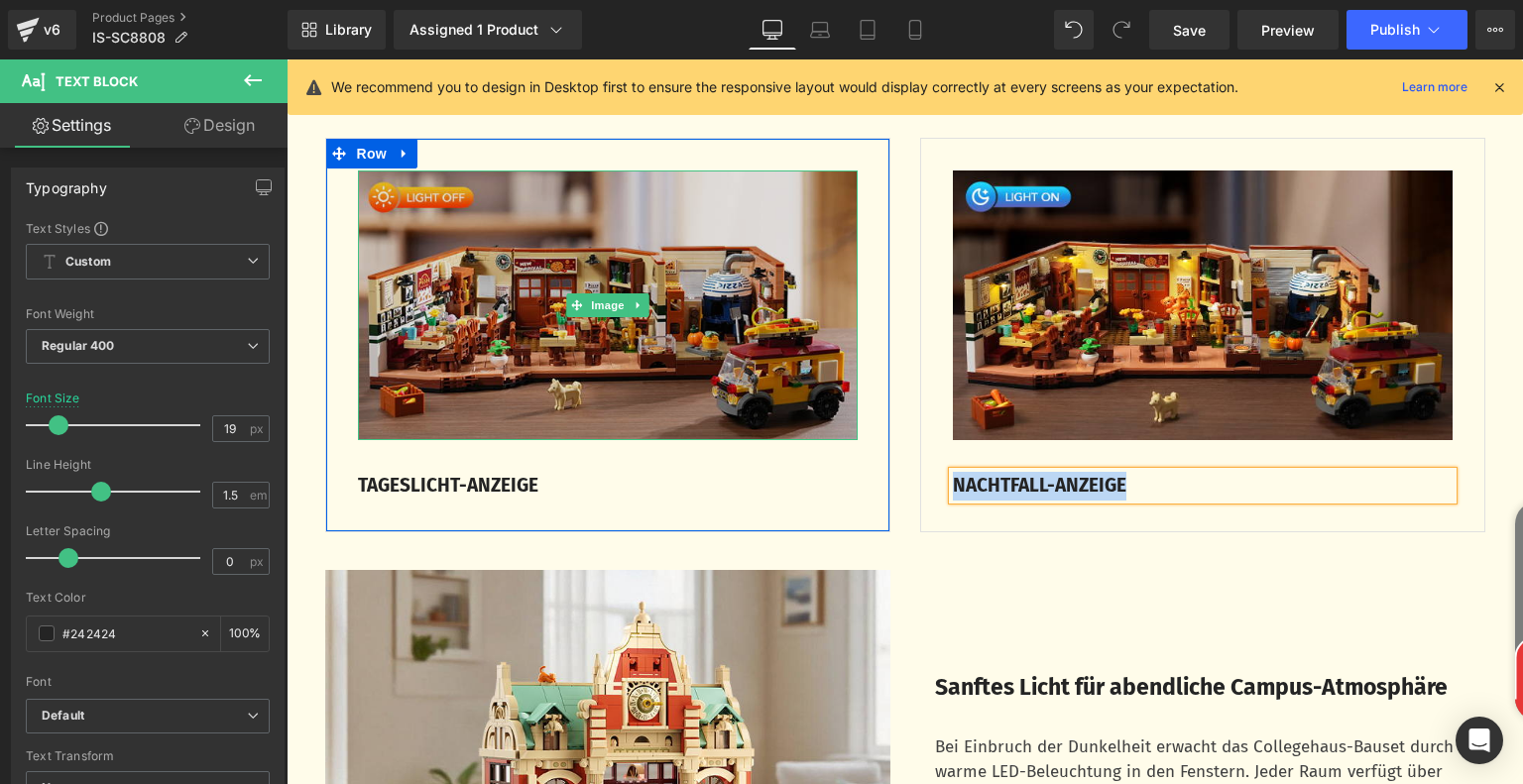 click at bounding box center (608, 304) 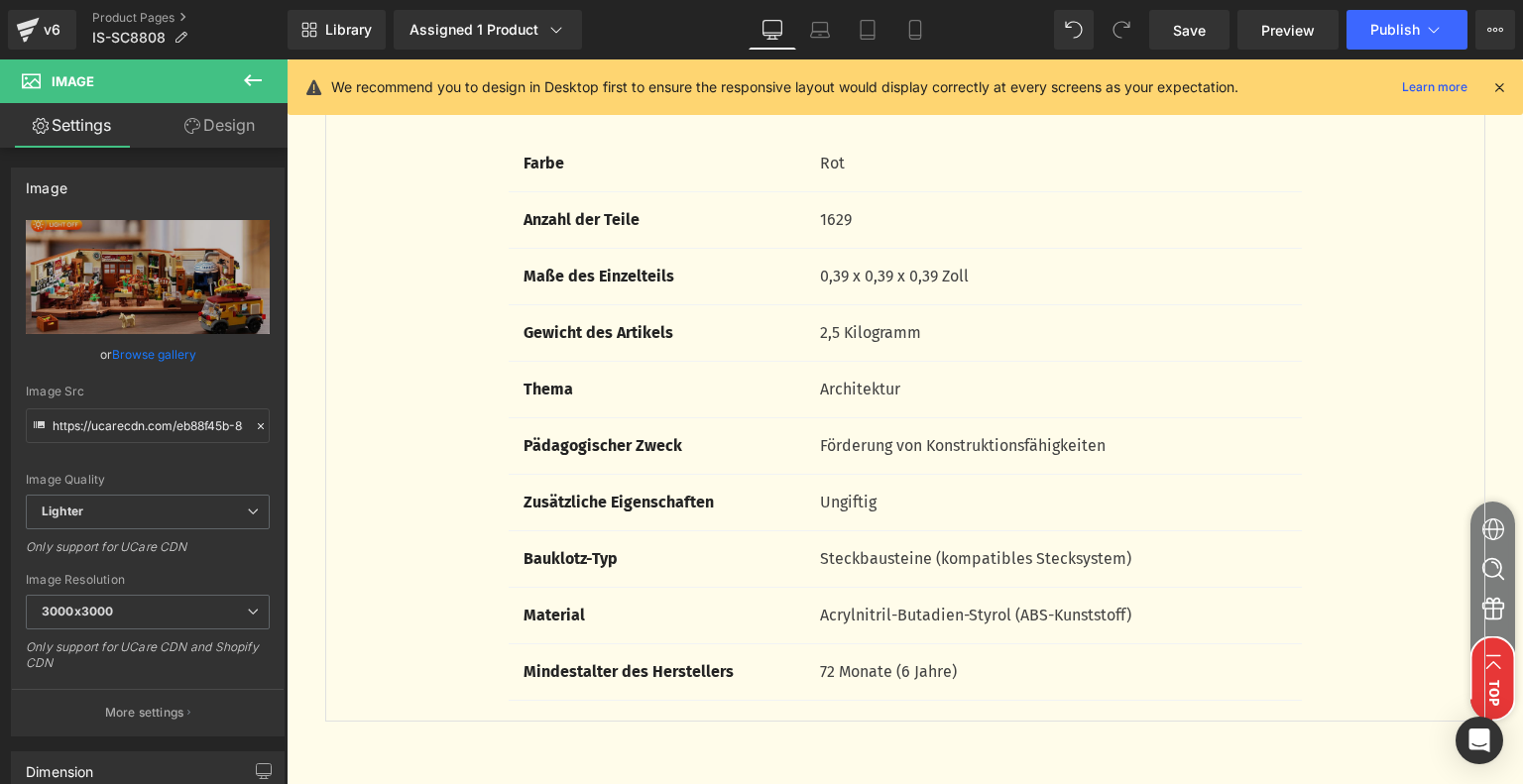 scroll, scrollTop: 5965, scrollLeft: 0, axis: vertical 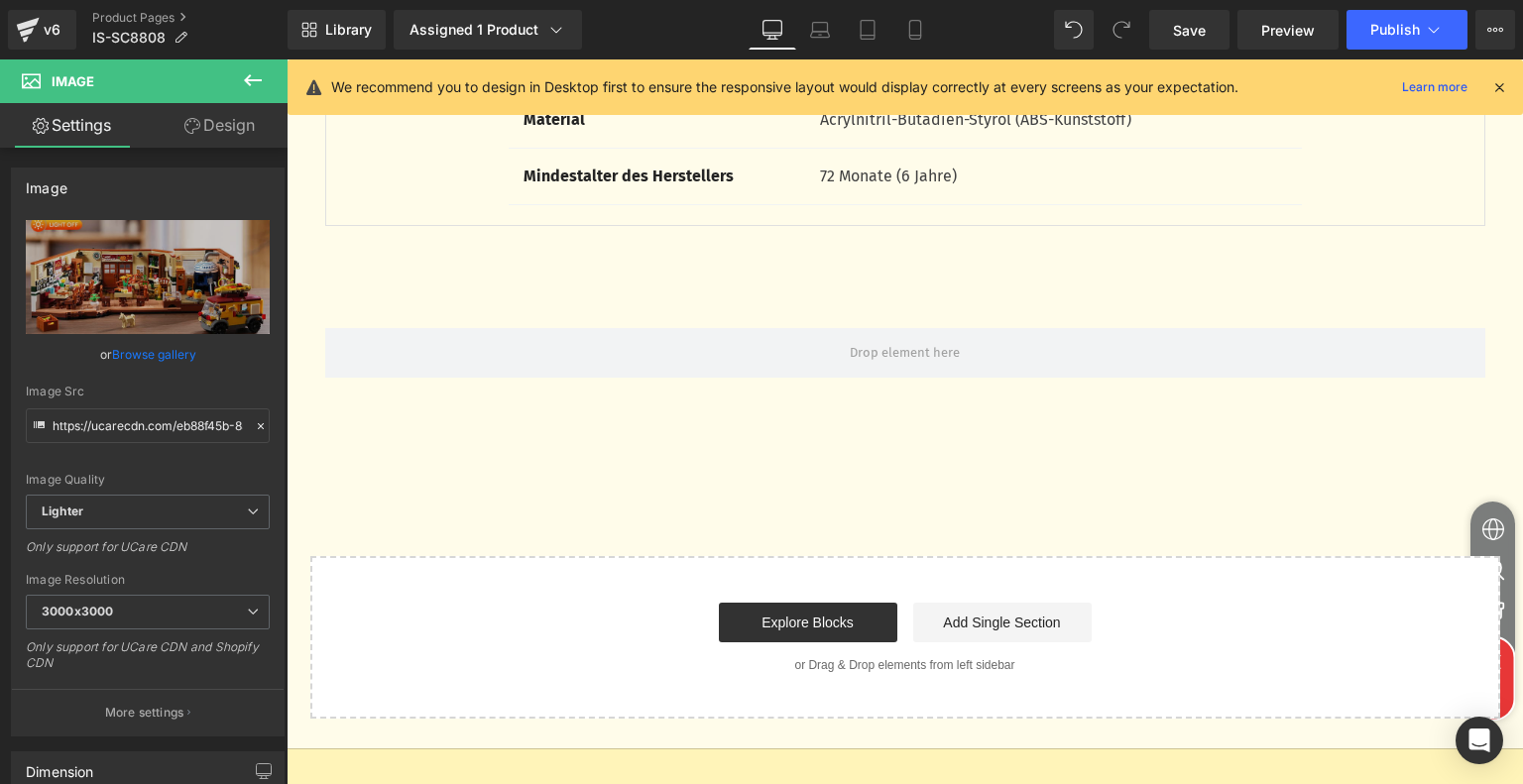 click on "Start building your page
Explore Blocks
Add Single Section
or Drag & Drop elements from left sidebar" at bounding box center (905, 637) 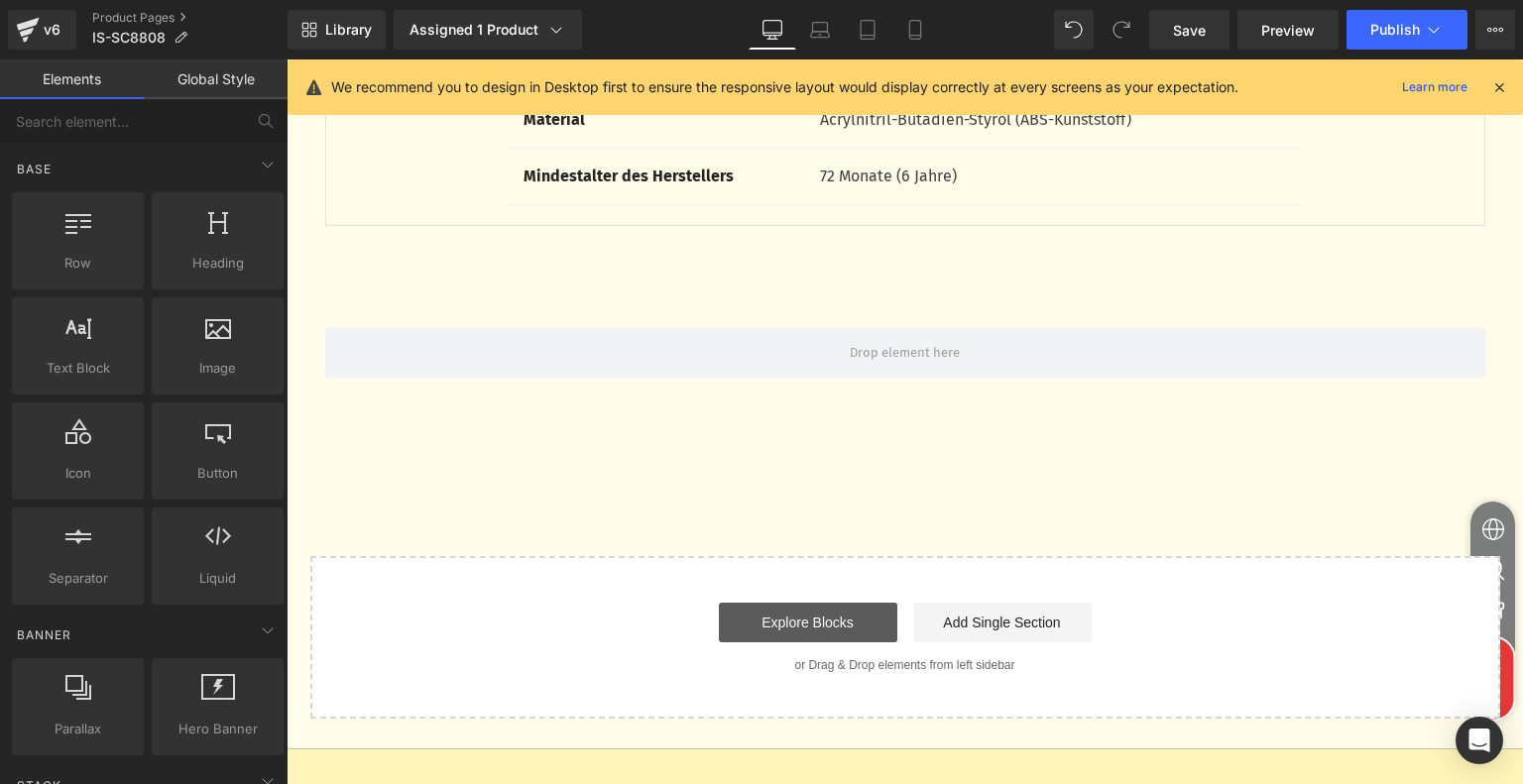 click on "Explore Blocks" at bounding box center [808, 622] 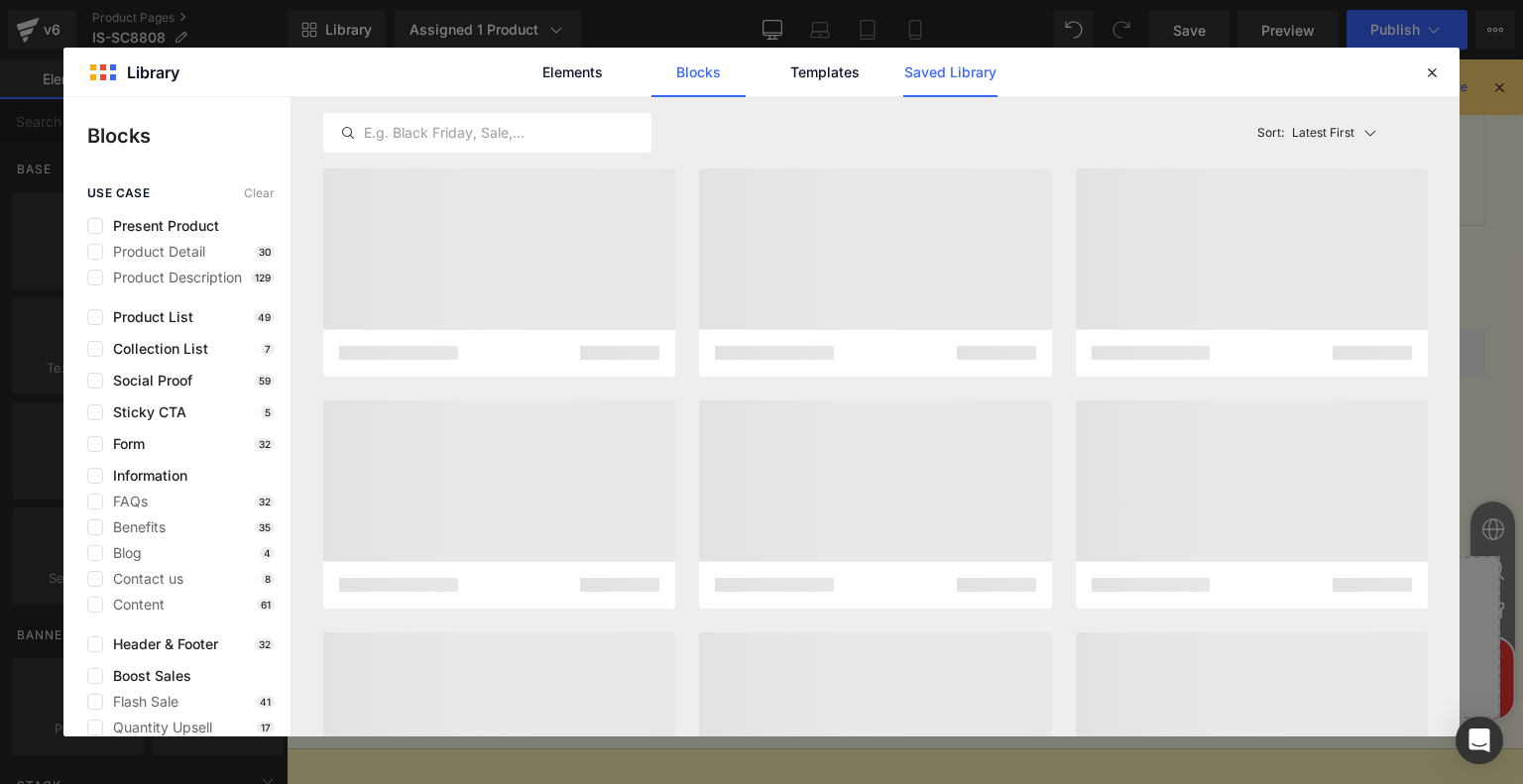 click on "Saved Library" 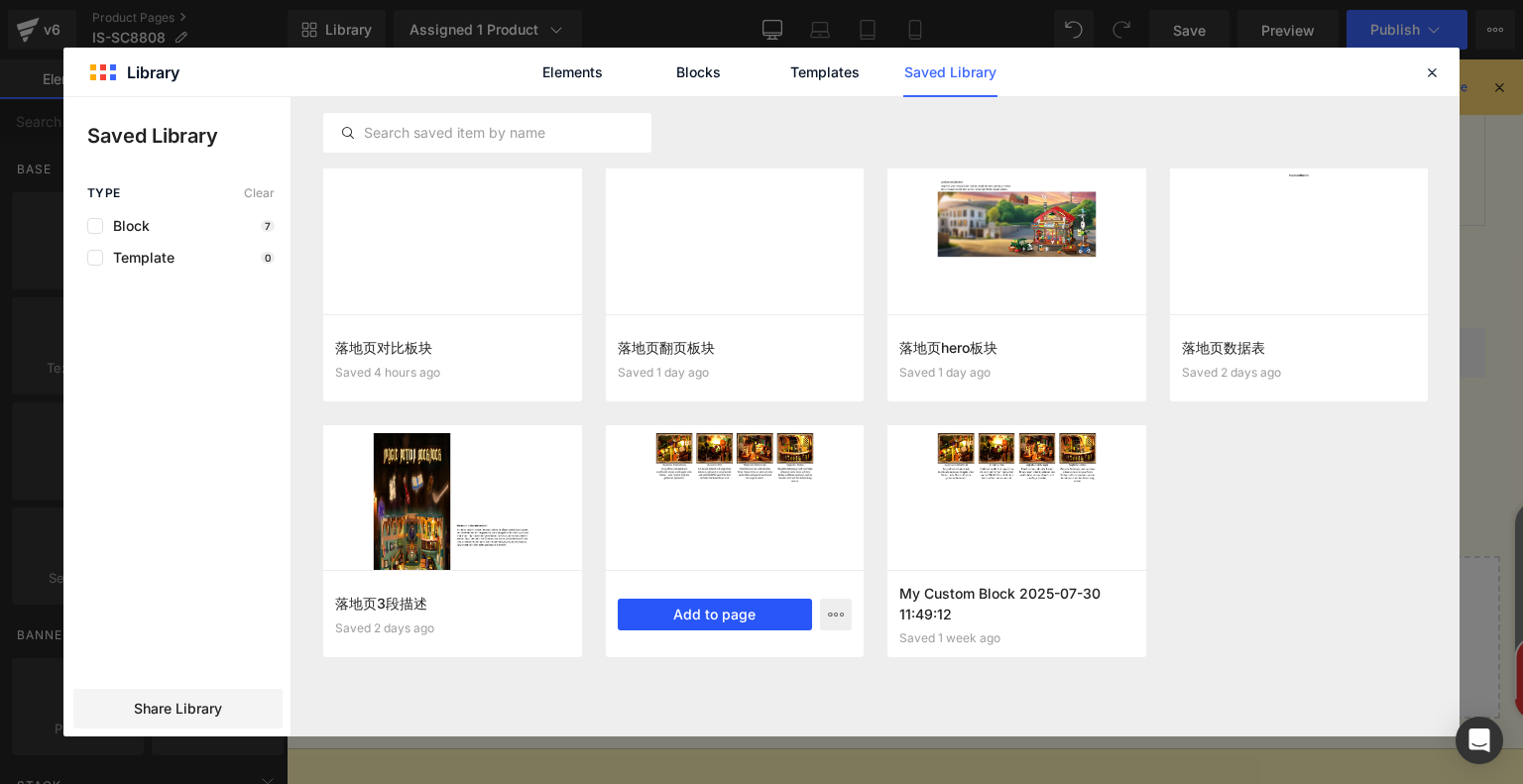 click on "Add to page" at bounding box center [715, 615] 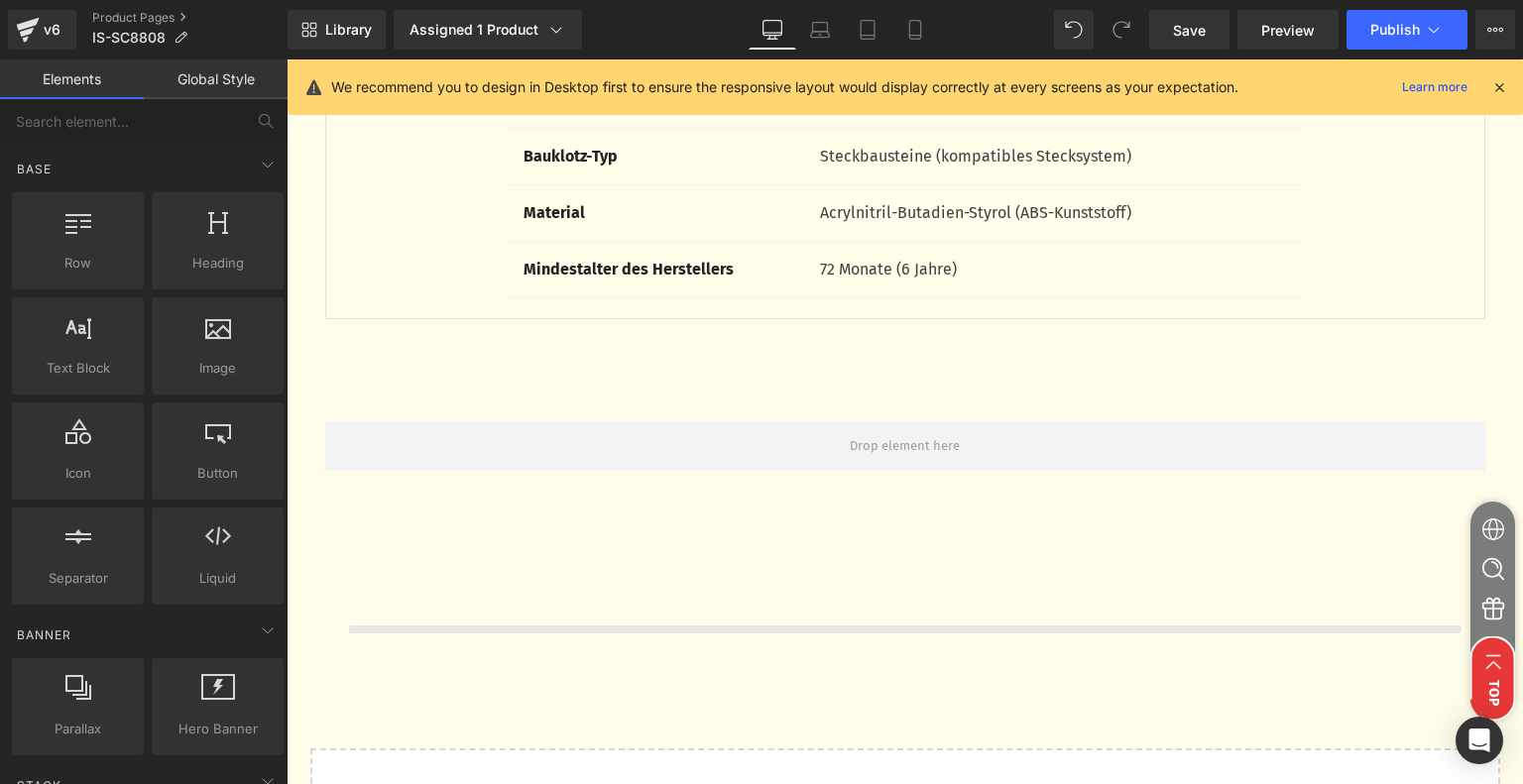 scroll, scrollTop: 5864, scrollLeft: 0, axis: vertical 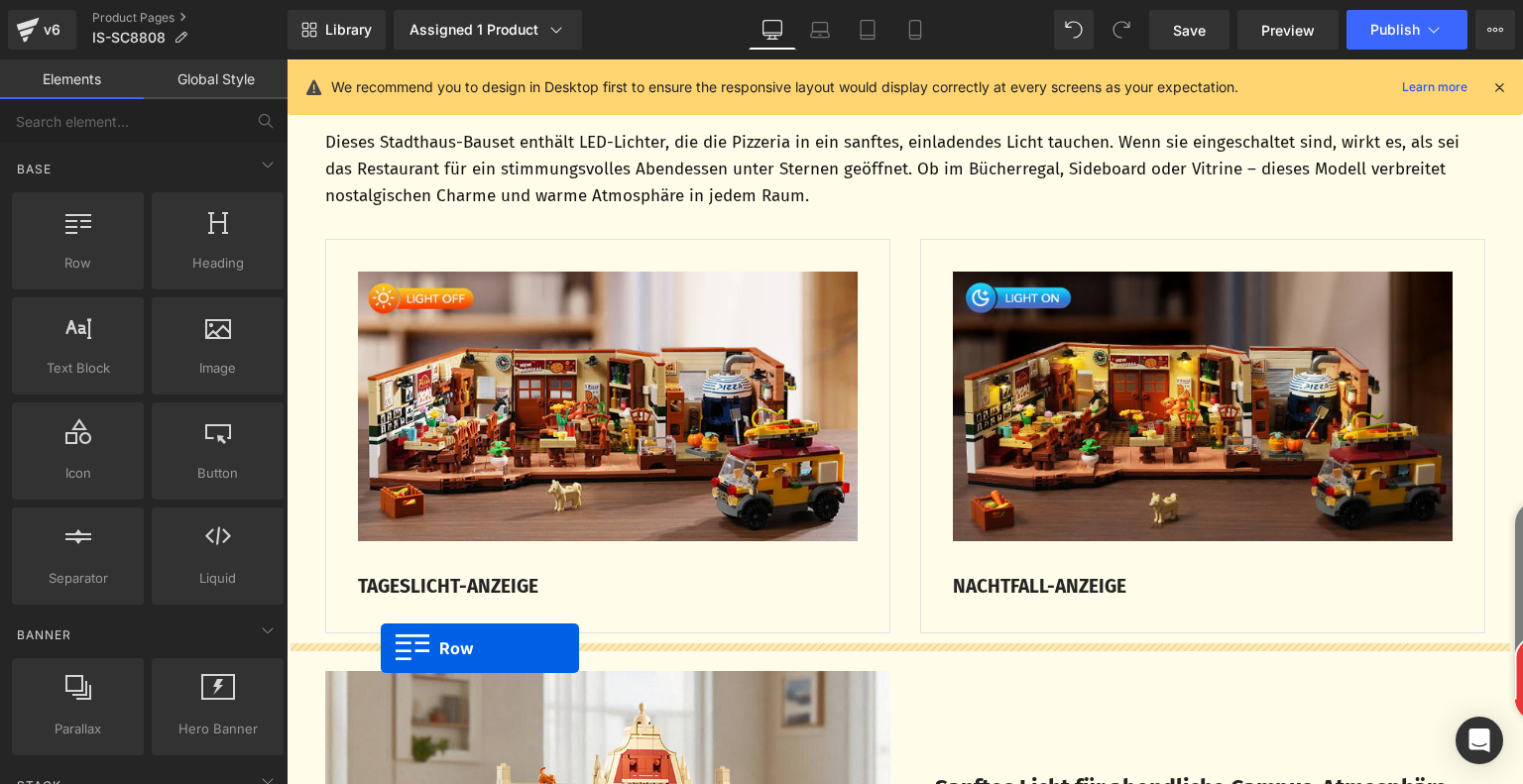 drag, startPoint x: 312, startPoint y: 568, endPoint x: 381, endPoint y: 648, distance: 105.645634 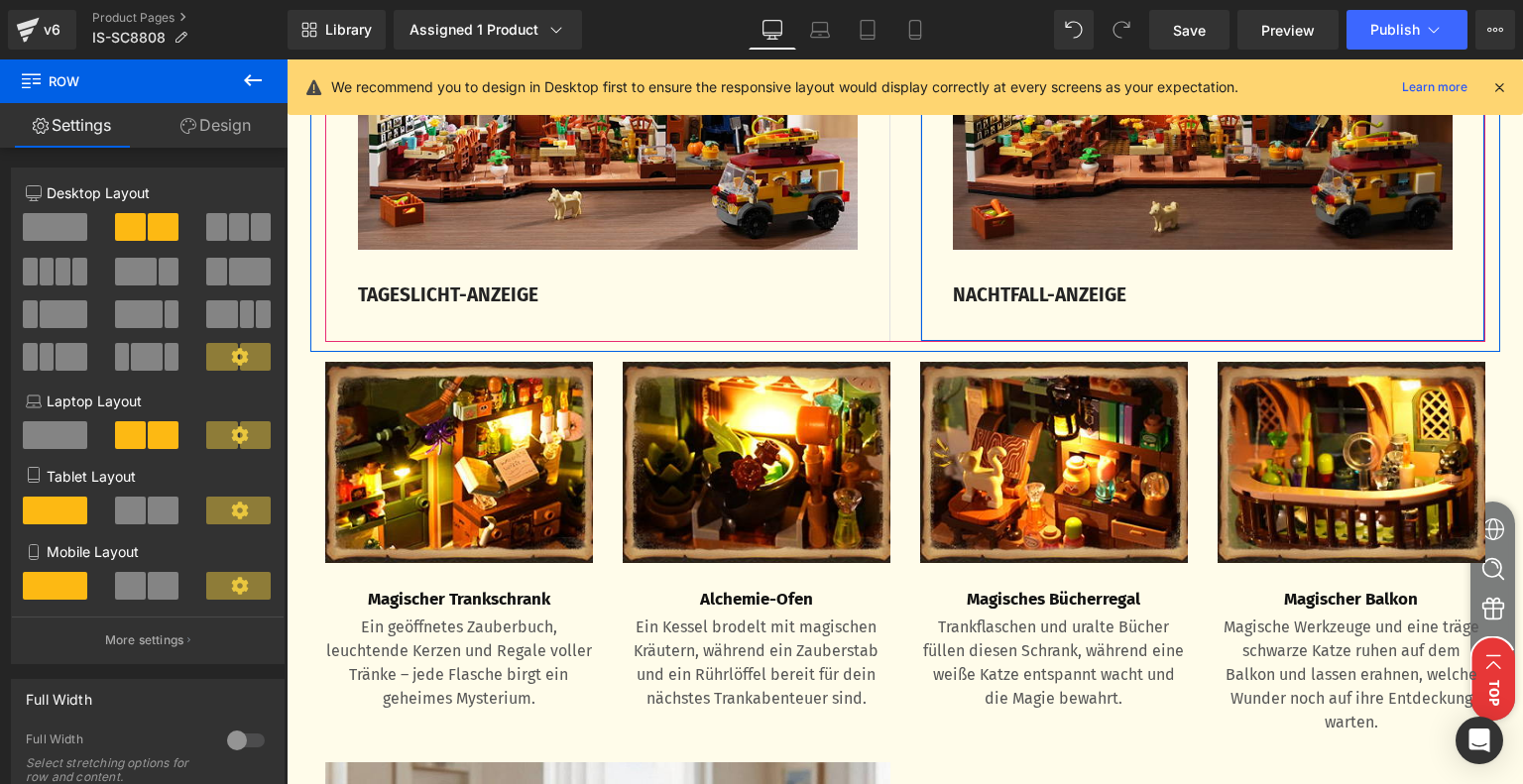 scroll, scrollTop: 3287, scrollLeft: 0, axis: vertical 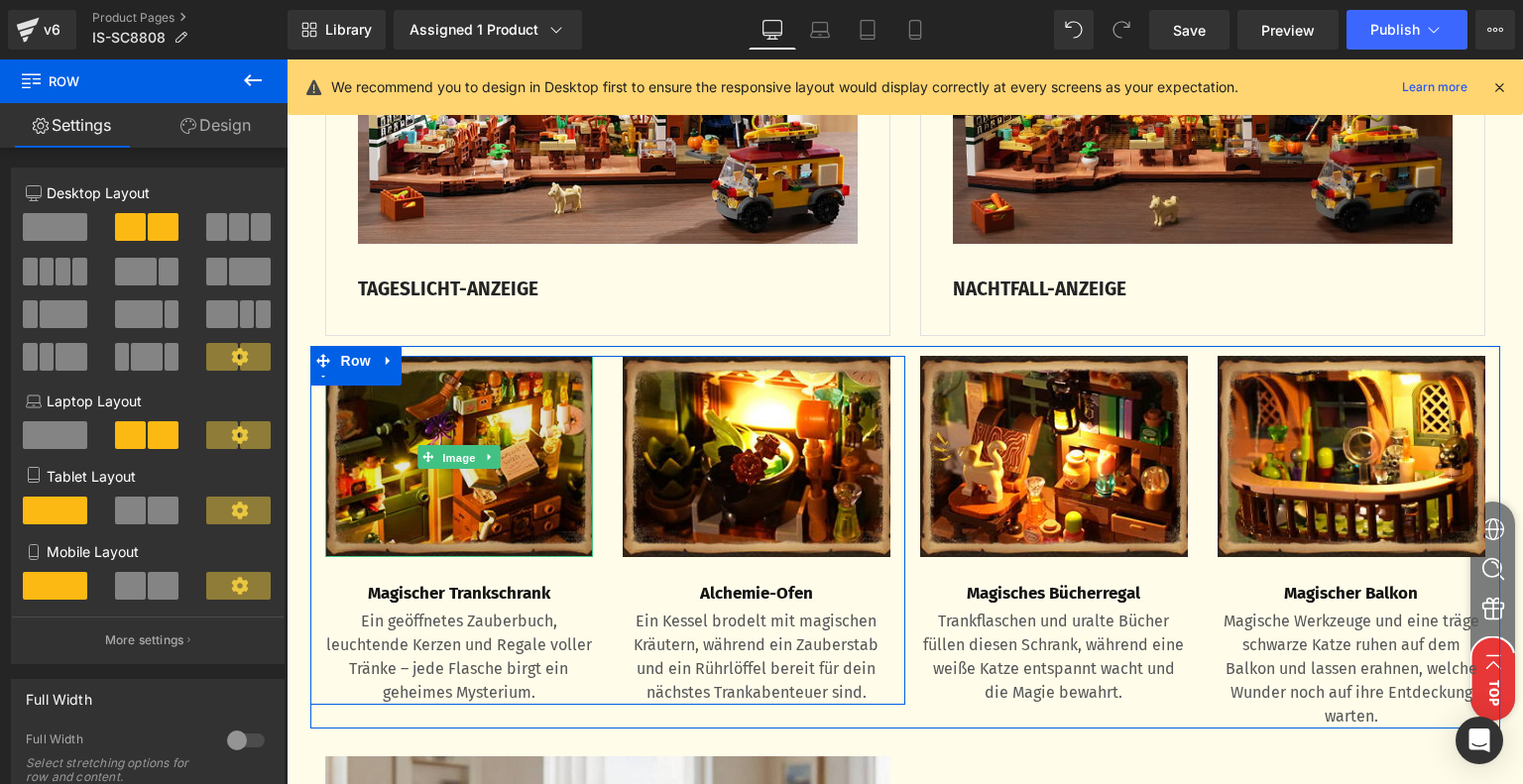 click on "Image" at bounding box center [459, 457] 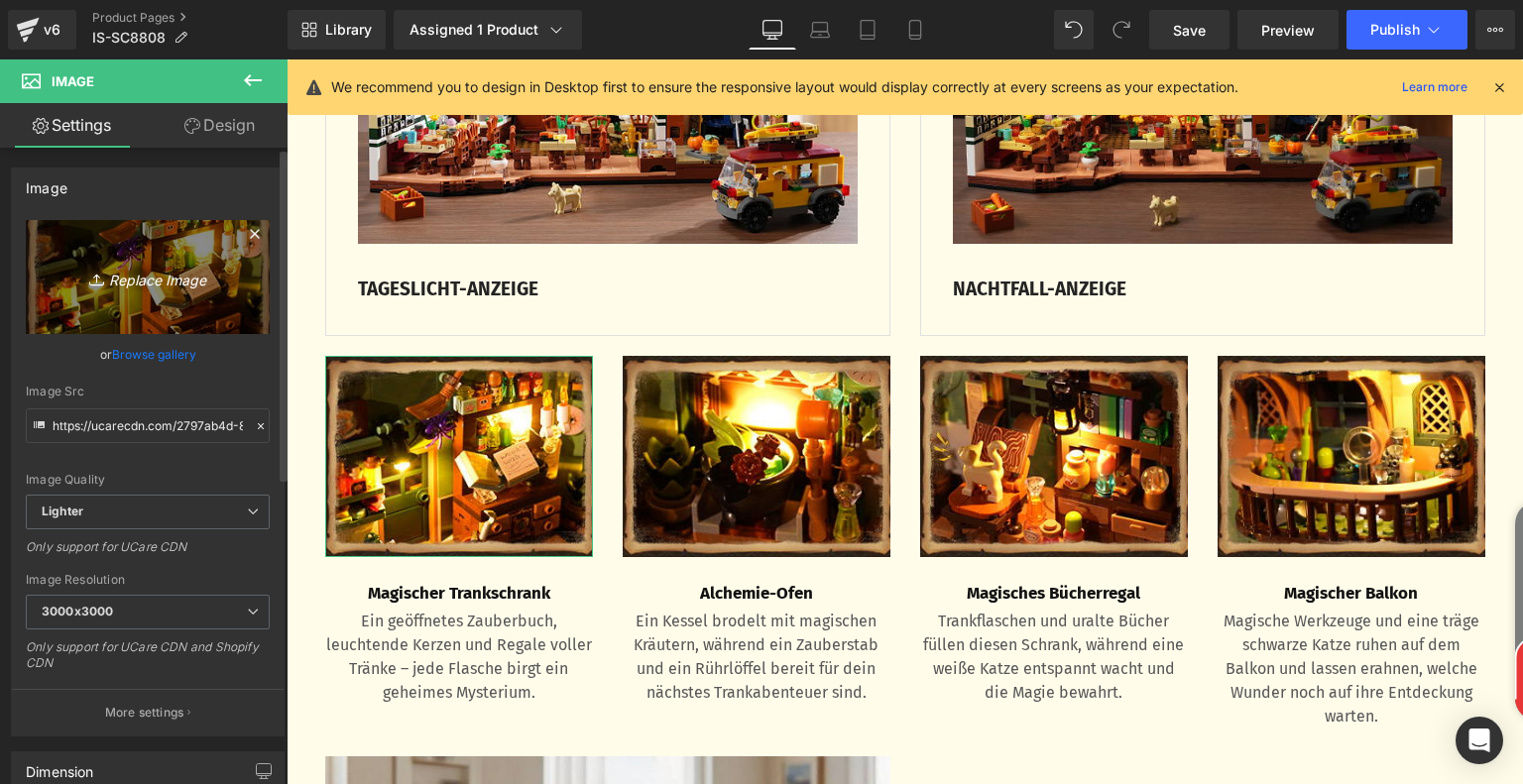 click on "Replace Image" at bounding box center [148, 277] 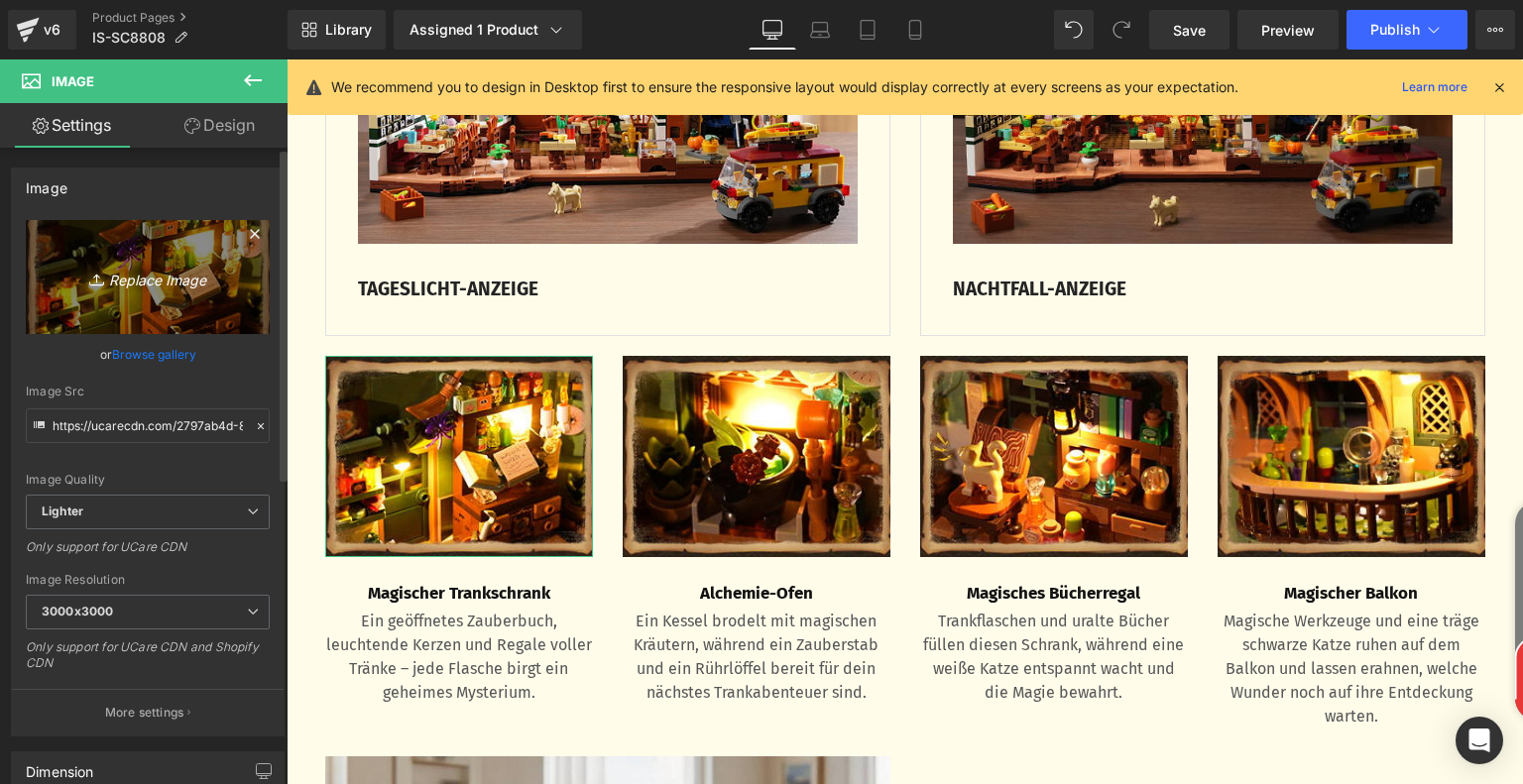 type on "C:\fakepath\699f4712-409d-44ea-81d0-38517a021b24.__CR0,0,300,225_PT0_SX300_V1___.jpg" 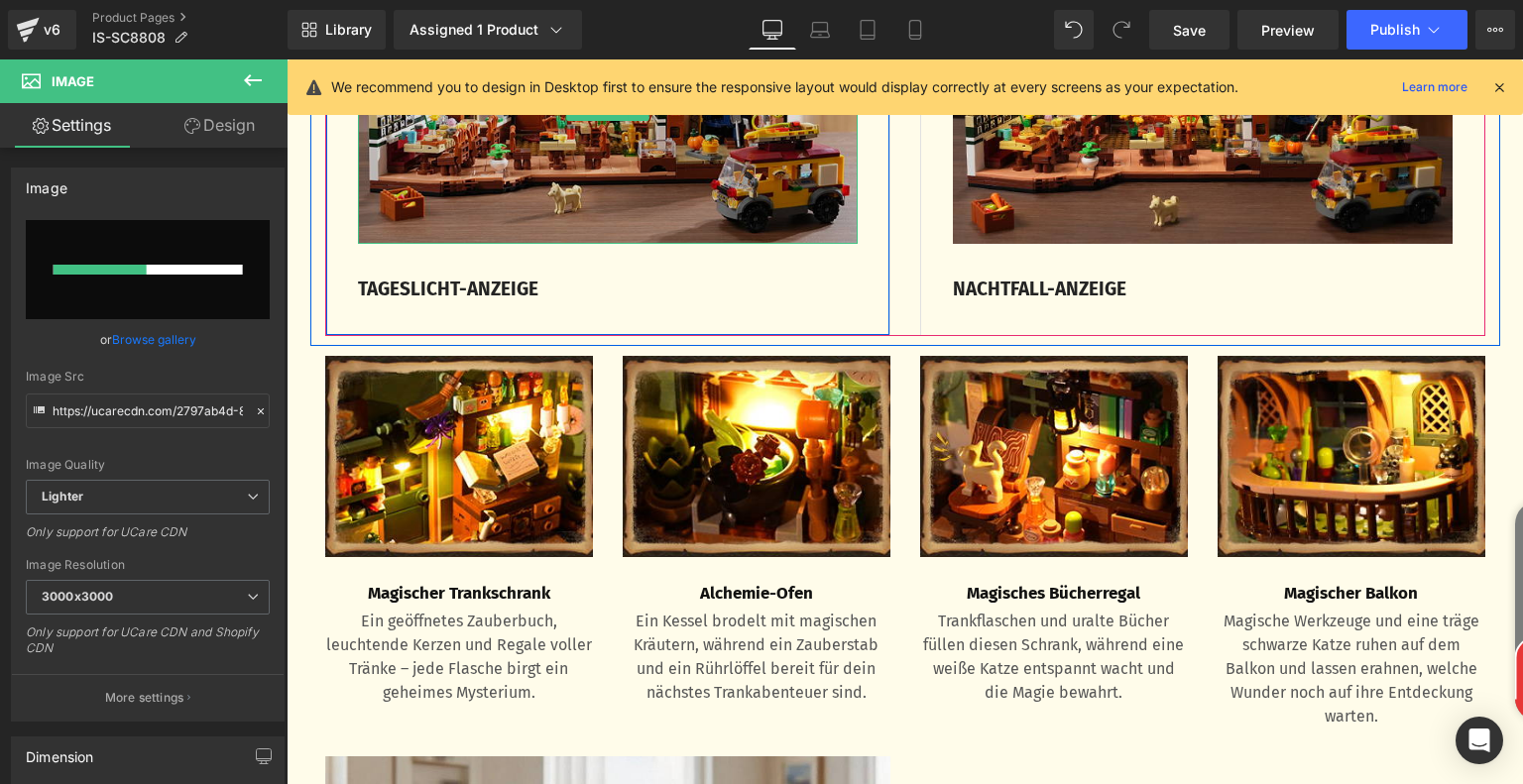 type 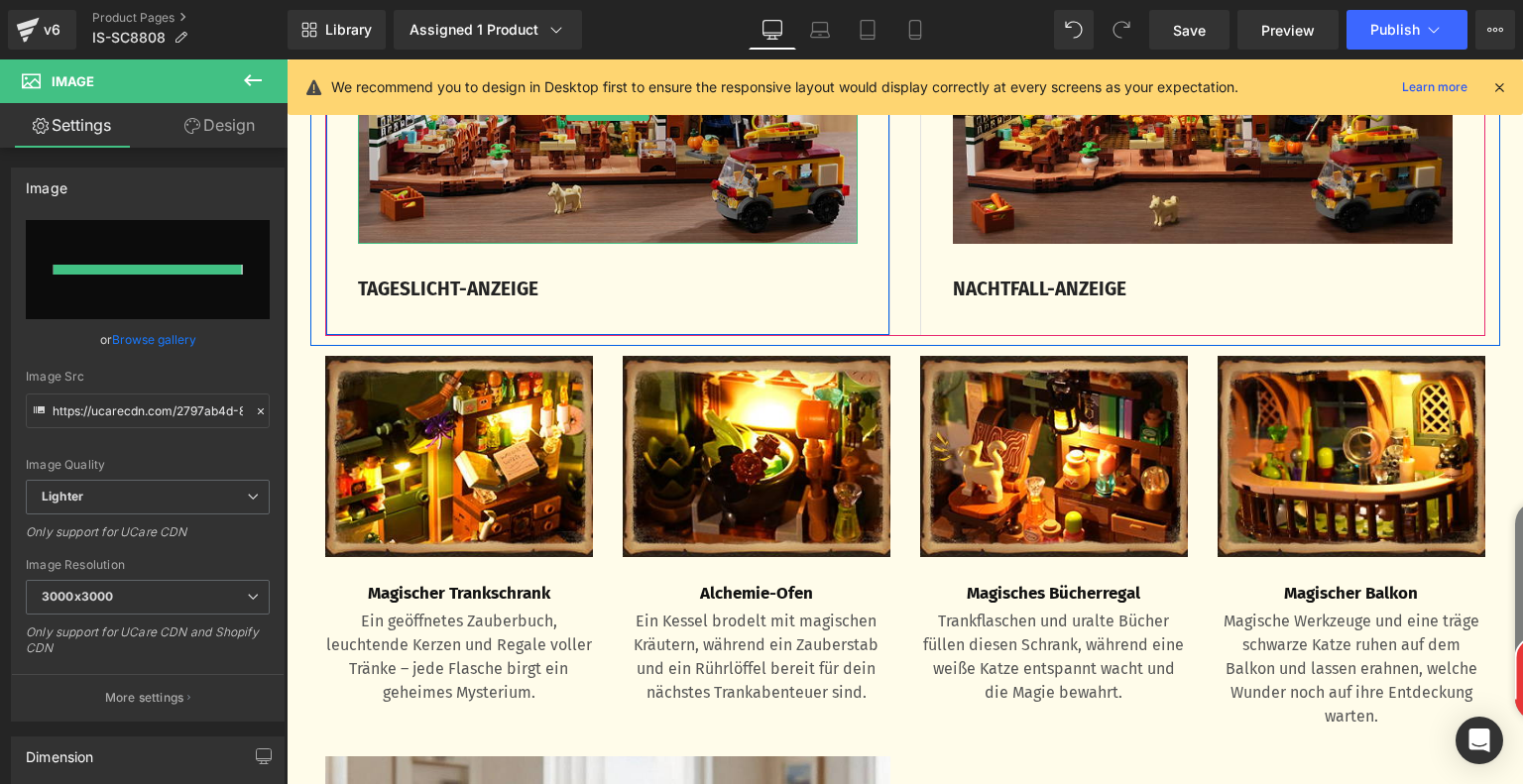 type on "https://ucarecdn.com/cd222865-7f8f-43f4-a9fb-baf64a0f3cb2/-/format/auto/-/preview/3000x3000/-/quality/lighter/699f4712-409d-44ea-81d0-38517a021b24.__CR0,0,300,225_PT0_SX300_V1___.jpg" 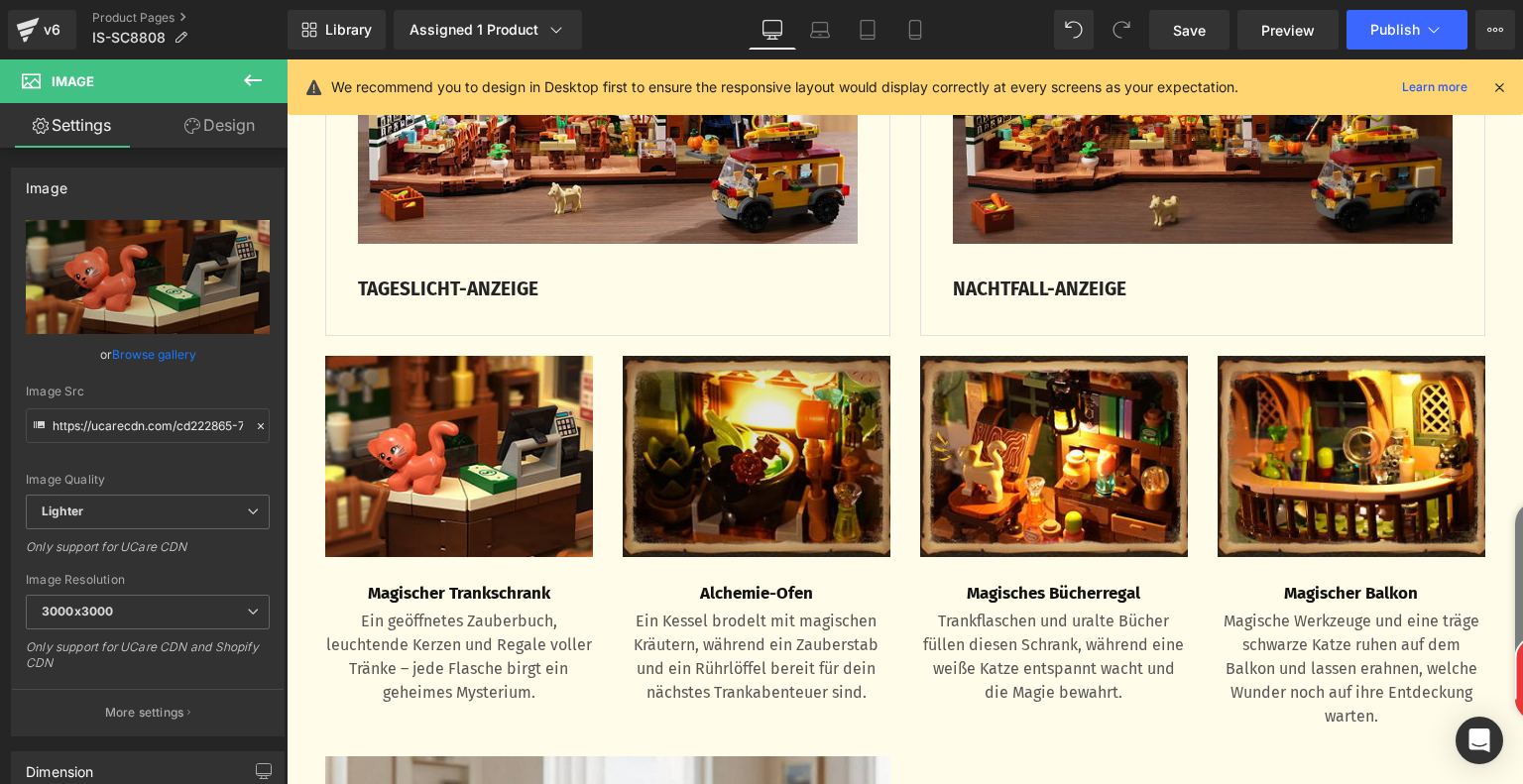 drag, startPoint x: 693, startPoint y: 437, endPoint x: 655, endPoint y: 424, distance: 40.16217 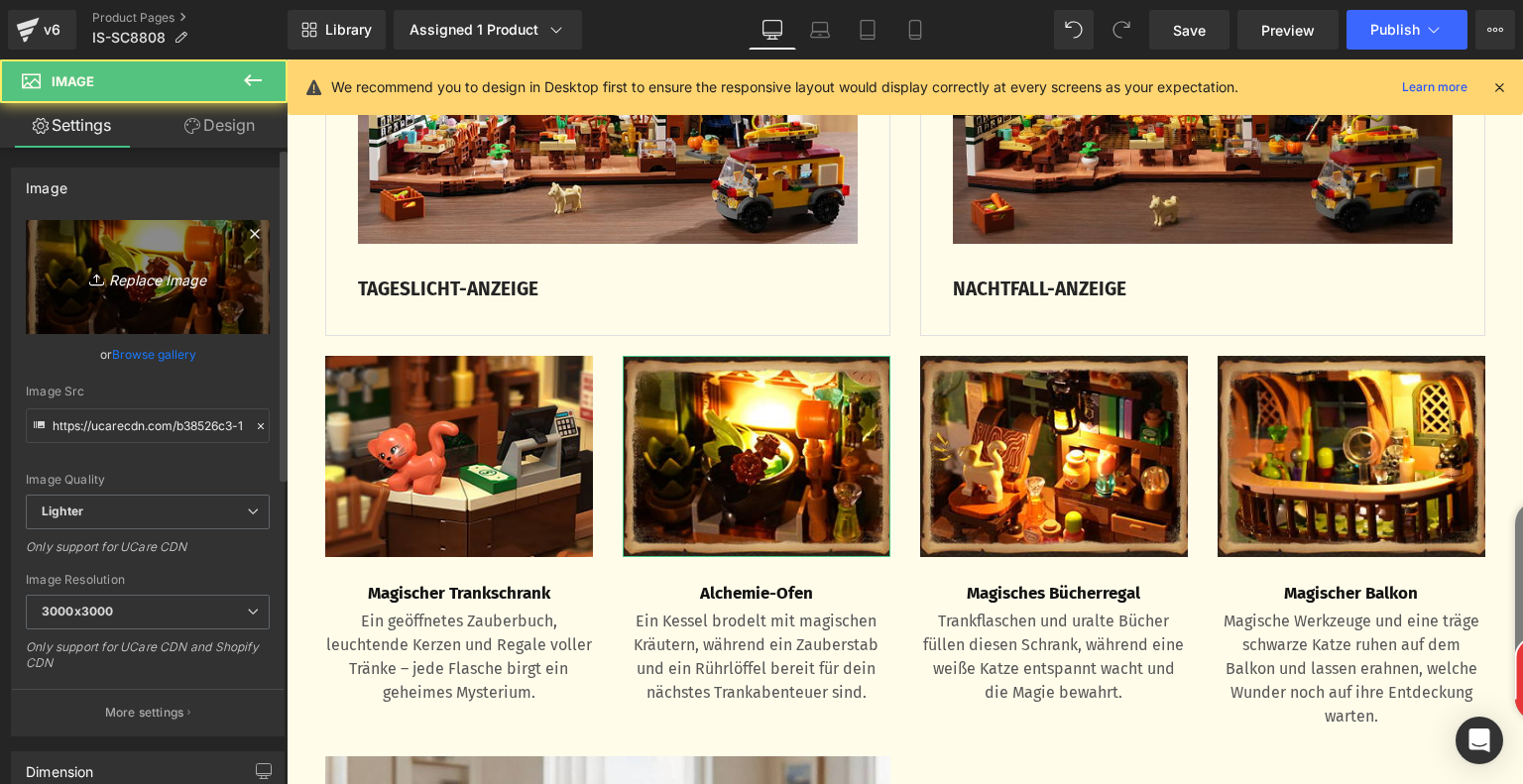 click on "Replace Image" at bounding box center (148, 277) 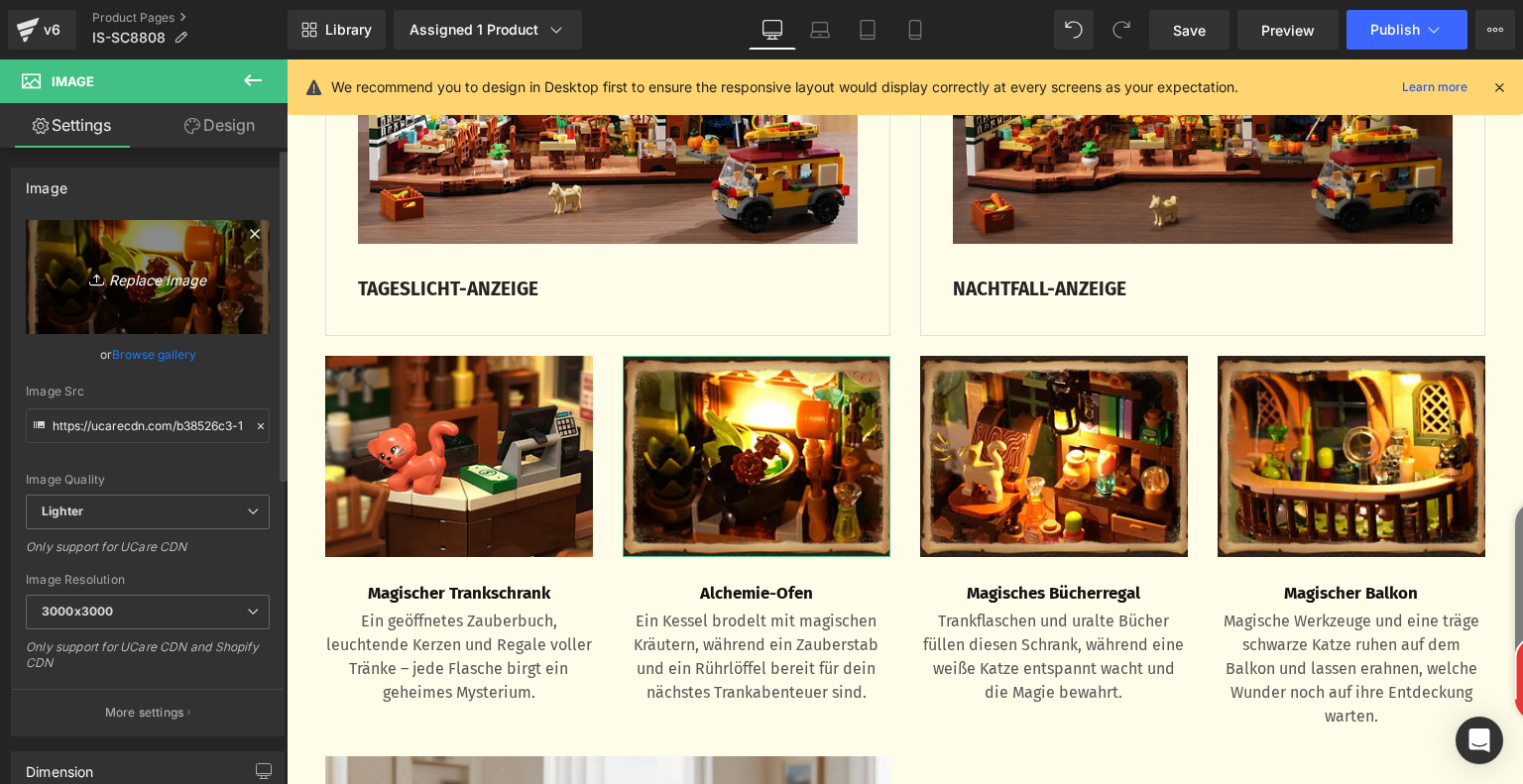 type on "C:\fakepath\c2e4d9e8-d1ba-4035-844b-a1df0a472e23.__CR0,0,300,225_PT0_SX300_V1___.jpg" 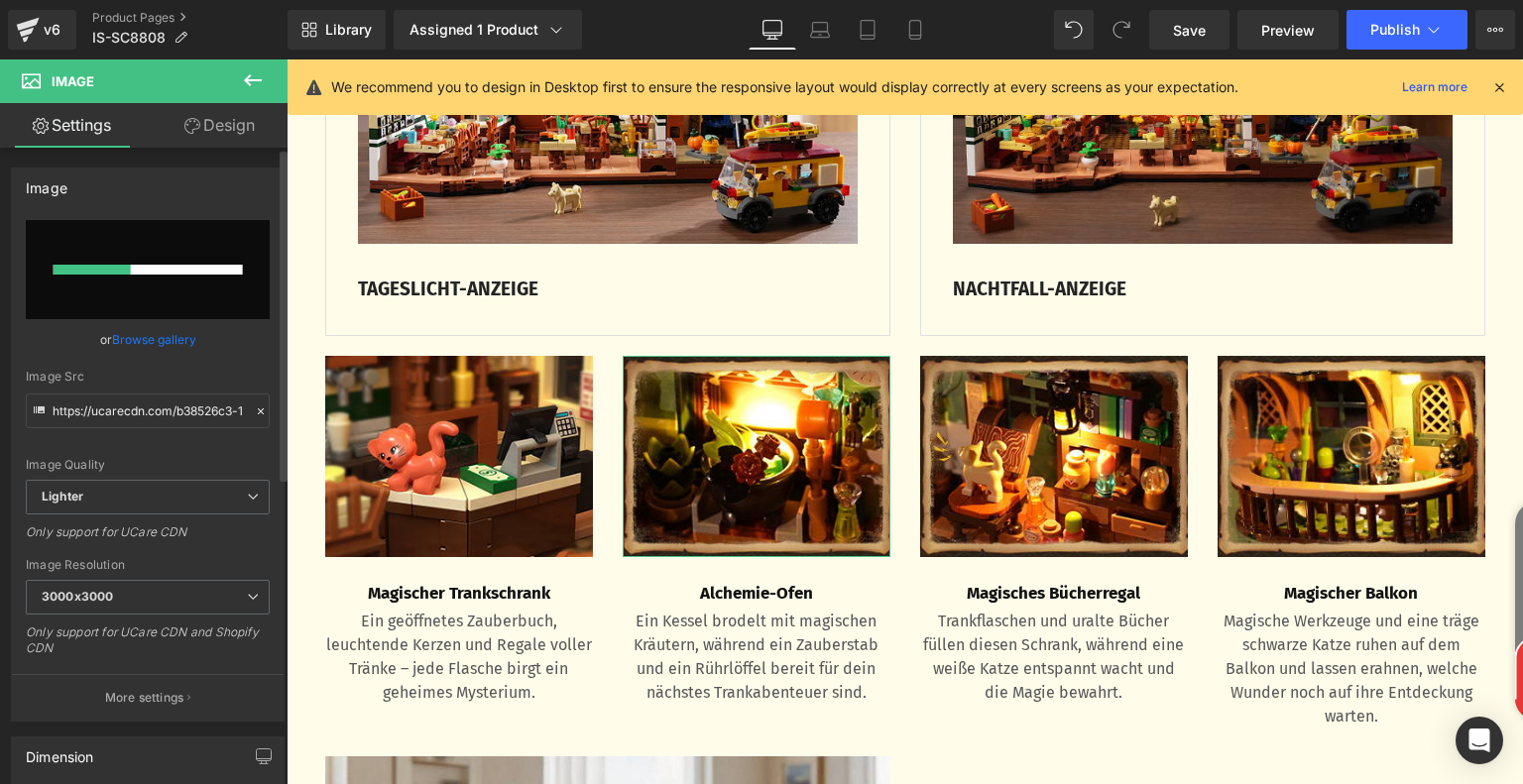 type 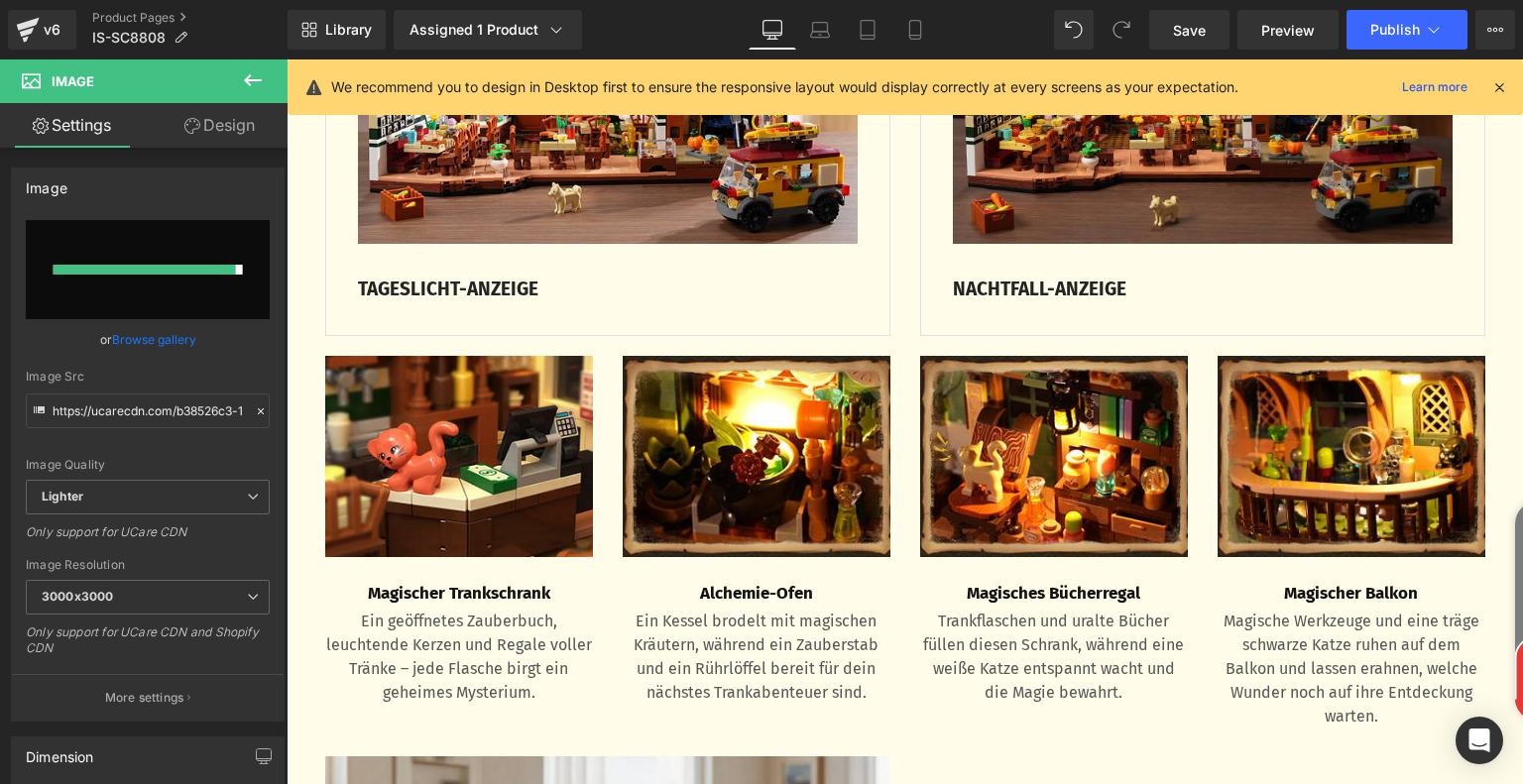 type on "https://ucarecdn.com/290f1d65-5ef1-4af4-abf9-69e18324f008/-/format/auto/-/preview/3000x3000/-/quality/lighter/c2e4d9e8-d1ba-4035-844b-a1df0a472e23.__CR0,0,300,225_PT0_SX300_V1___.jpg" 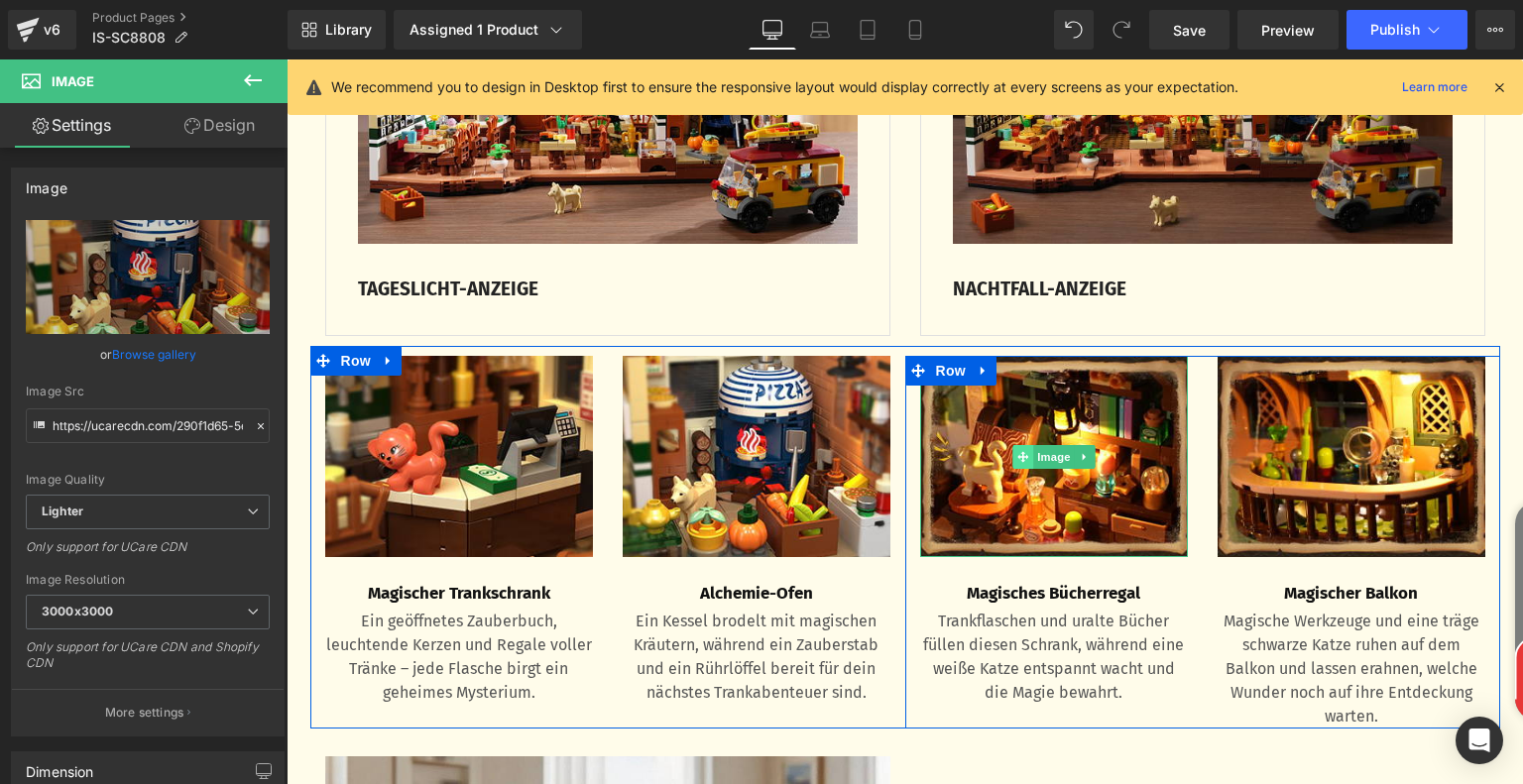 click at bounding box center [1022, 457] 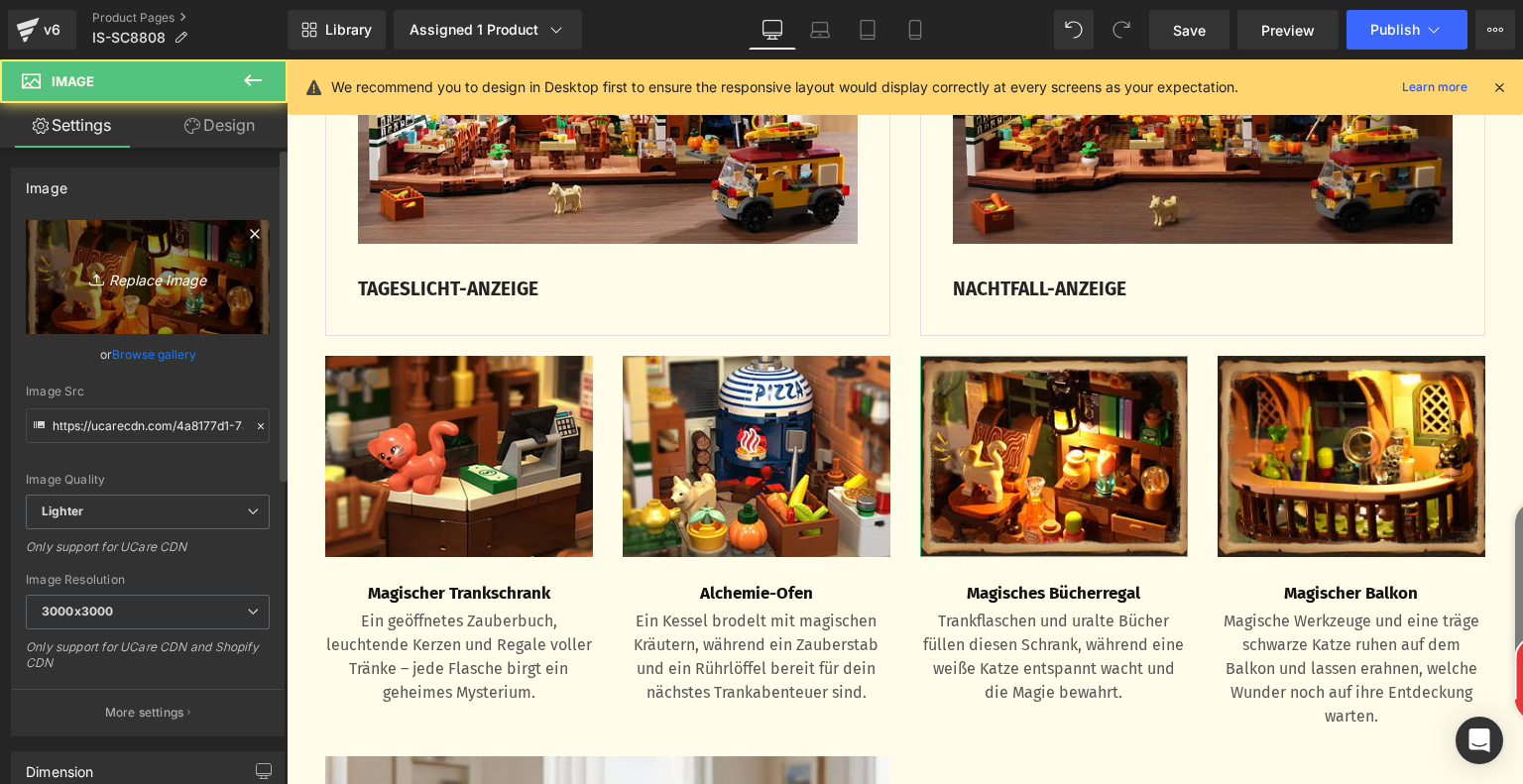 click on "Replace Image" at bounding box center [148, 277] 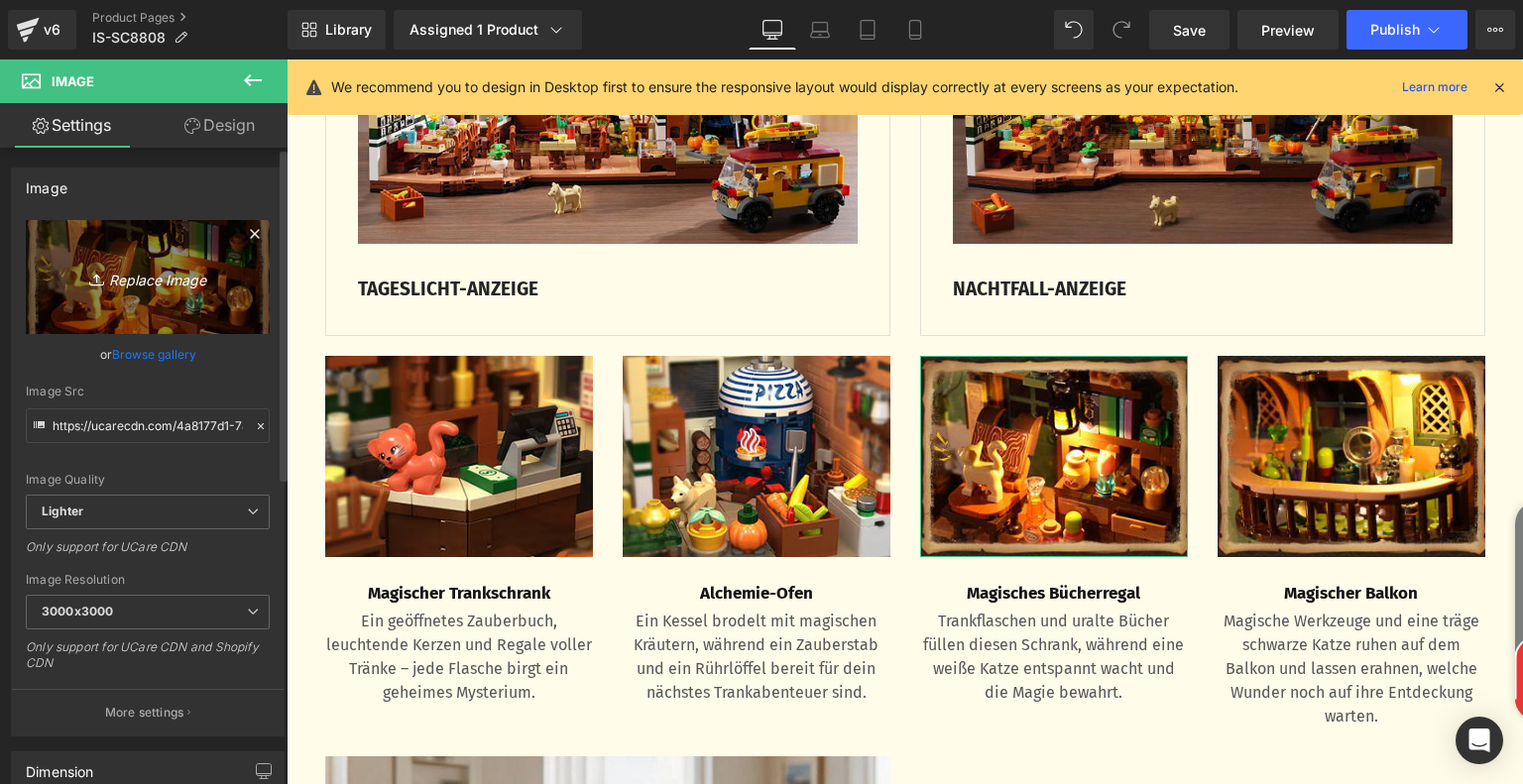 type on "C:\fakepath\68c5b504-581d-4946-846f-e88aed55ef33.__CR0,0,300,225_PT0_SX300_V1___.jpg" 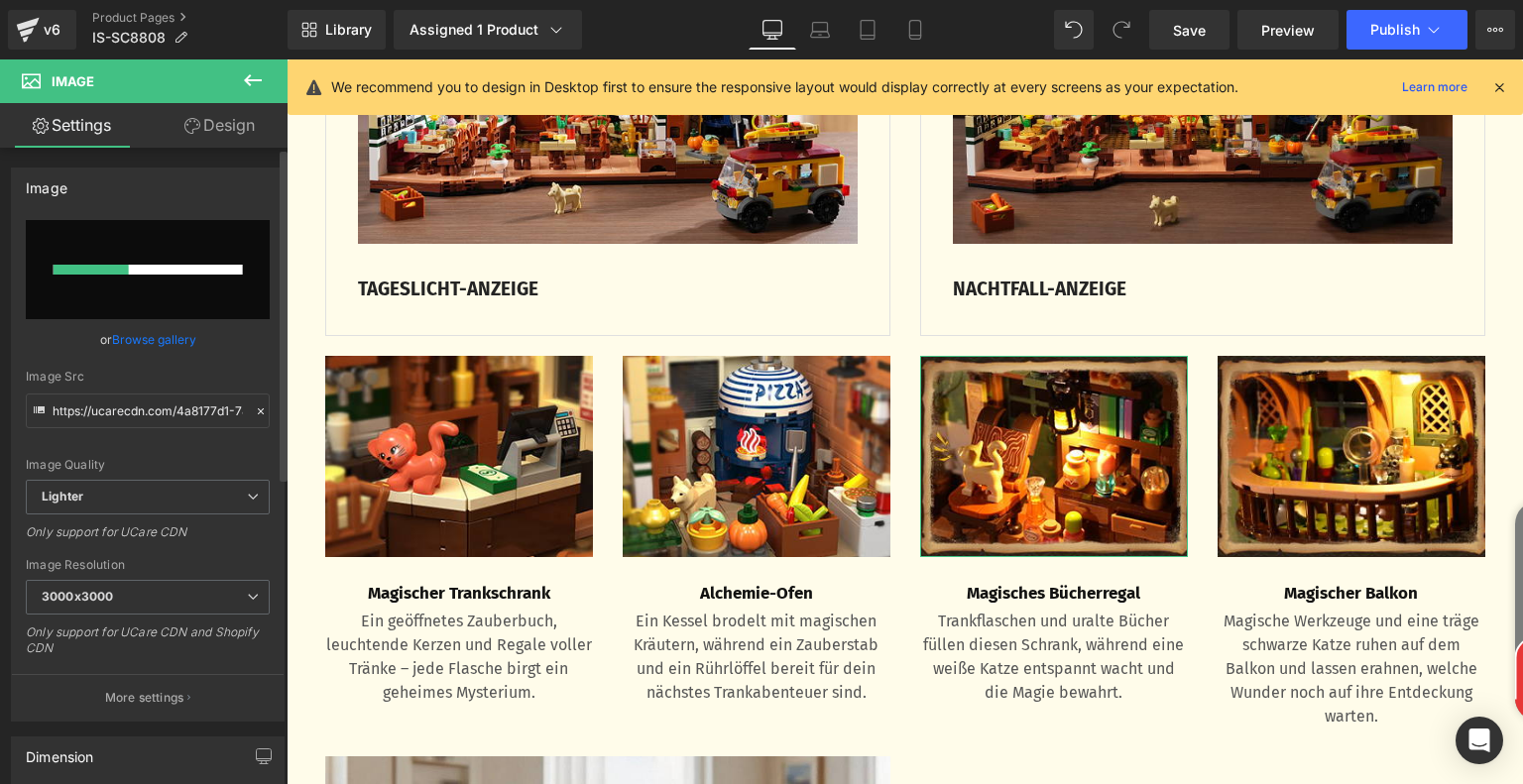 type 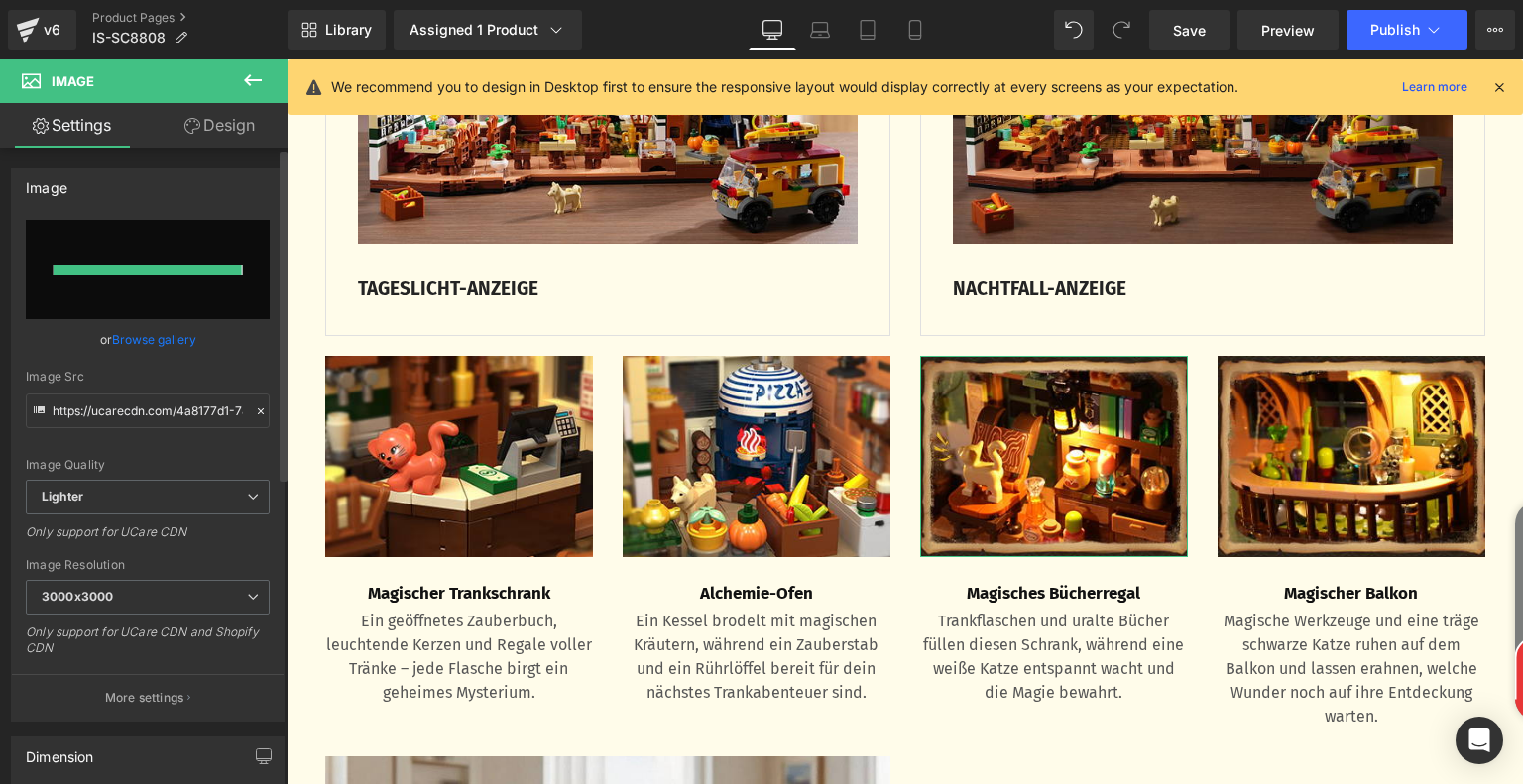 type on "https://ucarecdn.com/1a41d366-b055-44e0-8458-98b702881b94/-/format/auto/-/preview/3000x3000/-/quality/lighter/68c5b504-581d-4946-846f-e88aed55ef33.__CR0,0,300,225_PT0_SX300_V1___.jpg" 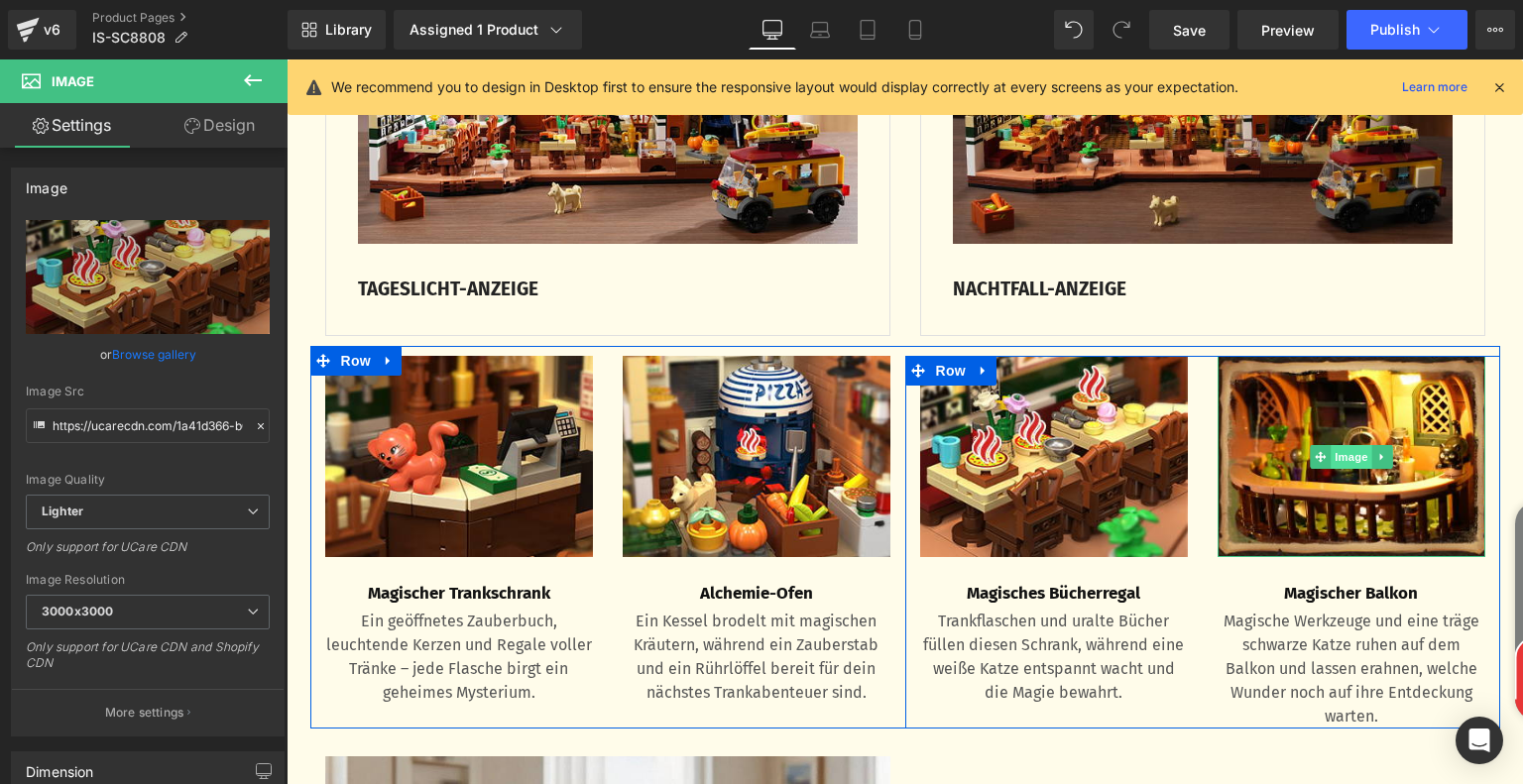 click on "Image" at bounding box center [1351, 457] 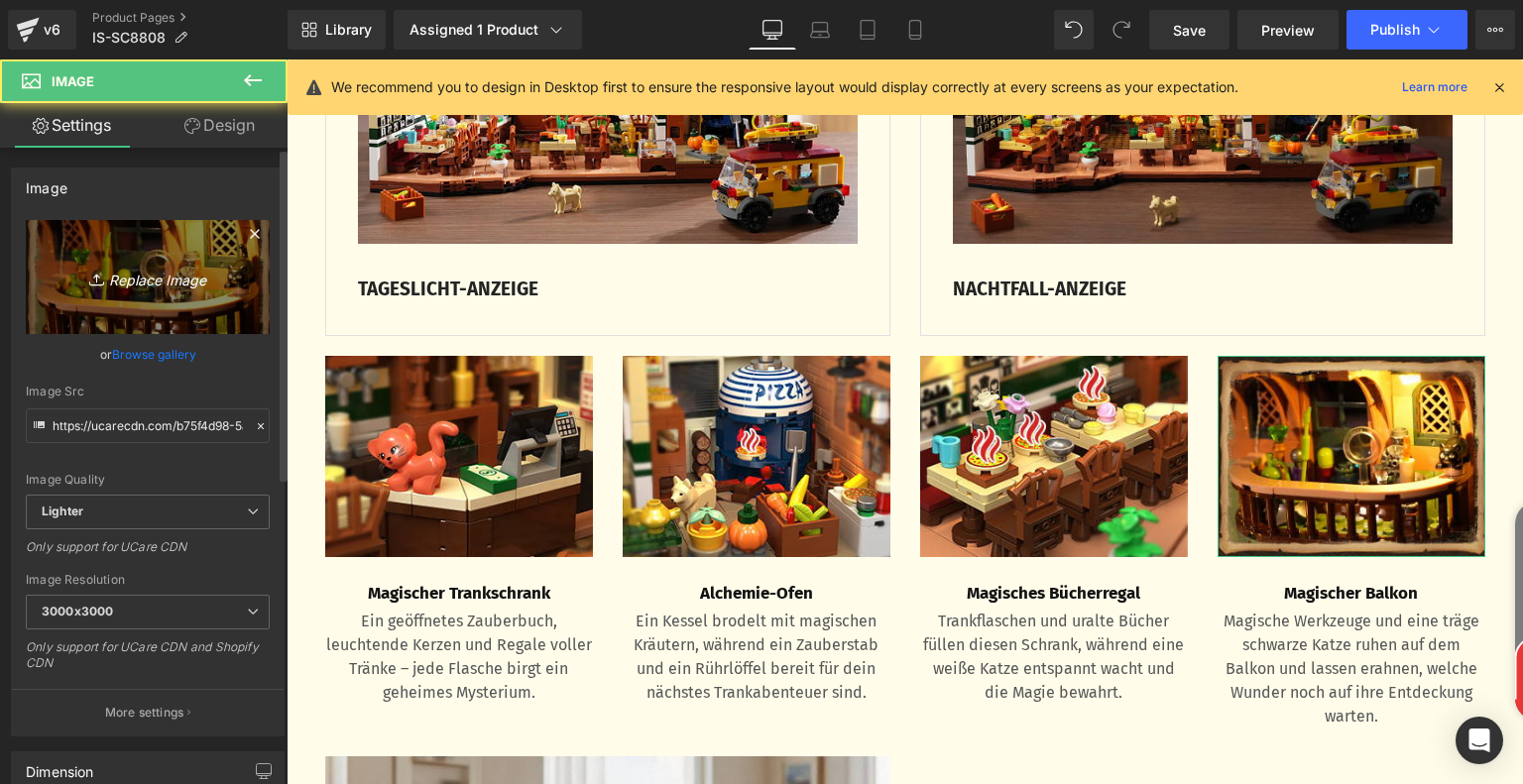 click on "Replace Image" at bounding box center [148, 277] 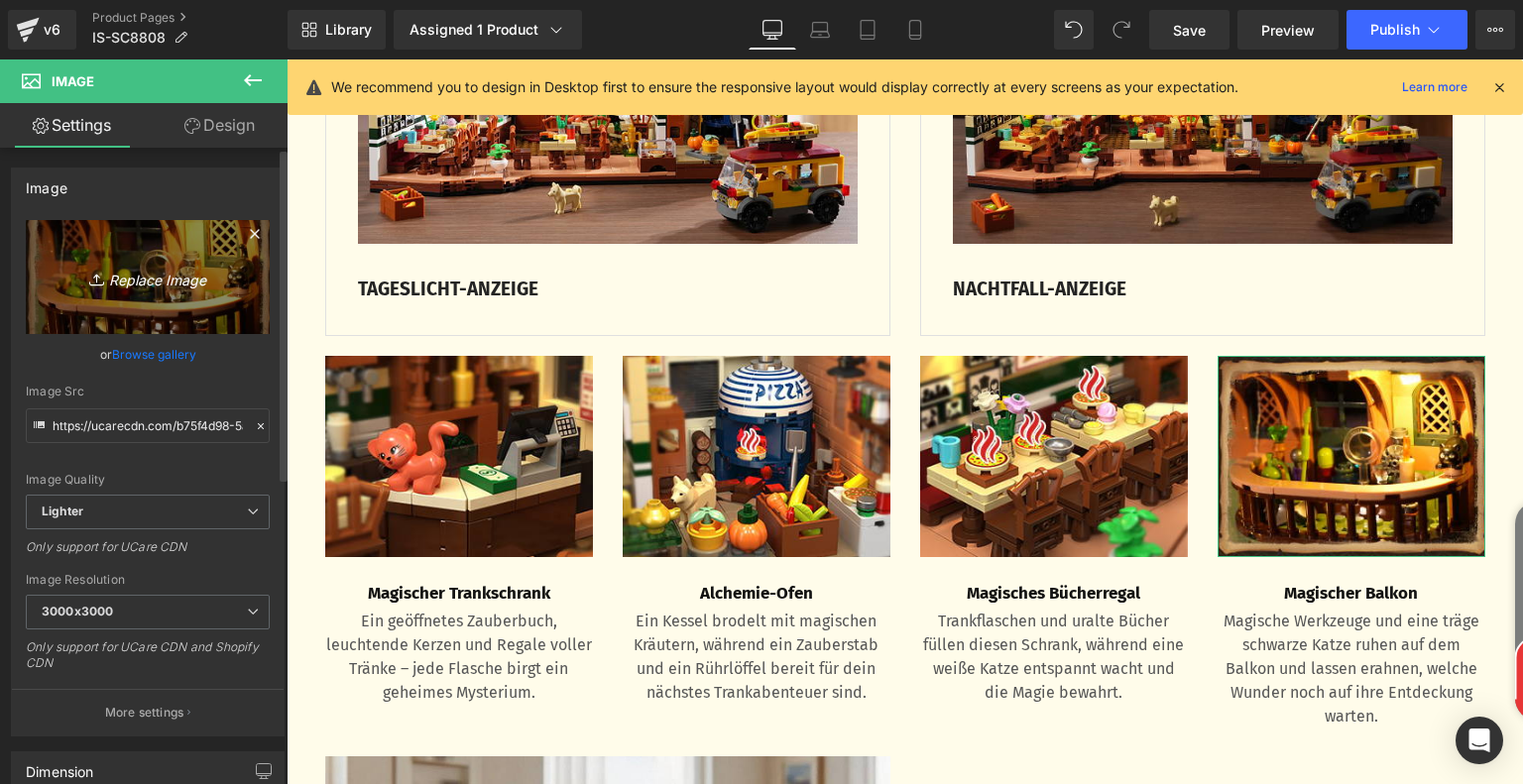 type on "C:\fakepath\5d7ed6c3-4a57-48a0-ad9f-e07652259d7a.__CR0,0,300,225_PT0_SX300_V1___.jpg" 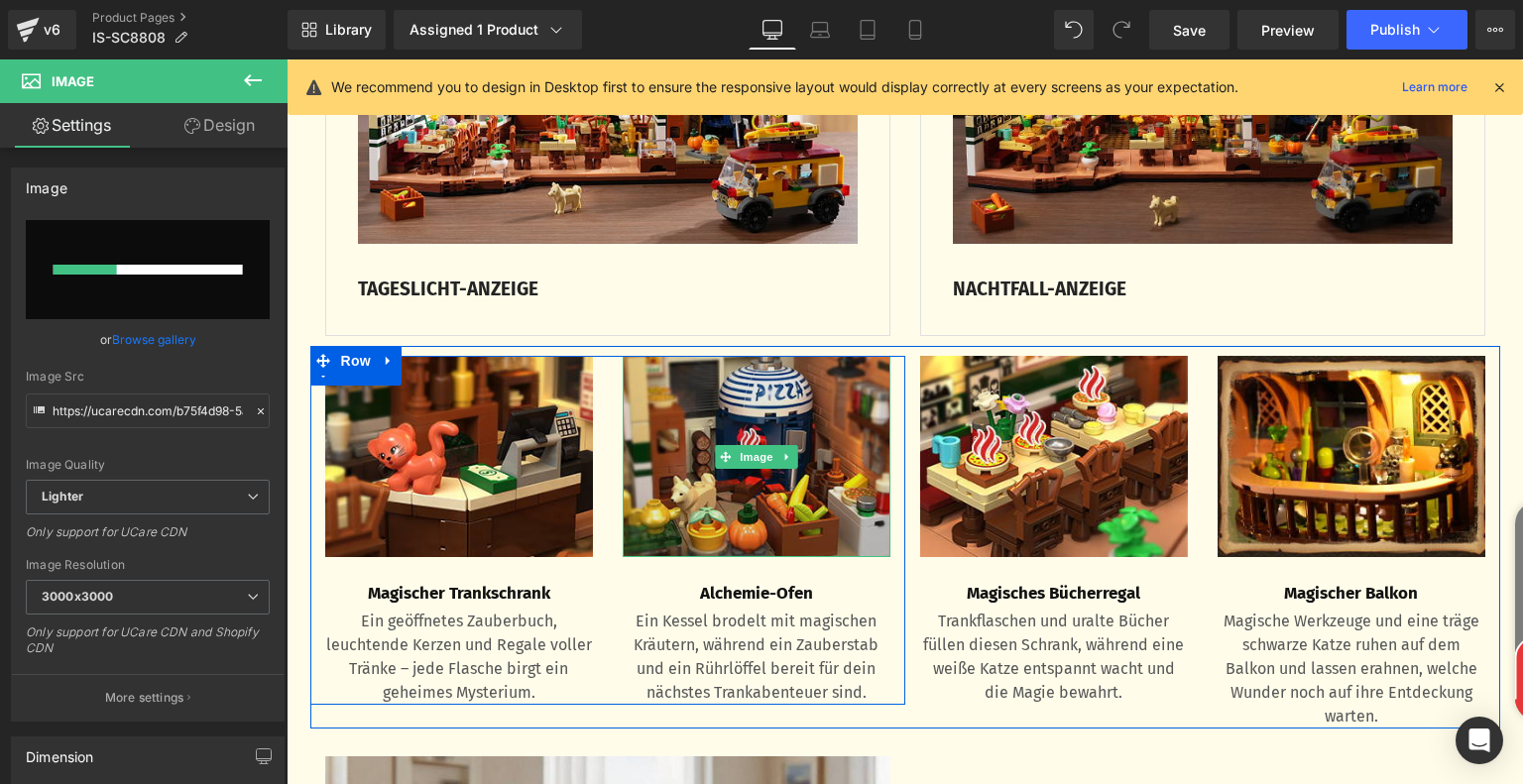 type 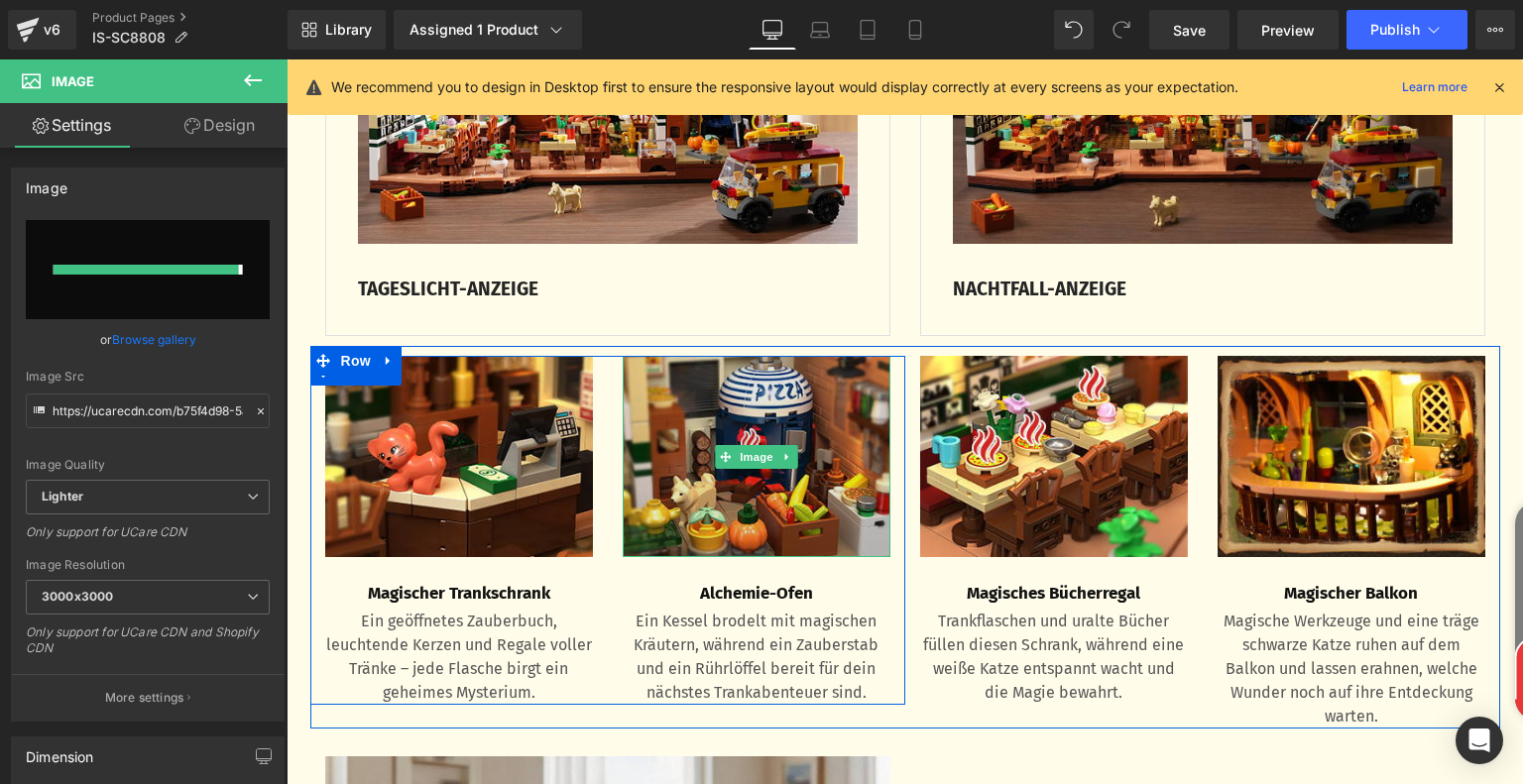 type on "https://ucarecdn.com/9b8ea159-6f76-43a7-b484-5cfbae30146a/-/format/auto/-/preview/3000x3000/-/quality/lighter/5d7ed6c3-4a57-48a0-ad9f-e07652259d7a.__CR0,0,300,225_PT0_SX300_V1___.jpg" 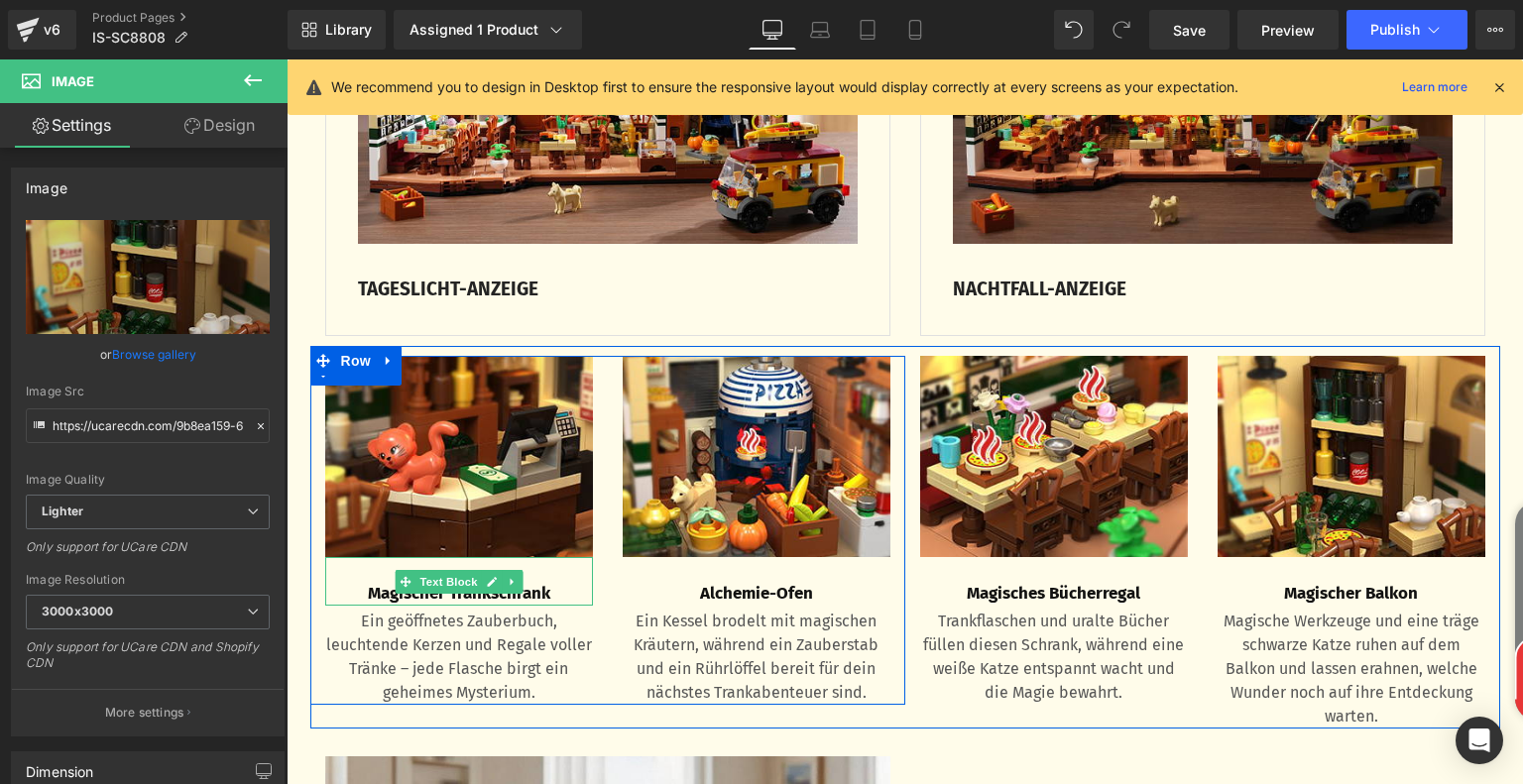 click on "Magischer Trankschrank" at bounding box center [459, 594] 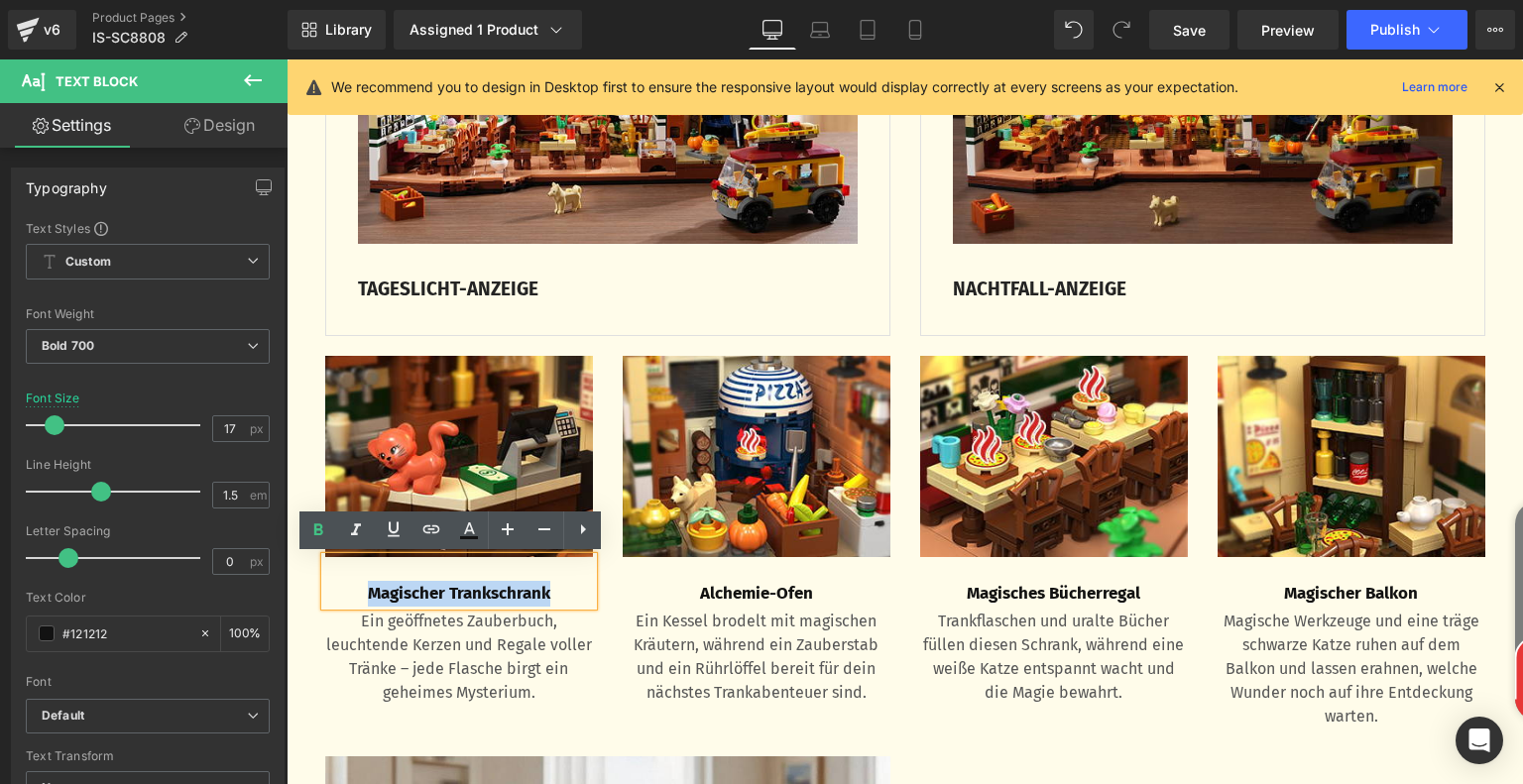 drag, startPoint x: 349, startPoint y: 593, endPoint x: 575, endPoint y: 589, distance: 226.0354 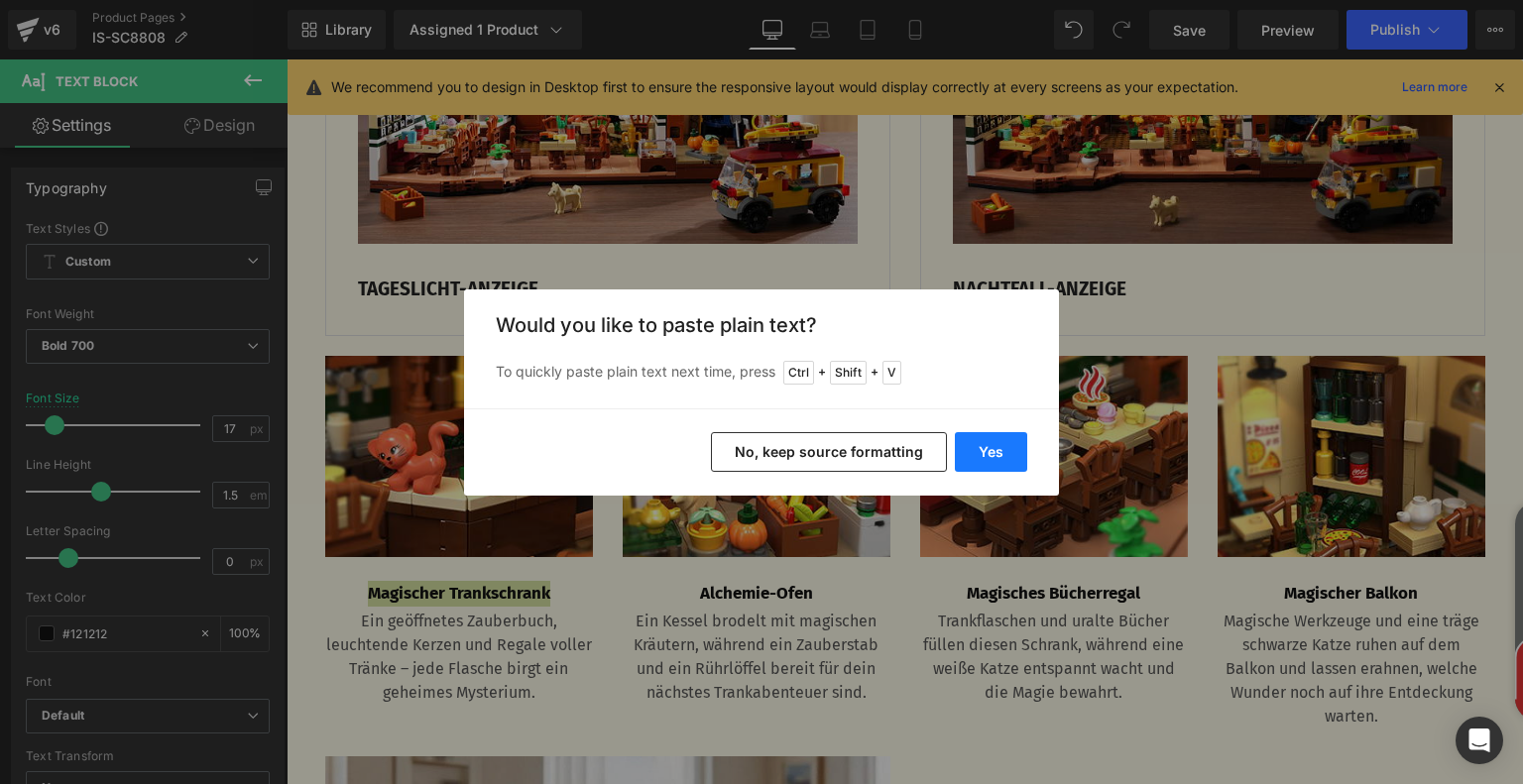 click on "Yes" at bounding box center (991, 452) 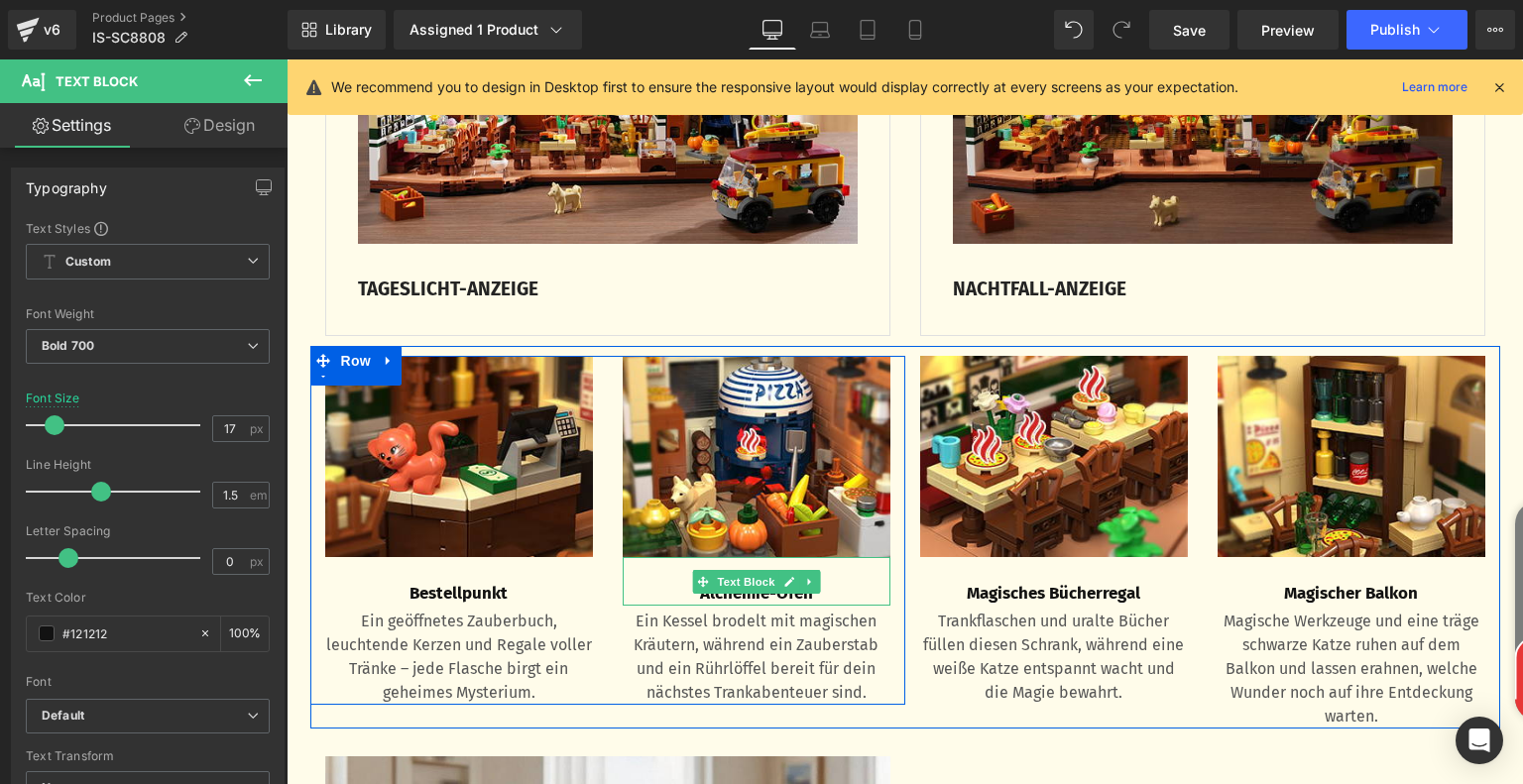 click on "Alchemie-Ofen" at bounding box center (757, 594) 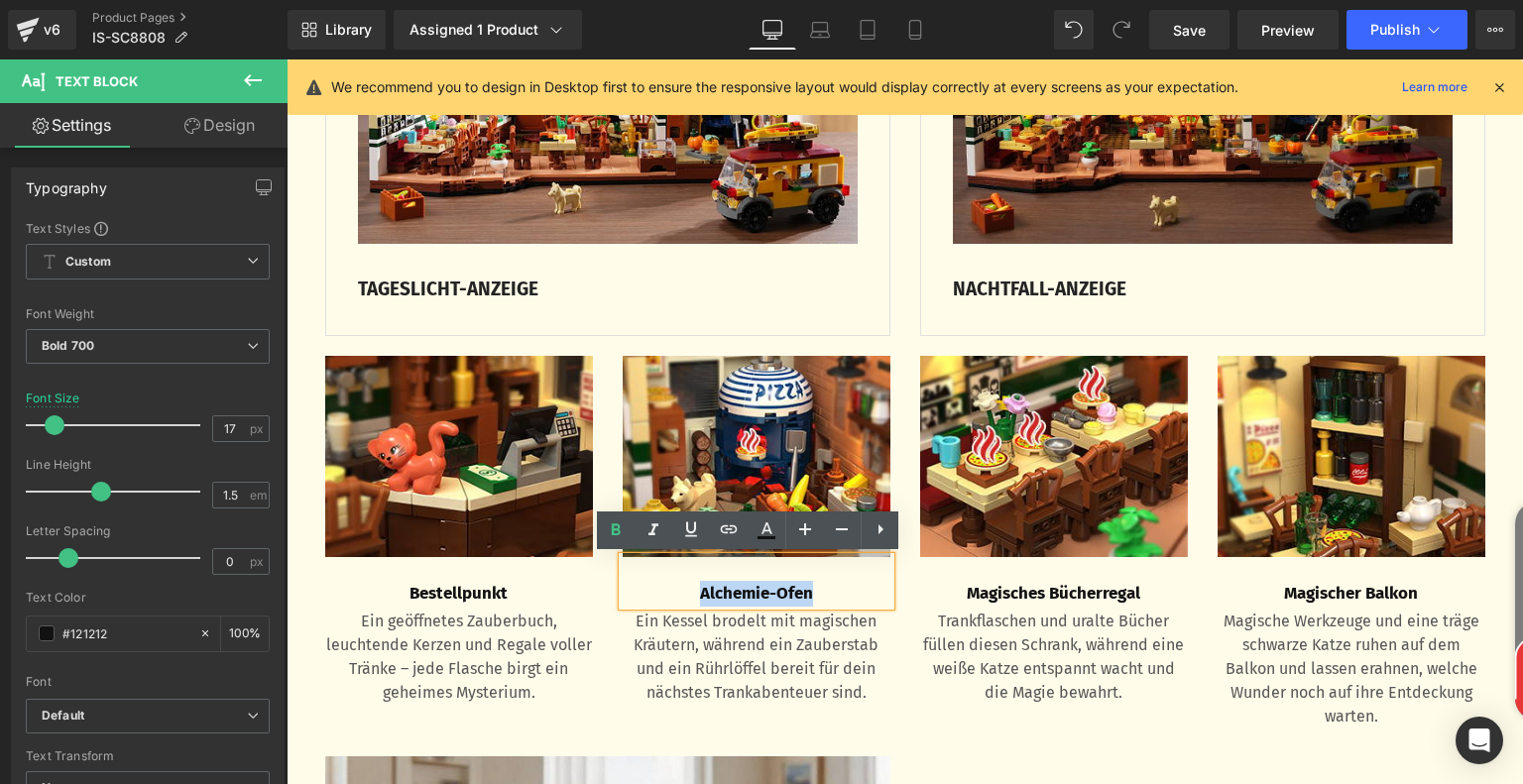 drag, startPoint x: 688, startPoint y: 594, endPoint x: 849, endPoint y: 594, distance: 161 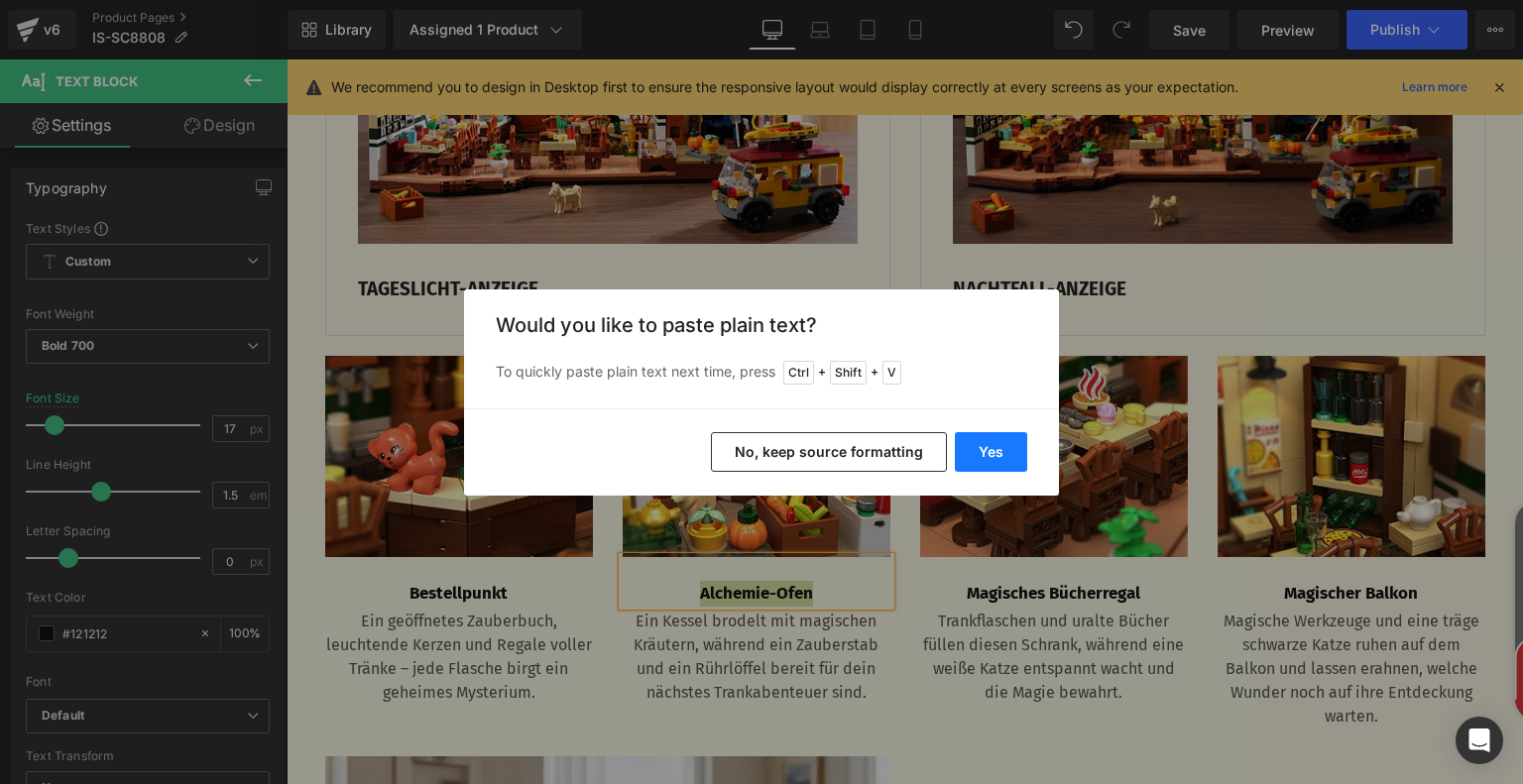 click on "Yes" at bounding box center (991, 452) 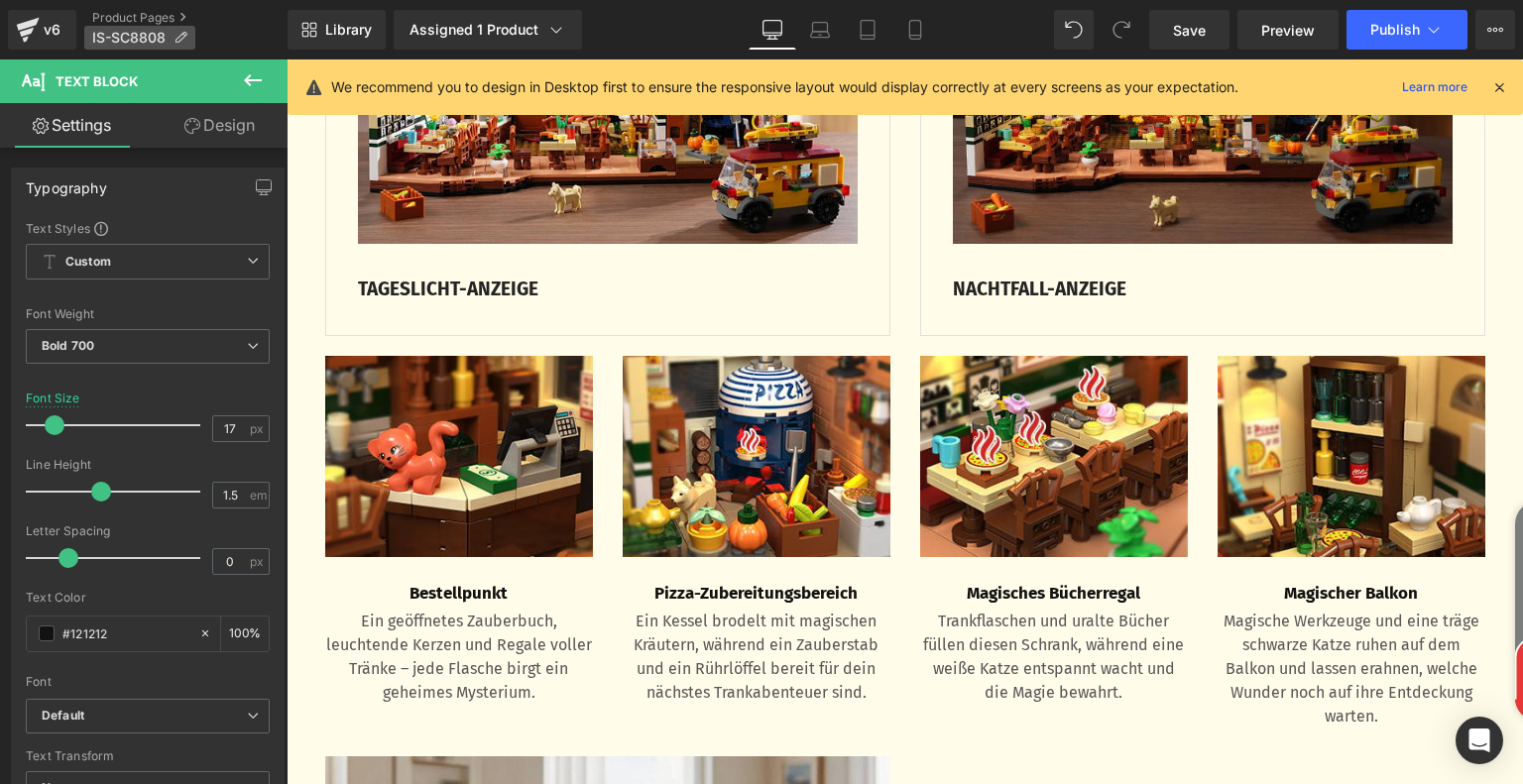 click at bounding box center [180, 38] 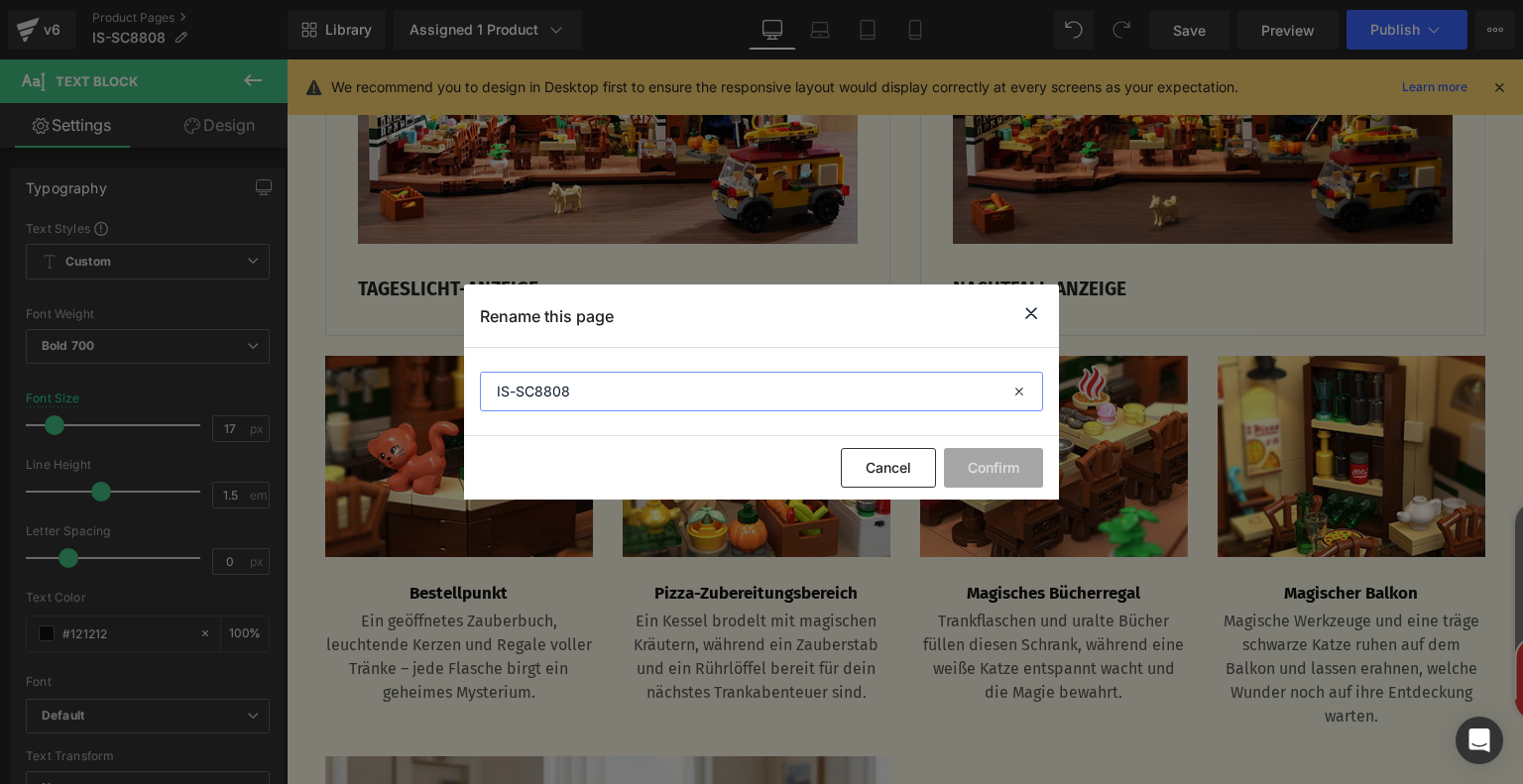 drag, startPoint x: 601, startPoint y: 399, endPoint x: 485, endPoint y: 382, distance: 117.23907 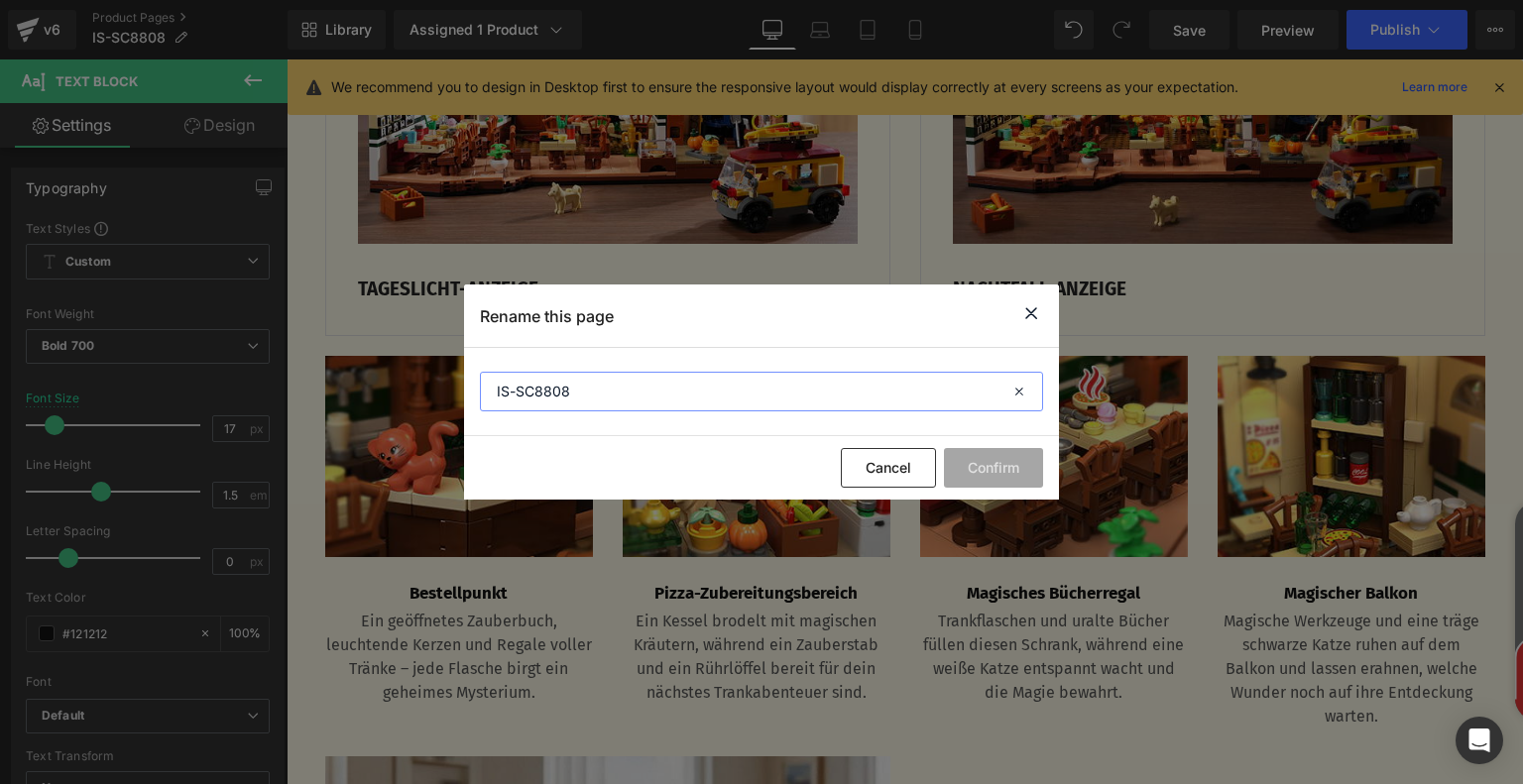 click on "IS-SC8808" at bounding box center (762, 392) 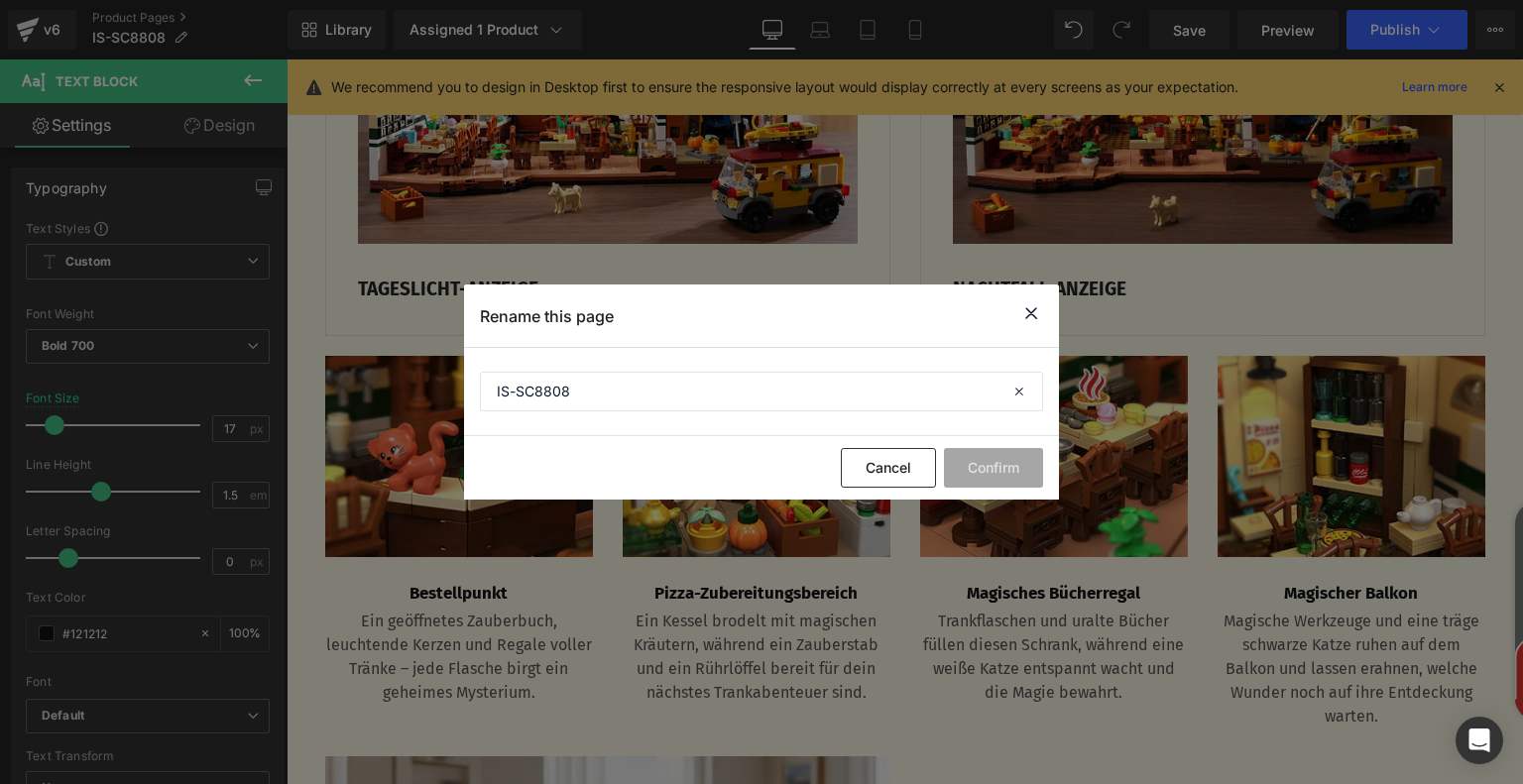 drag, startPoint x: 744, startPoint y: 172, endPoint x: 1028, endPoint y: 316, distance: 318.4211 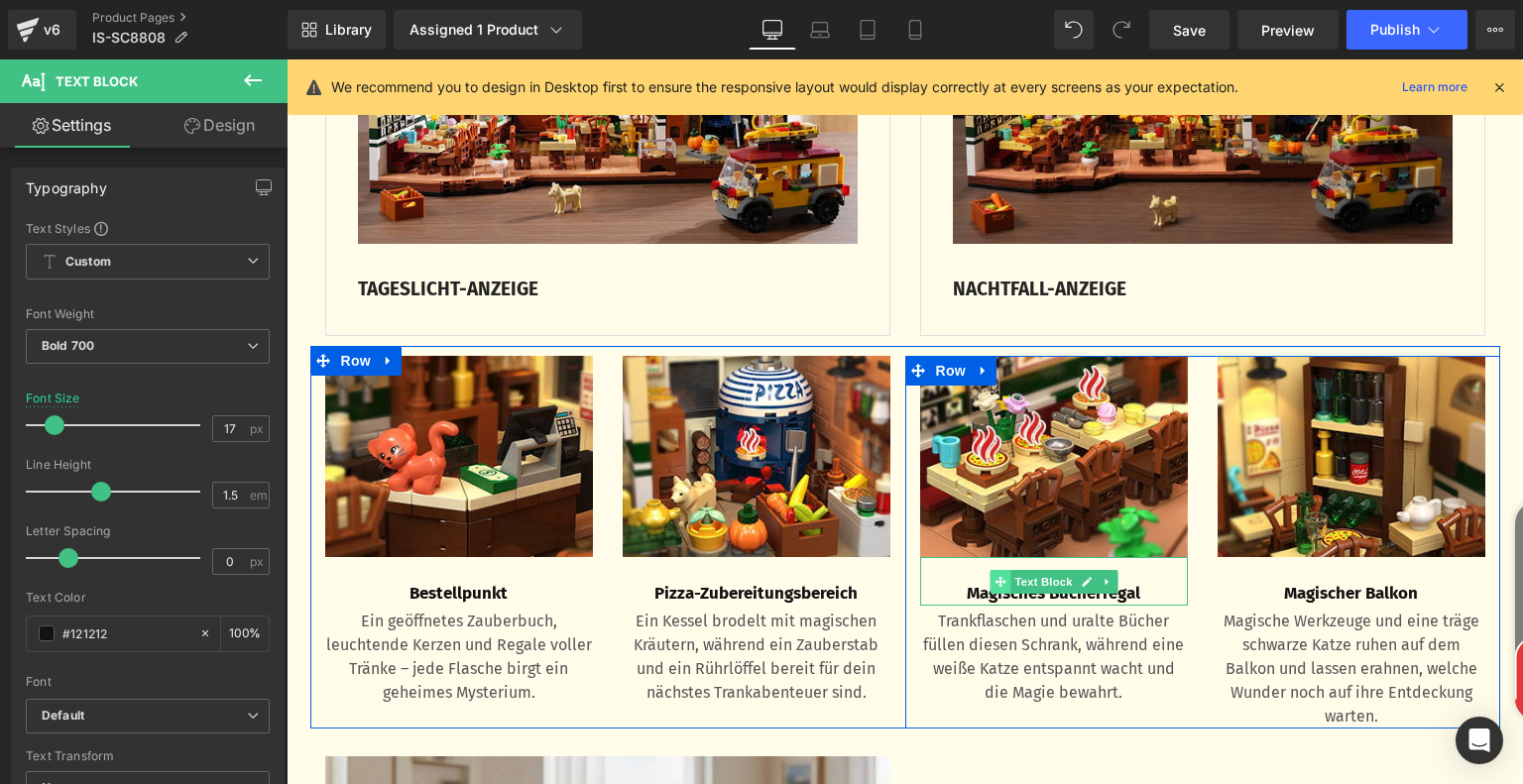 click at bounding box center [999, 582] 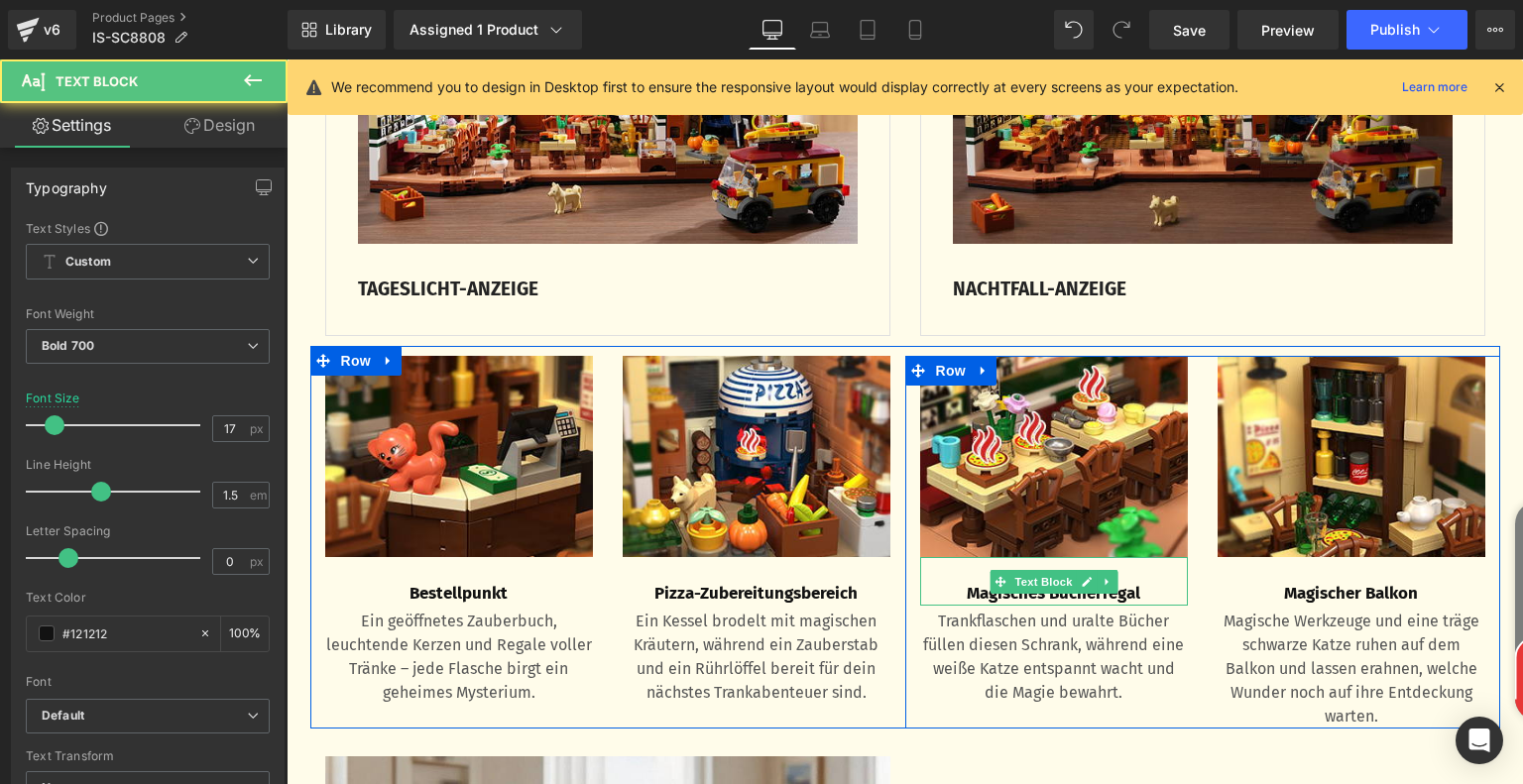 click on "Magisches Bücherregal" at bounding box center [1054, 594] 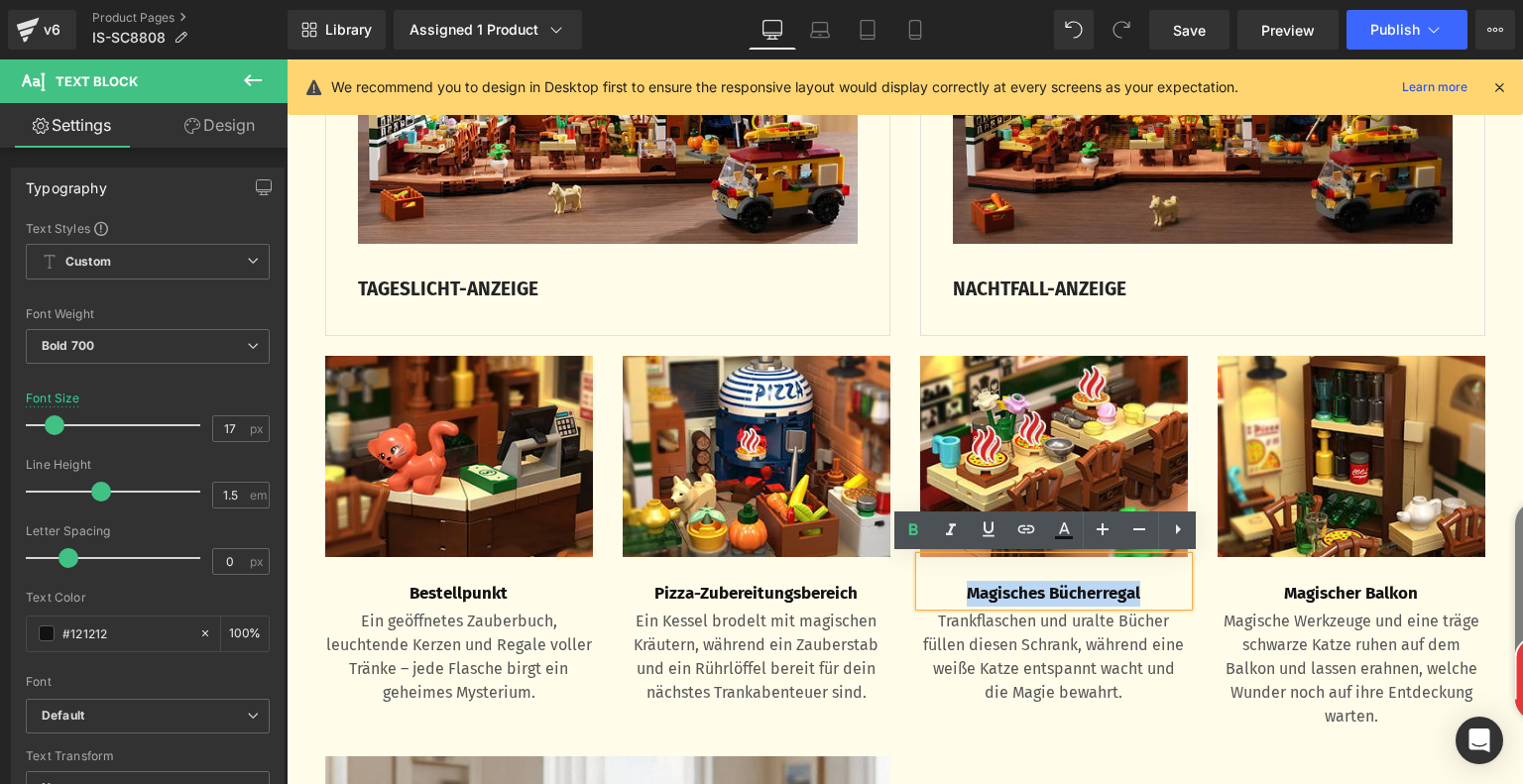 drag, startPoint x: 951, startPoint y: 593, endPoint x: 1151, endPoint y: 594, distance: 200.0025 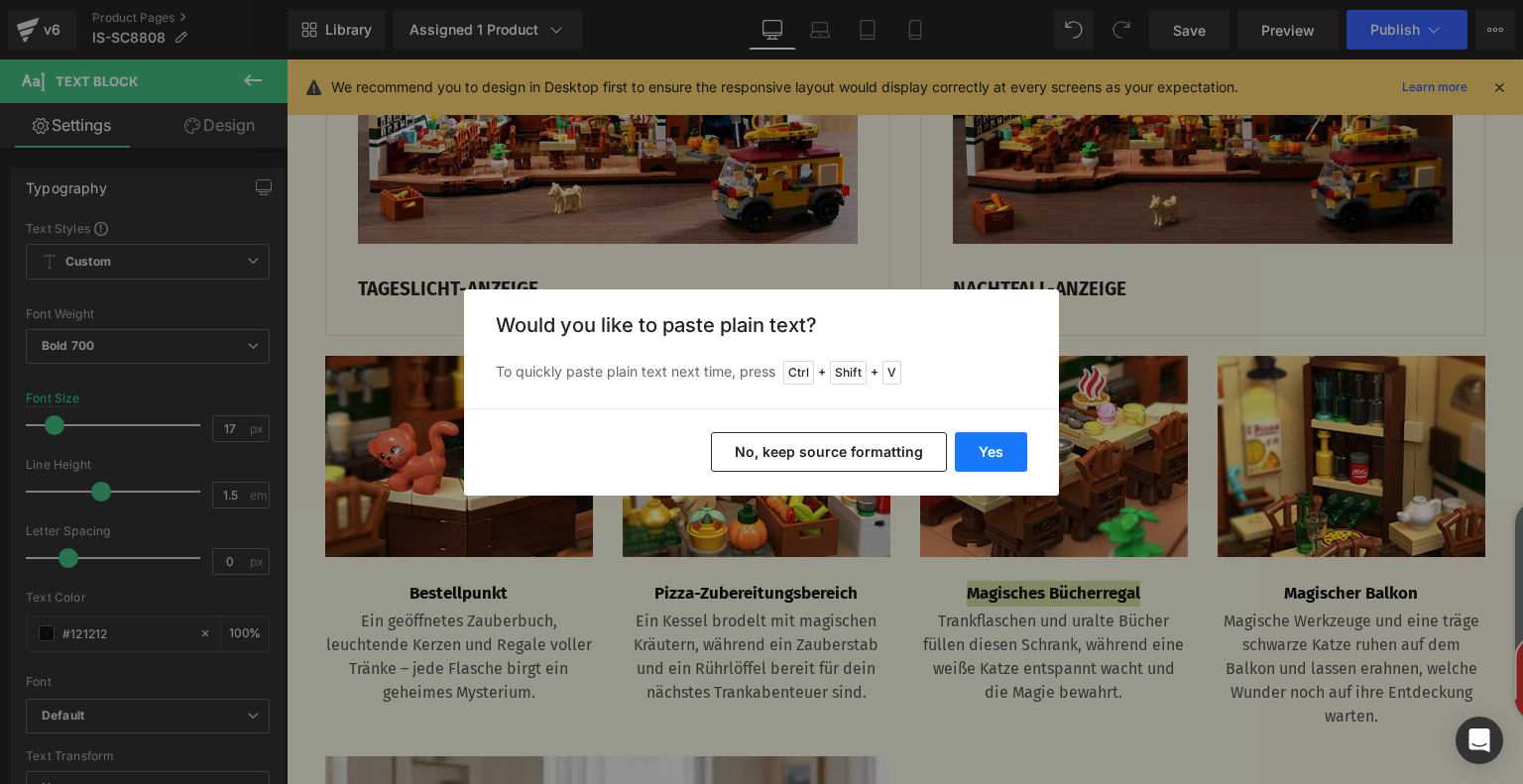 click on "Yes" at bounding box center (991, 452) 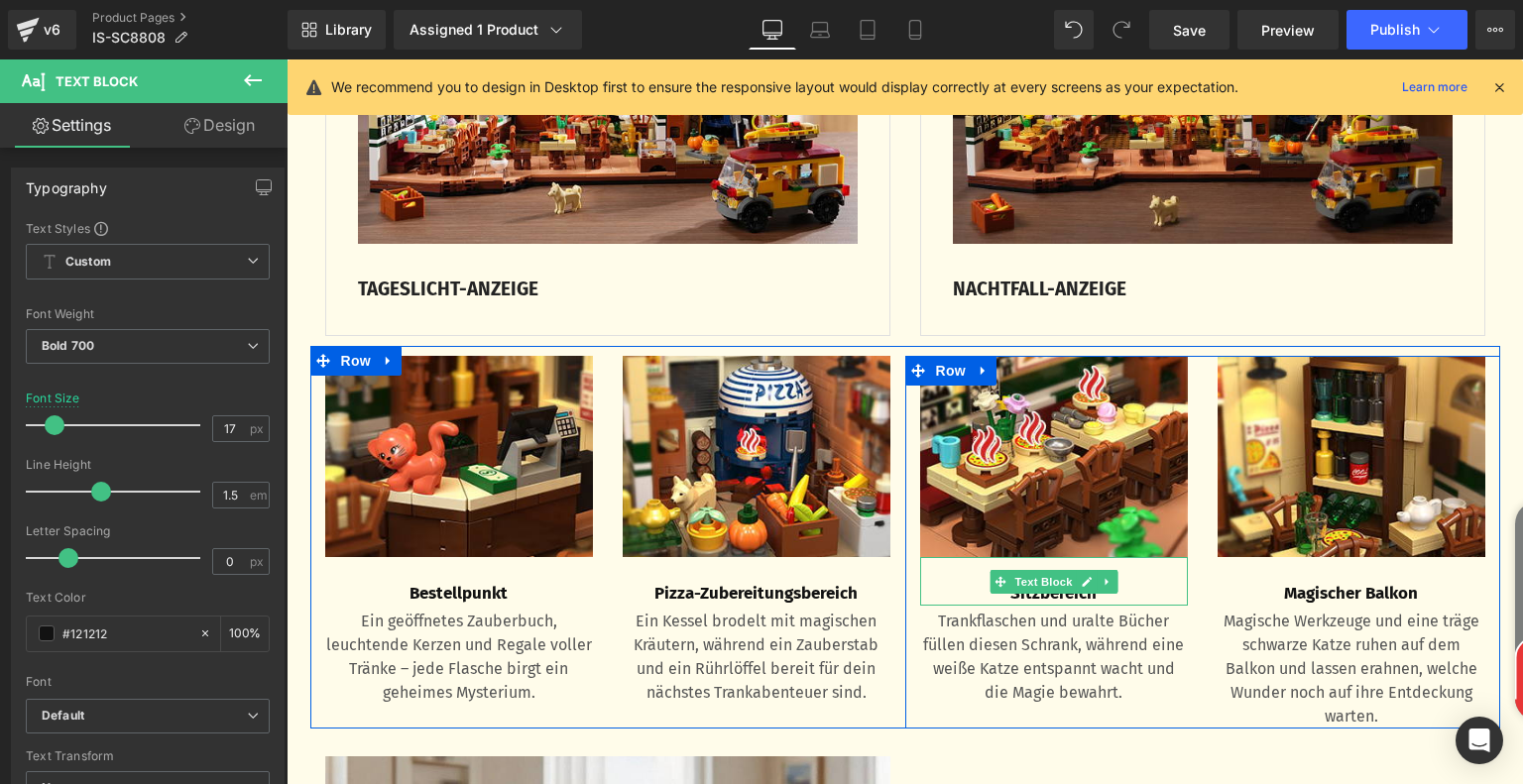 click on "Sitzbereich" at bounding box center (1054, 594) 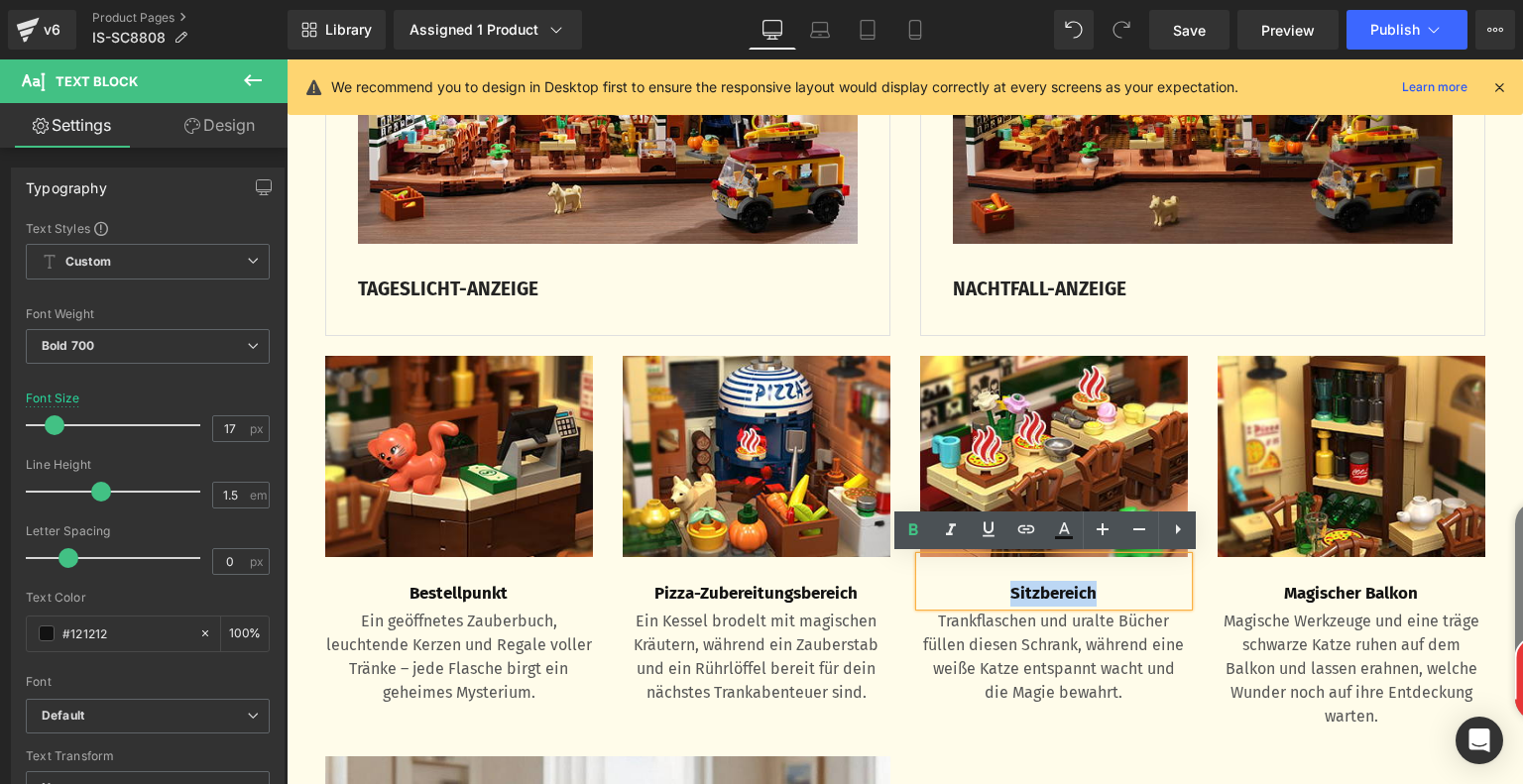 drag, startPoint x: 1002, startPoint y: 594, endPoint x: 1119, endPoint y: 596, distance: 117.017093 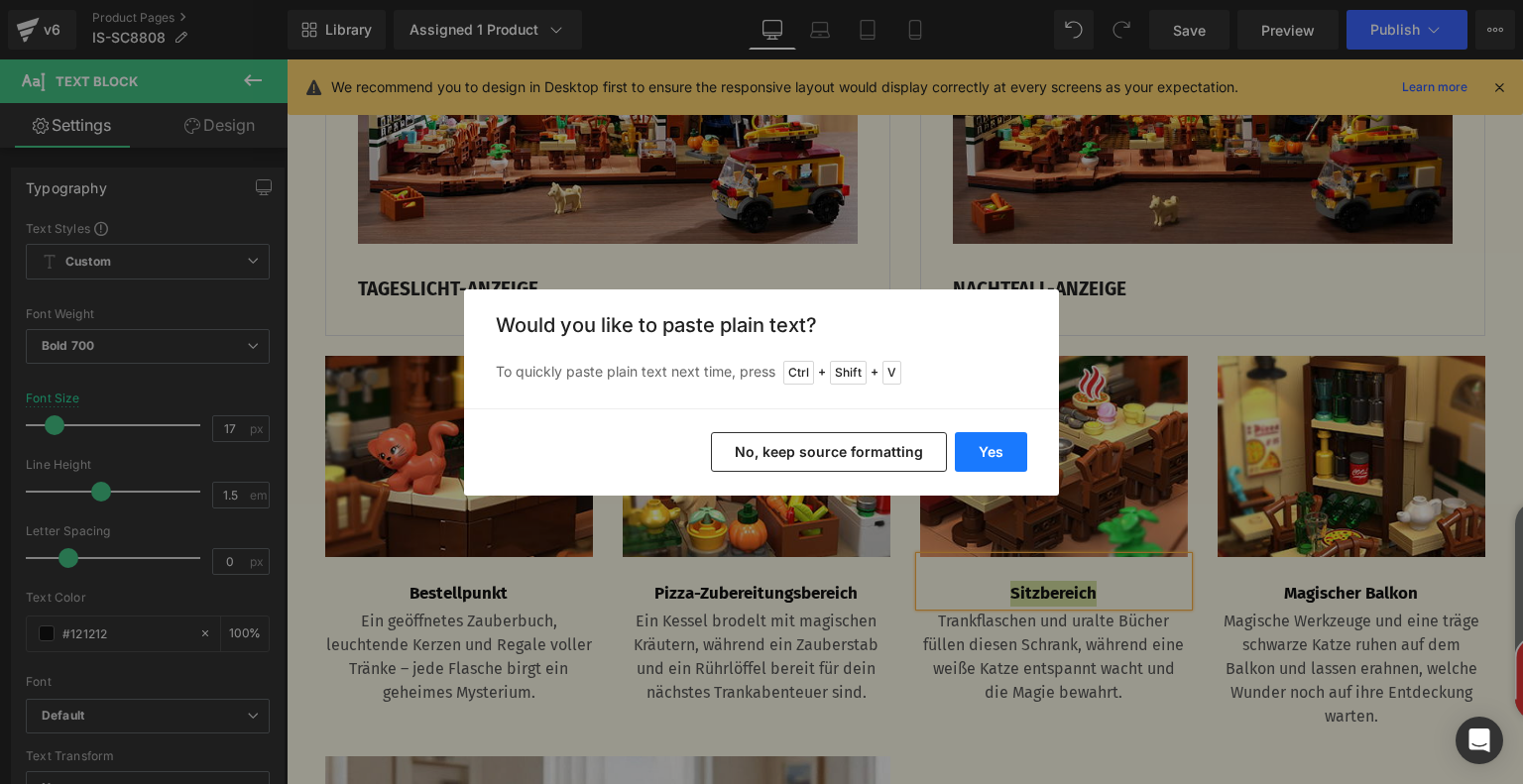 drag, startPoint x: 972, startPoint y: 448, endPoint x: 685, endPoint y: 390, distance: 292.80198 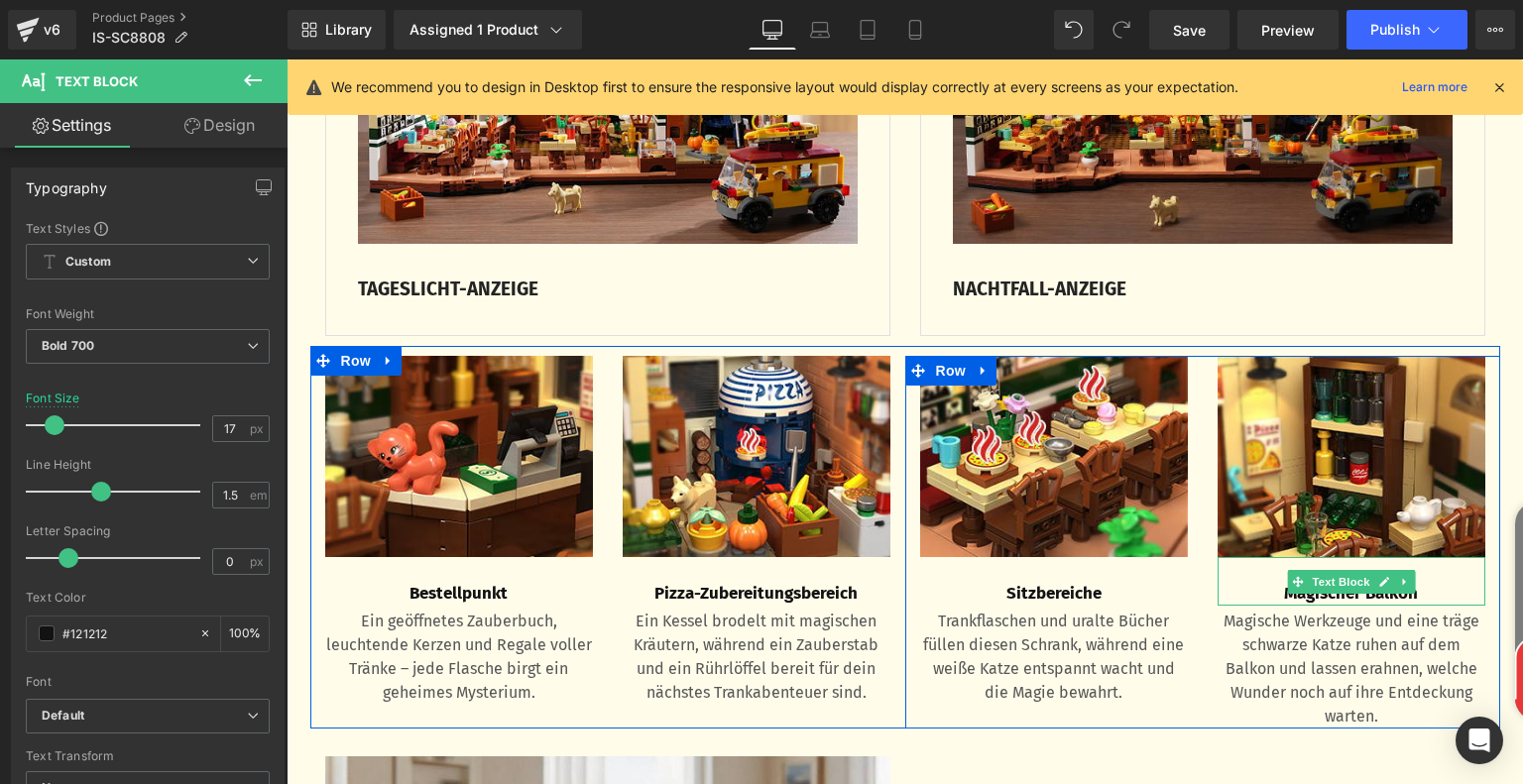 click on "Magischer Balkon" at bounding box center (1351, 594) 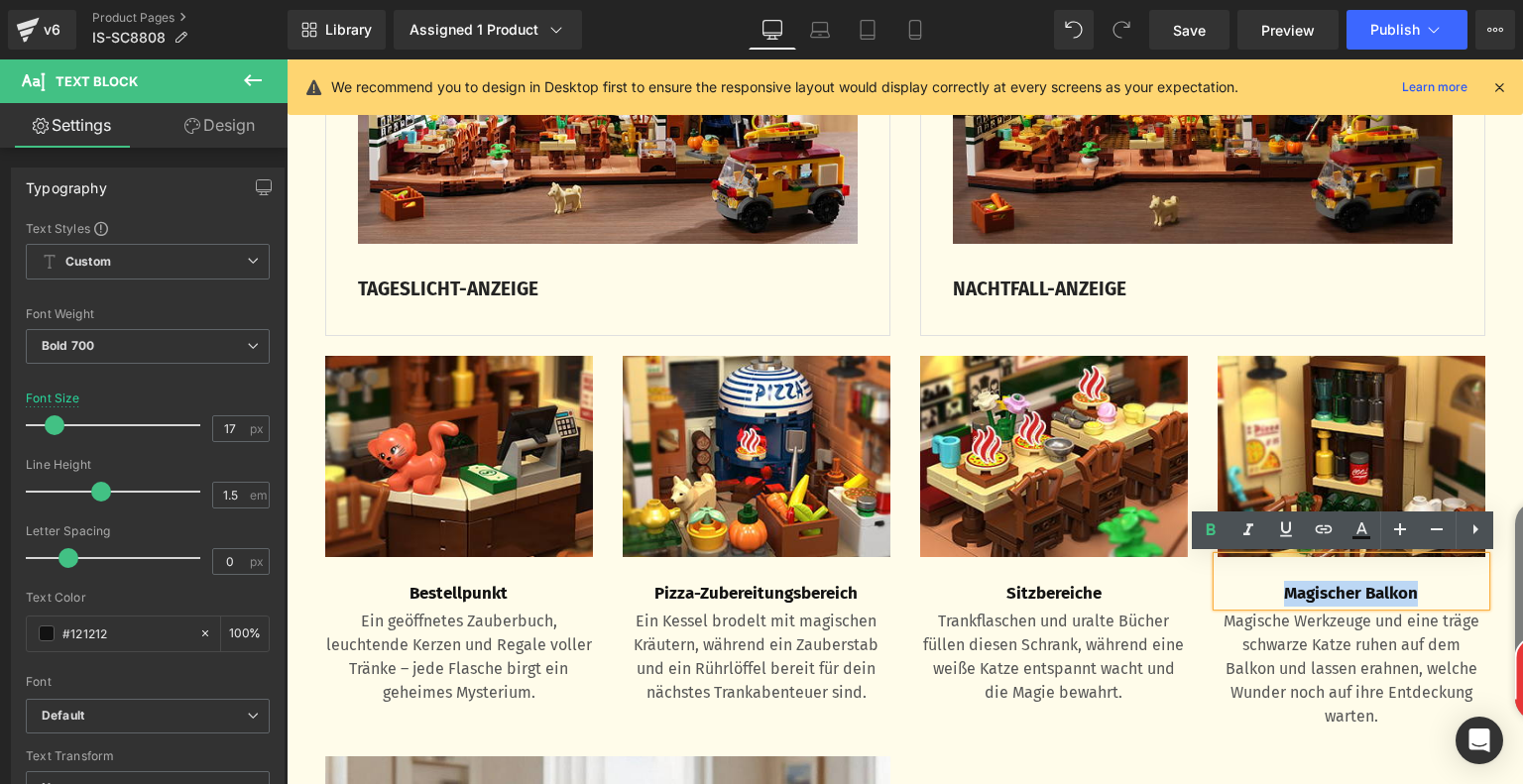 drag, startPoint x: 1271, startPoint y: 590, endPoint x: 1419, endPoint y: 590, distance: 148 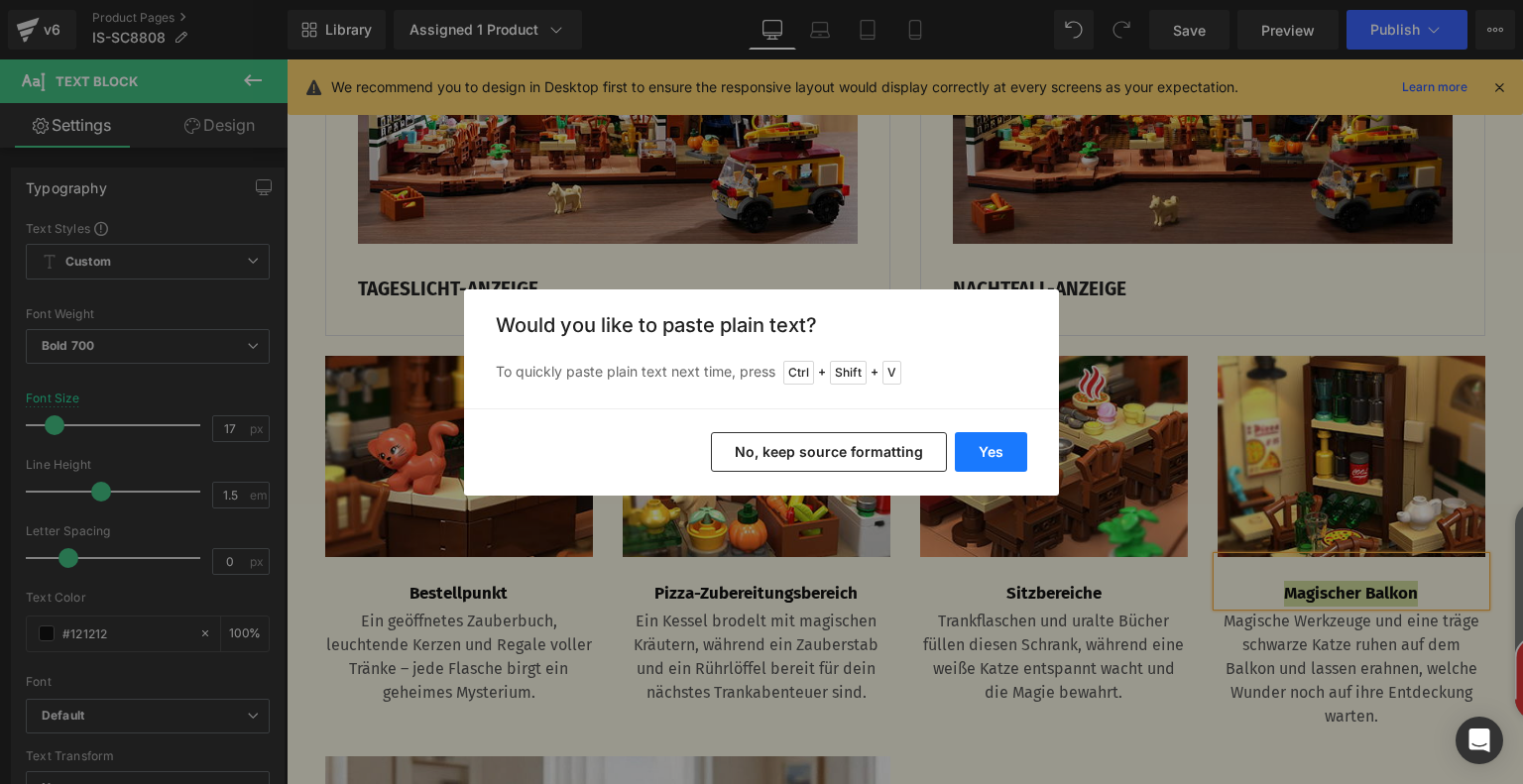 click on "Yes" at bounding box center (991, 452) 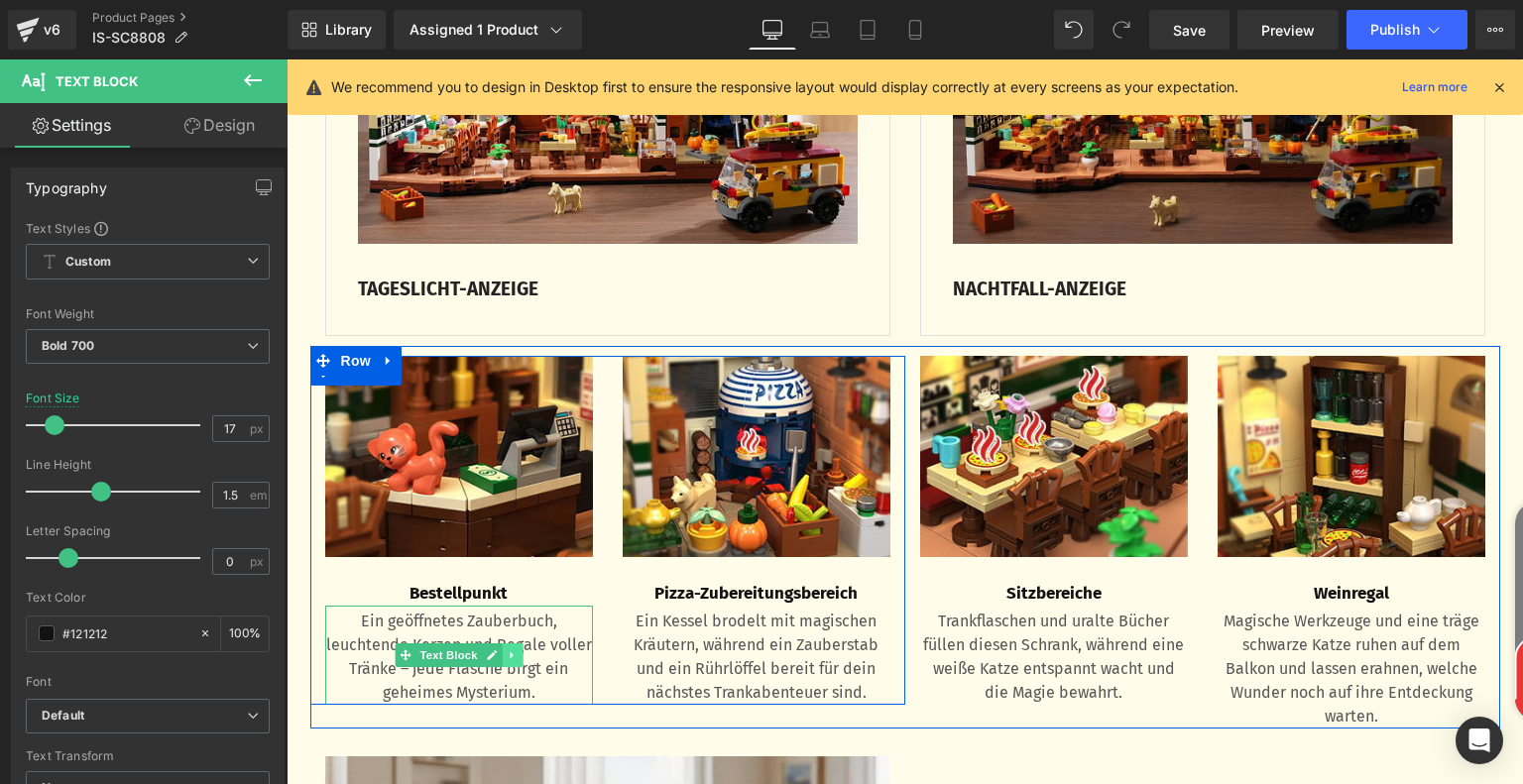 click 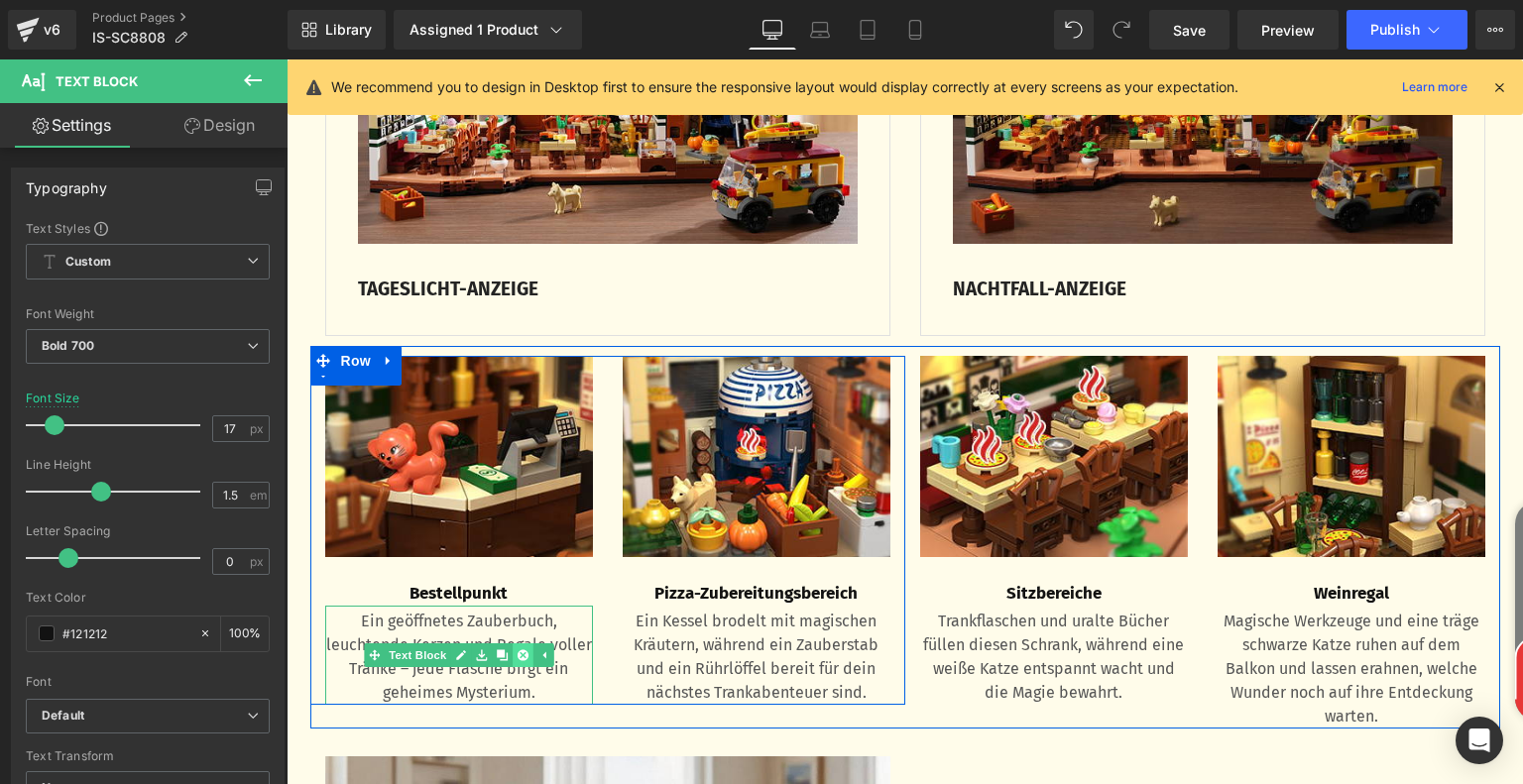 click 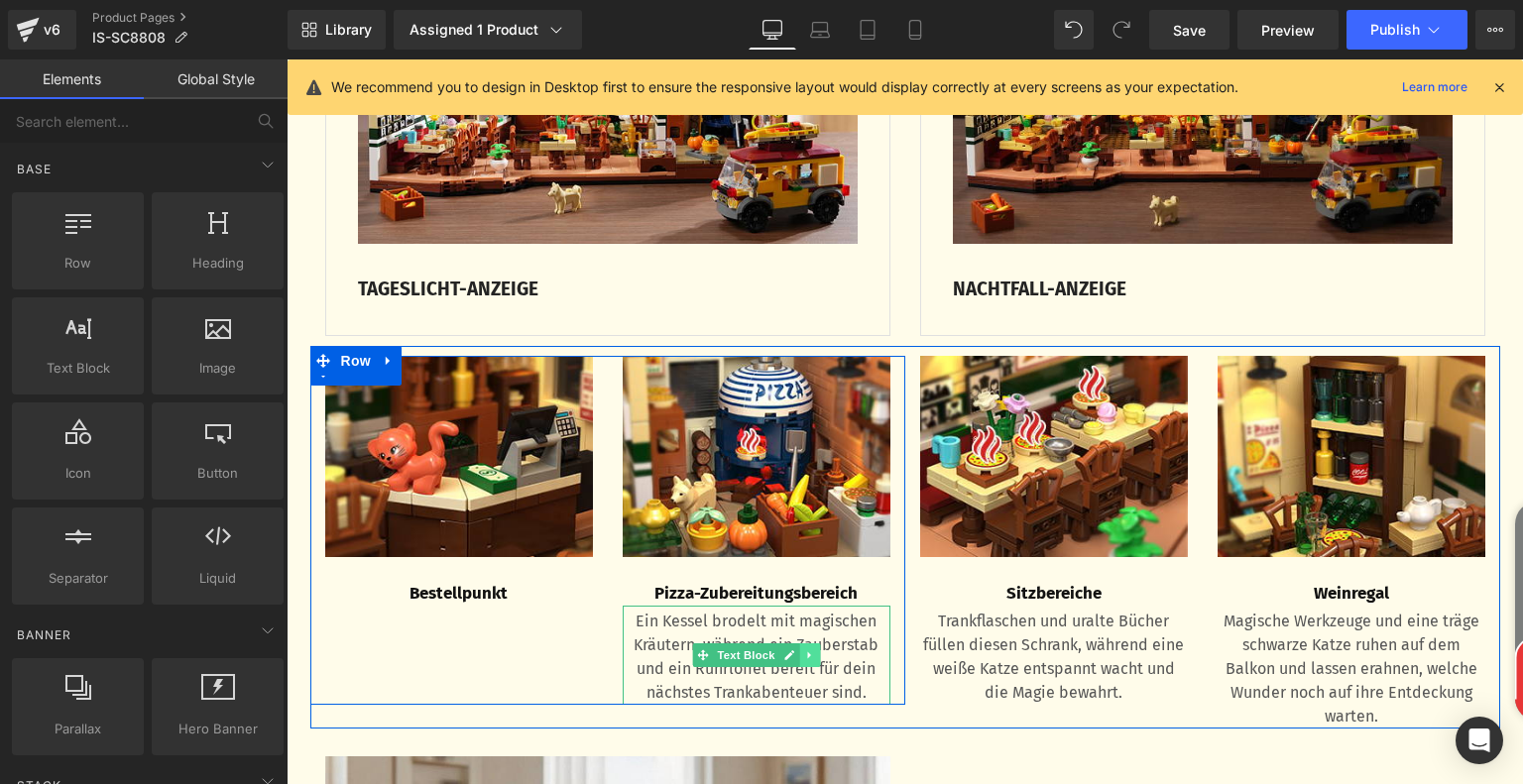 click 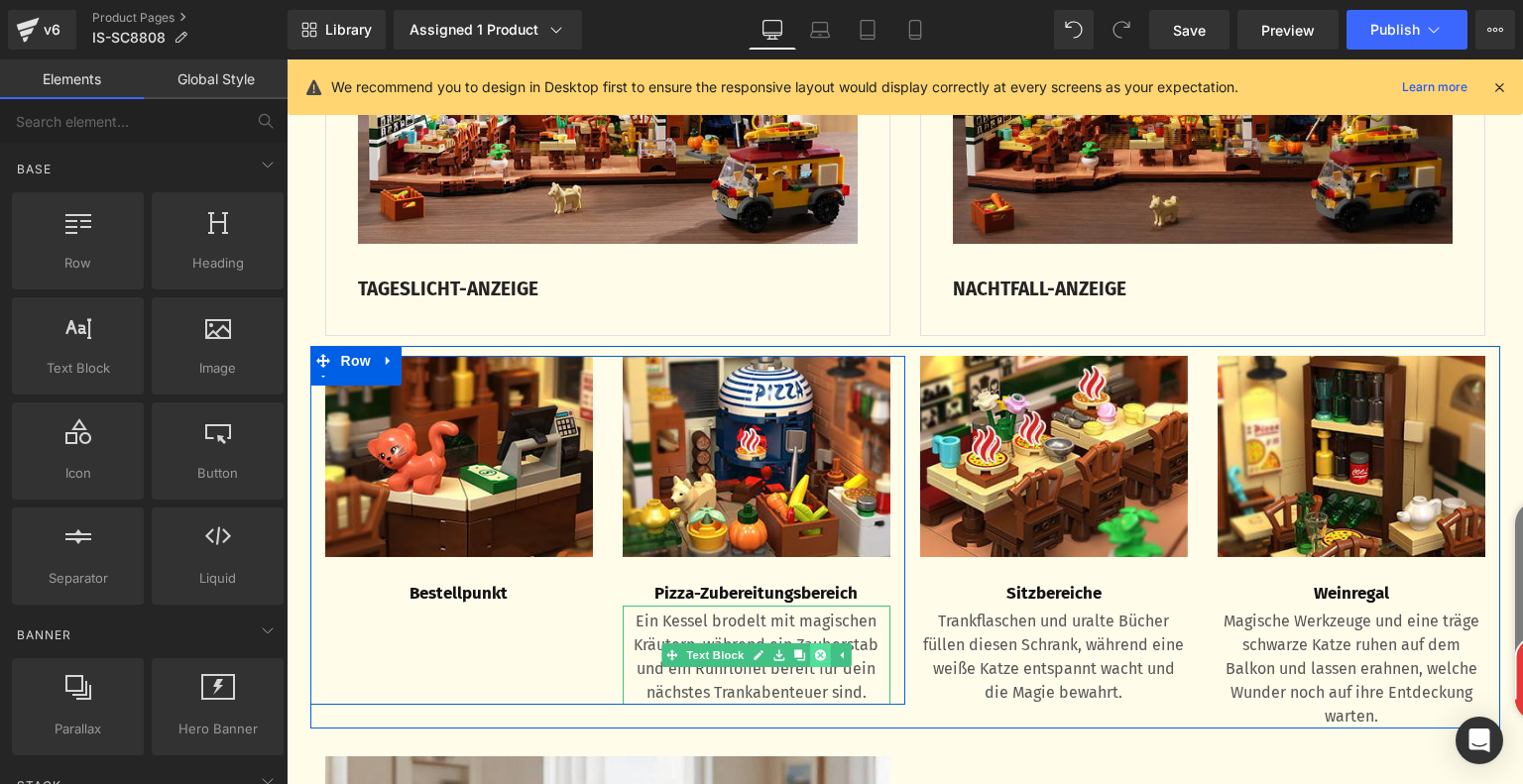 click 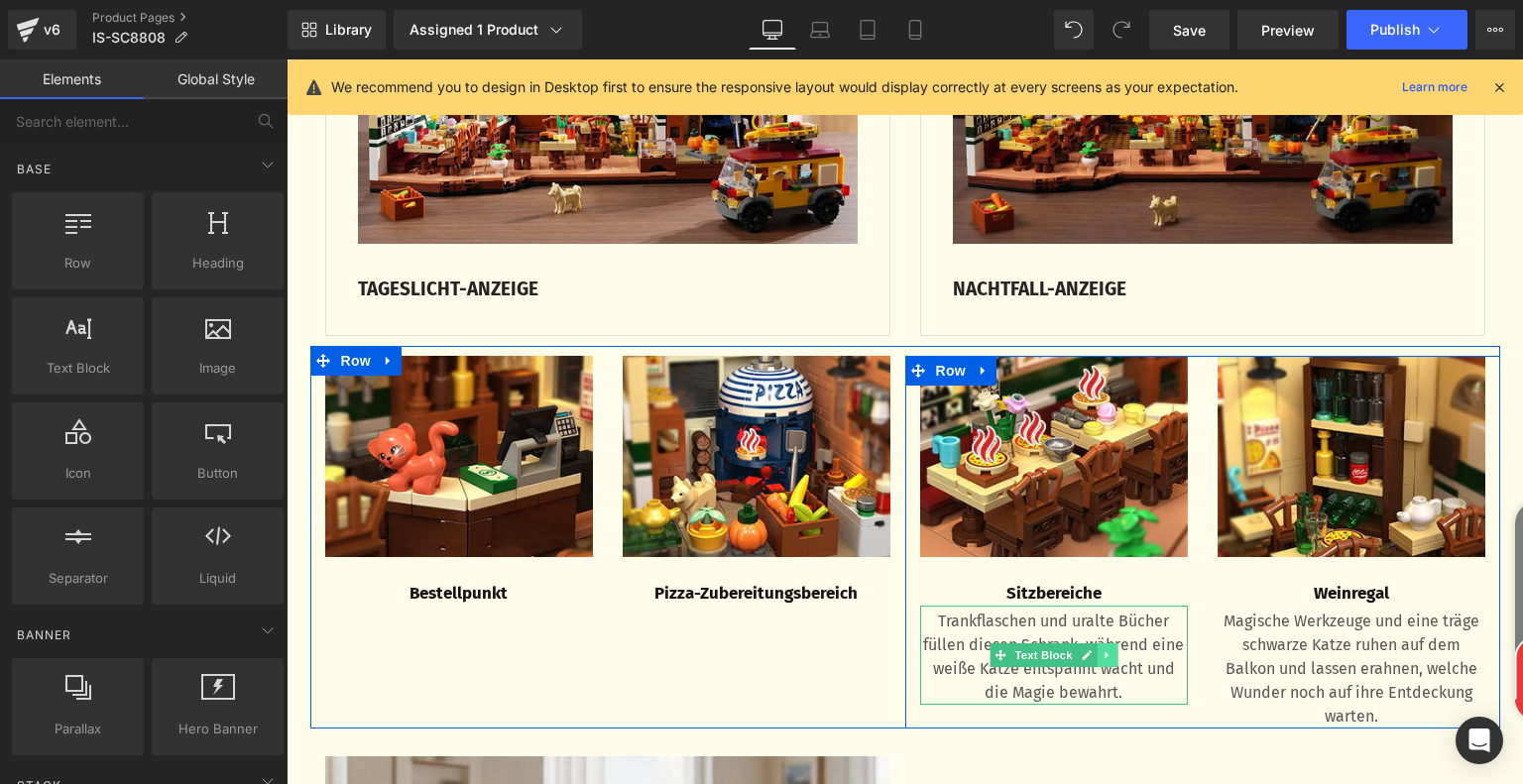 click 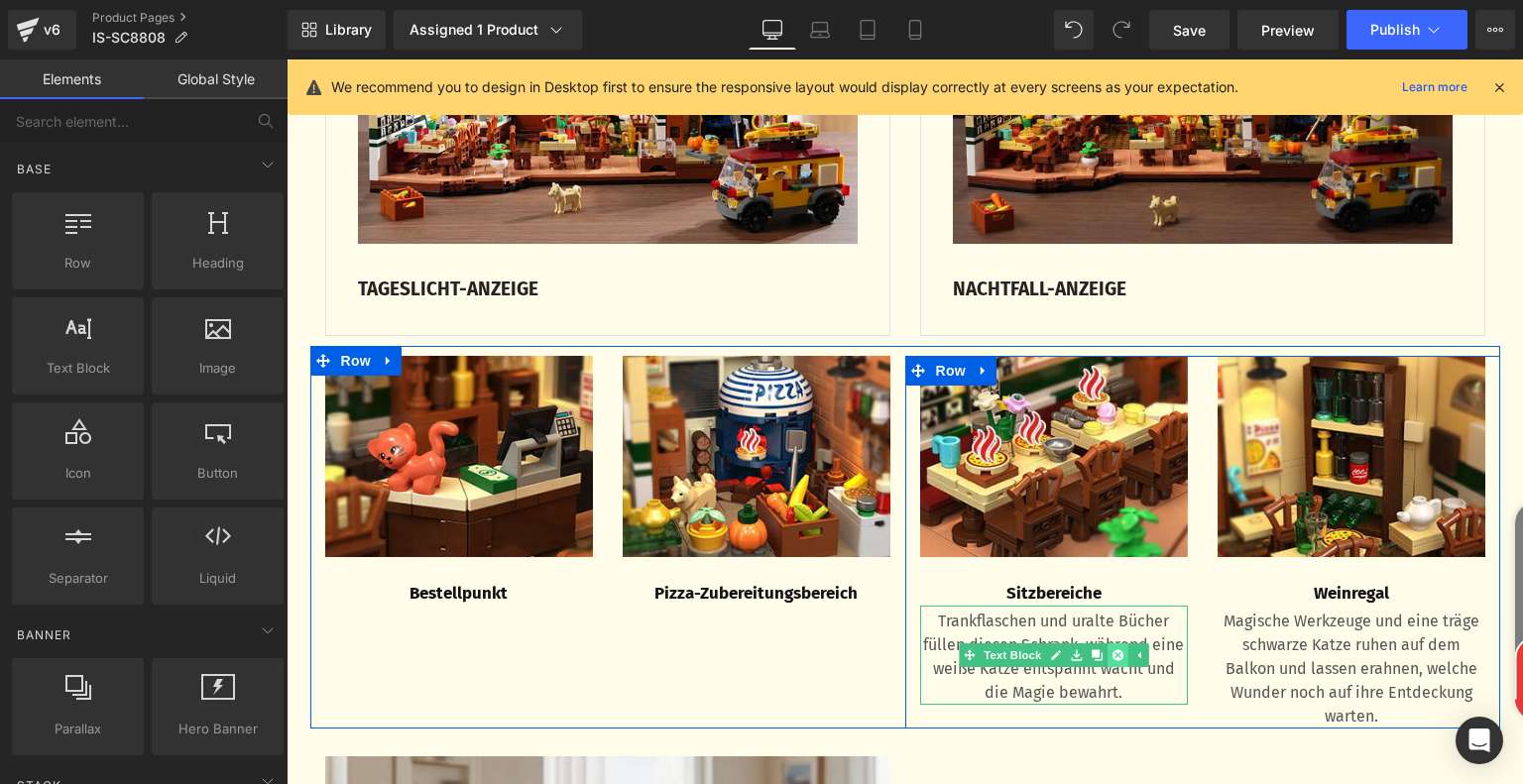 click 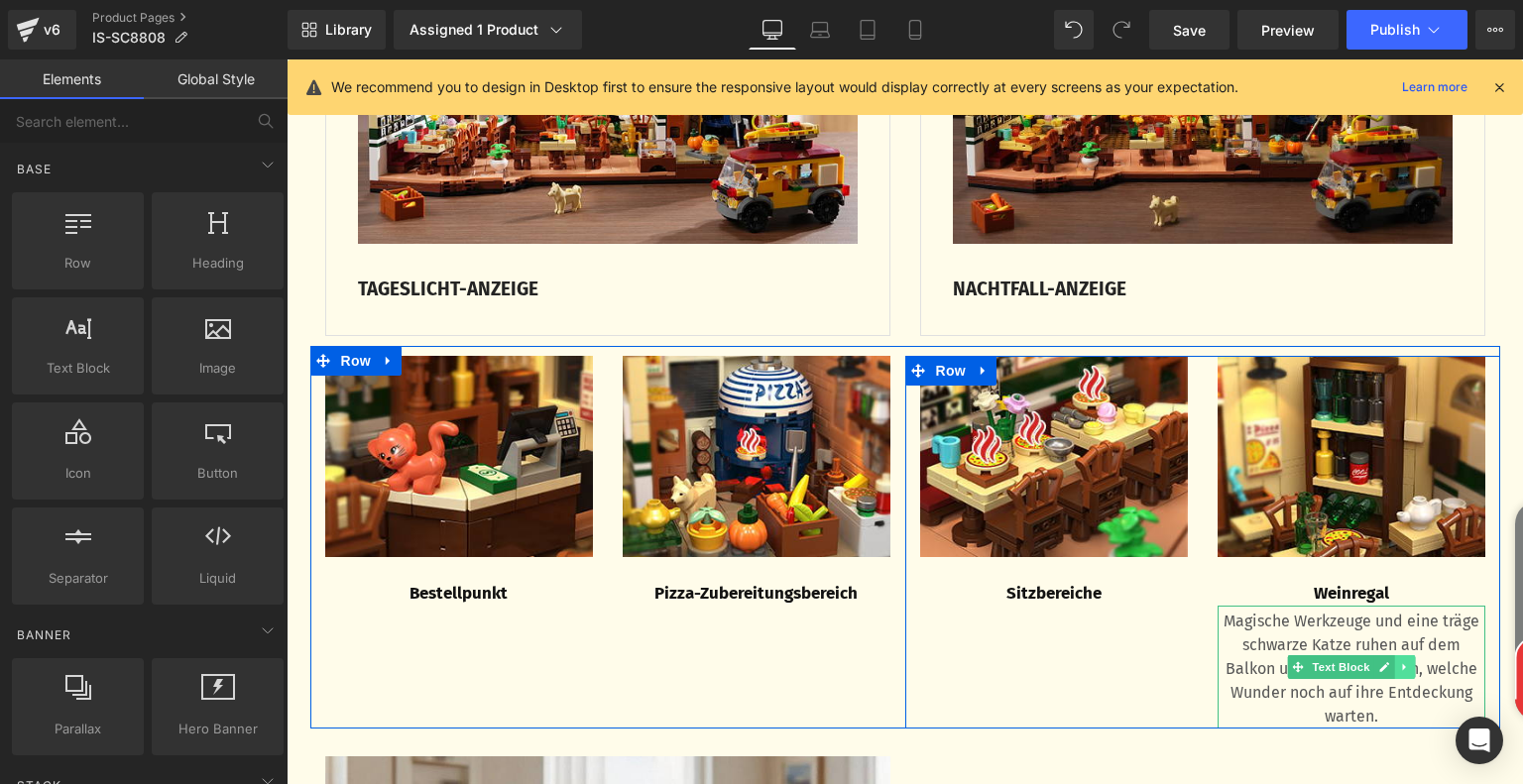 click 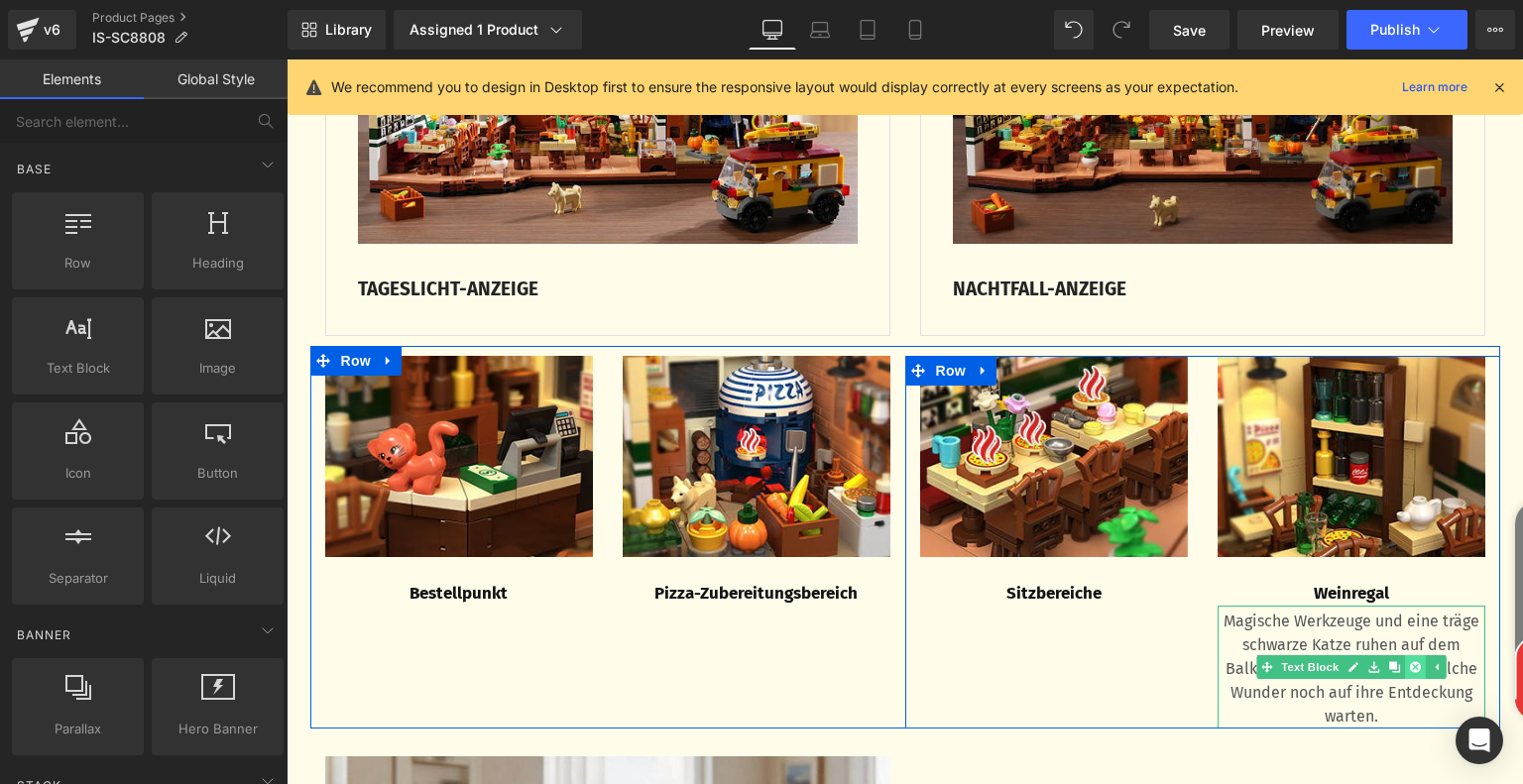 click 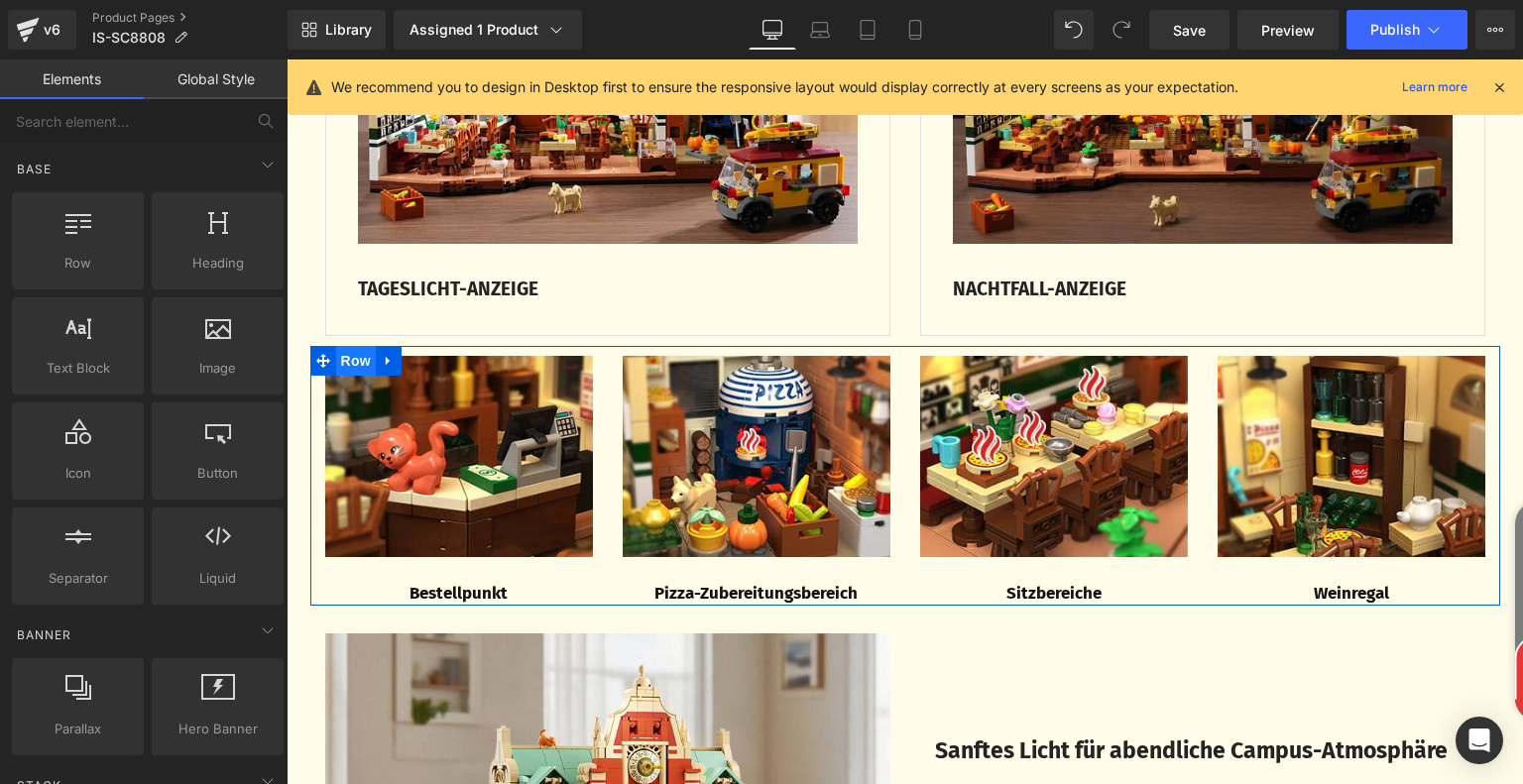 click on "Row" at bounding box center (356, 361) 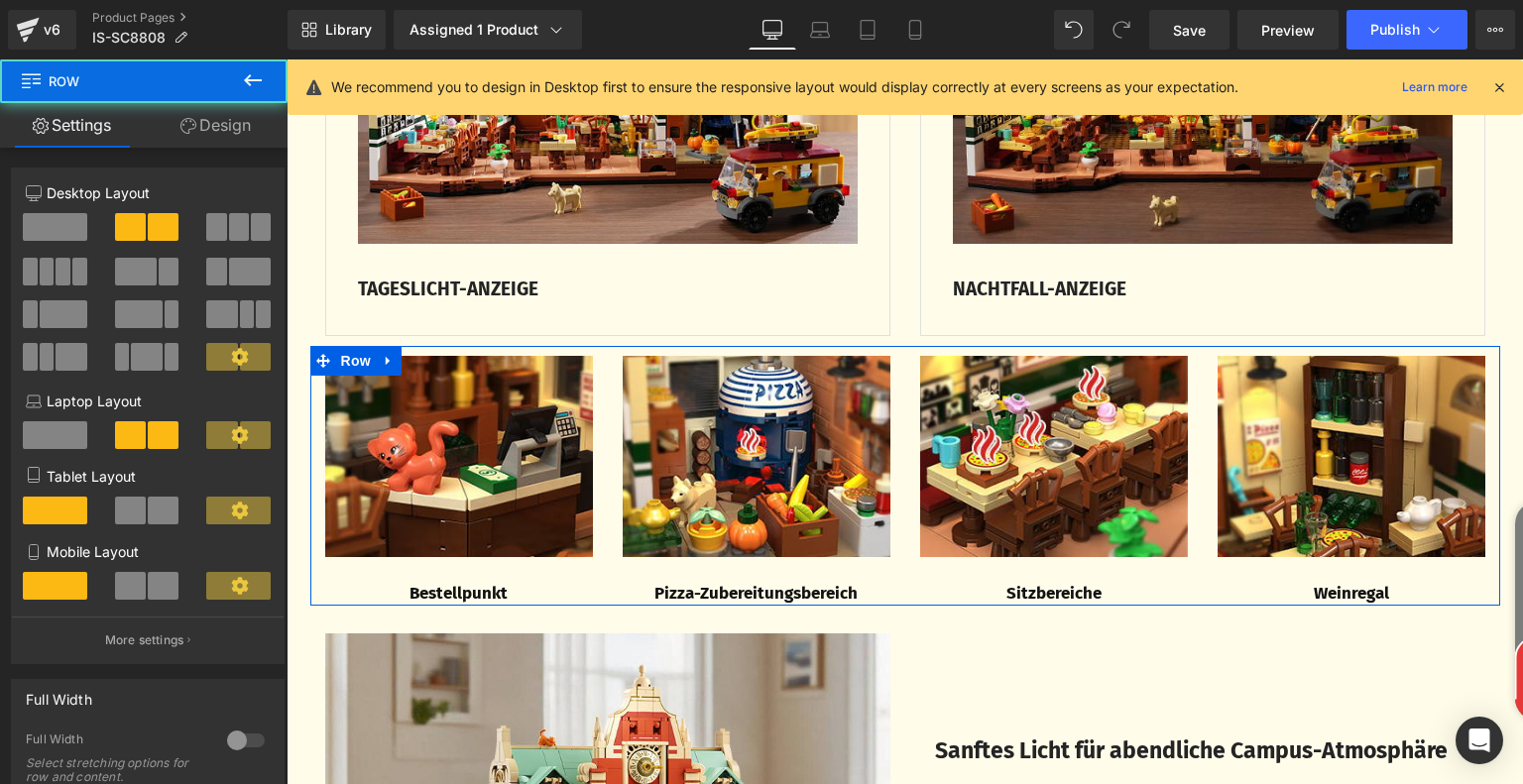 click on "Design" at bounding box center [215, 125] 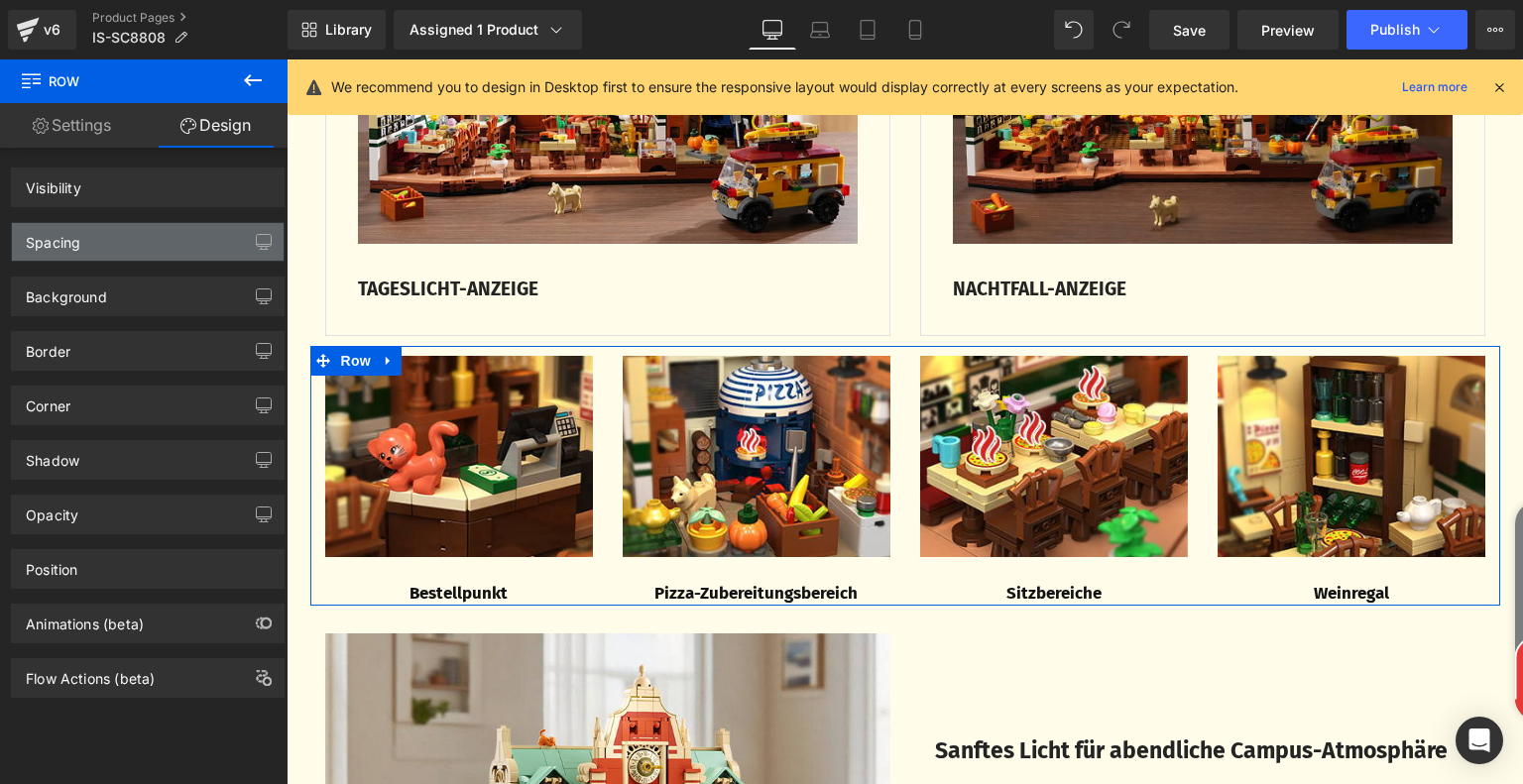click on "Spacing" at bounding box center (148, 242) 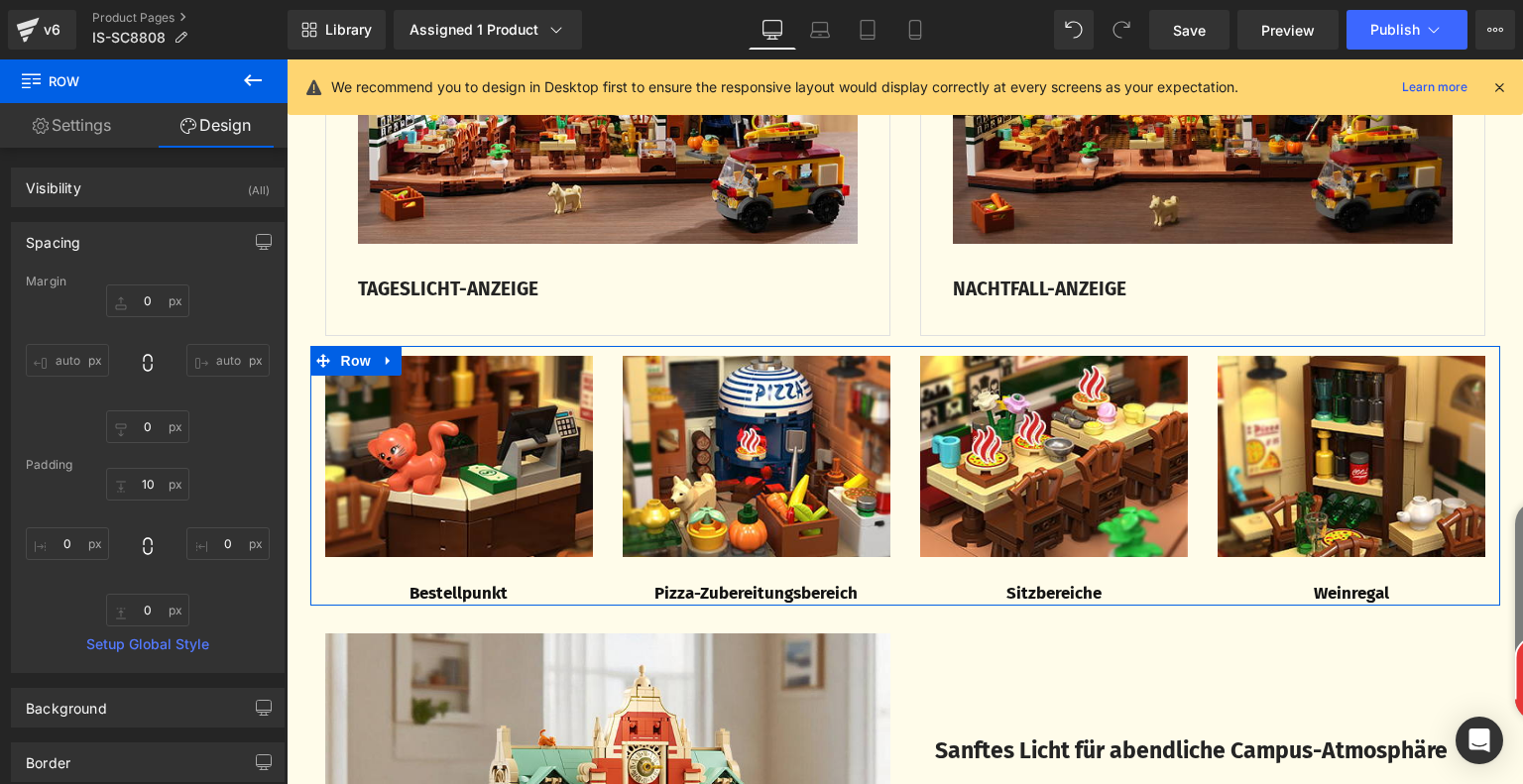 type on "0" 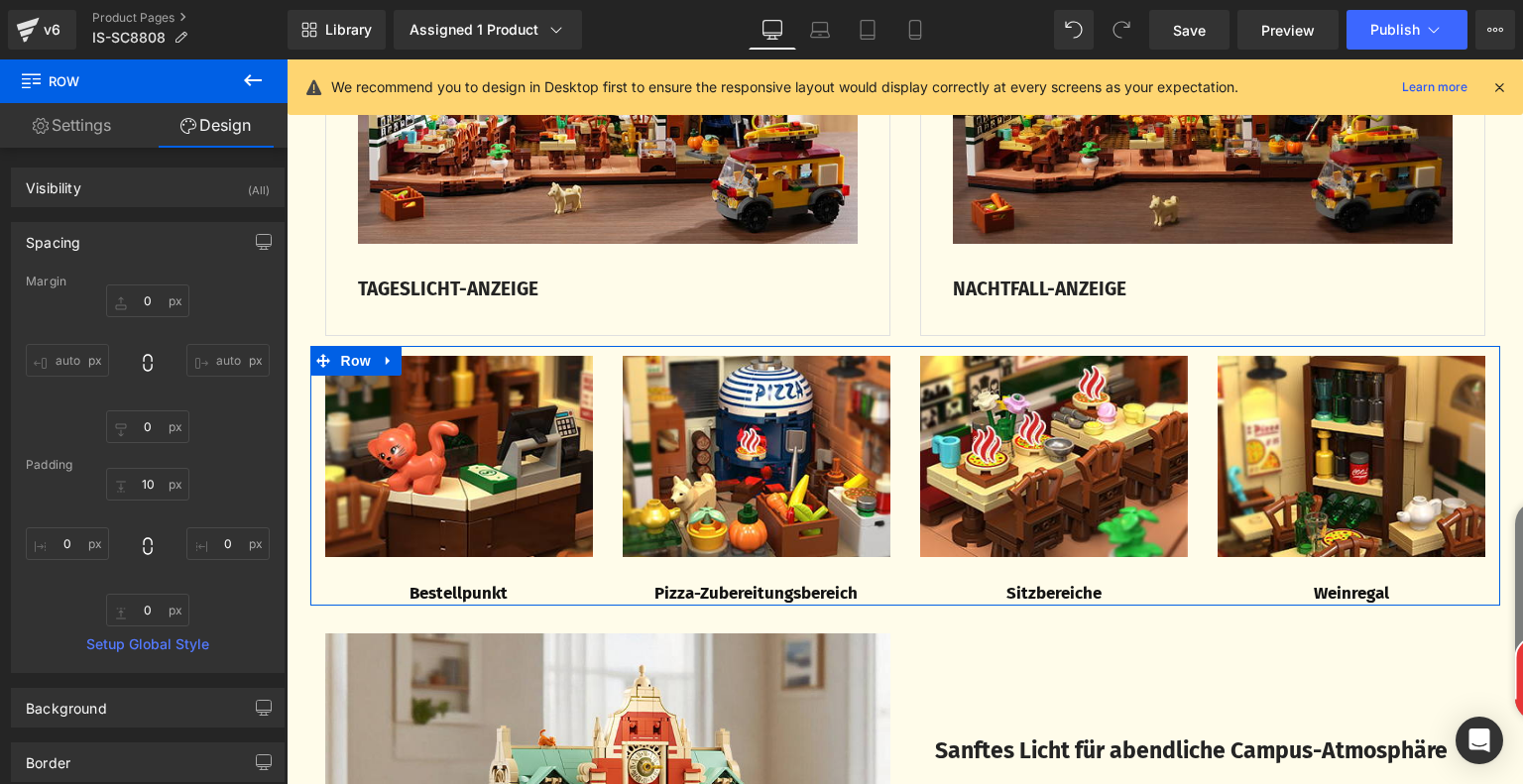 type on "0" 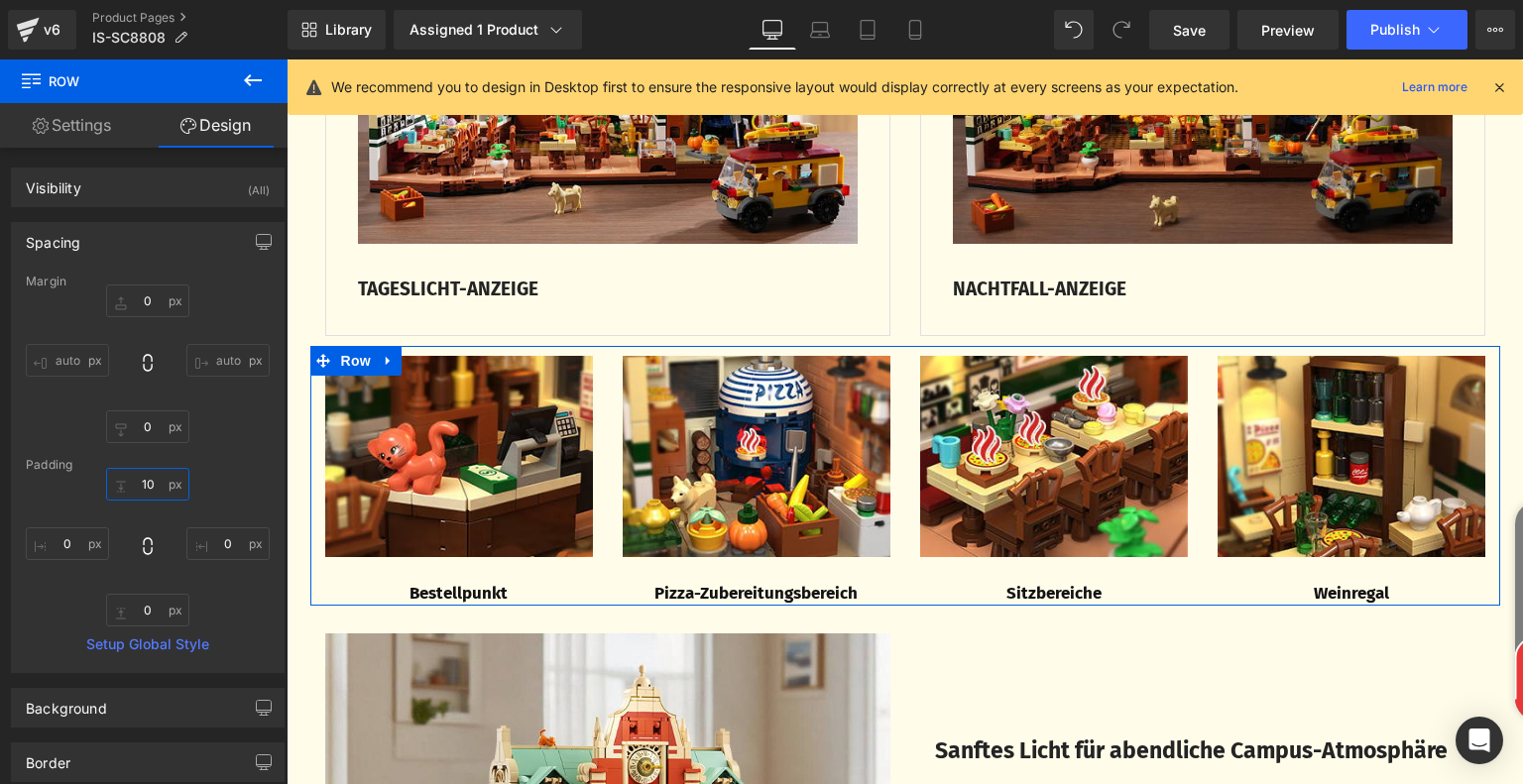 click on "10" at bounding box center (148, 484) 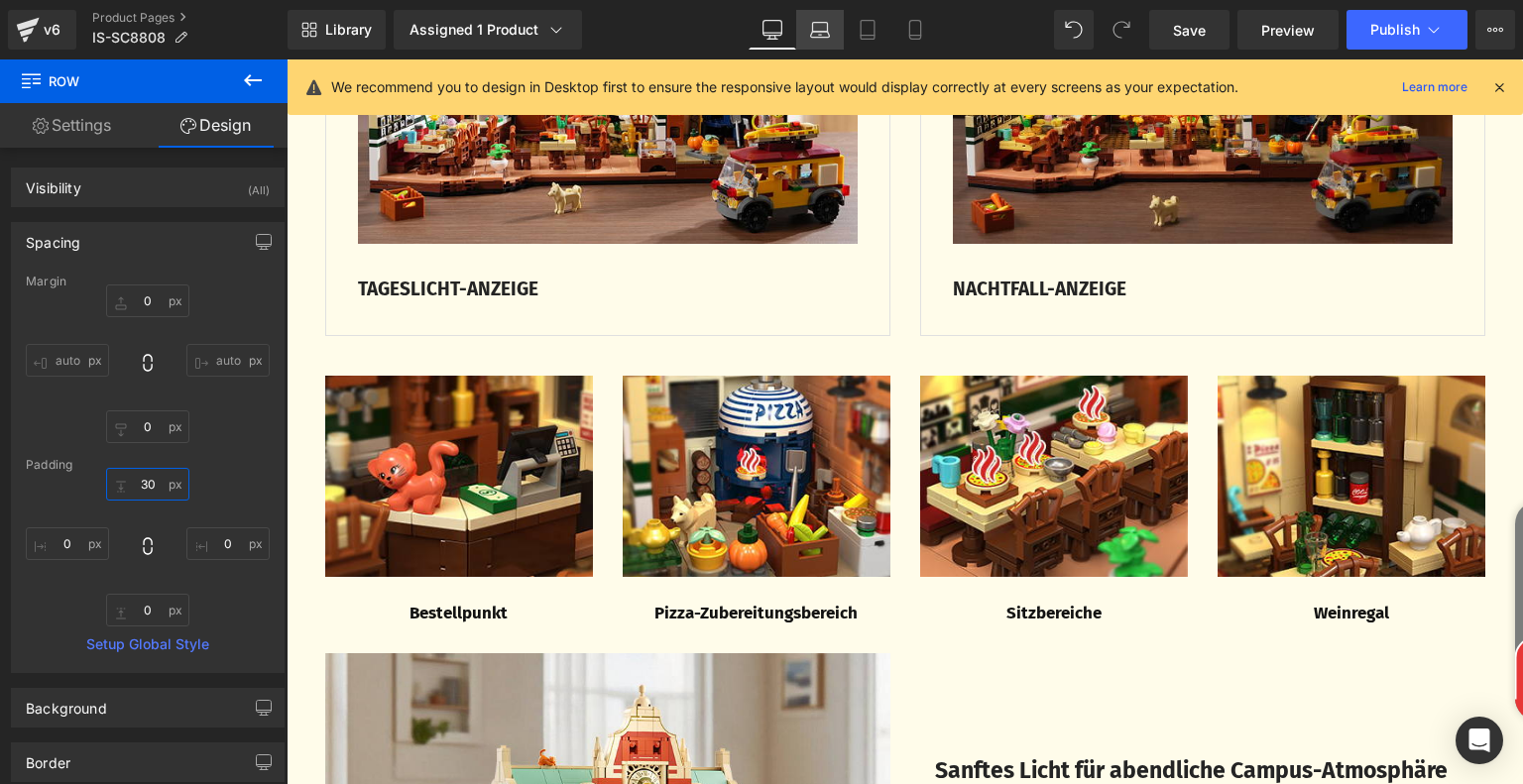 type on "30" 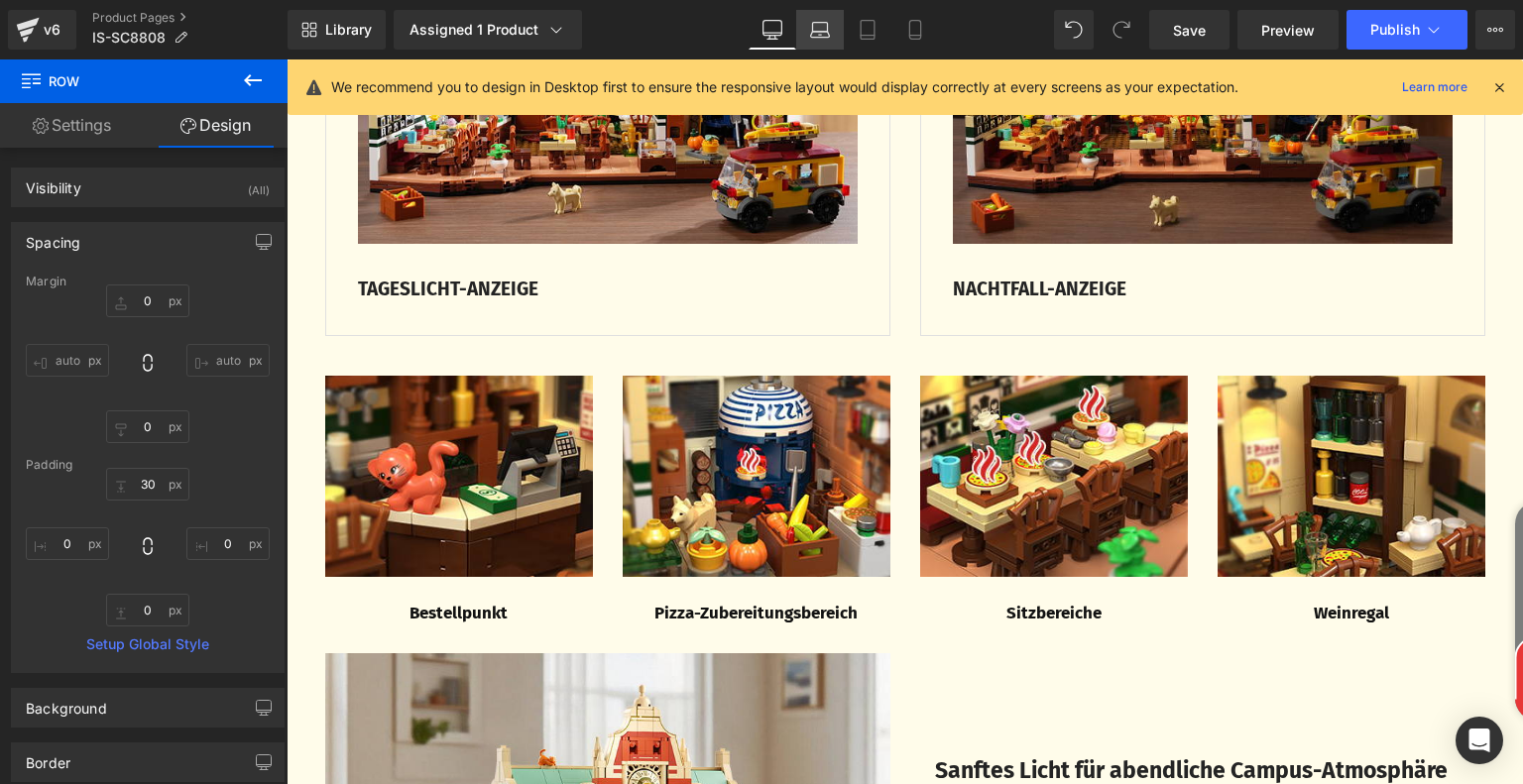 click on "Laptop" at bounding box center [820, 30] 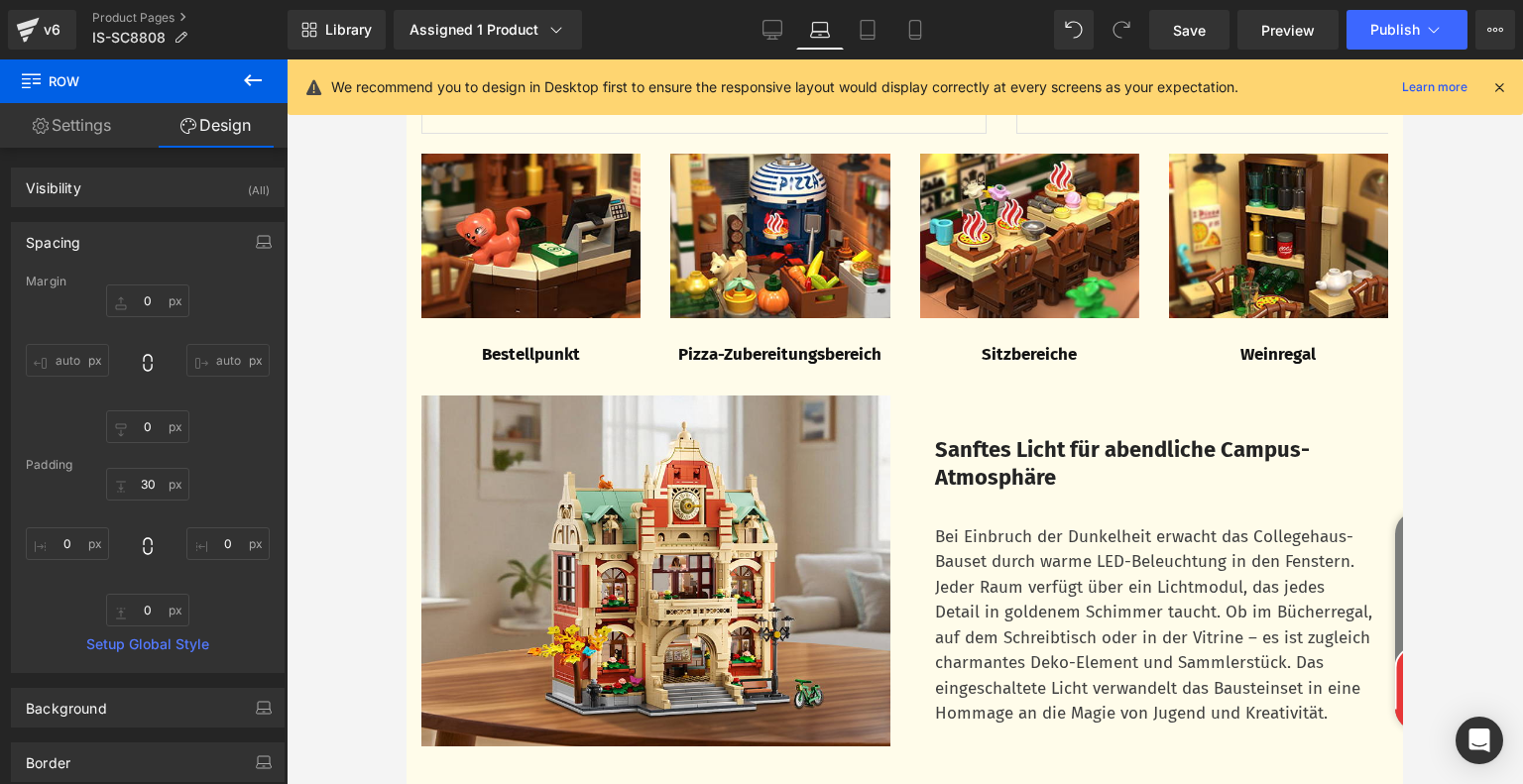 type on "0" 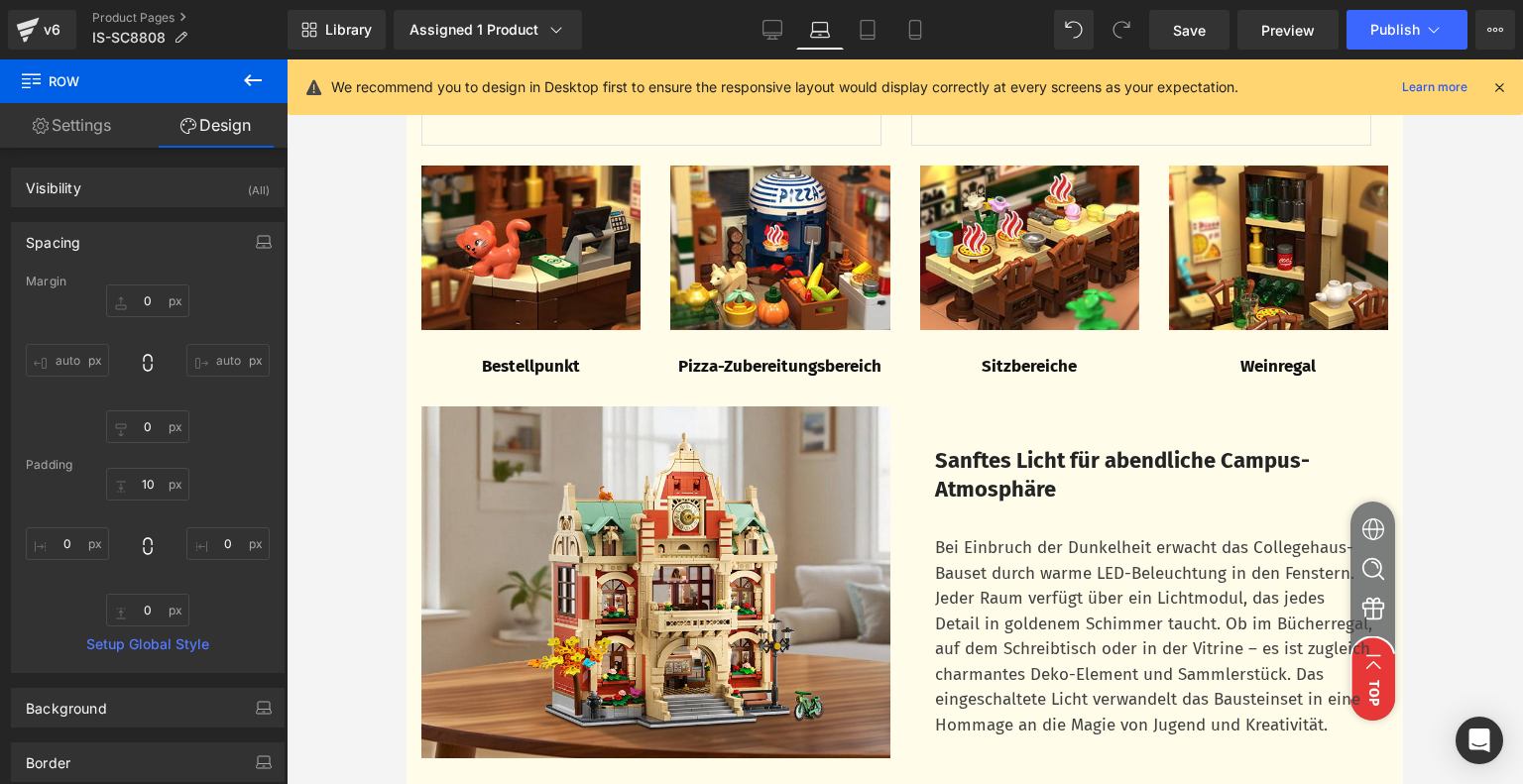 scroll, scrollTop: 2957, scrollLeft: 0, axis: vertical 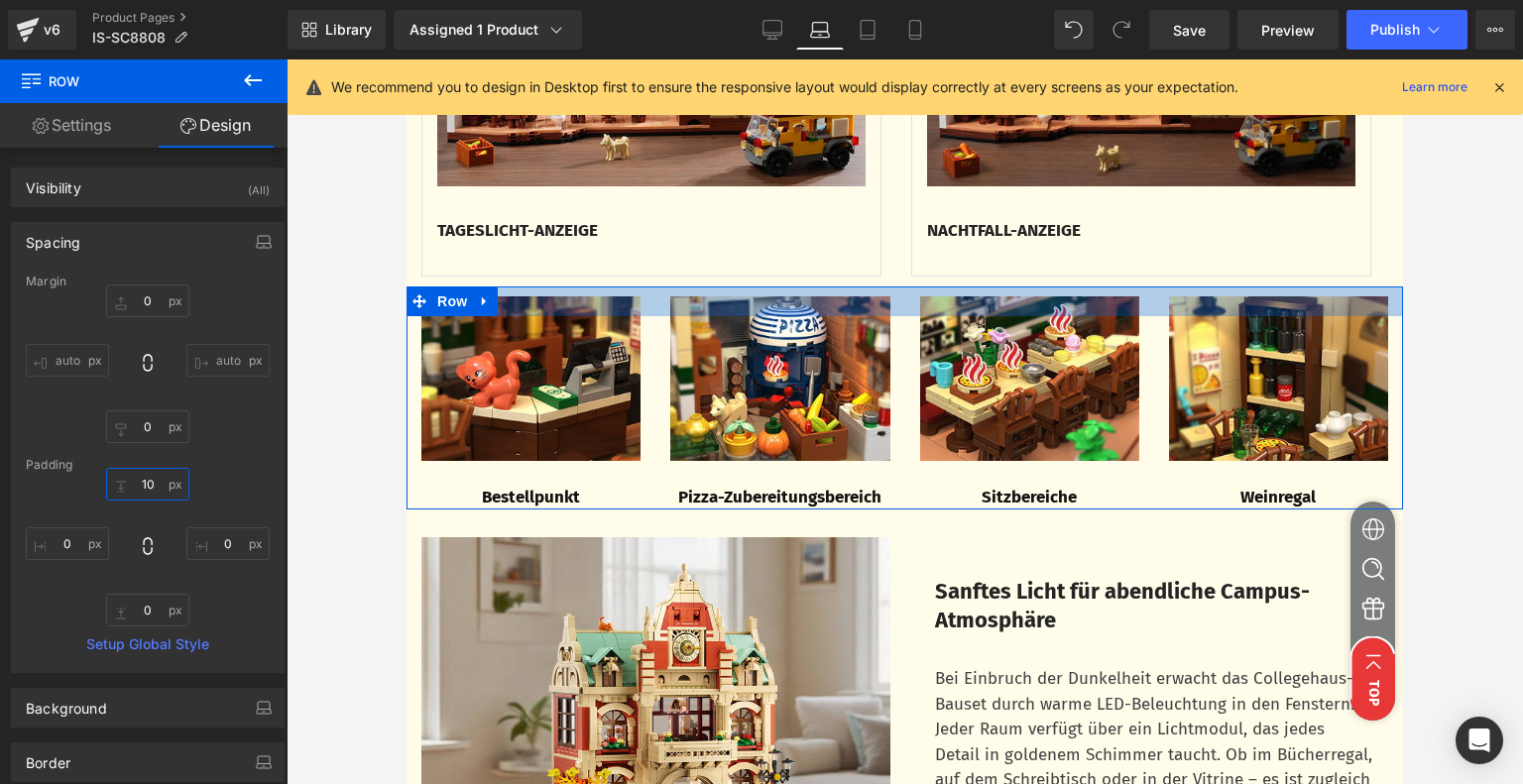 click on "10" at bounding box center (148, 484) 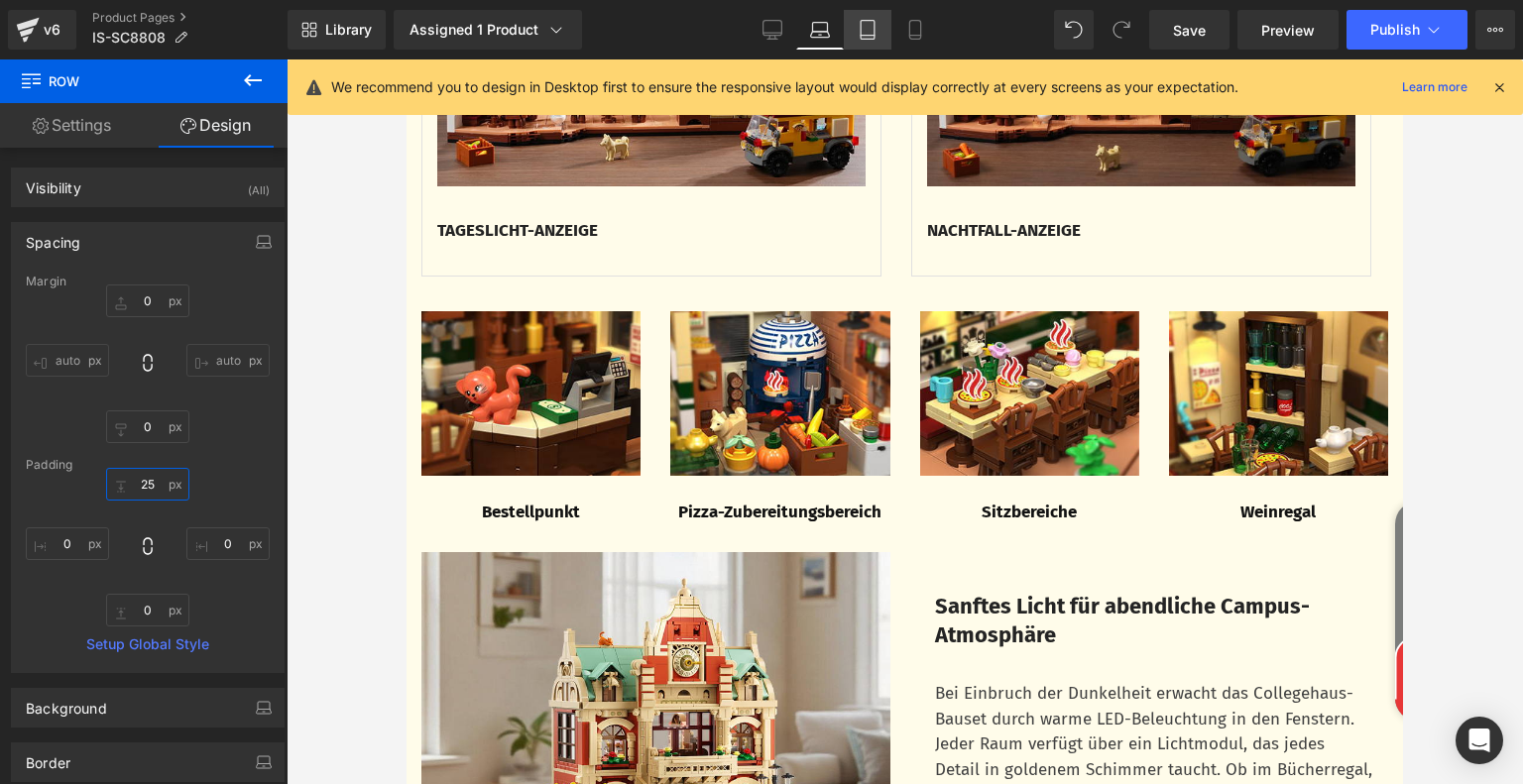 type on "25" 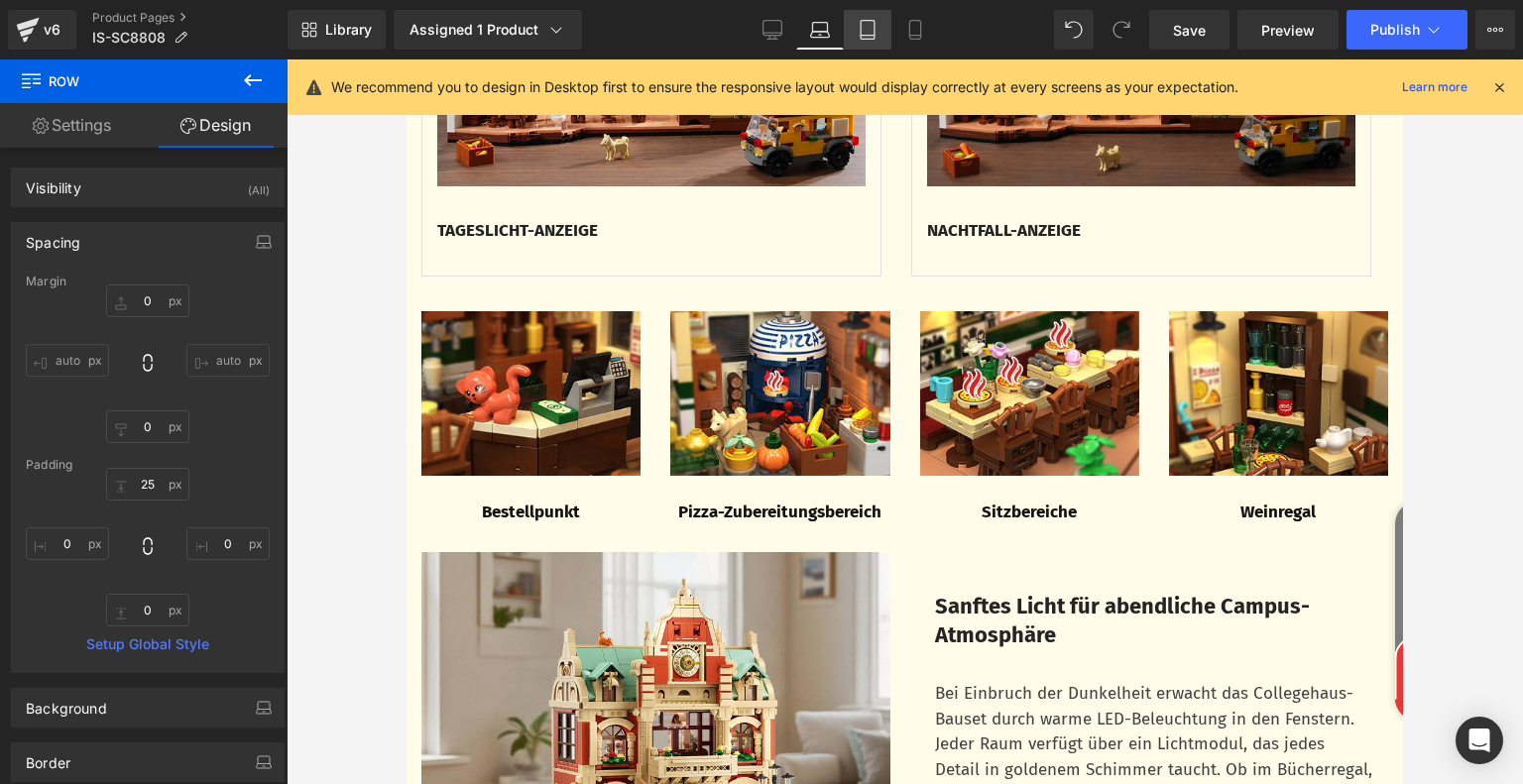 click 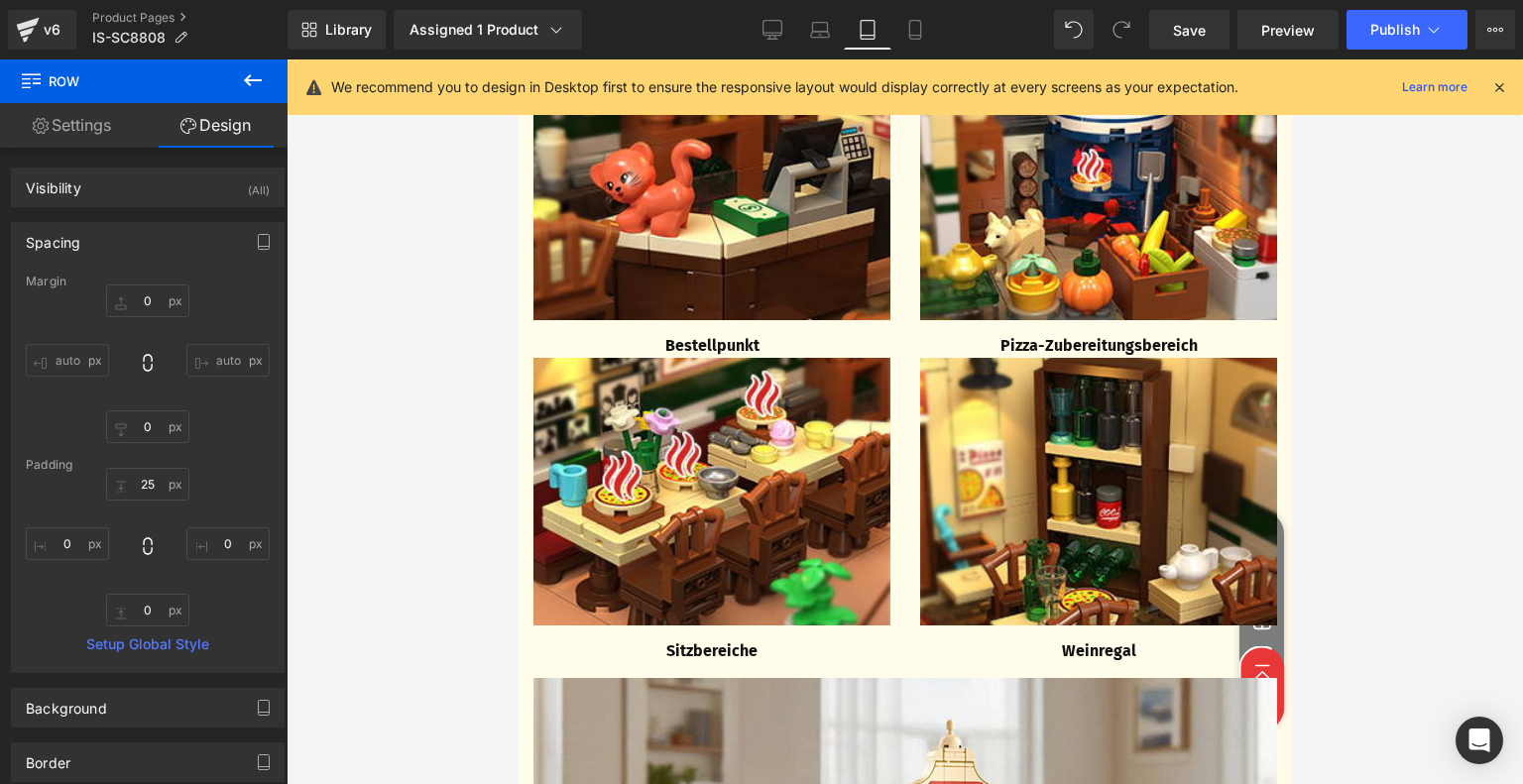 type on "0" 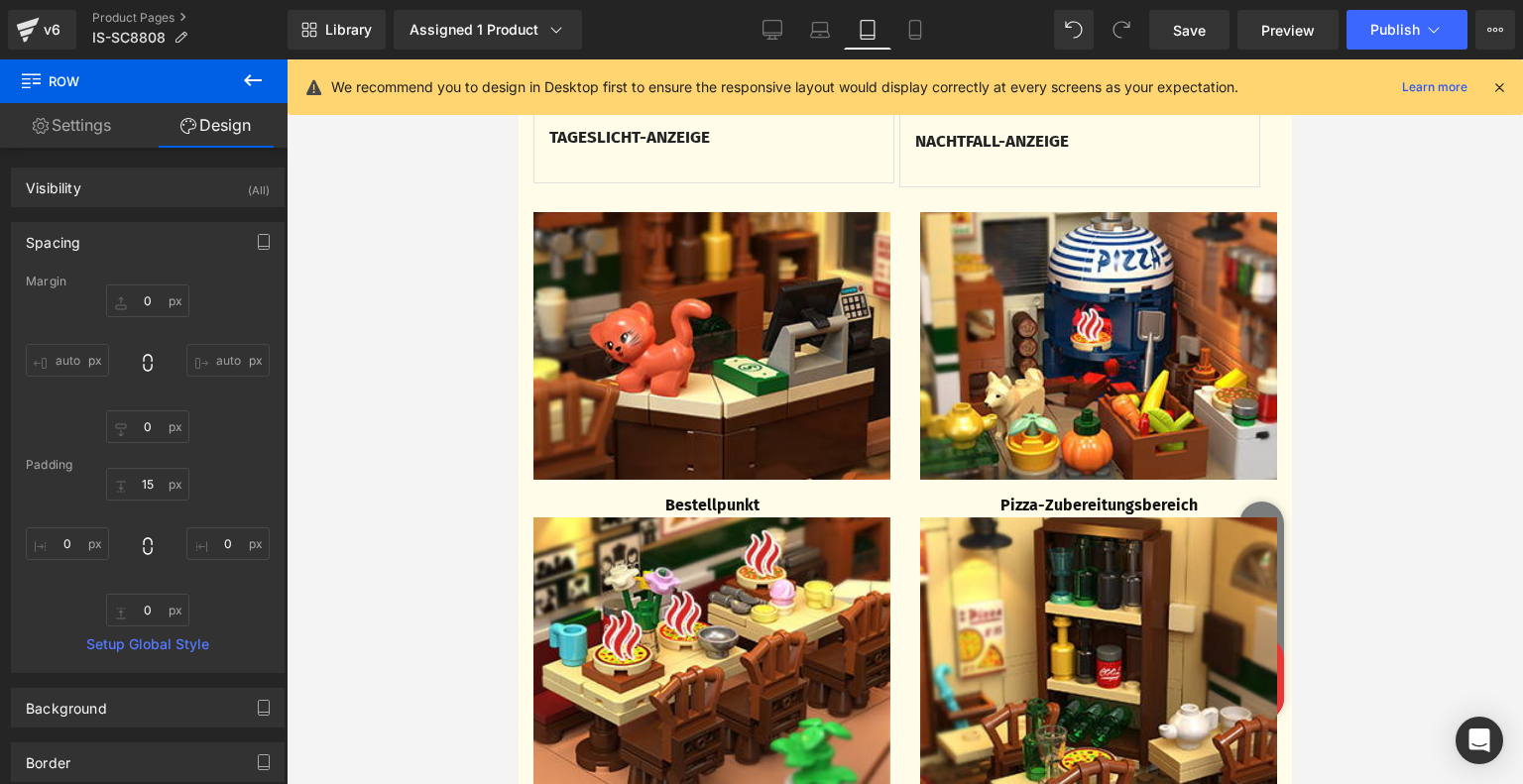 scroll, scrollTop: 2667, scrollLeft: 0, axis: vertical 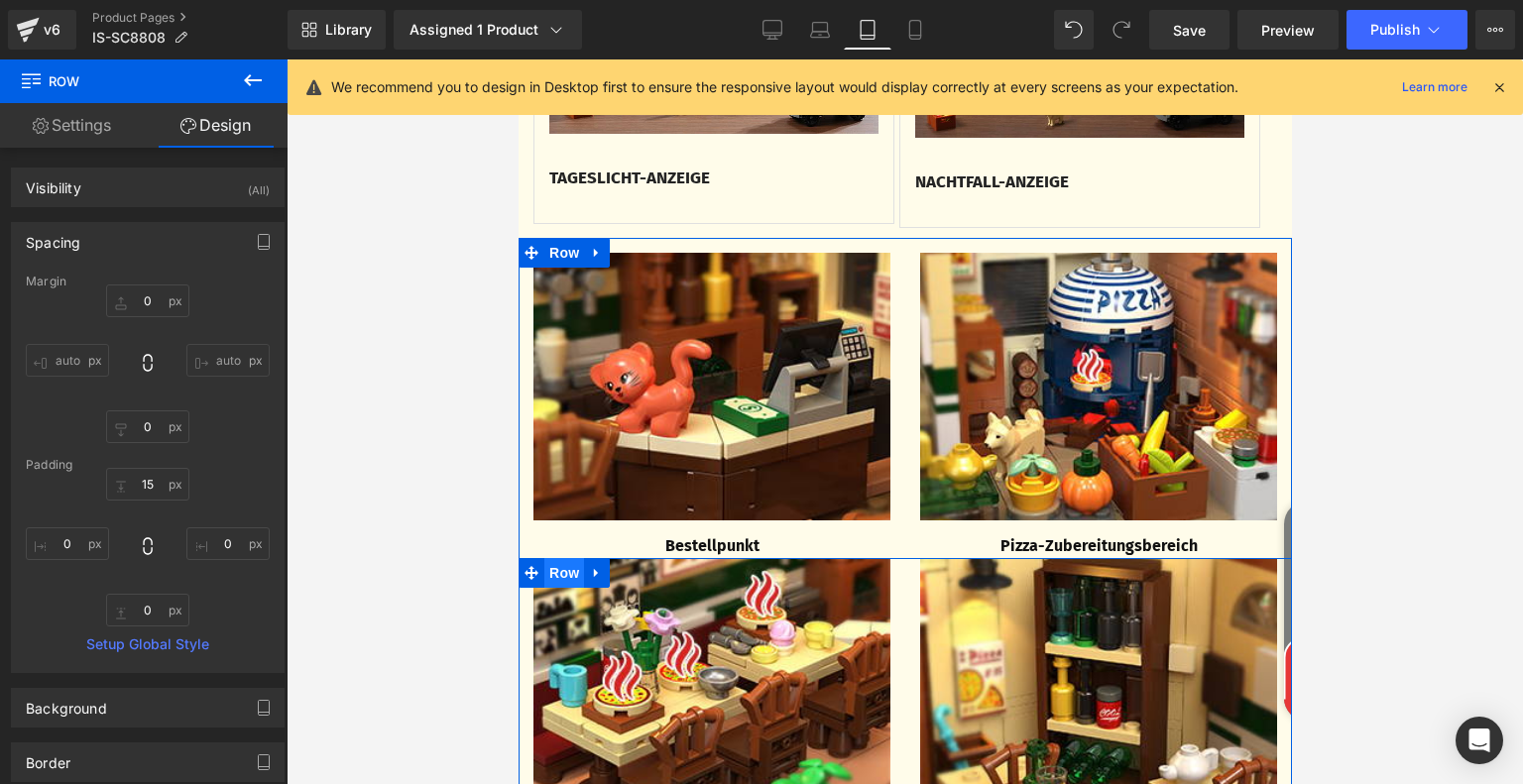 click on "Row" at bounding box center (563, 573) 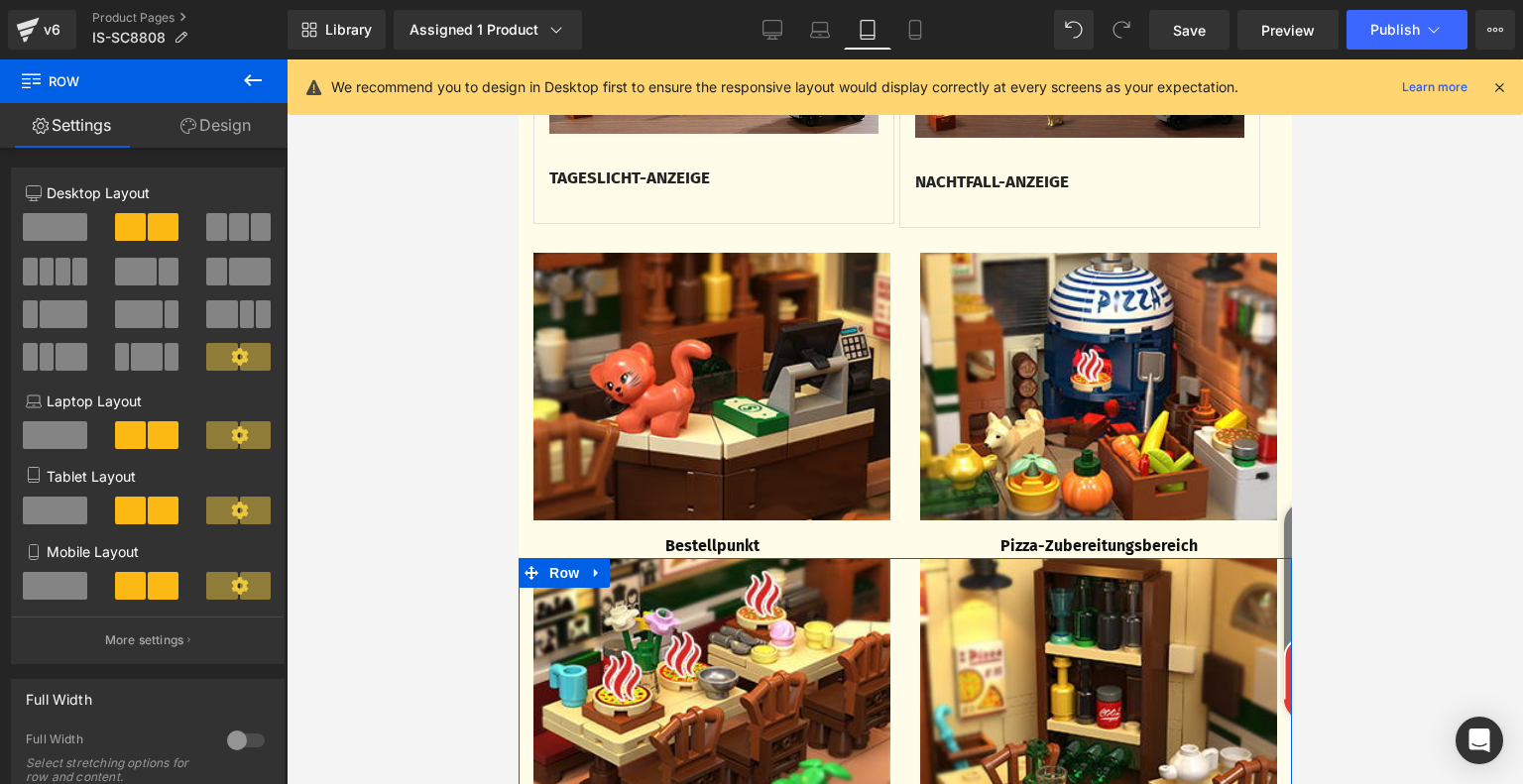 click on "Design" at bounding box center [215, 125] 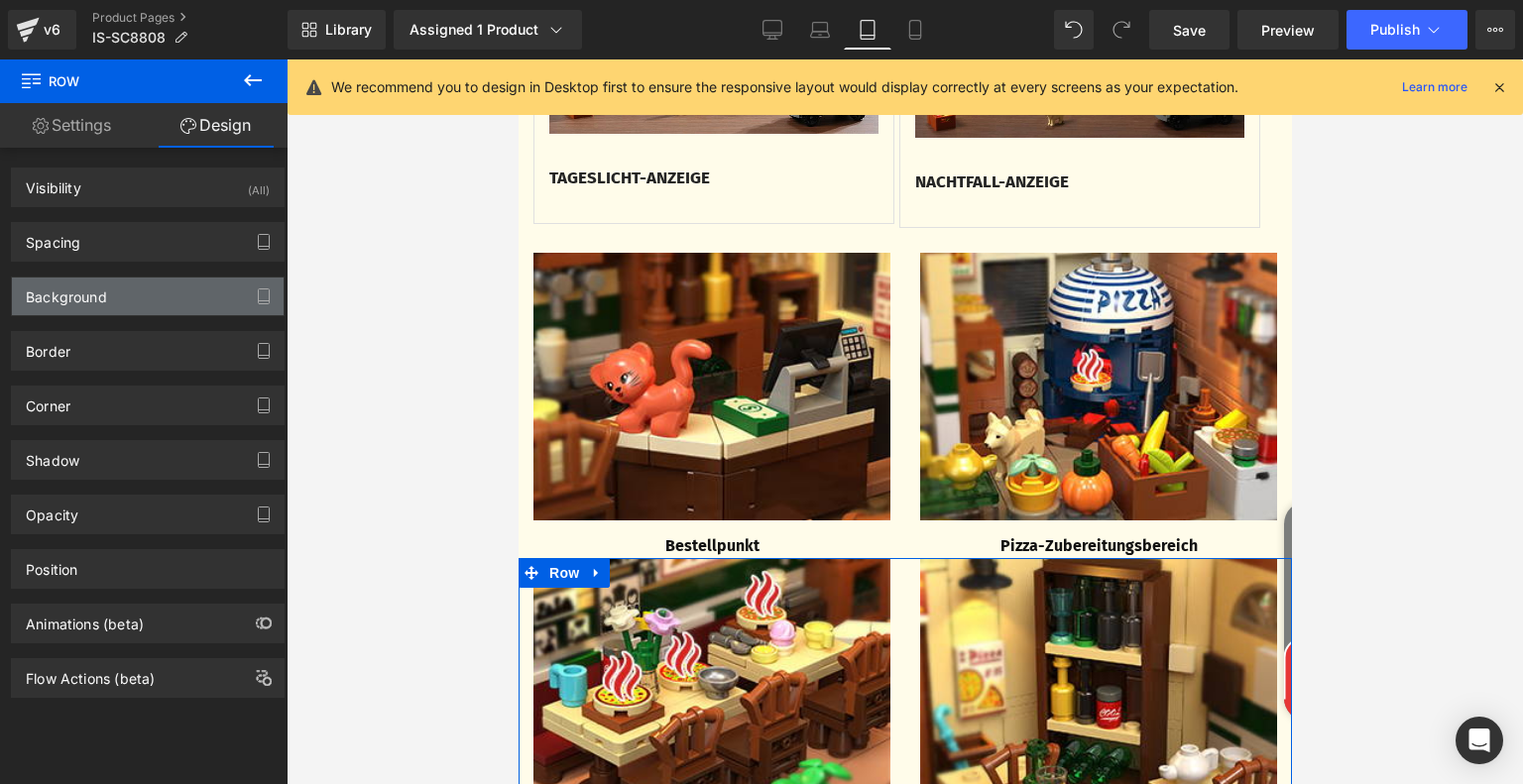 click on "Background" at bounding box center (148, 296) 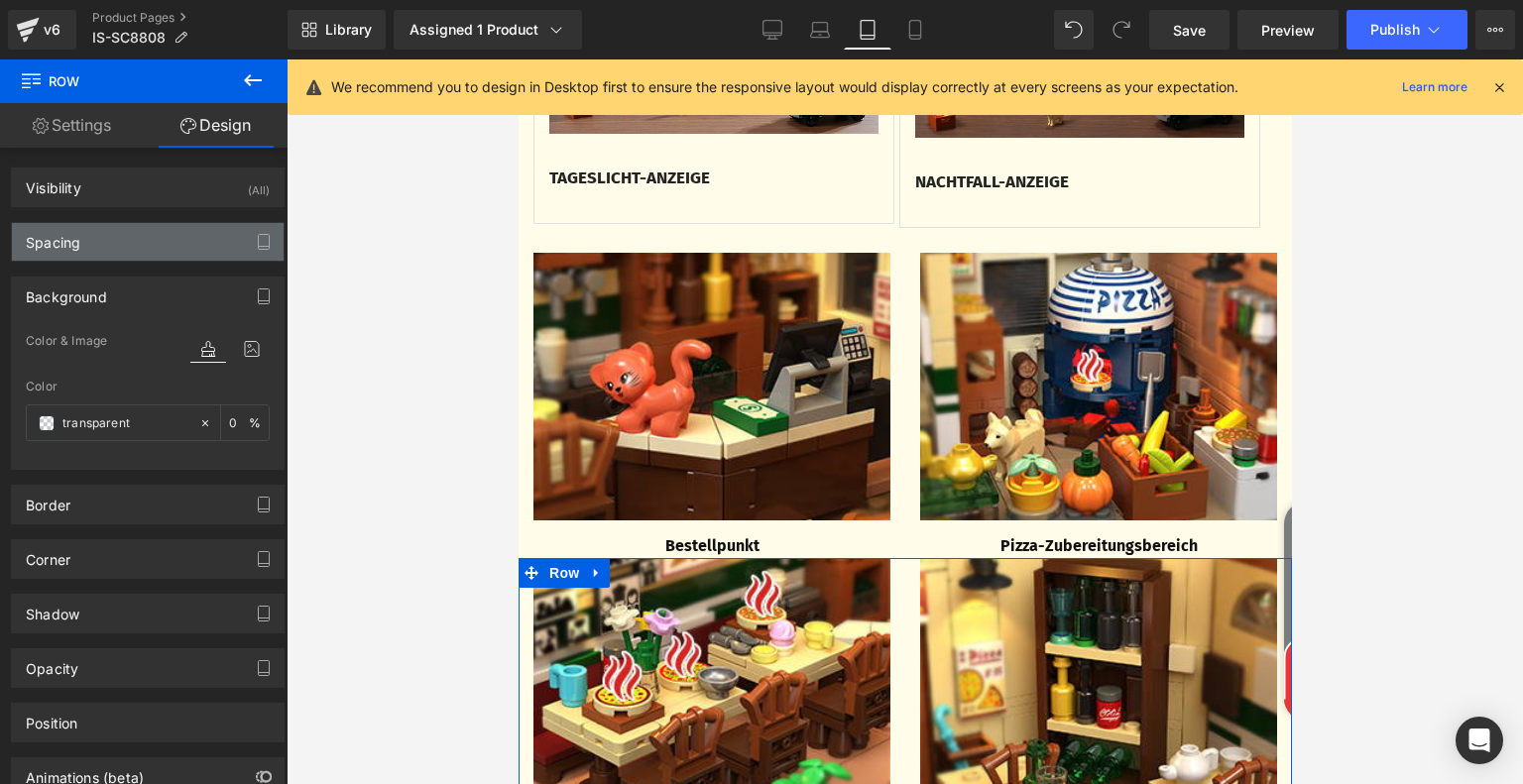 click on "Spacing" at bounding box center (148, 242) 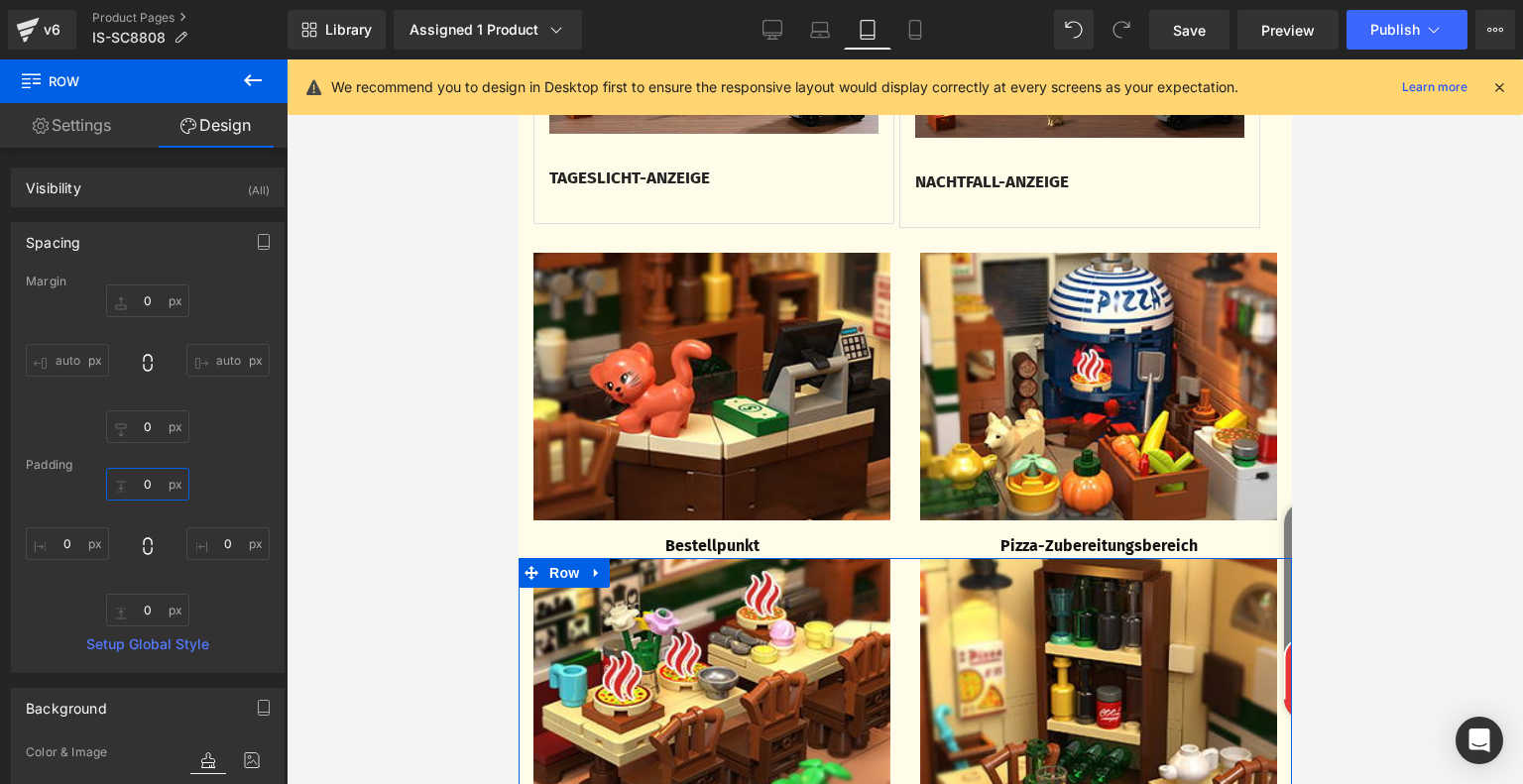 click on "0" at bounding box center [148, 484] 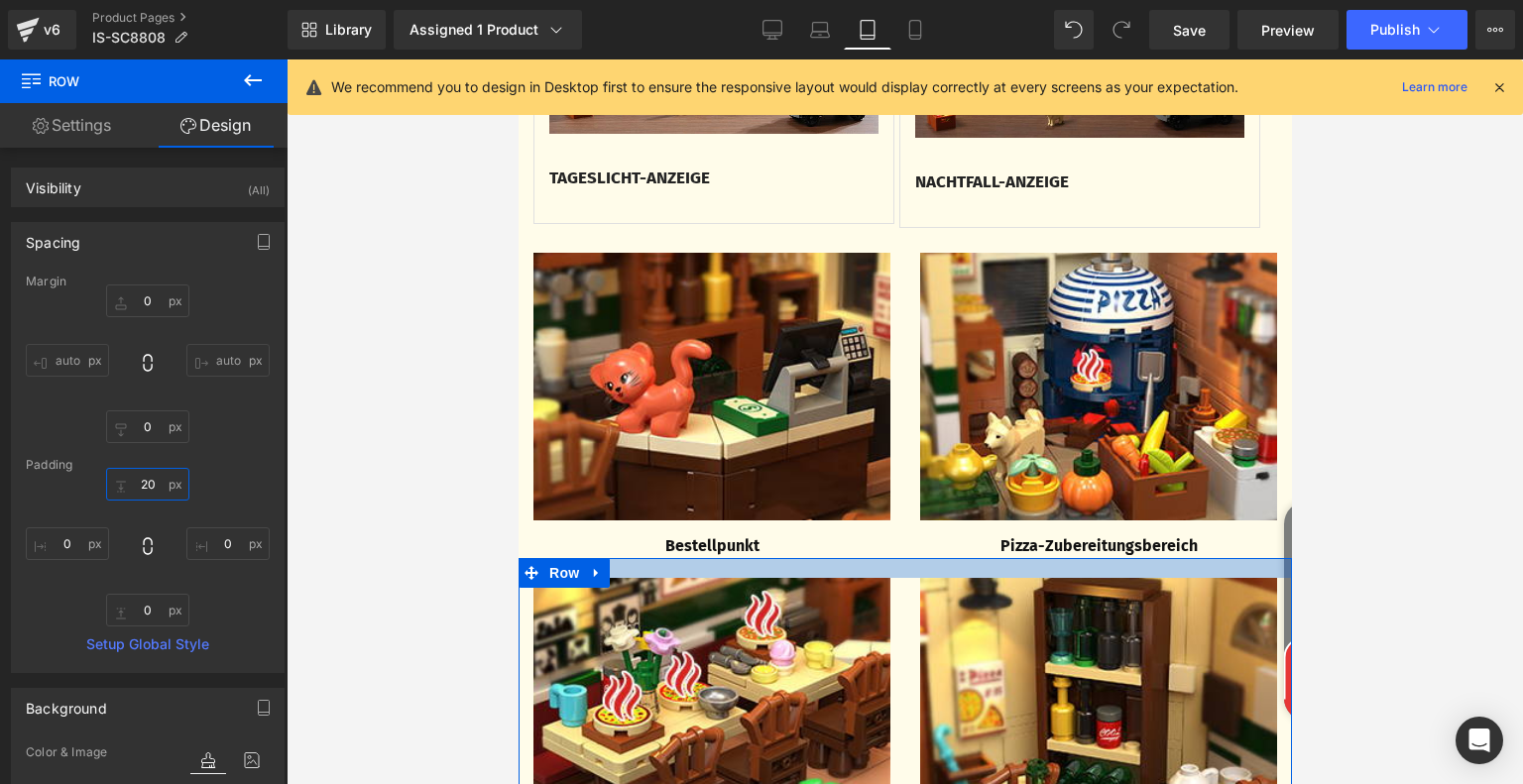 drag, startPoint x: 139, startPoint y: 487, endPoint x: 153, endPoint y: 487, distance: 14 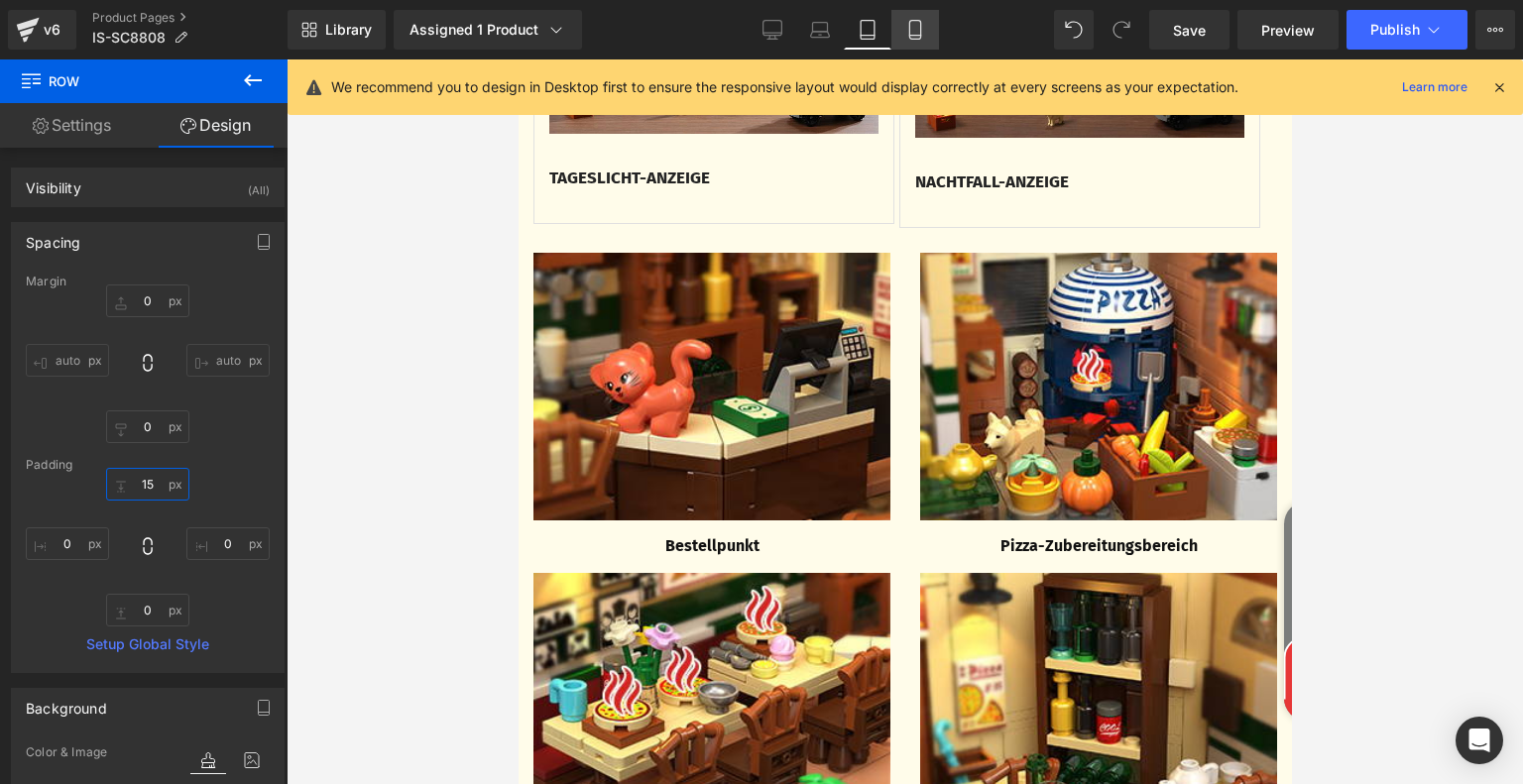 type on "15" 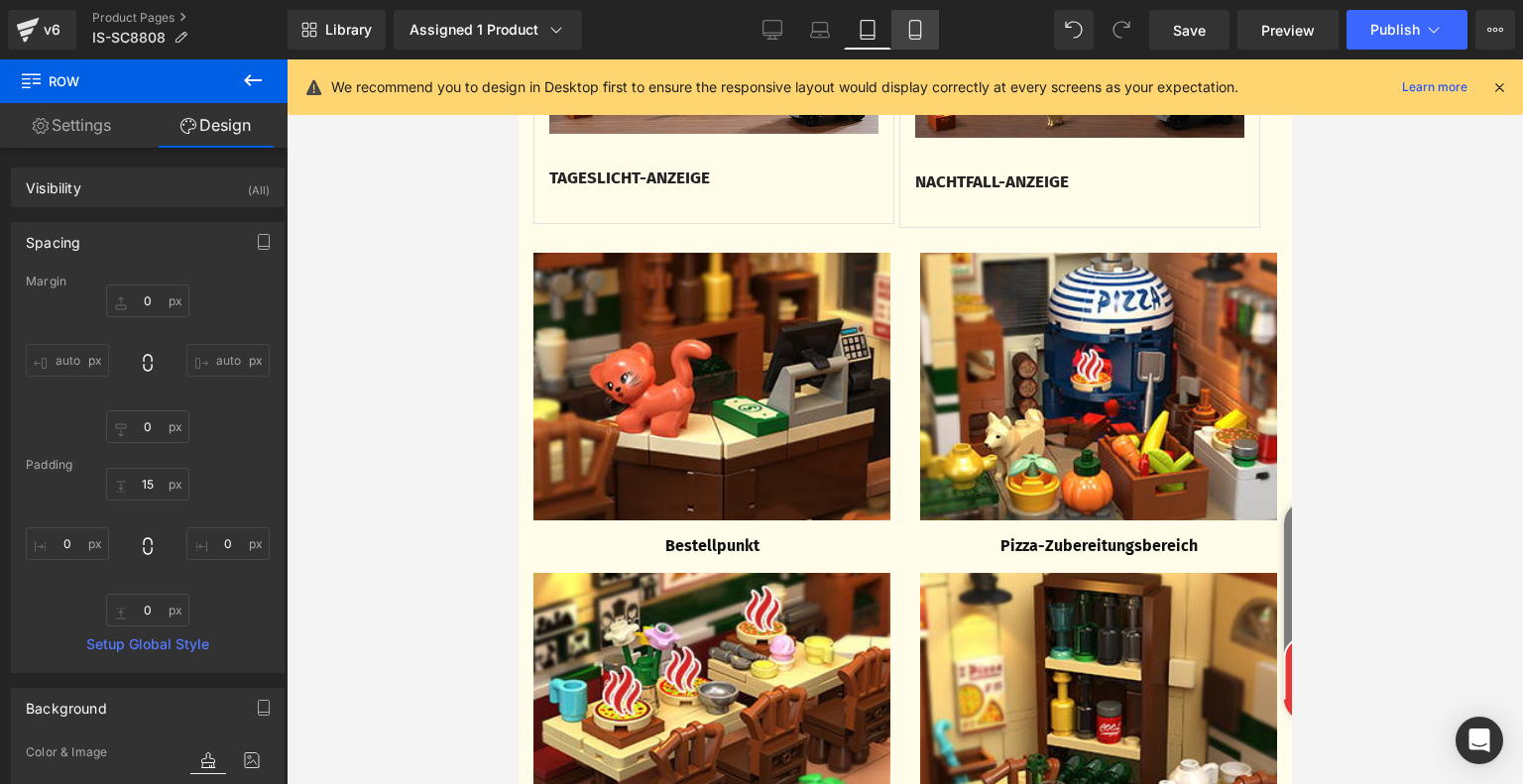 click on "Mobile" at bounding box center (915, 30) 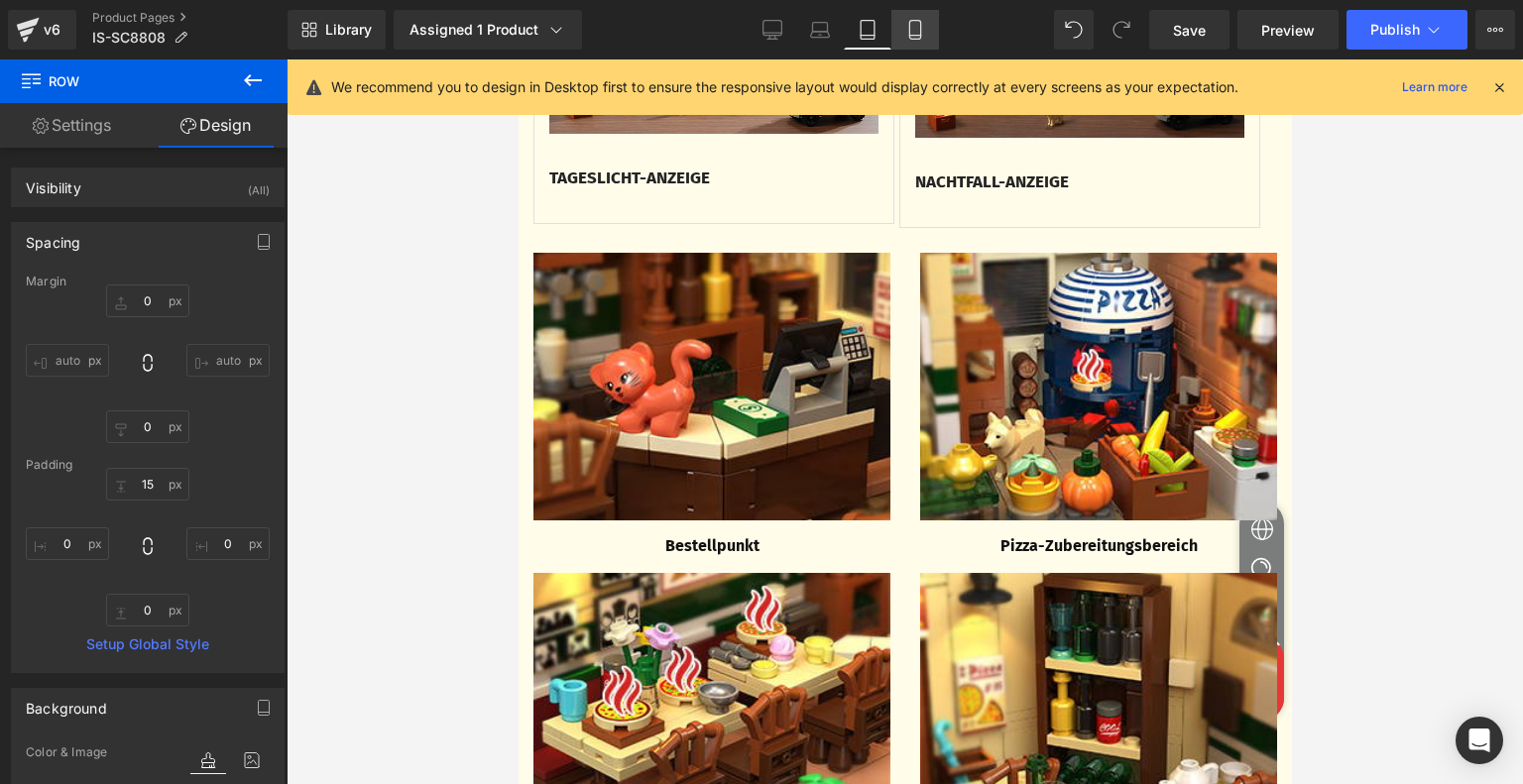 type on "0" 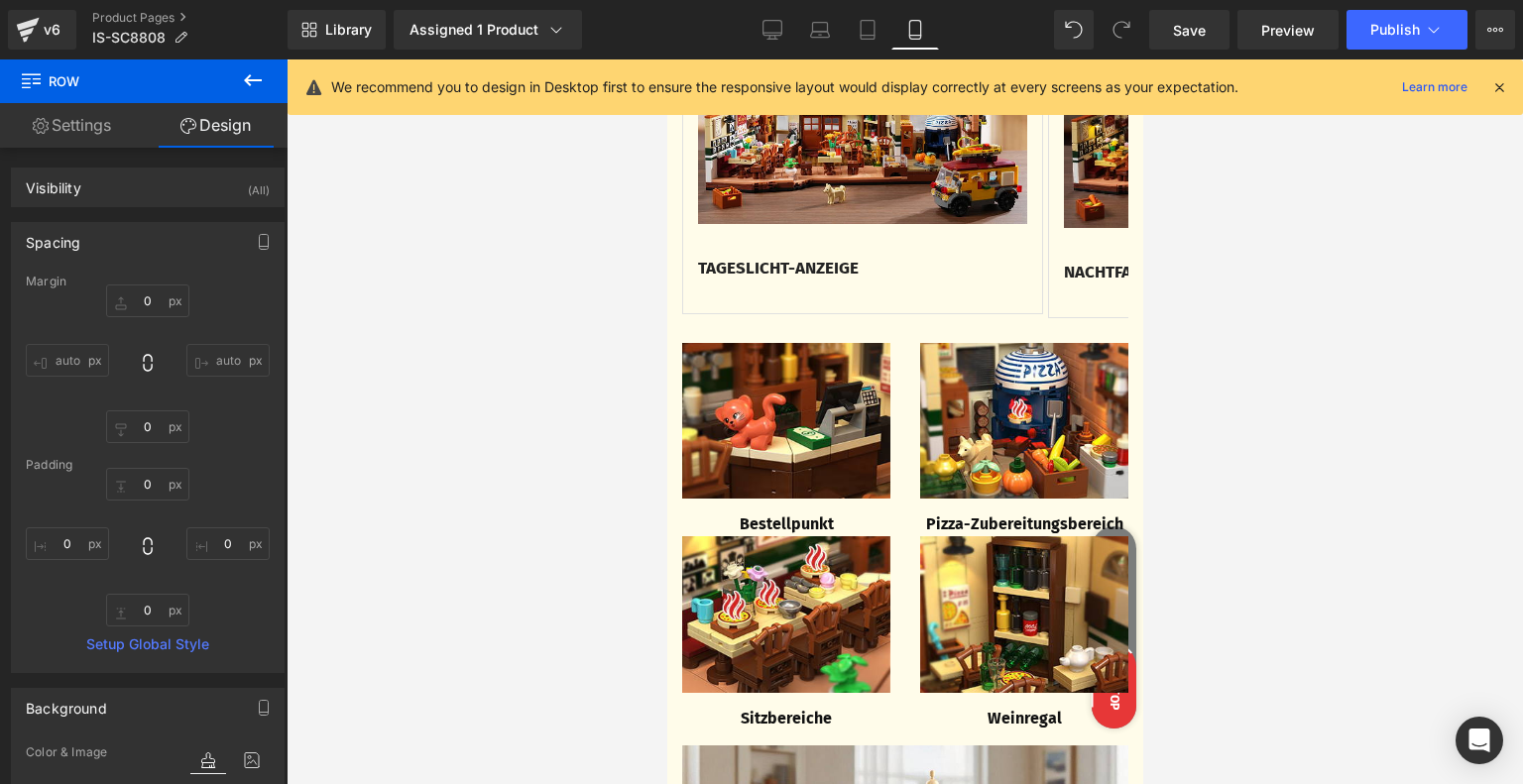 scroll, scrollTop: 3062, scrollLeft: 0, axis: vertical 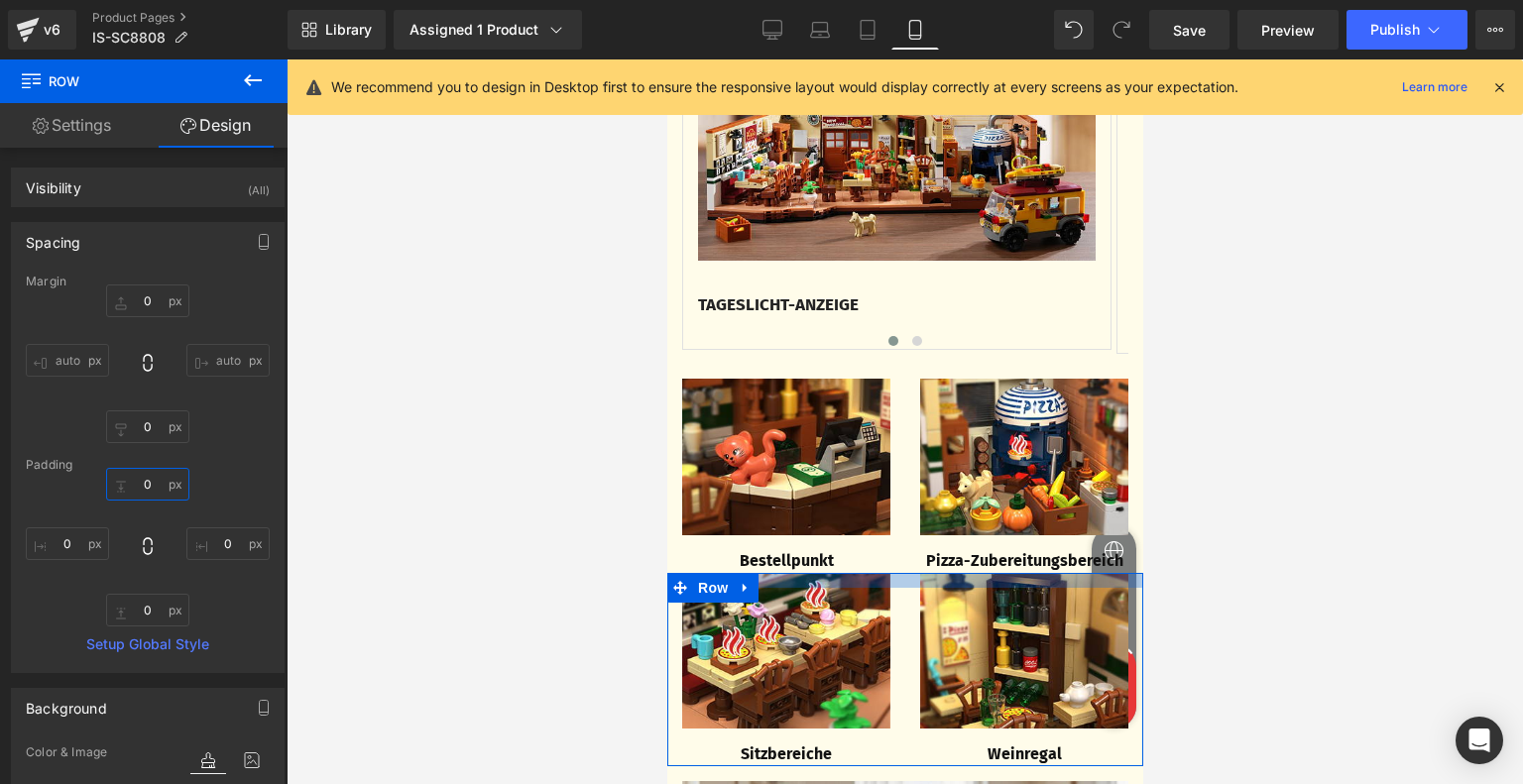 click on "0" at bounding box center [148, 484] 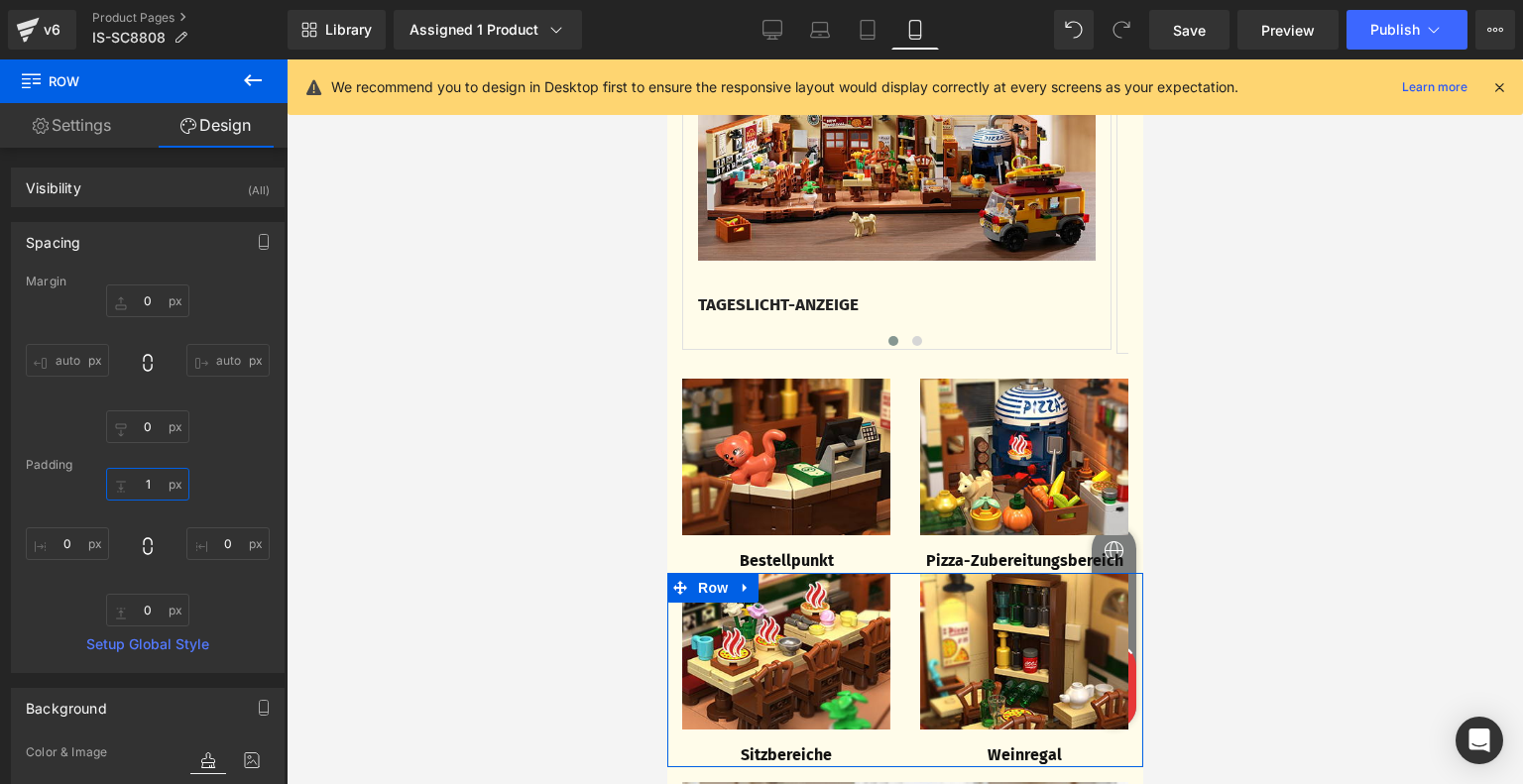 type on "10" 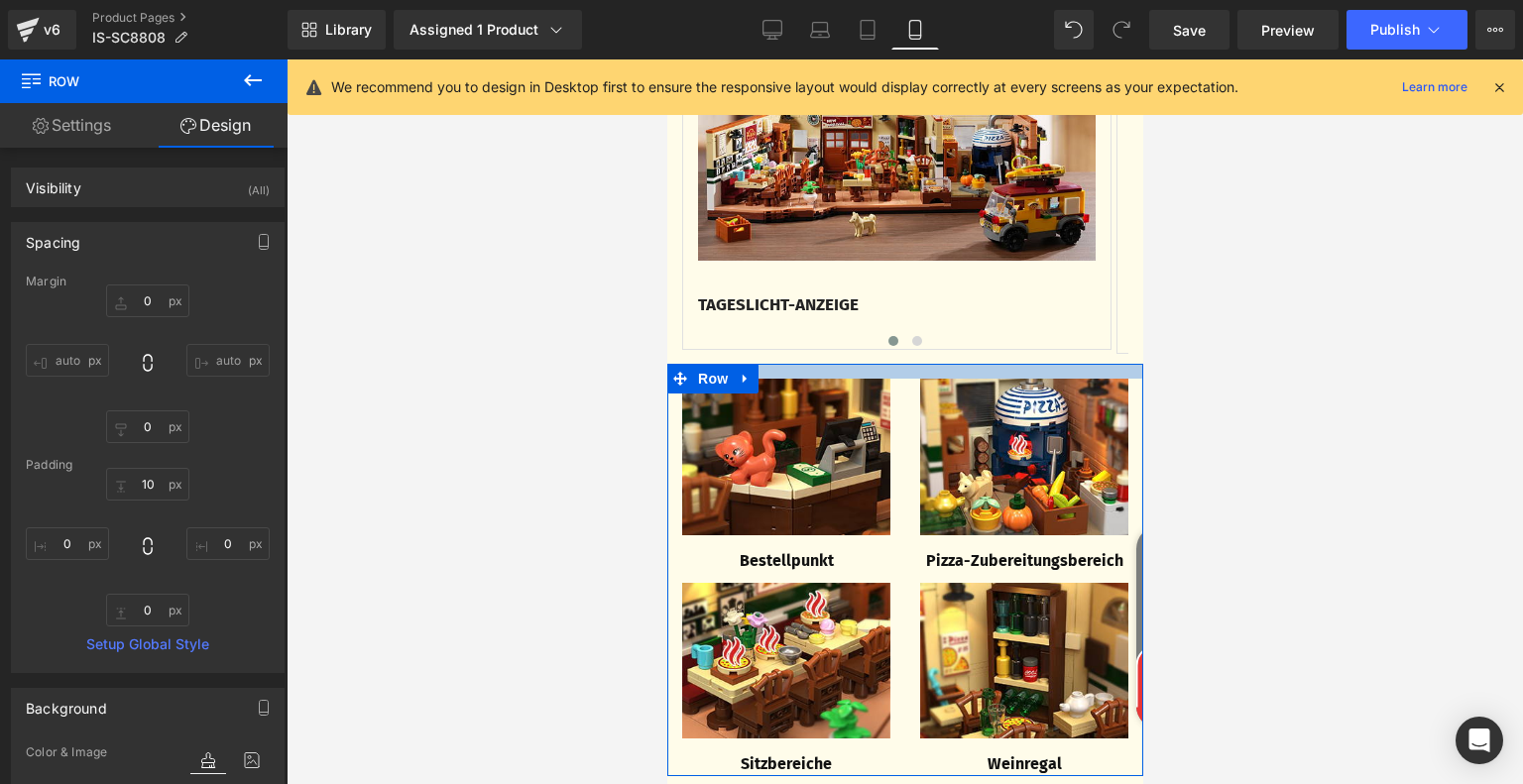 click at bounding box center (904, 371) 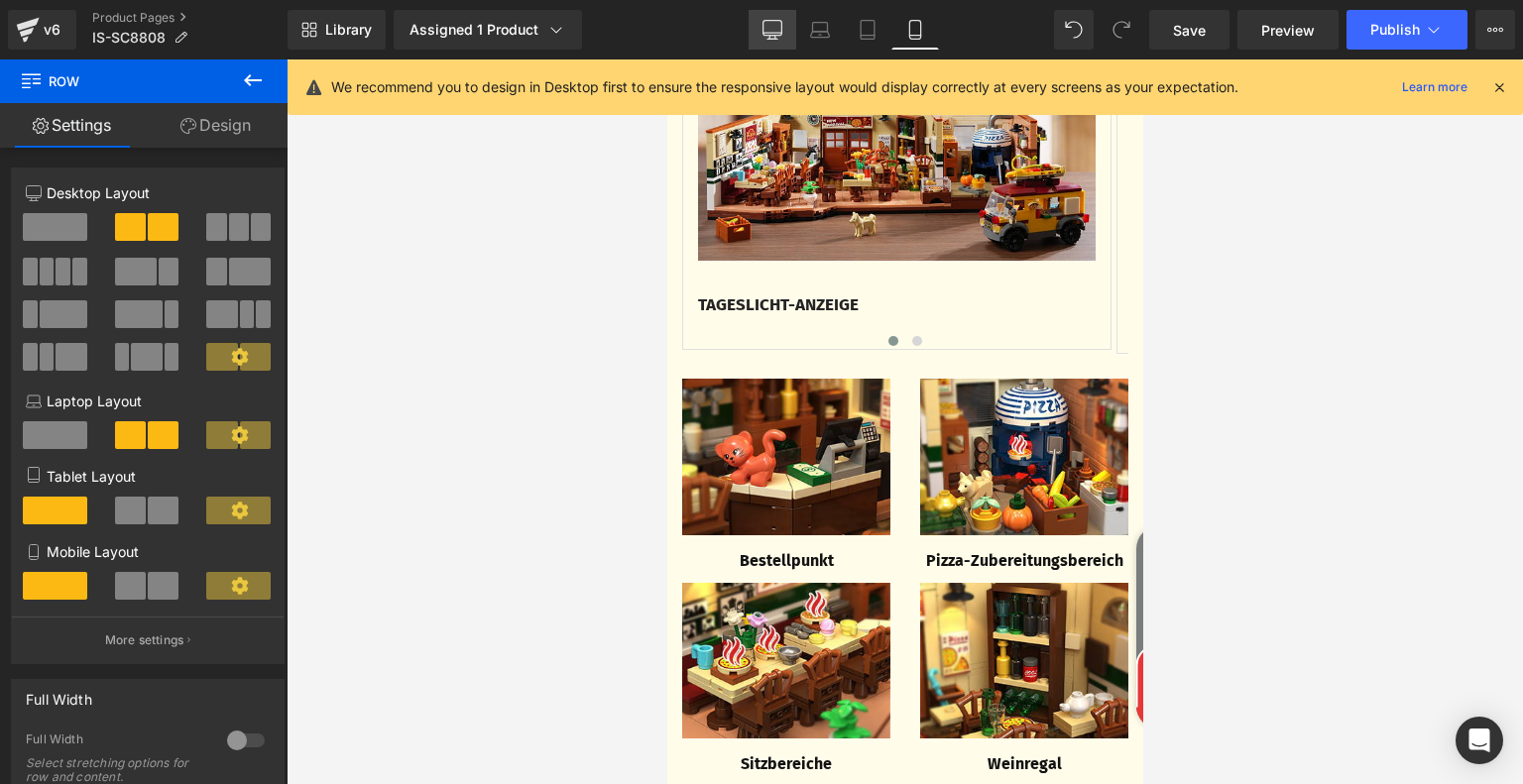click 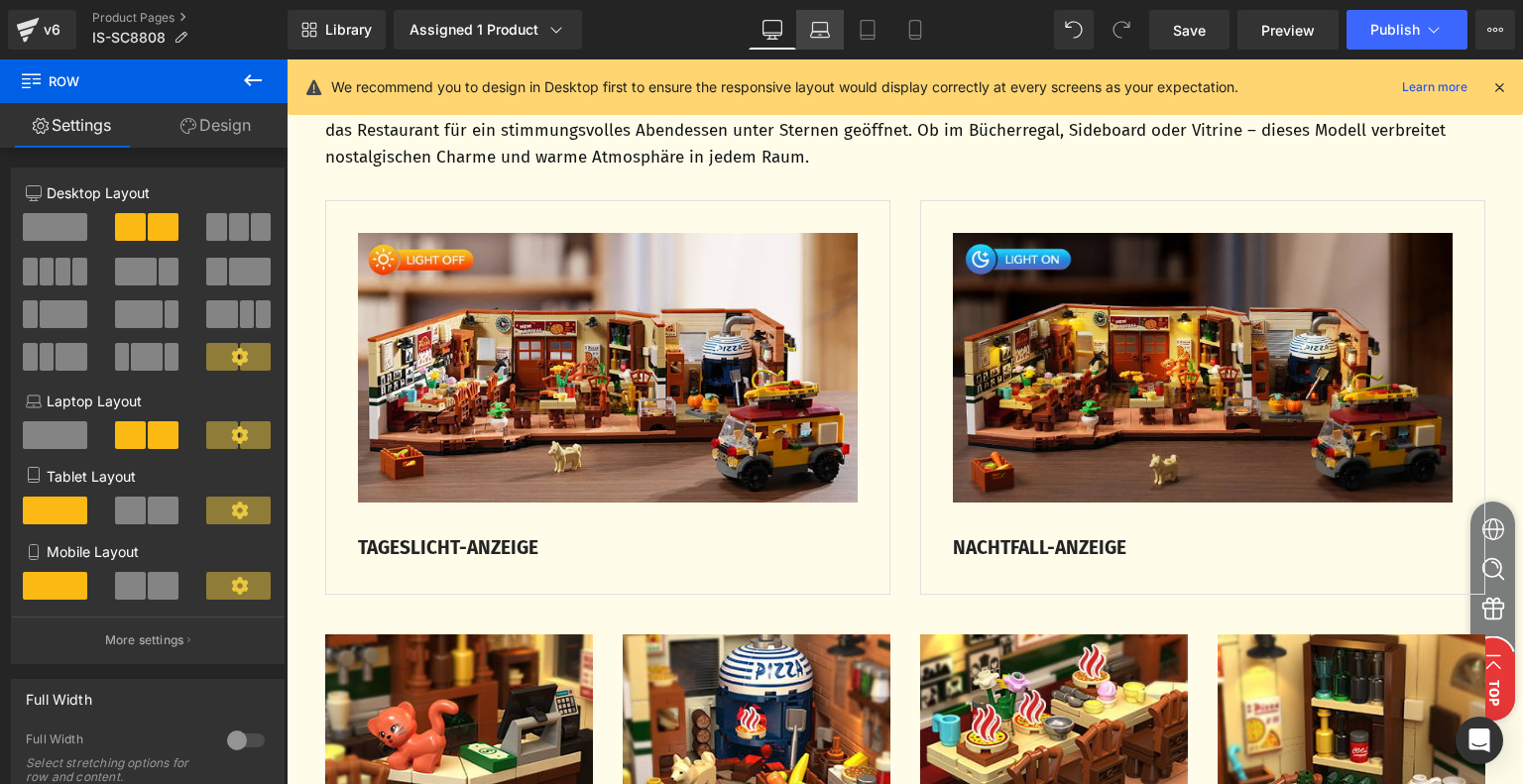 scroll, scrollTop: 3197, scrollLeft: 0, axis: vertical 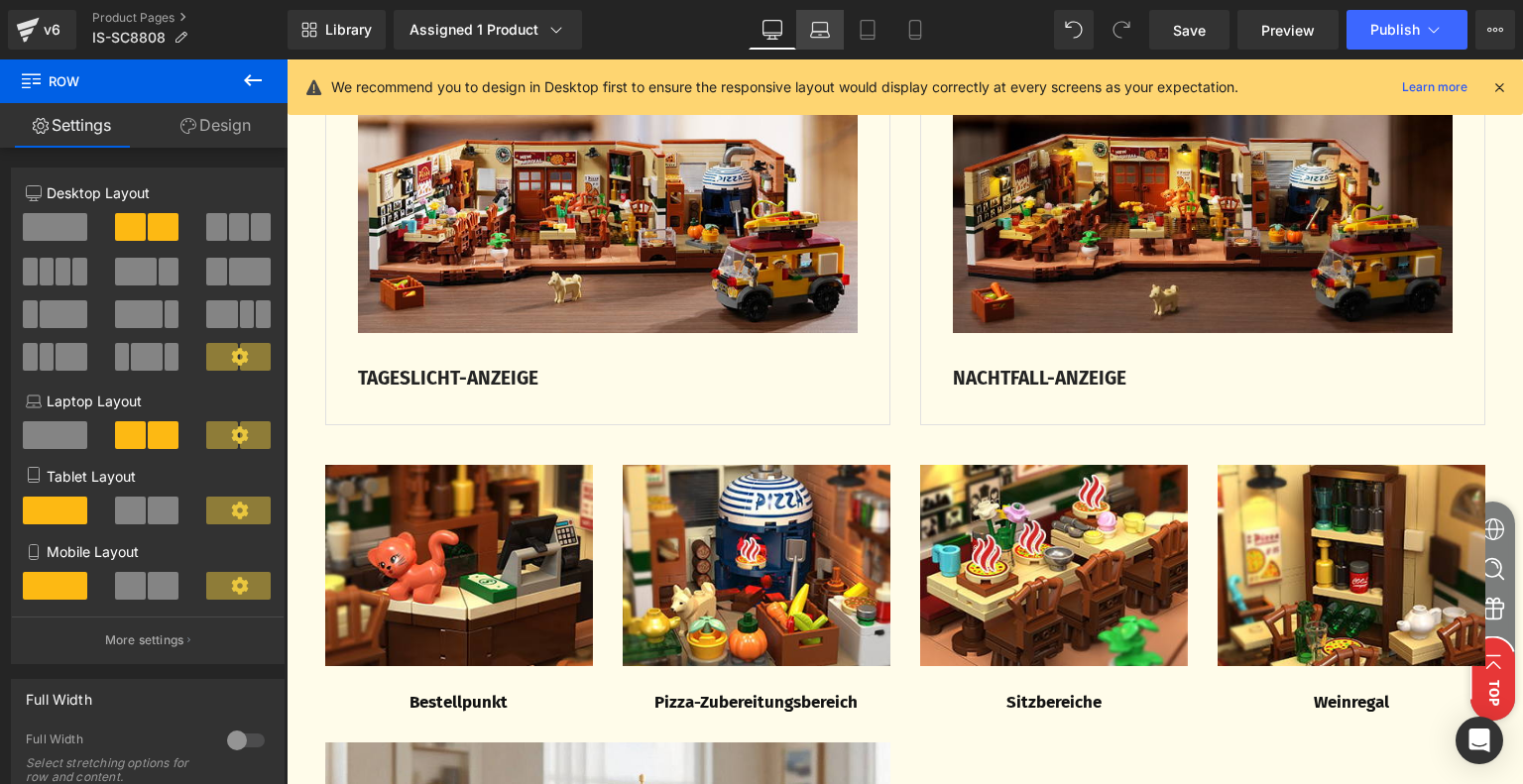 click 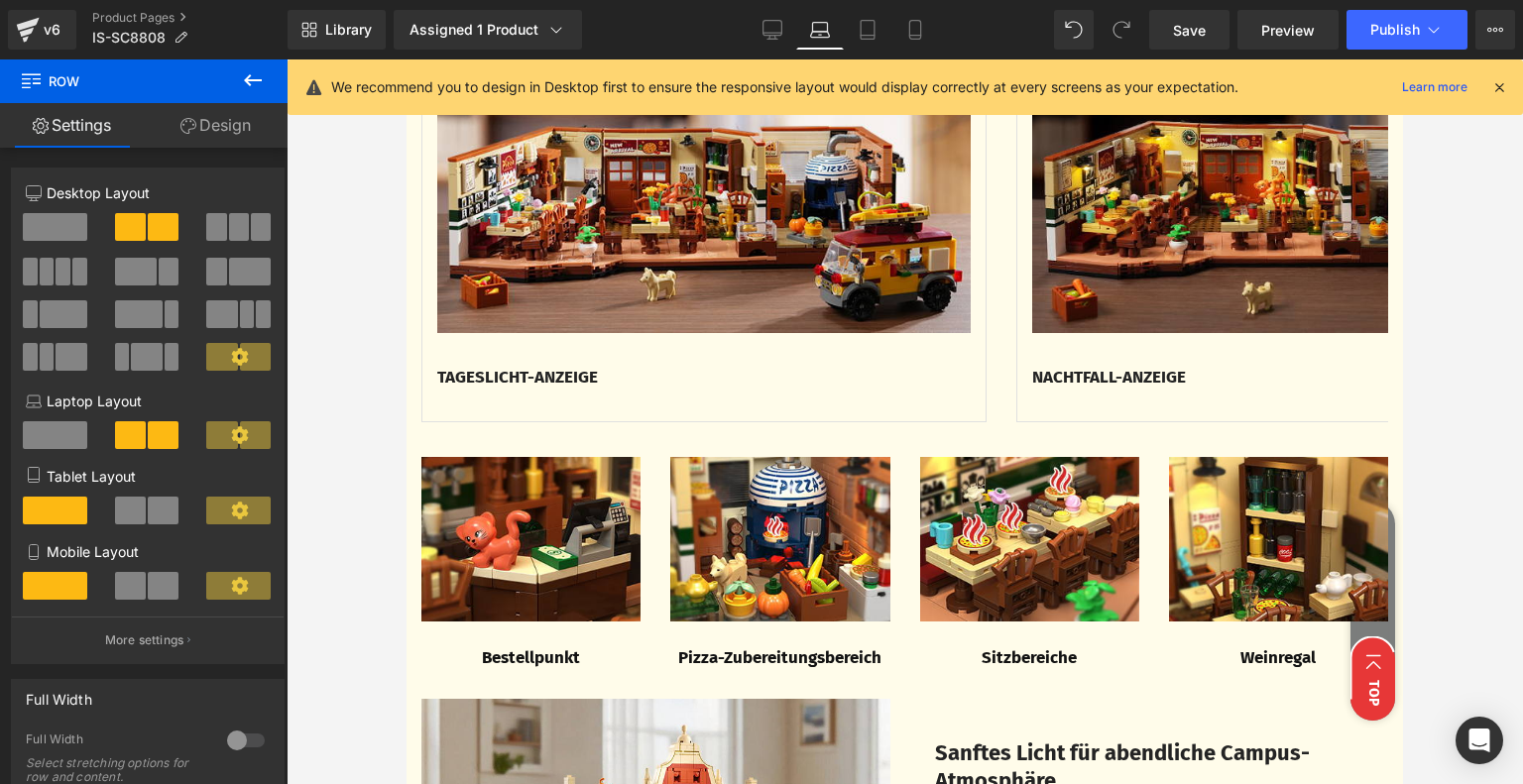 scroll, scrollTop: 2867, scrollLeft: 0, axis: vertical 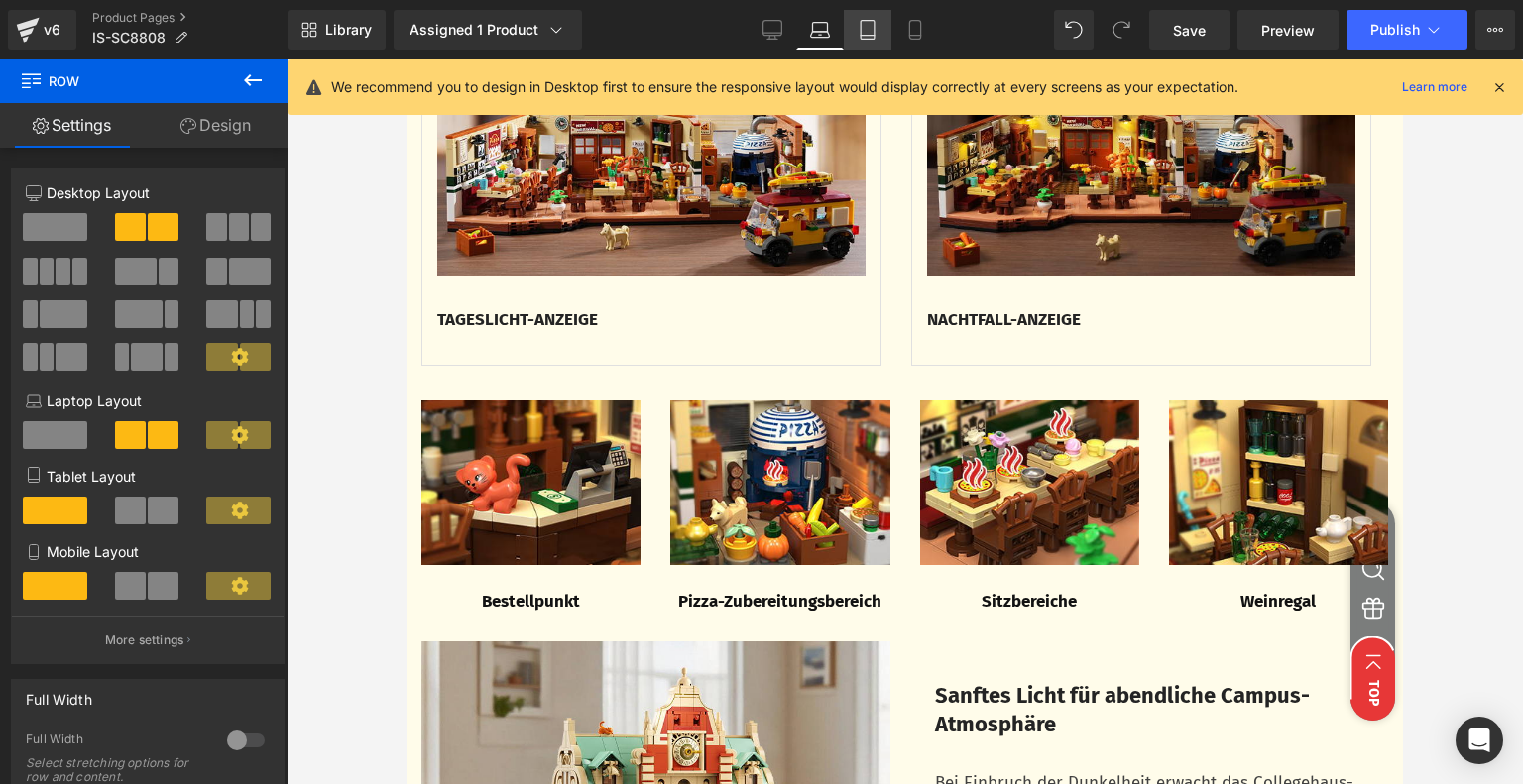click 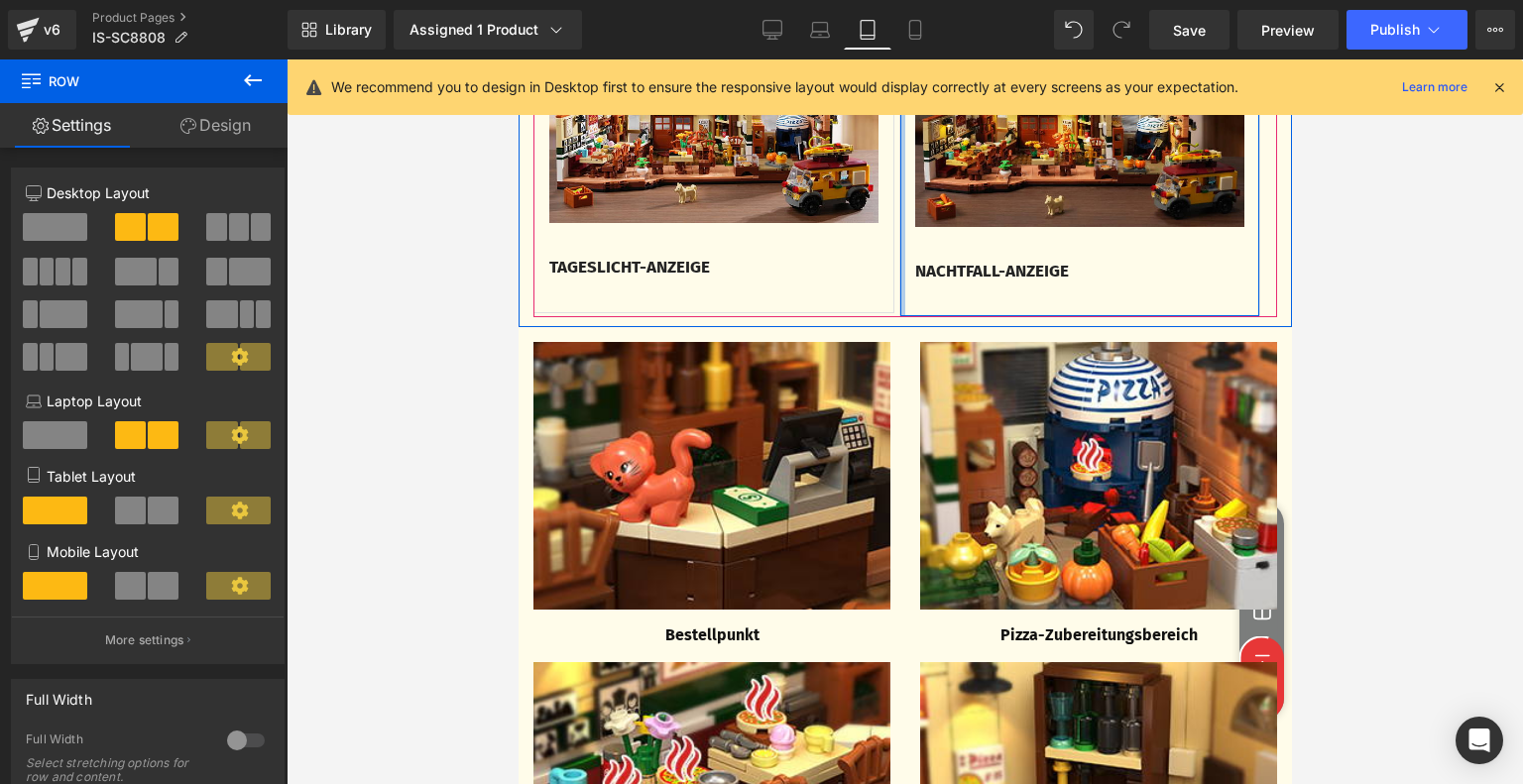scroll, scrollTop: 2182, scrollLeft: 0, axis: vertical 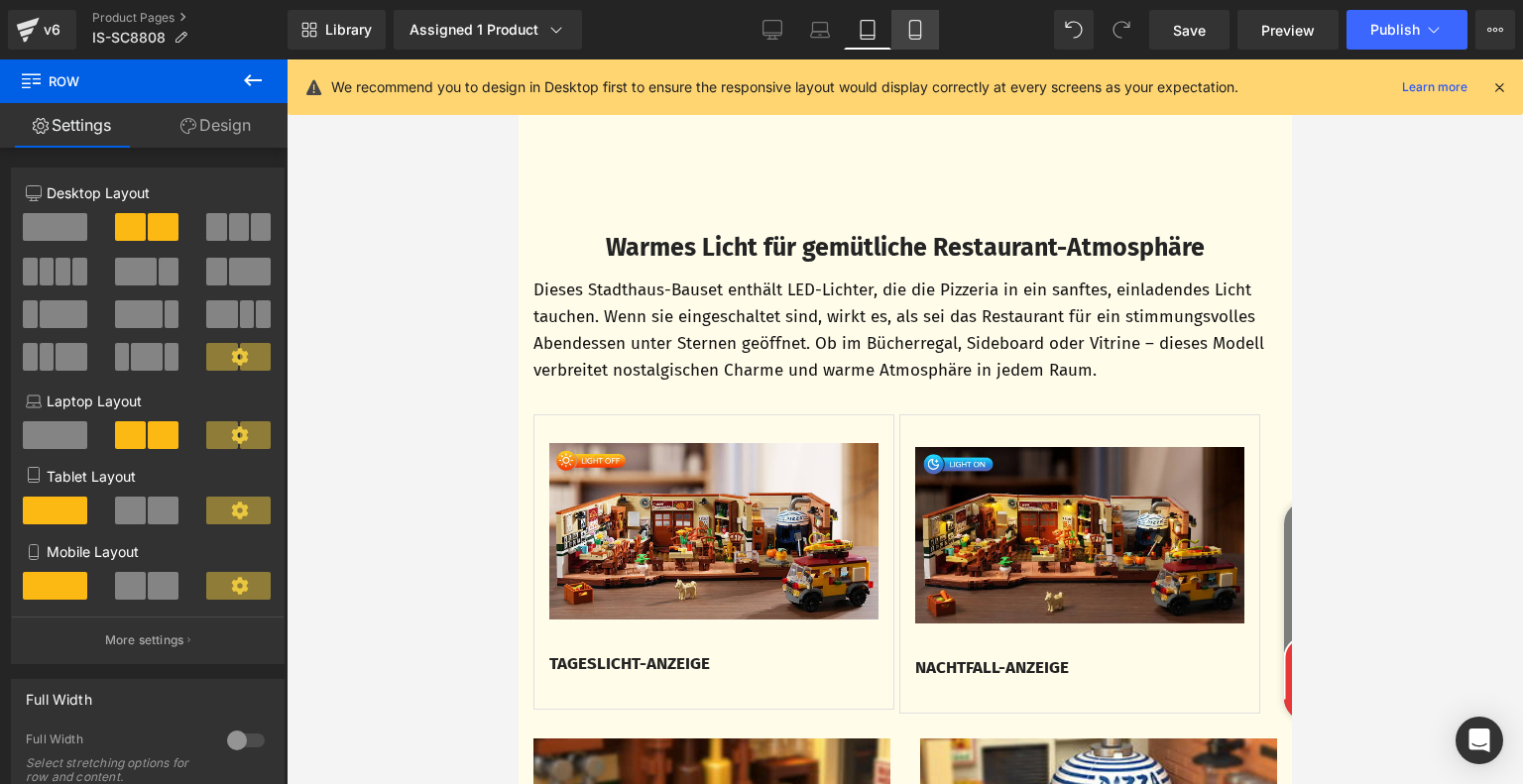 click 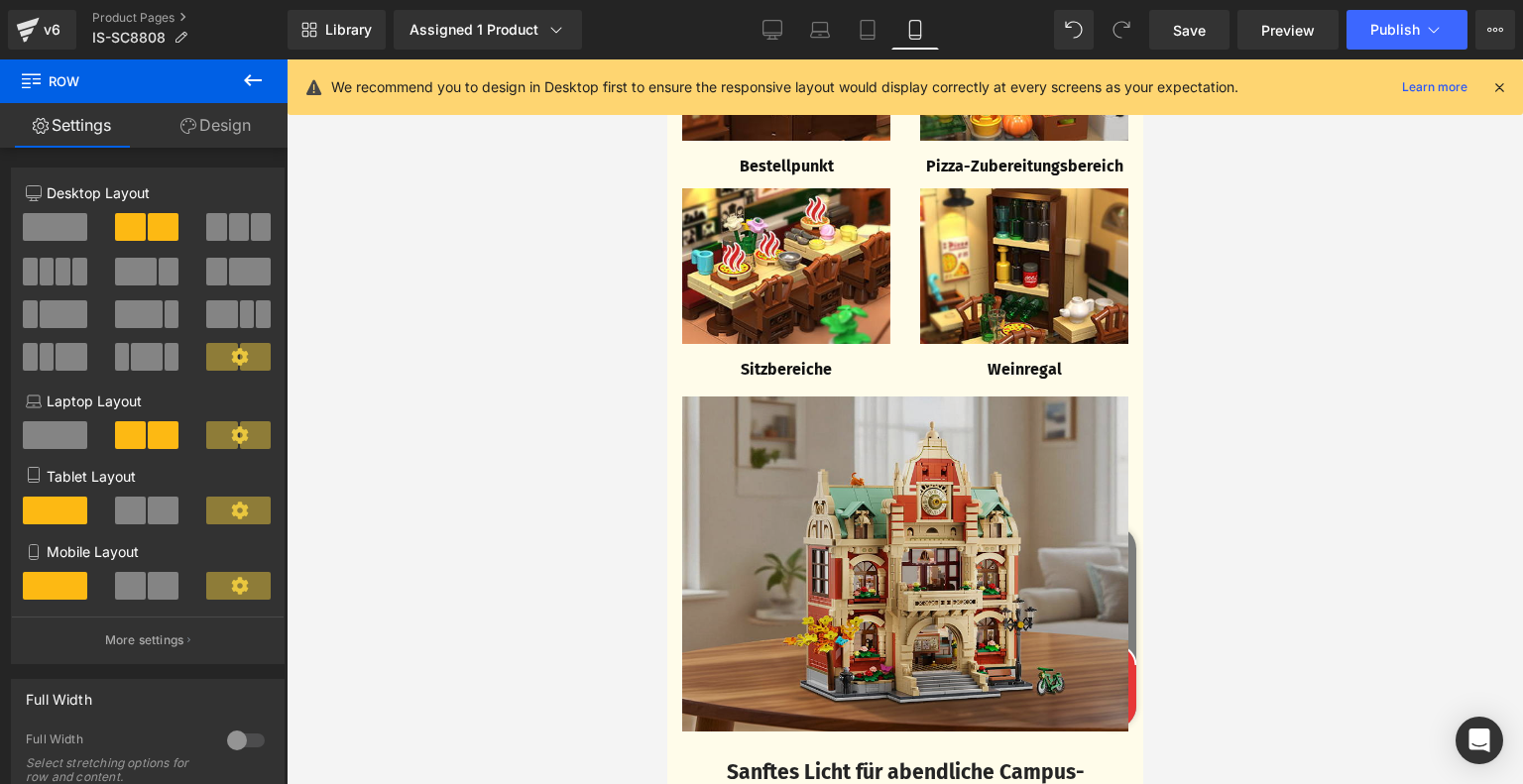 scroll, scrollTop: 3457, scrollLeft: 0, axis: vertical 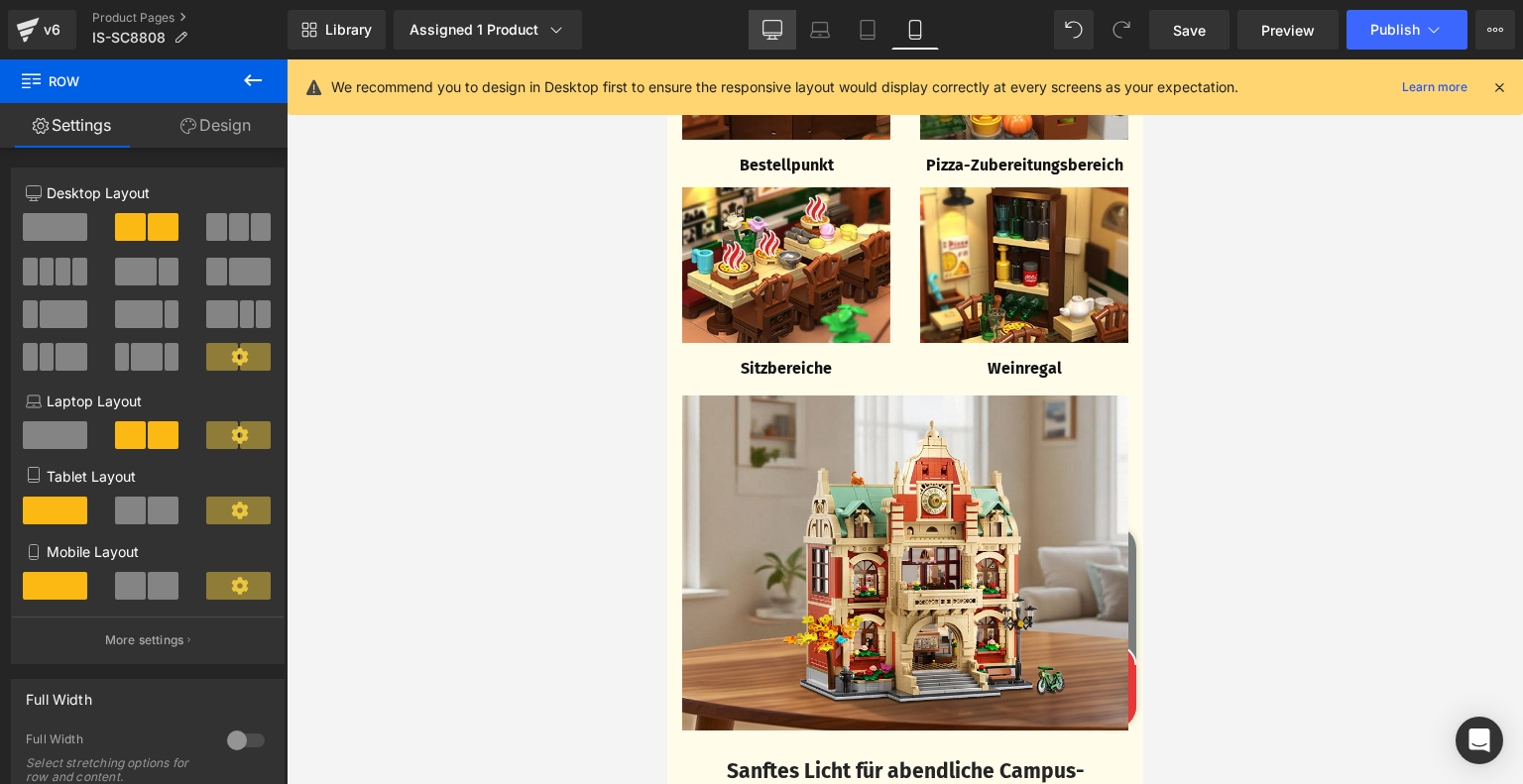 click 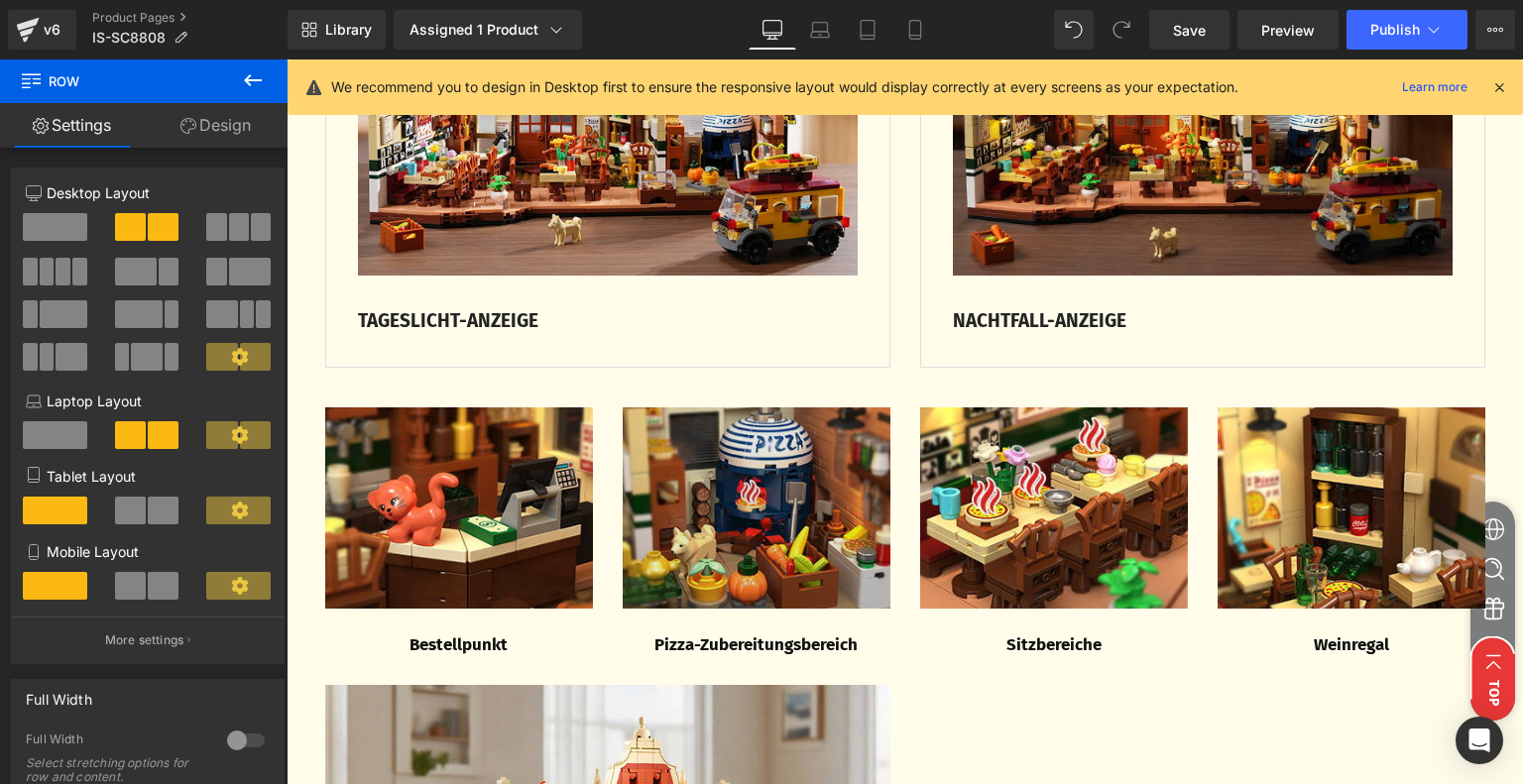 scroll, scrollTop: 3552, scrollLeft: 0, axis: vertical 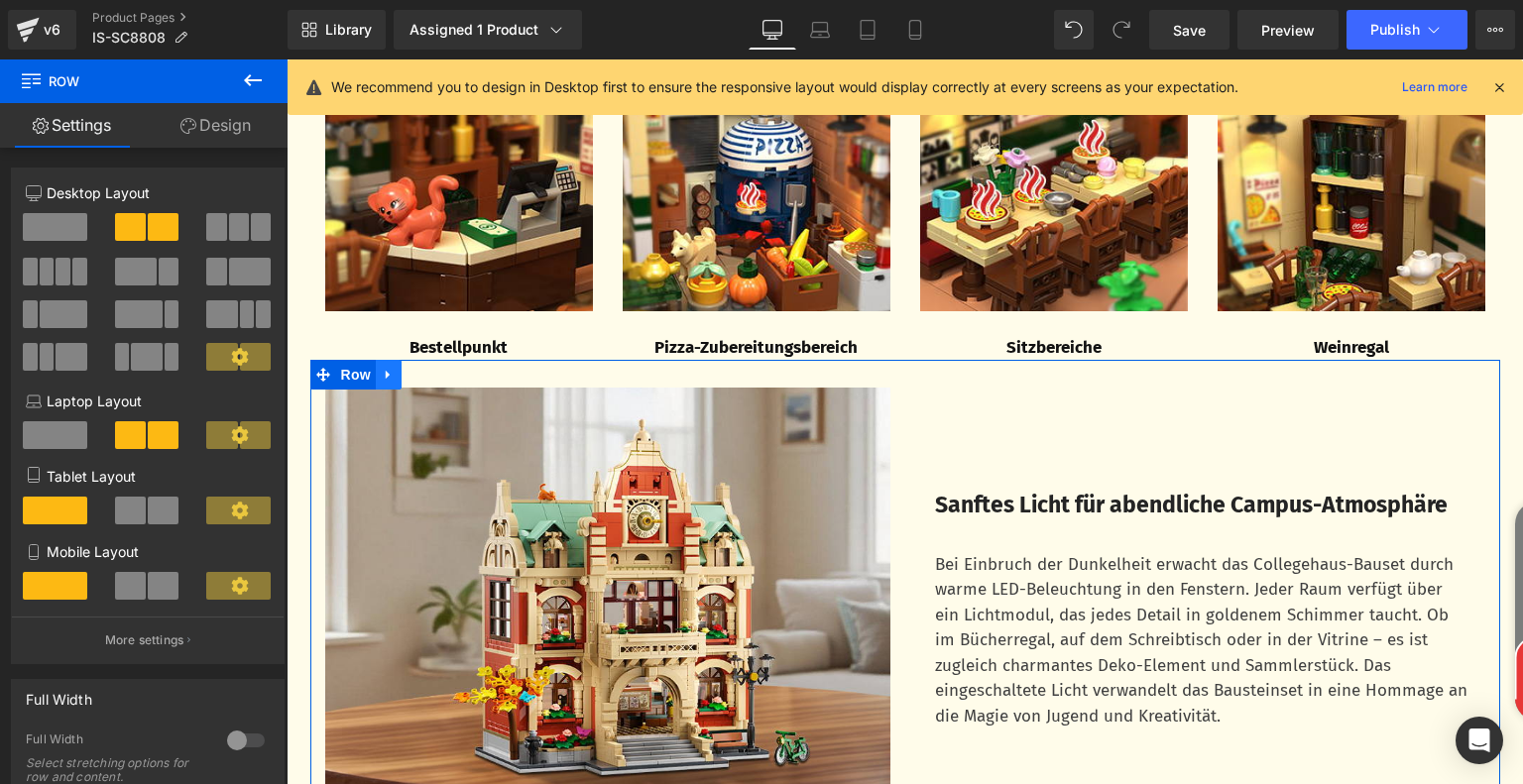 click 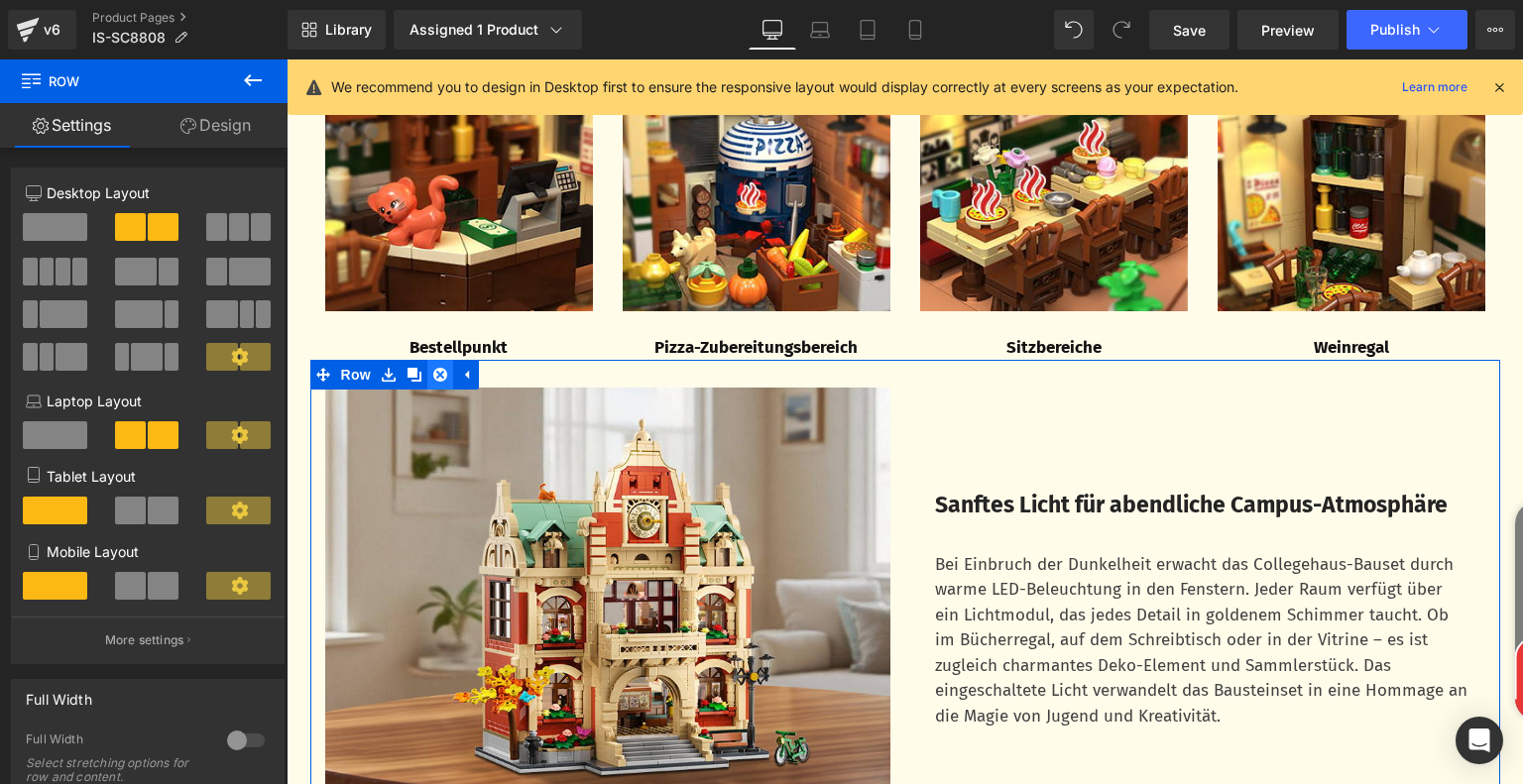 click 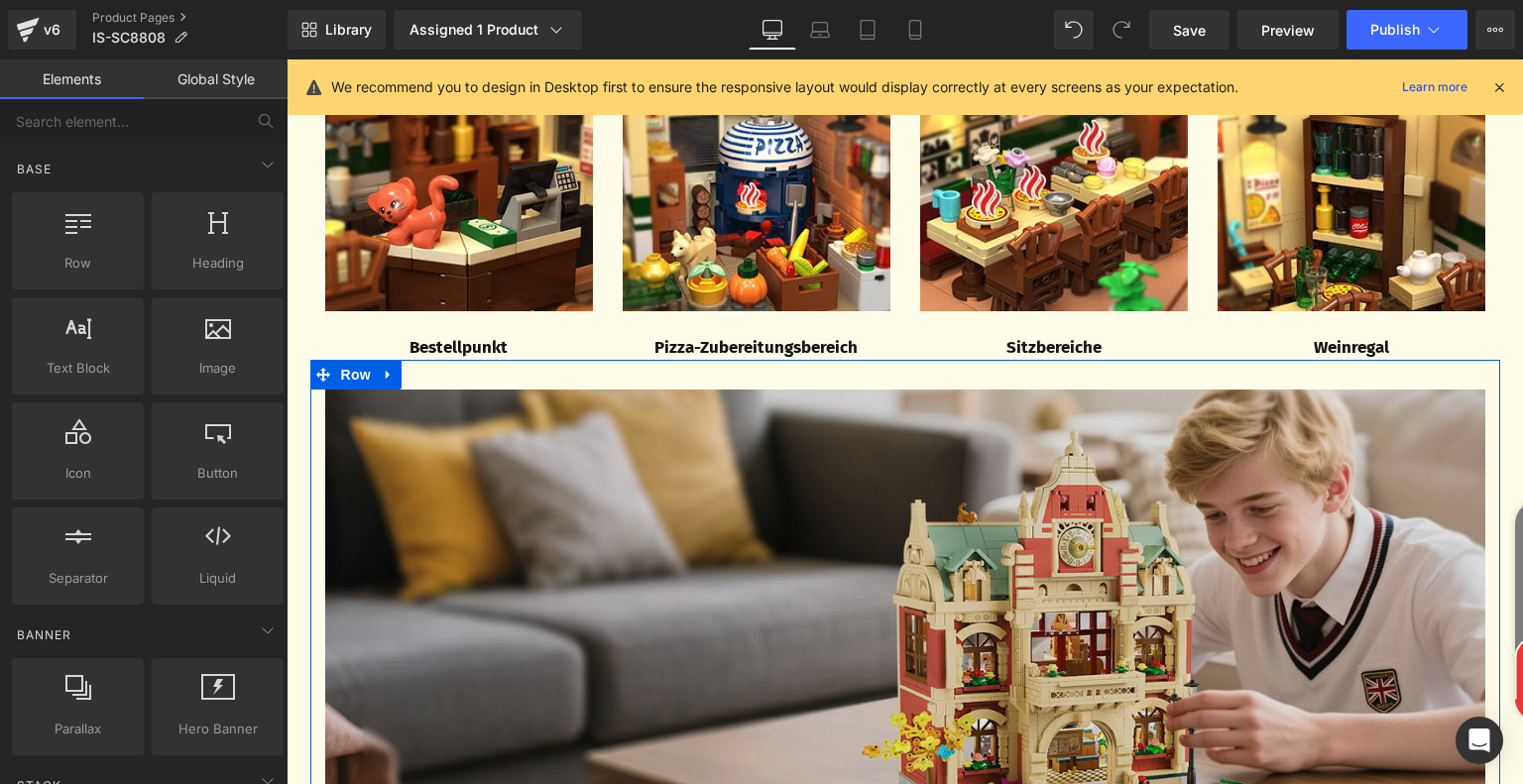 click at bounding box center [905, 627] 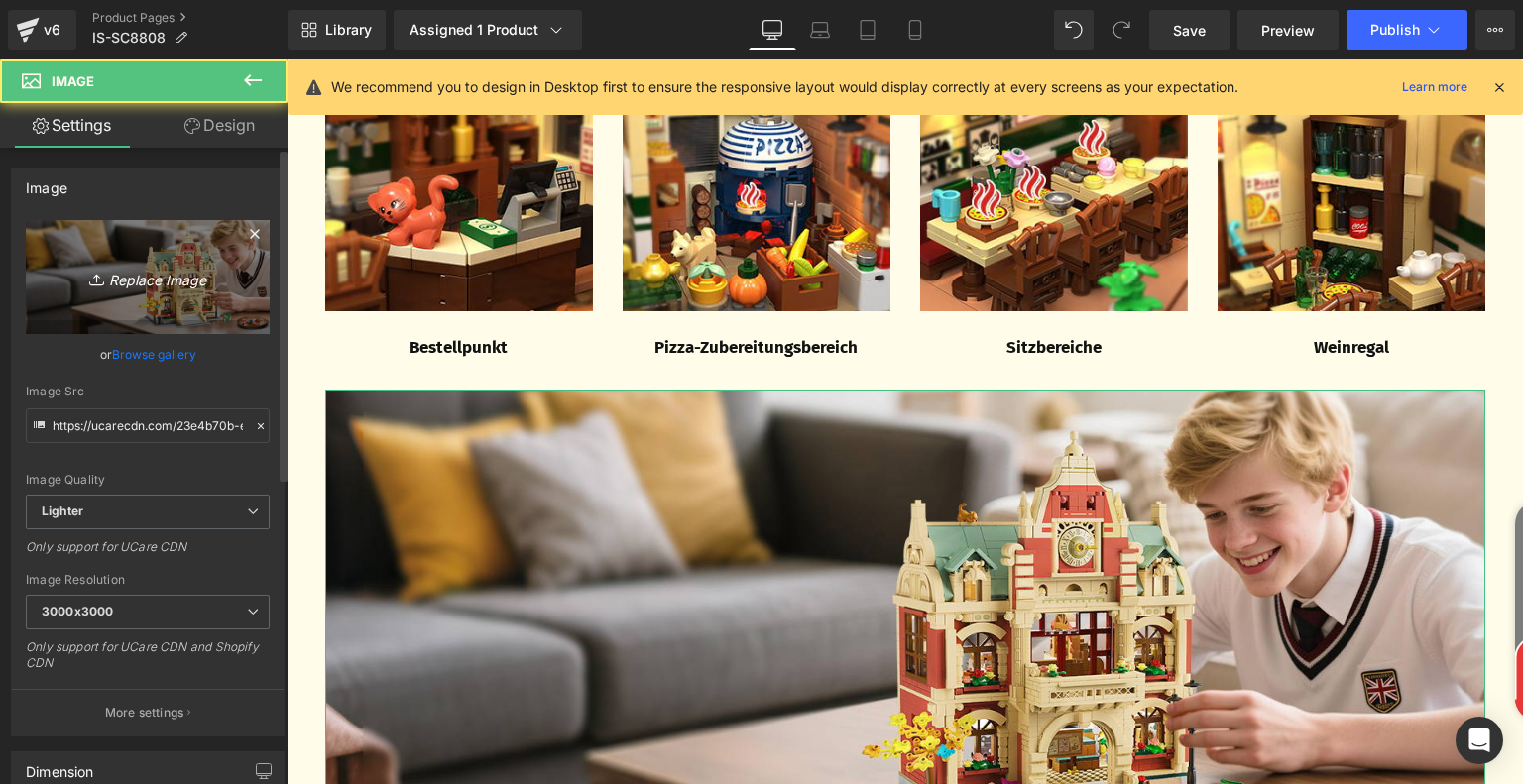 click on "Replace Image" at bounding box center [148, 277] 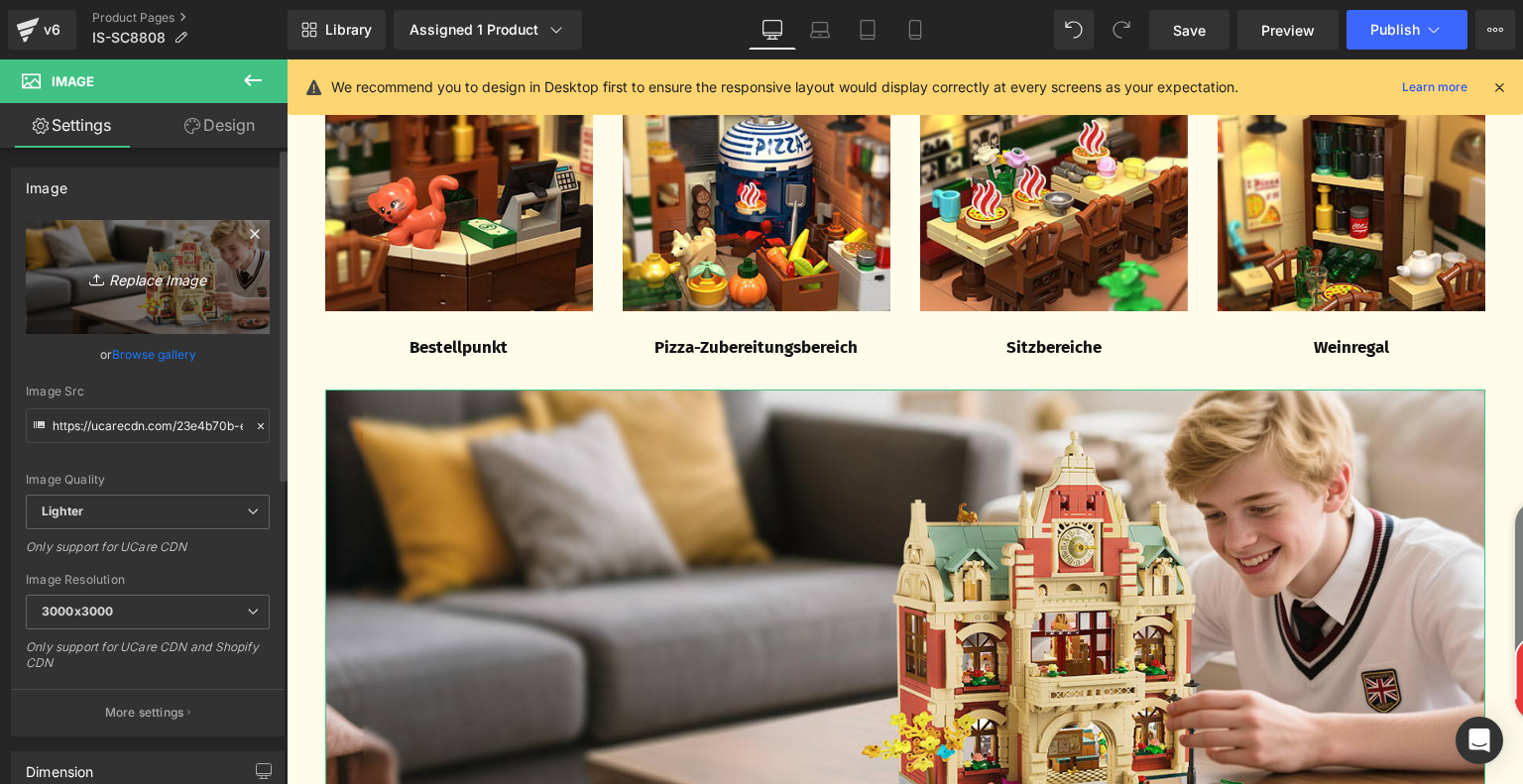 type on "C:\fakepath\bfe39df9-76f7-49e7-b56f-733137fa6072.__CR0,0,1464,600_PT0_SX1464_V1___.jpg" 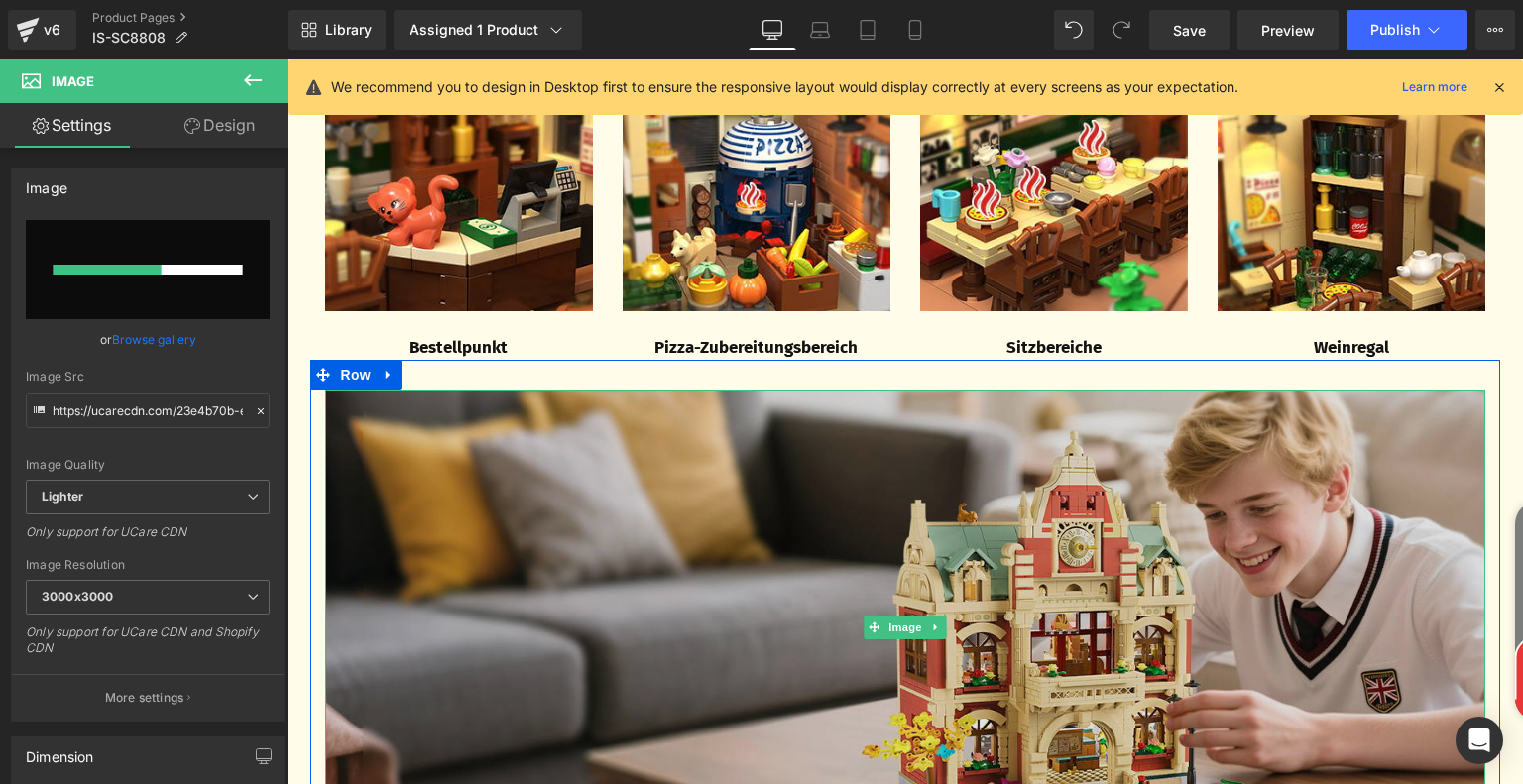 type 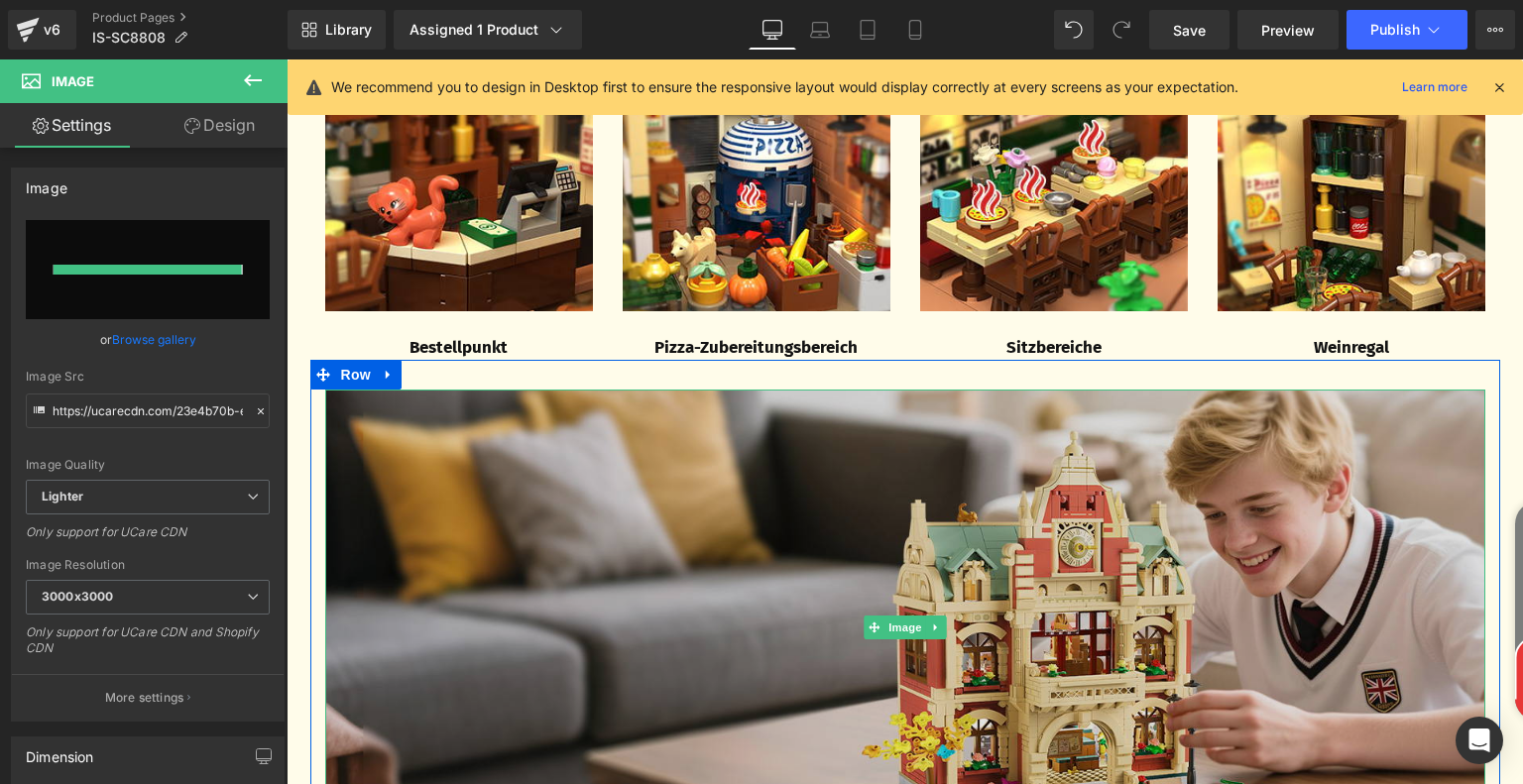 type on "https://ucarecdn.com/e914bc57-aba8-44c7-b040-3b0bc5b7c6d2/-/format/auto/-/preview/3000x3000/-/quality/lighter/bfe39df9-76f7-49e7-b56f-733137fa6072.__CR0,0,1464,600_PT0_SX1464_V1___.jpg" 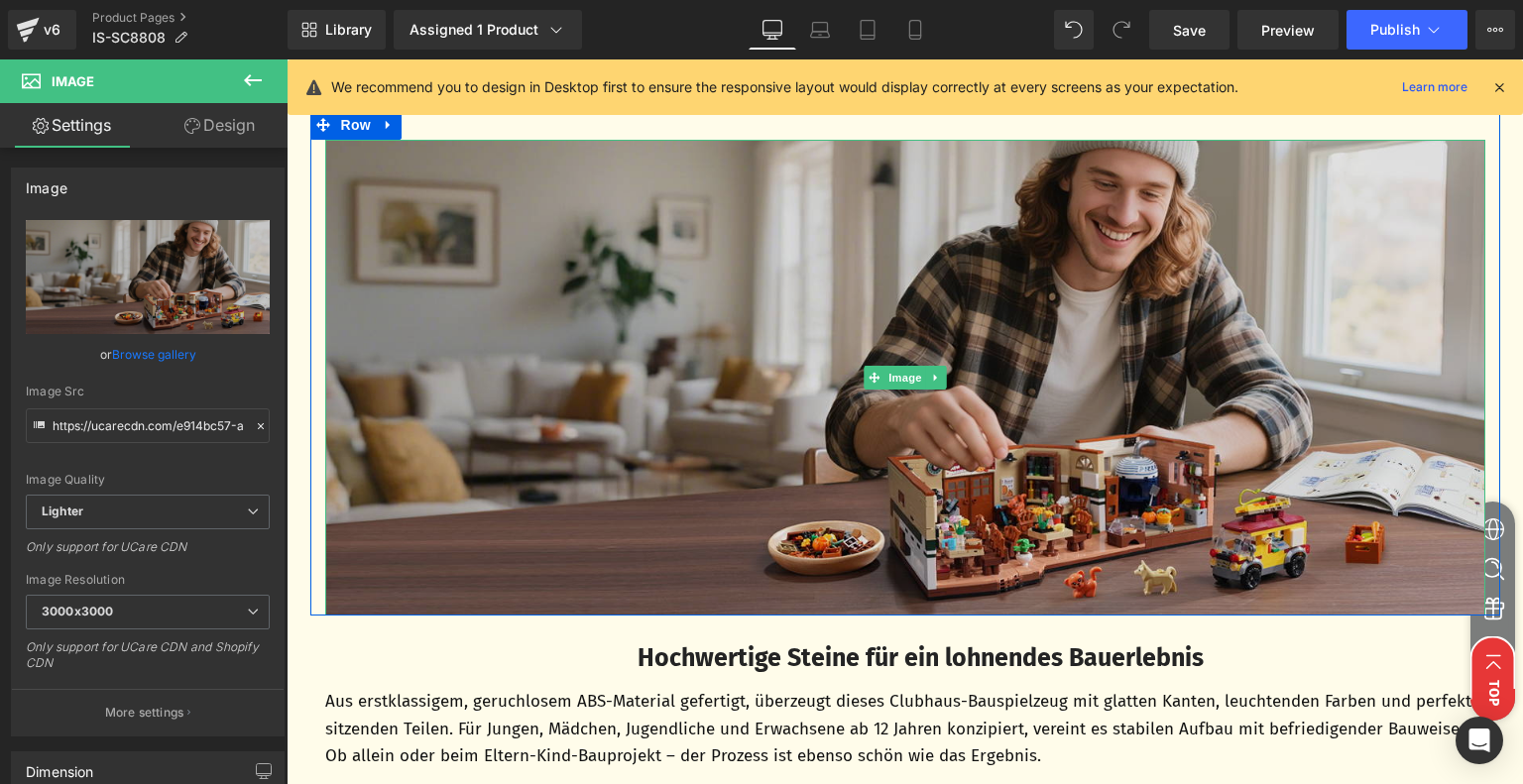 scroll, scrollTop: 4048, scrollLeft: 0, axis: vertical 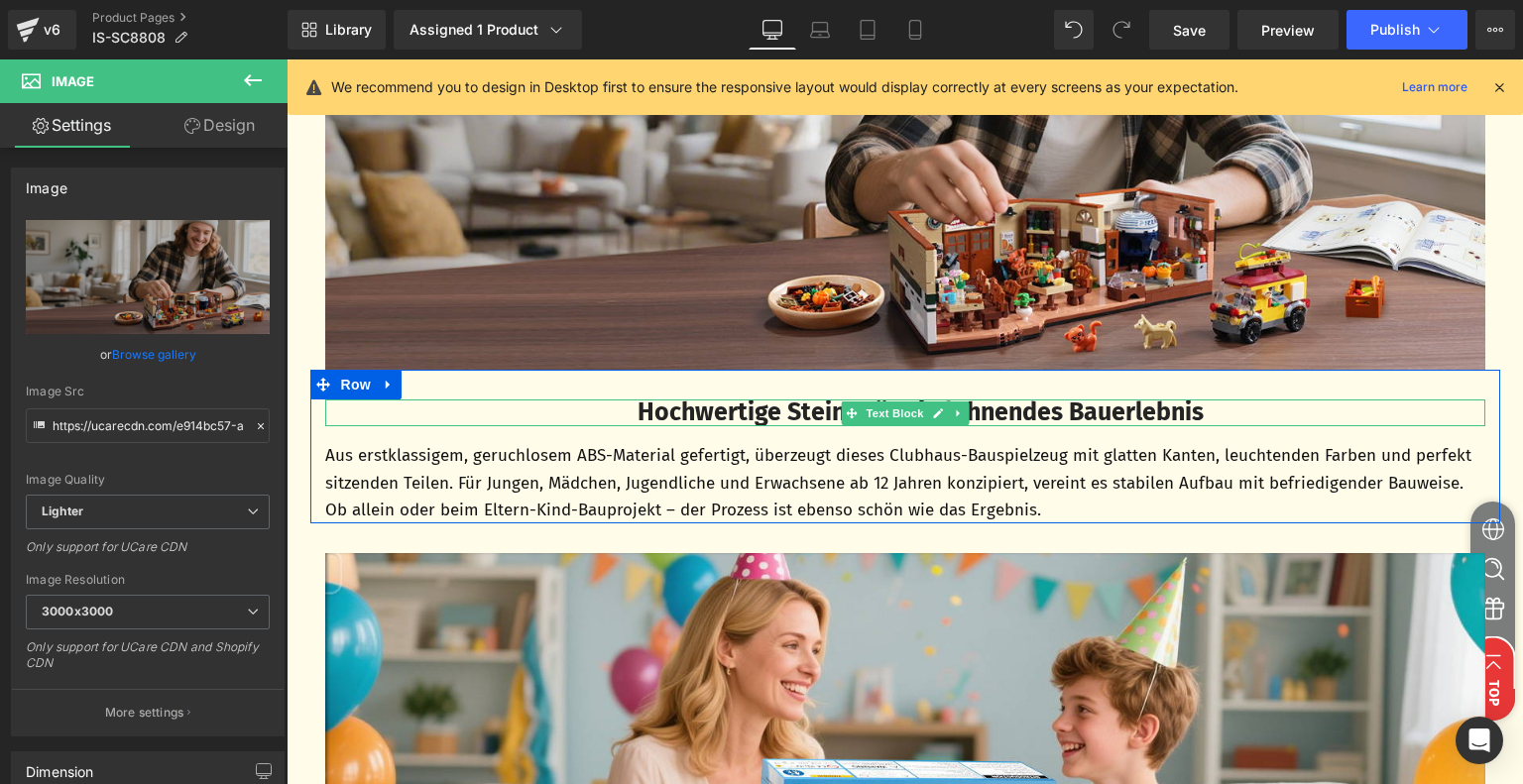 click on "Hochwertige Steine für ein lohnendes Bauerlebnis" at bounding box center (920, 412) 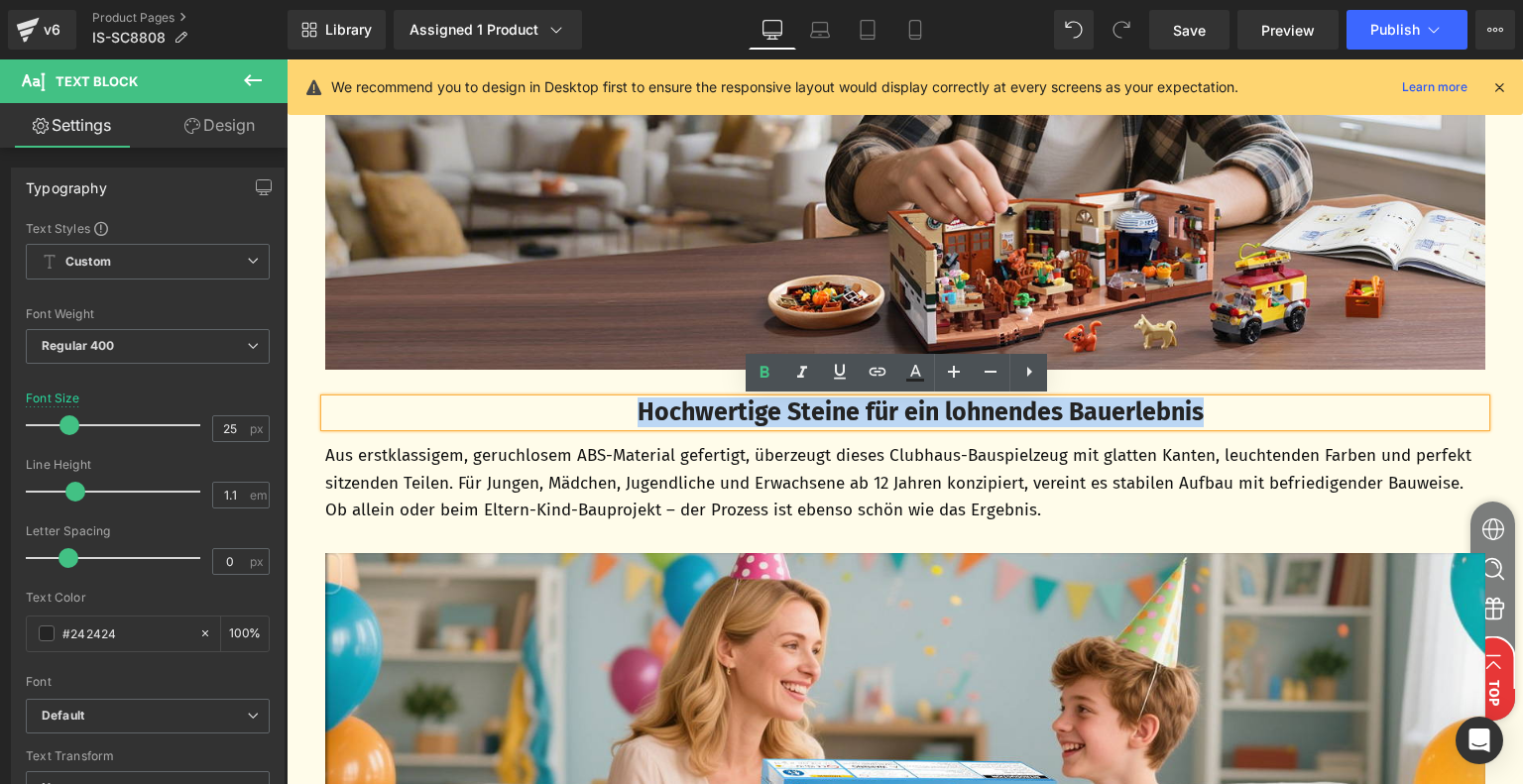 drag, startPoint x: 611, startPoint y: 412, endPoint x: 1247, endPoint y: 410, distance: 636.0031 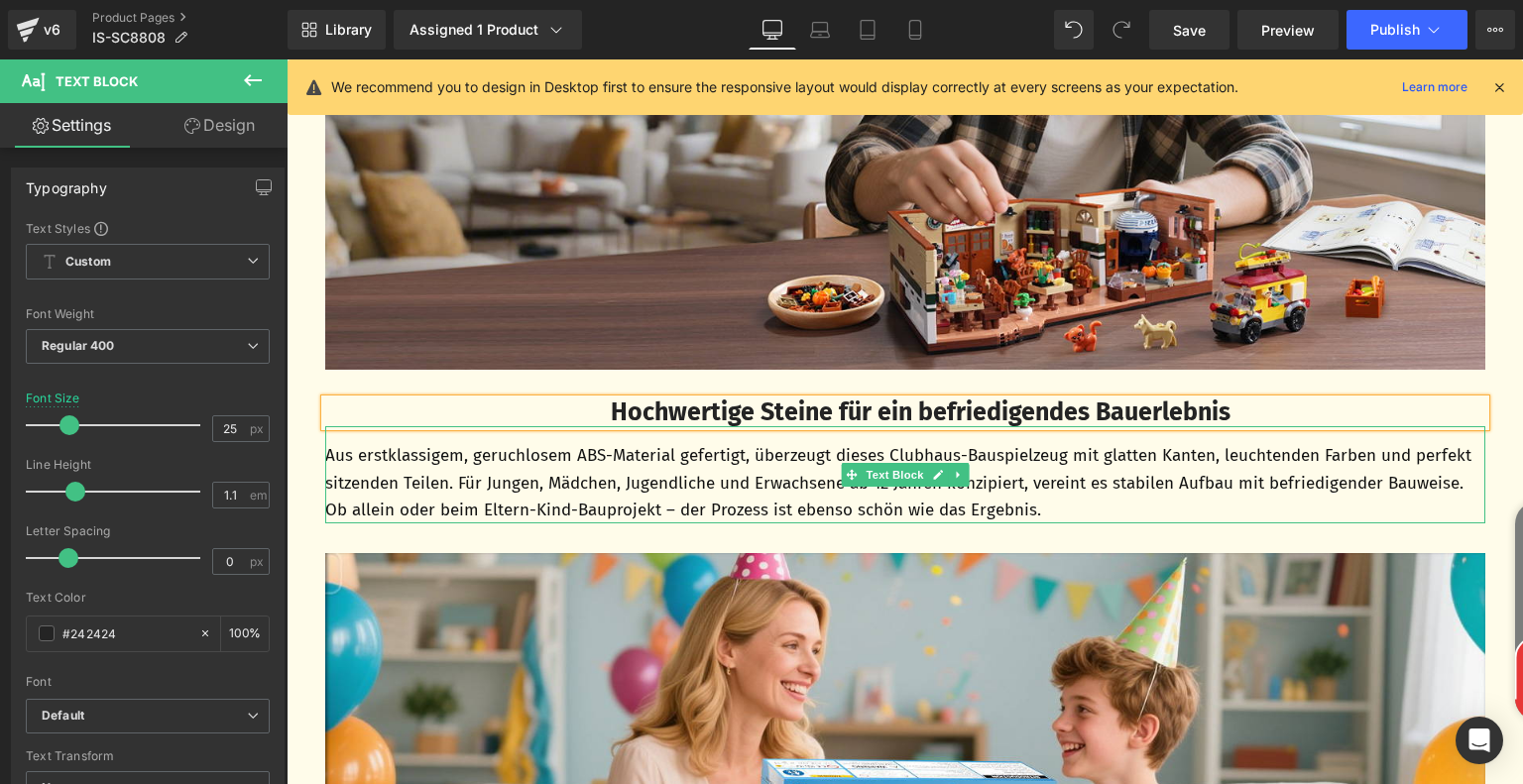 click on "Aus erstklassigem, geruchlosem ABS-Material gefertigt, überzeugt dieses Clubhaus-Bauspielzeug mit glatten Kanten, leuchtenden Farben und perfekt sitzenden Teilen. Für Jungen, Mädchen, Jugendliche und Erwachsene ab 12 Jahren konzipiert, vereint es stabilen Aufbau mit befriedigender Bauweise. Ob allein oder beim Eltern-Kind-Bauprojekt – der Prozess ist ebenso schön wie das Ergebnis." at bounding box center (905, 483) 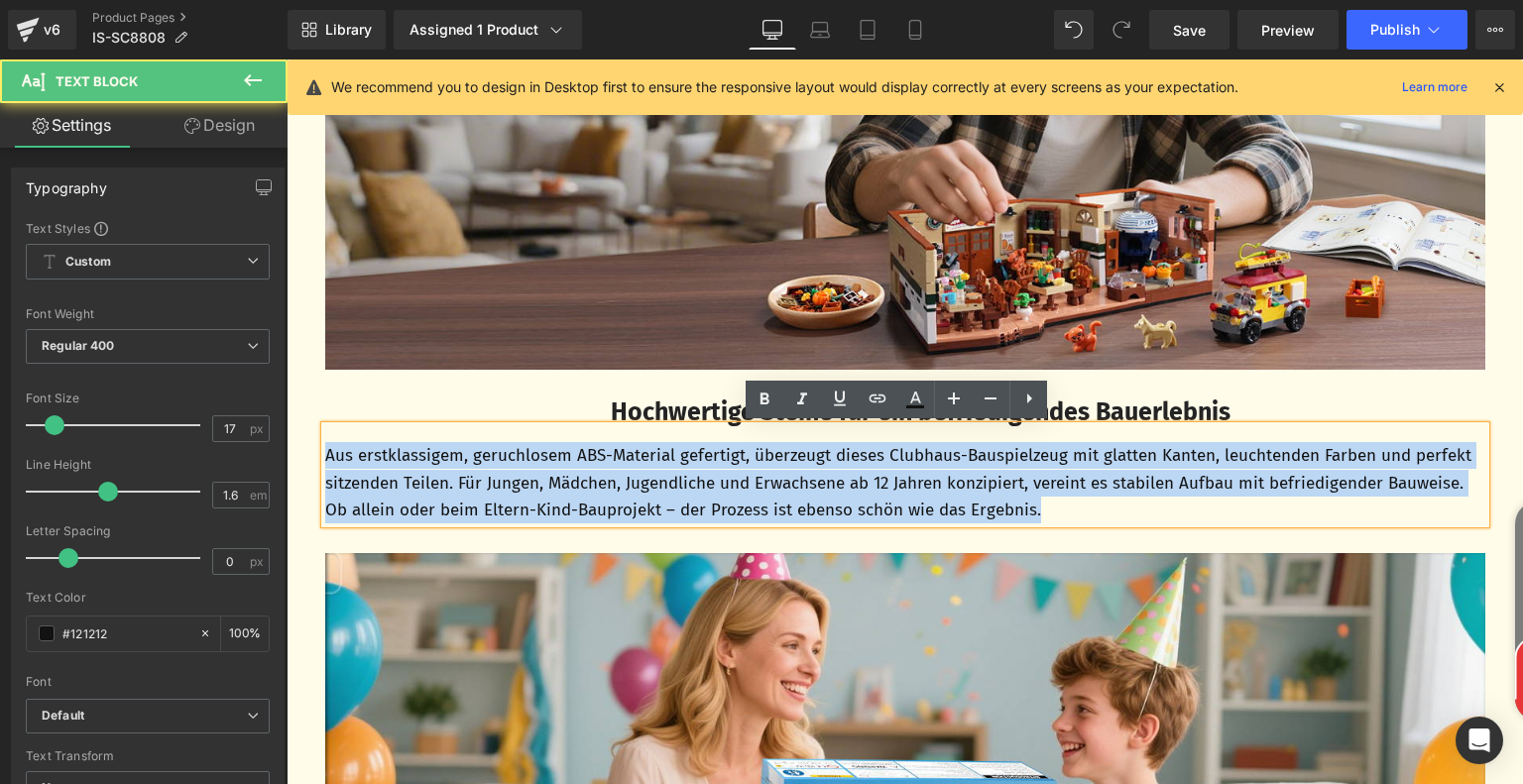 drag, startPoint x: 319, startPoint y: 455, endPoint x: 1193, endPoint y: 522, distance: 876.5643 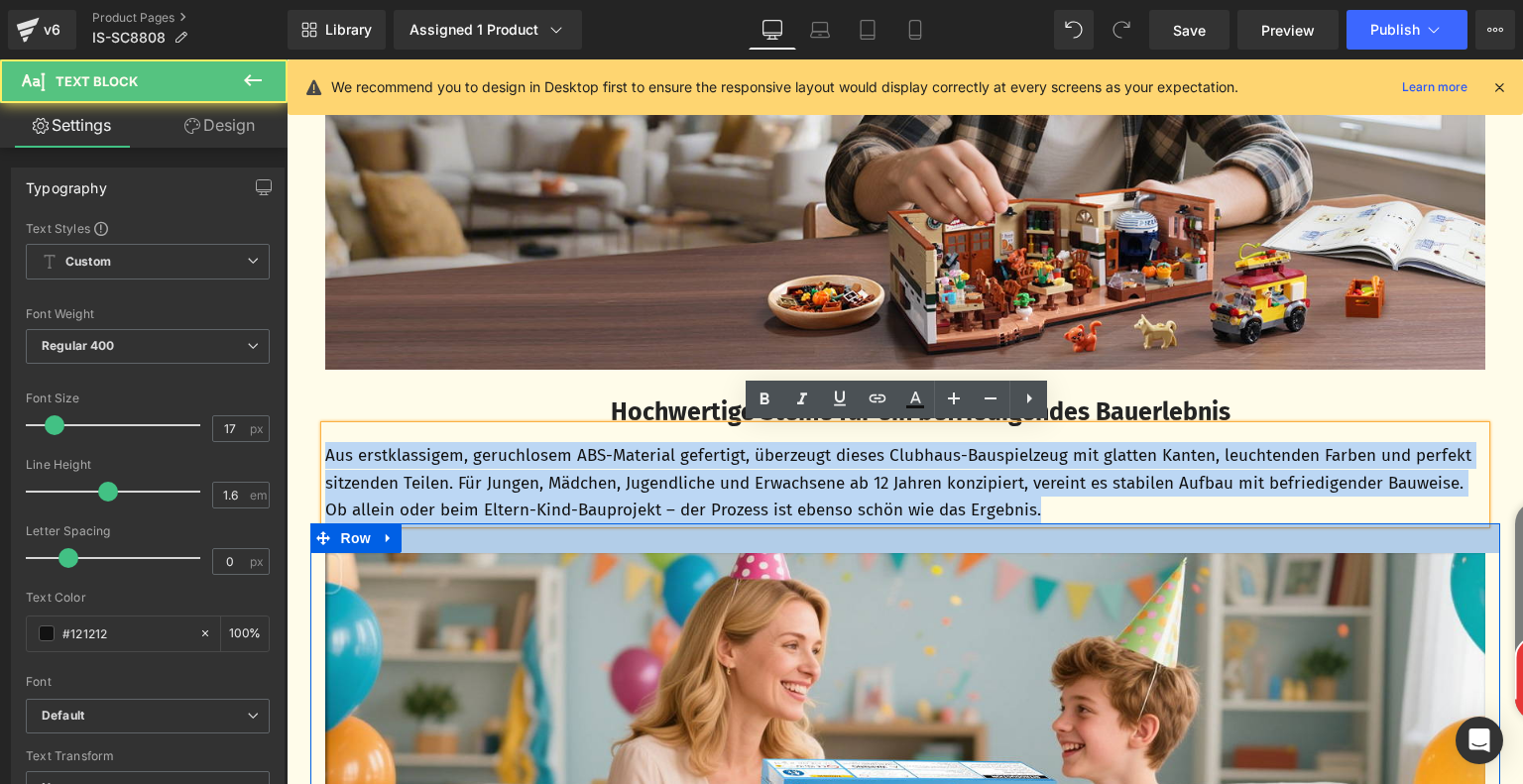 paste 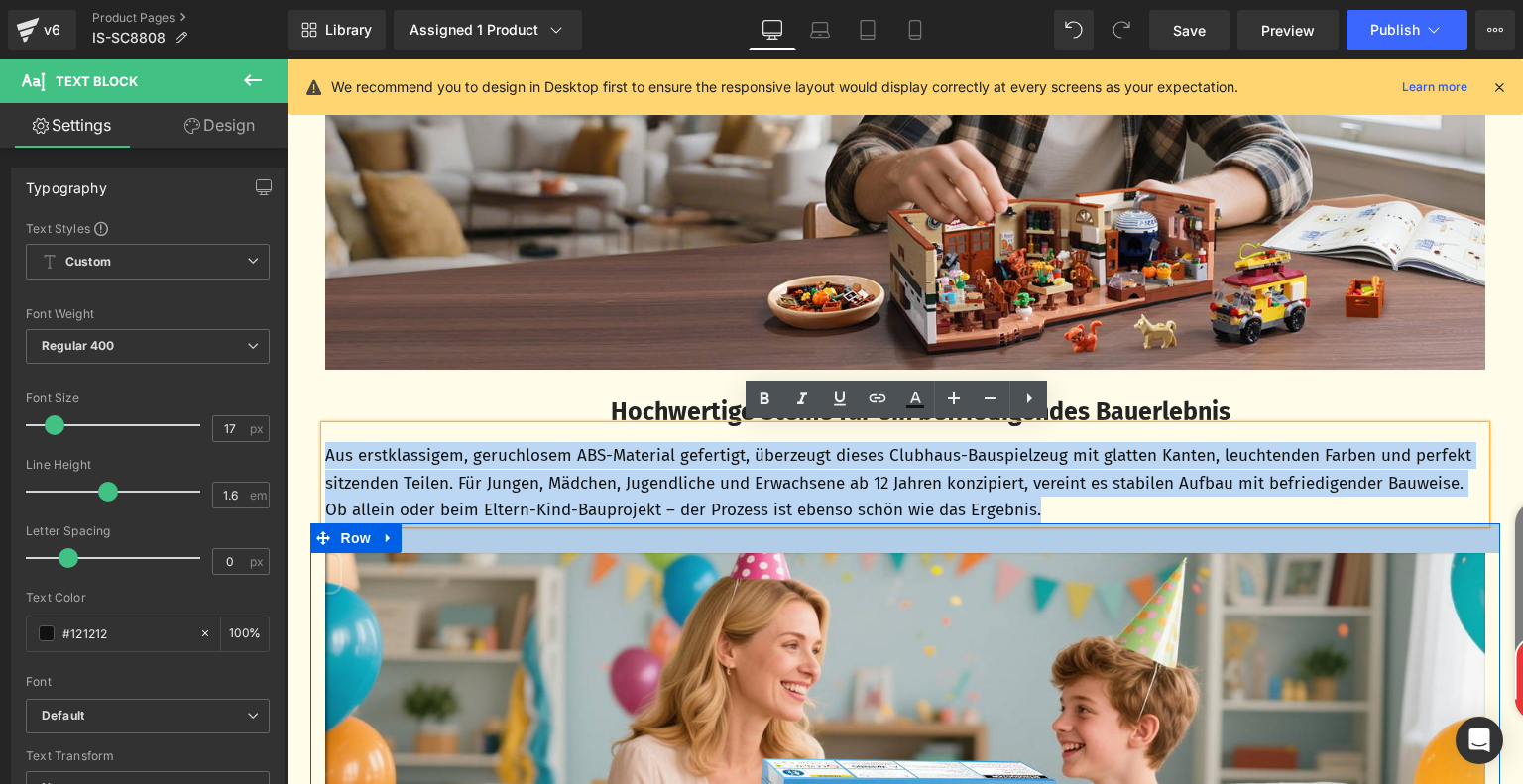 type 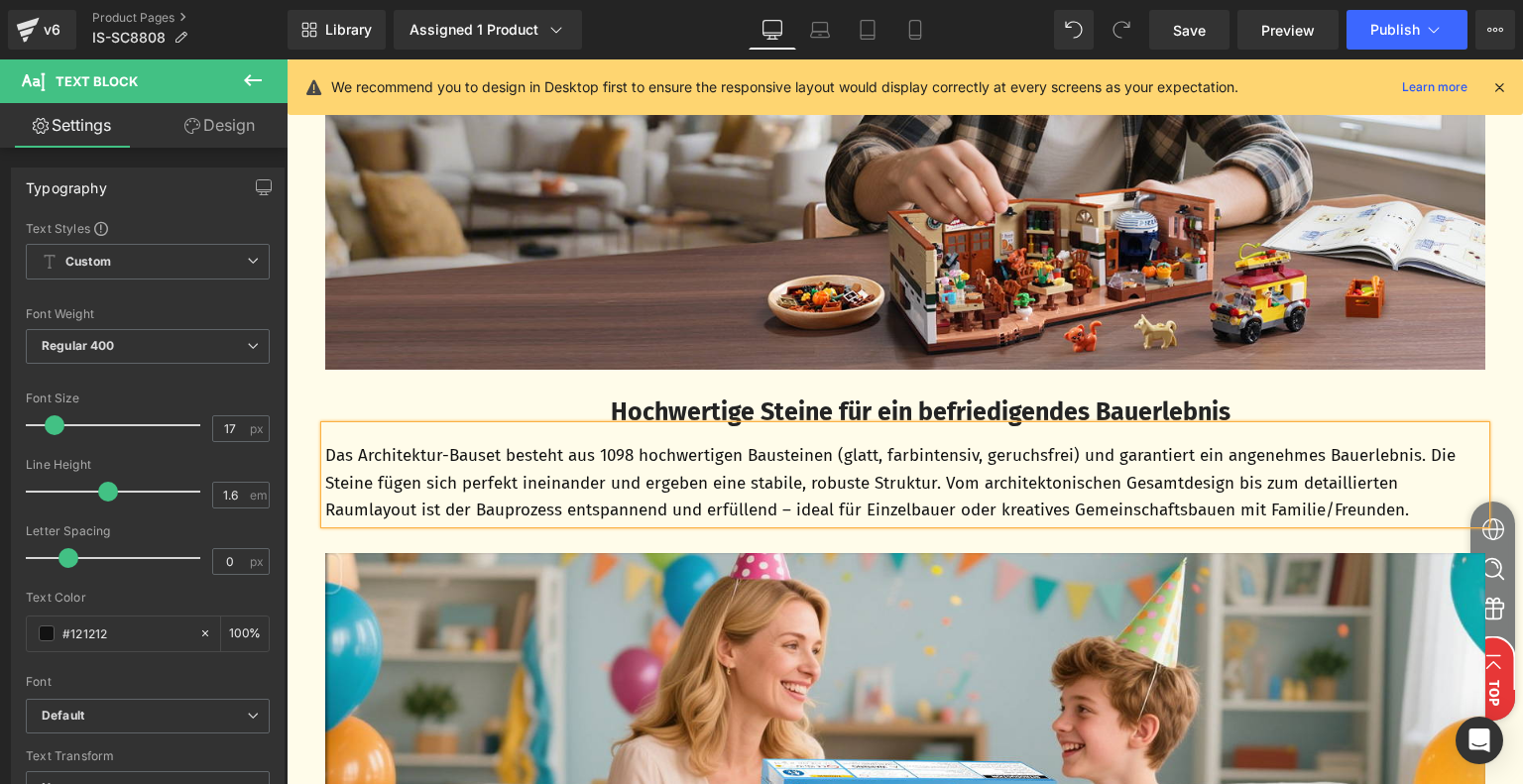 scroll, scrollTop: 4345, scrollLeft: 0, axis: vertical 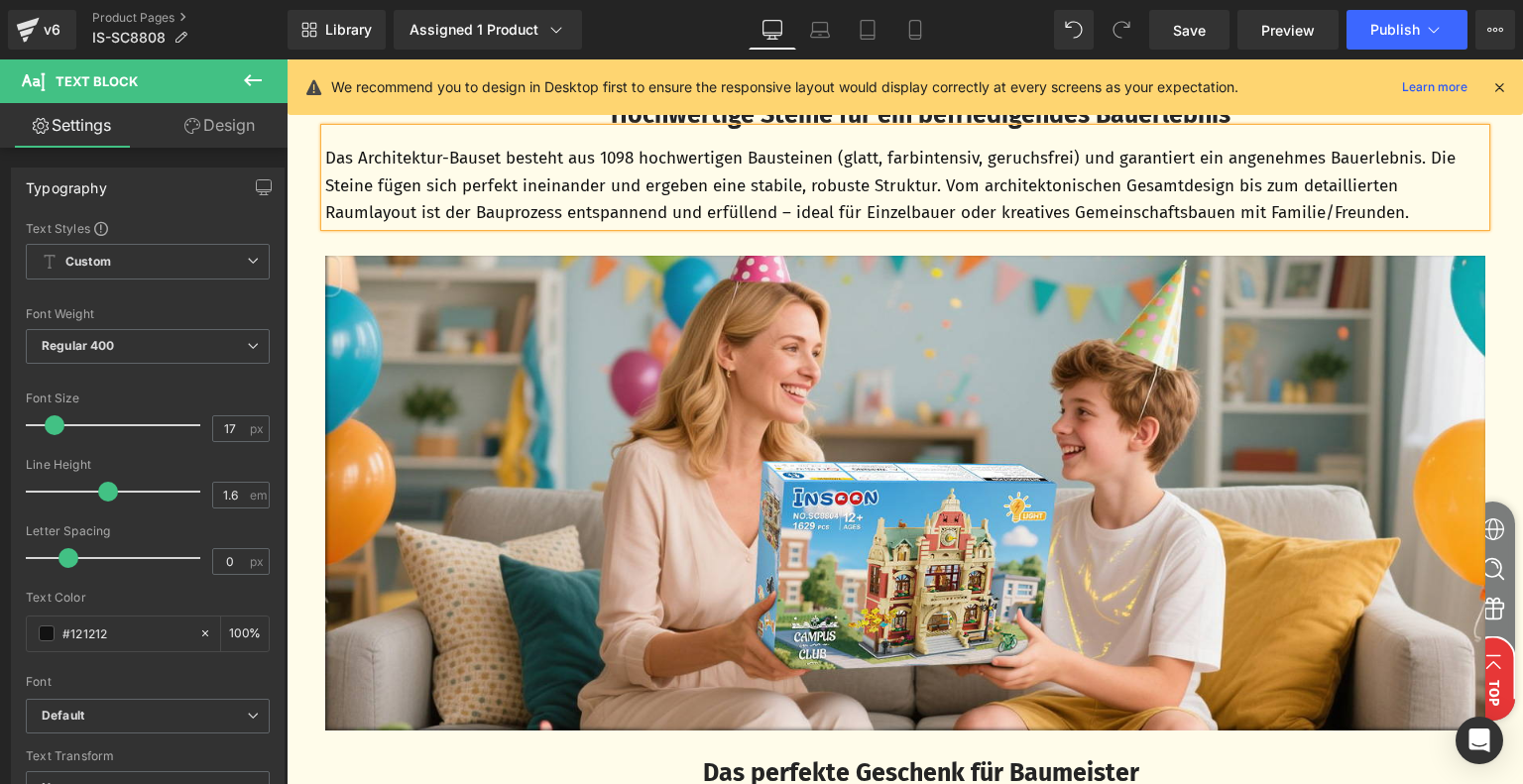 click at bounding box center [905, 494] 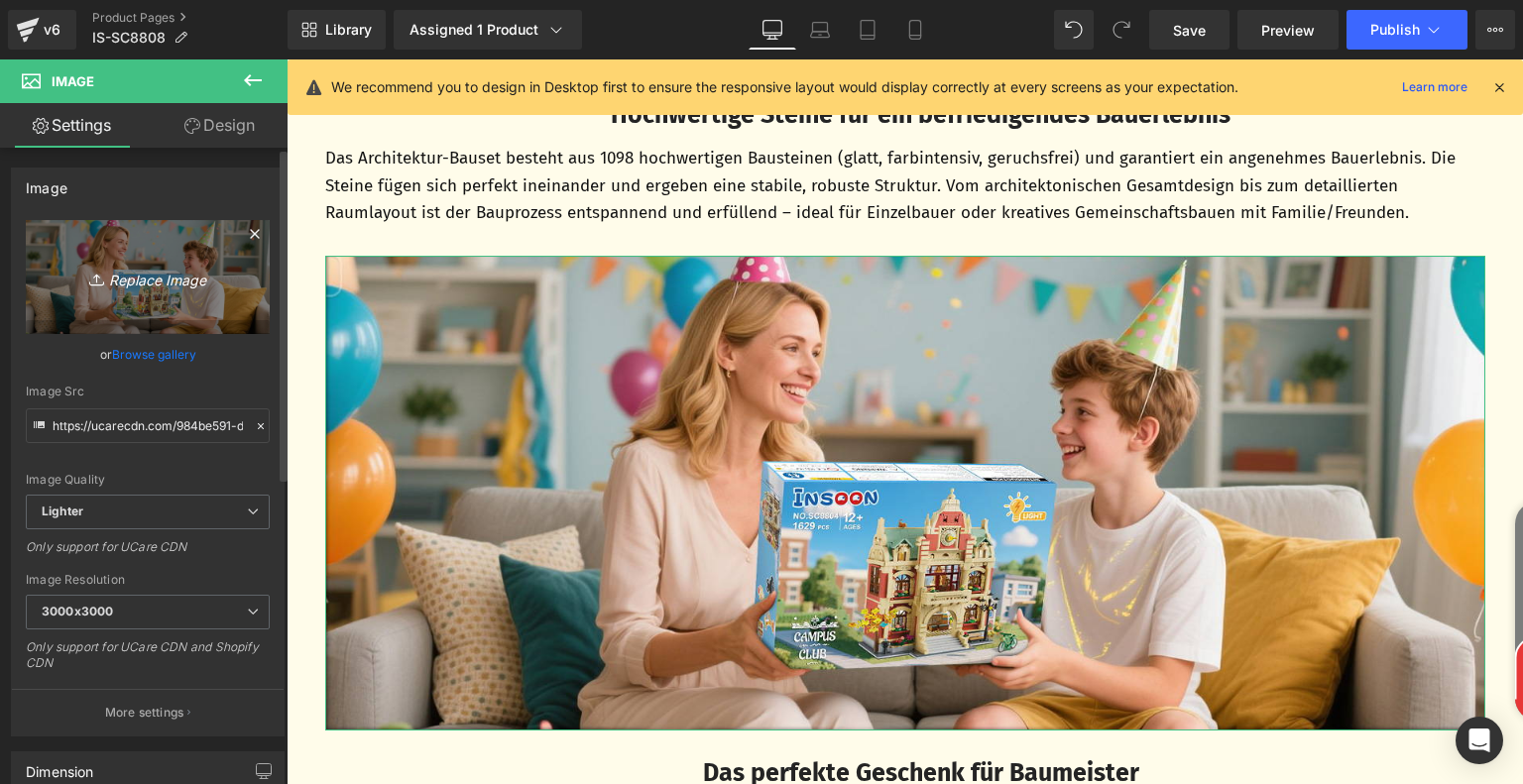 click on "Replace Image" at bounding box center (148, 277) 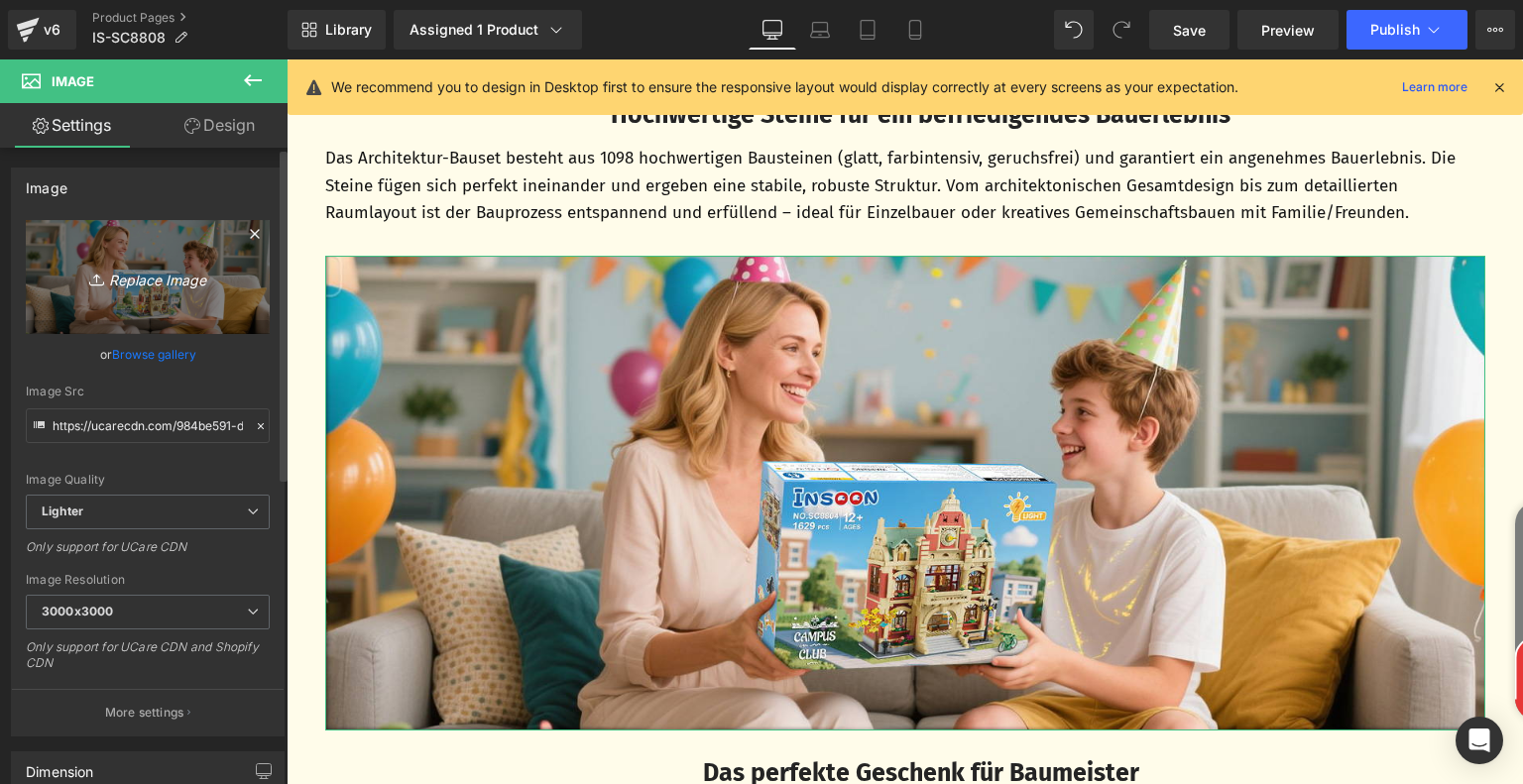 type on "C:\fakepath\c860192b-b066-4e3c-8bf1-f9da914824f6.__CR0,0,1464,600_PT0_SX1464_V1___.jpg" 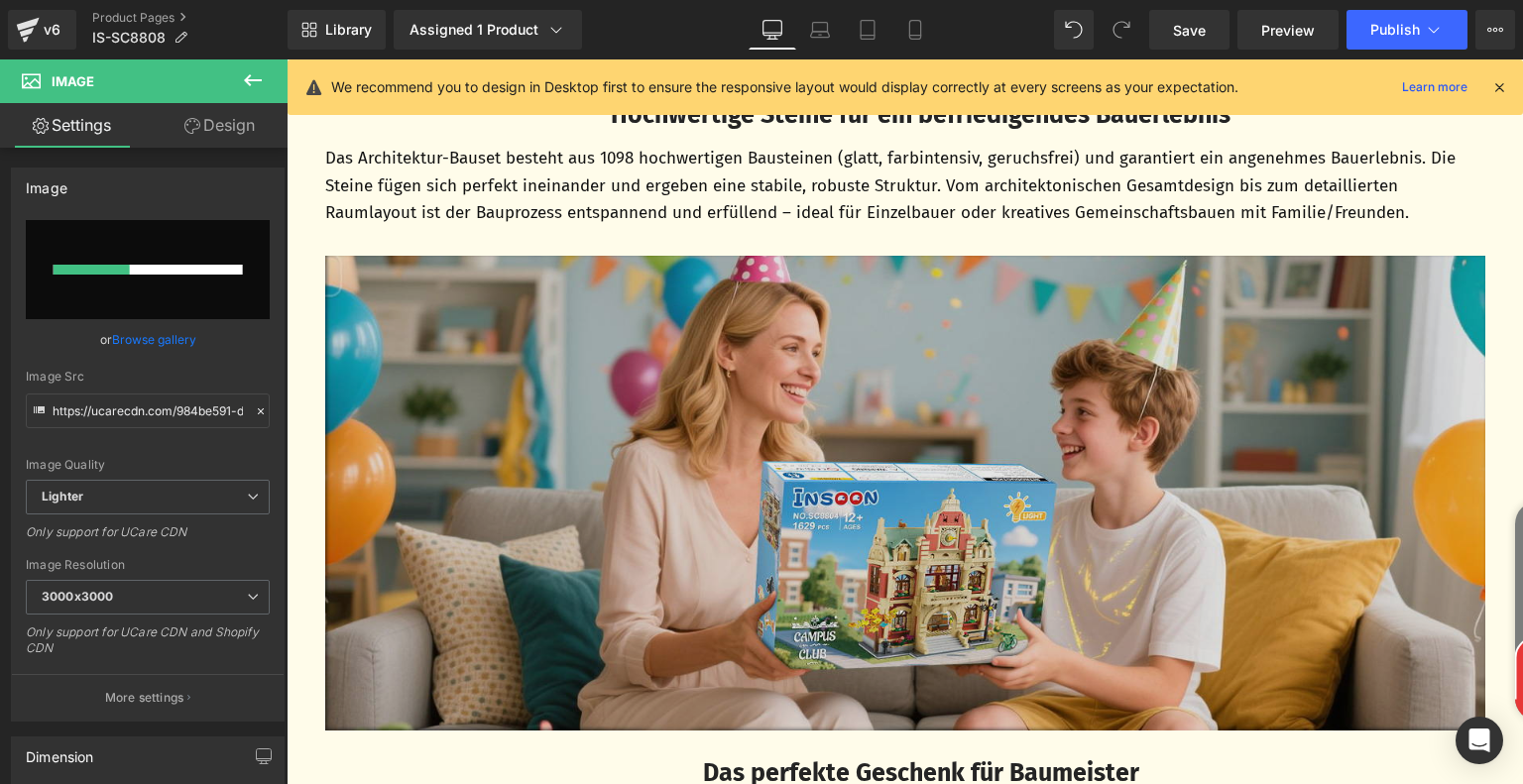 type 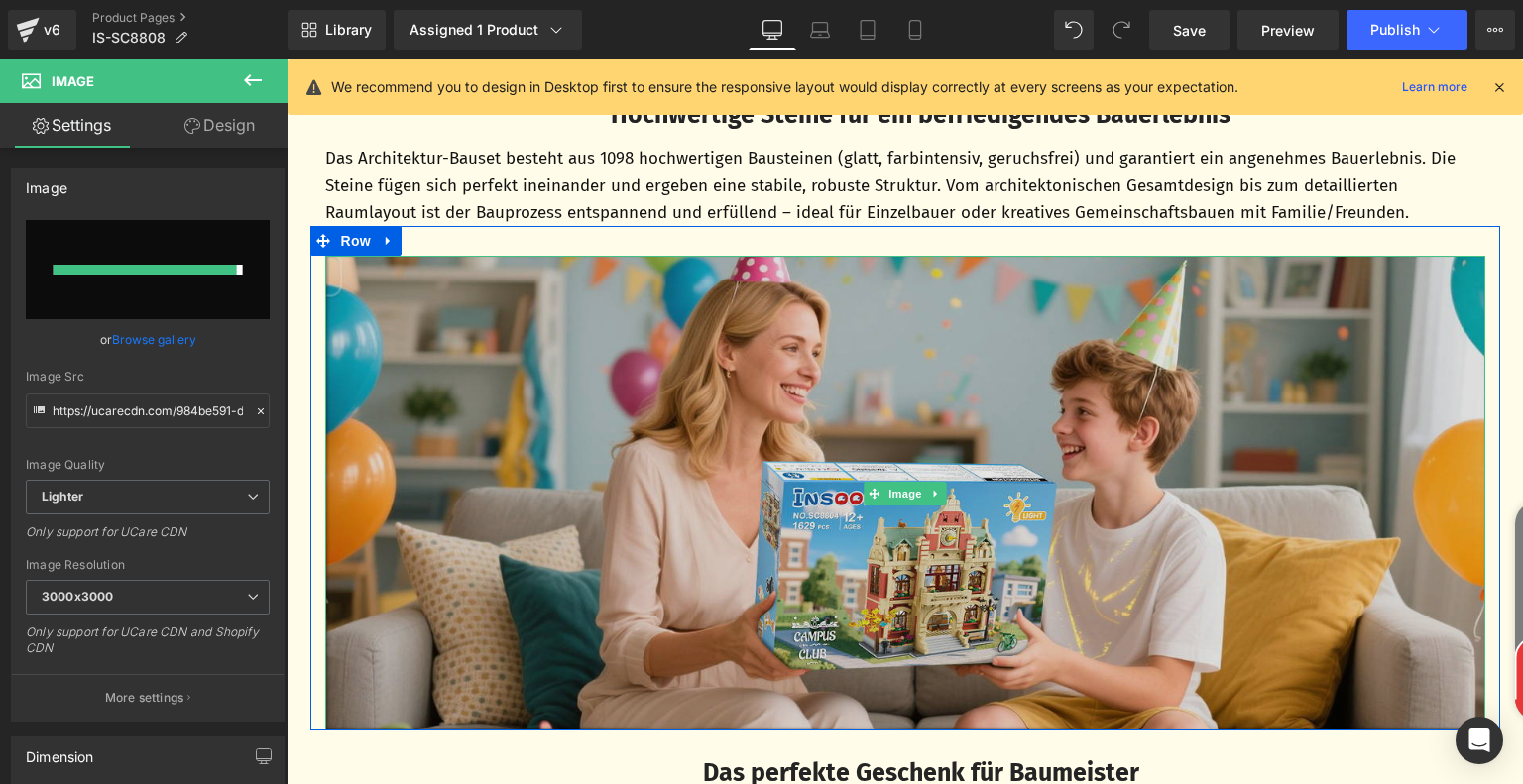 type on "https://ucarecdn.com/9f8c92e0-e1d9-4101-af38-5e669b0c8366/-/format/auto/-/preview/3000x3000/-/quality/lighter/c860192b-b066-4e3c-8bf1-f9da914824f6.__CR0,0,1464,600_PT0_SX1464_V1___.jpg" 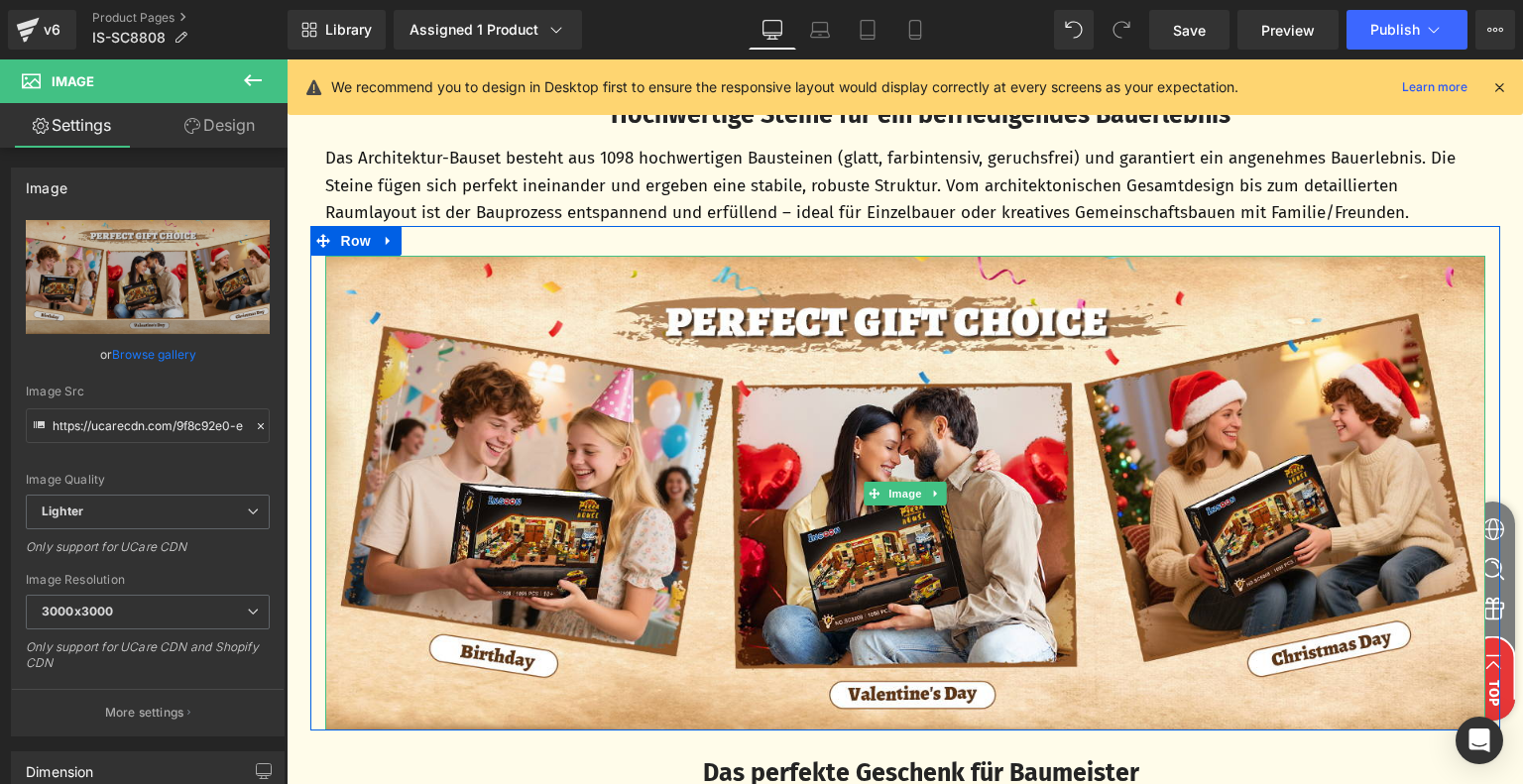 scroll, scrollTop: 4742, scrollLeft: 0, axis: vertical 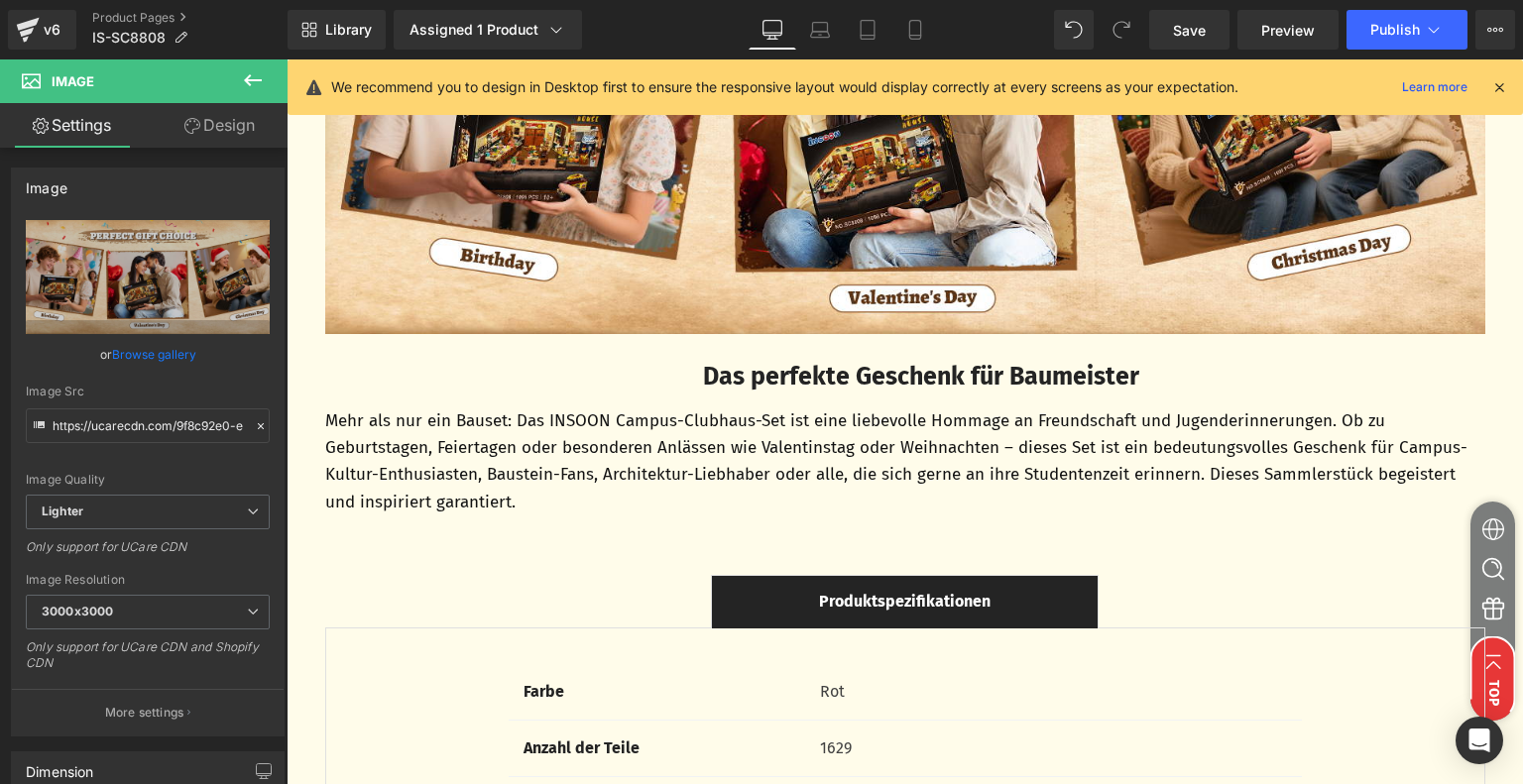 click on "Das perfekte Geschenk für Baumeister Text Block" at bounding box center (905, 378) 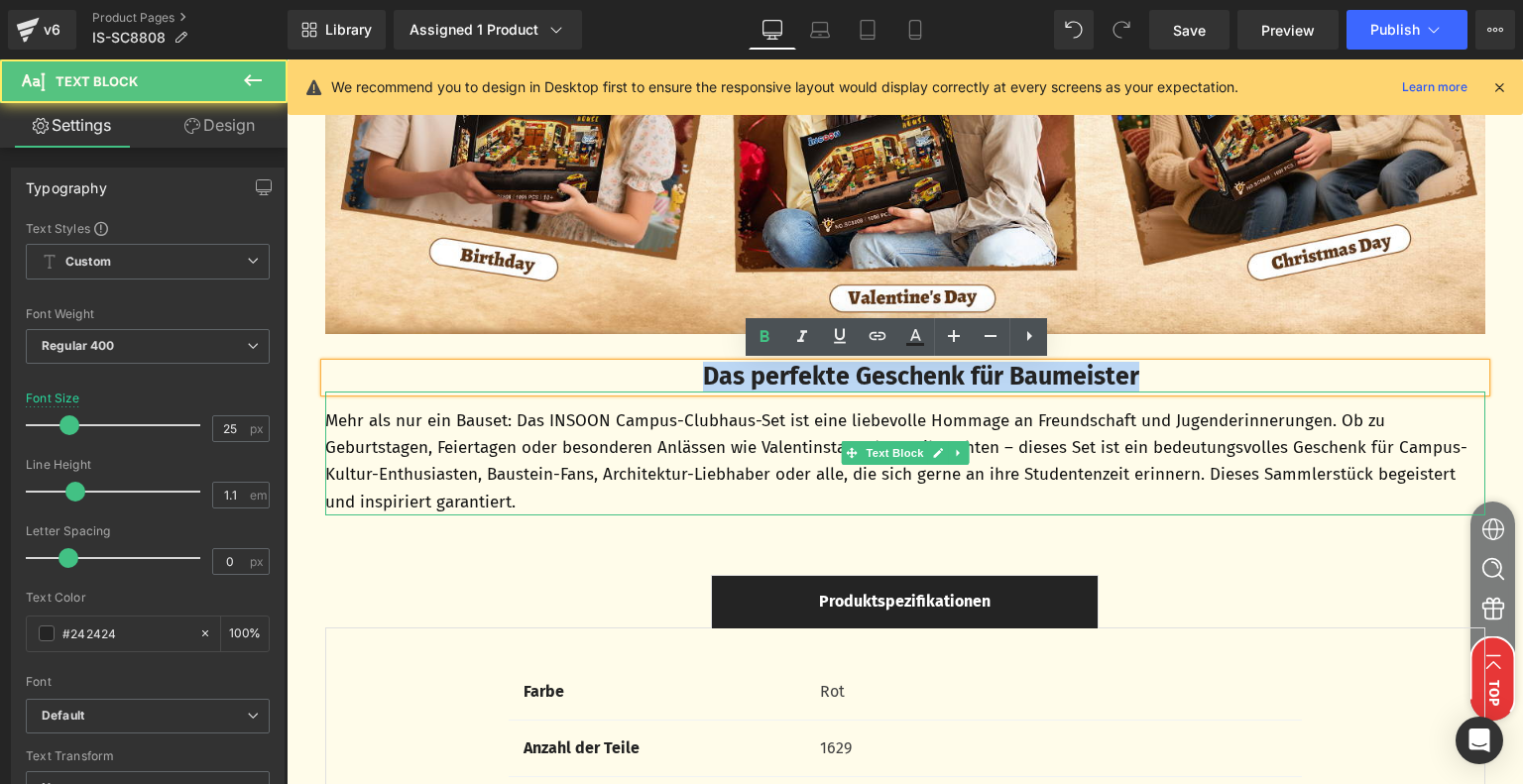 drag, startPoint x: 682, startPoint y: 381, endPoint x: 1197, endPoint y: 404, distance: 515.5133 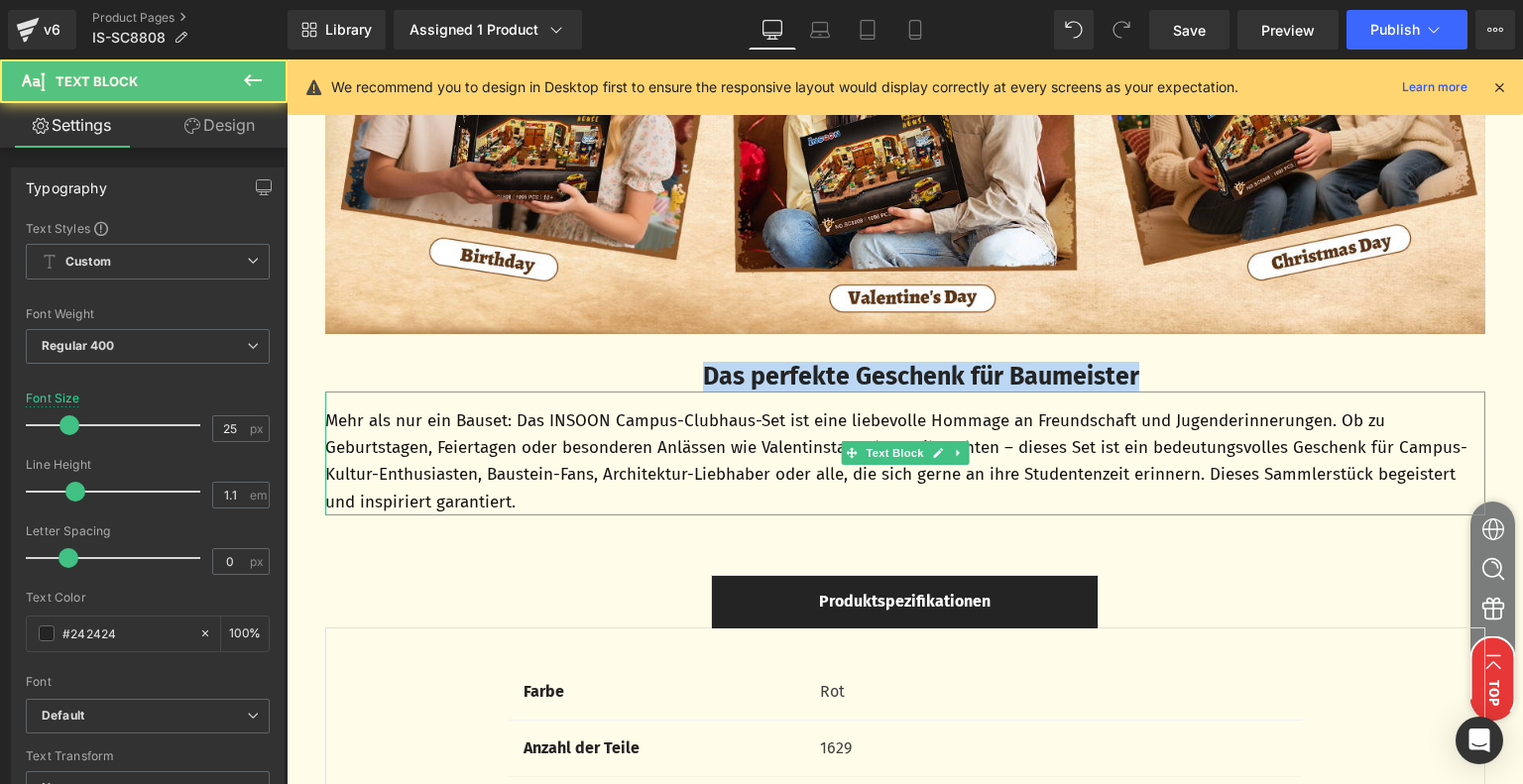 paste 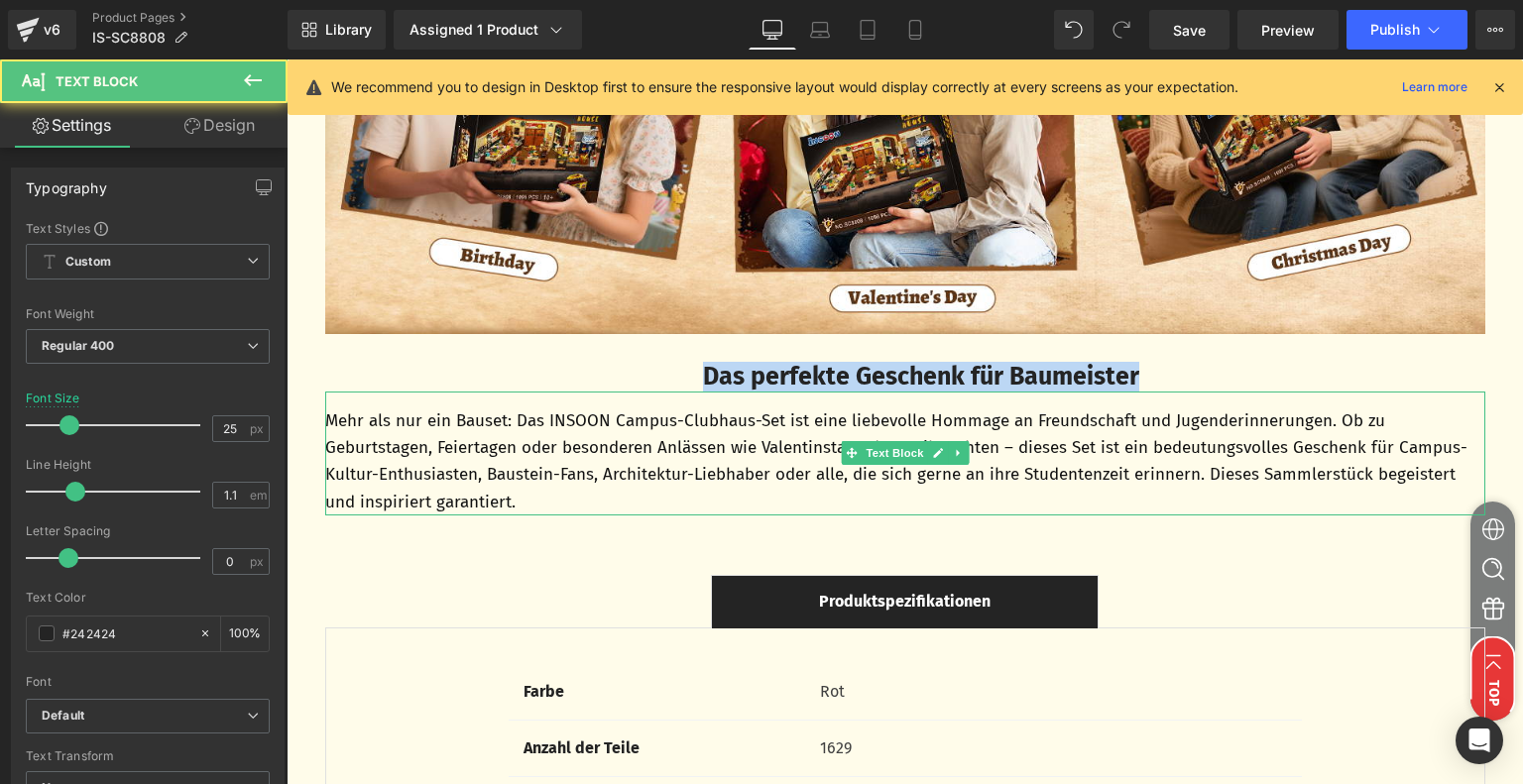 type 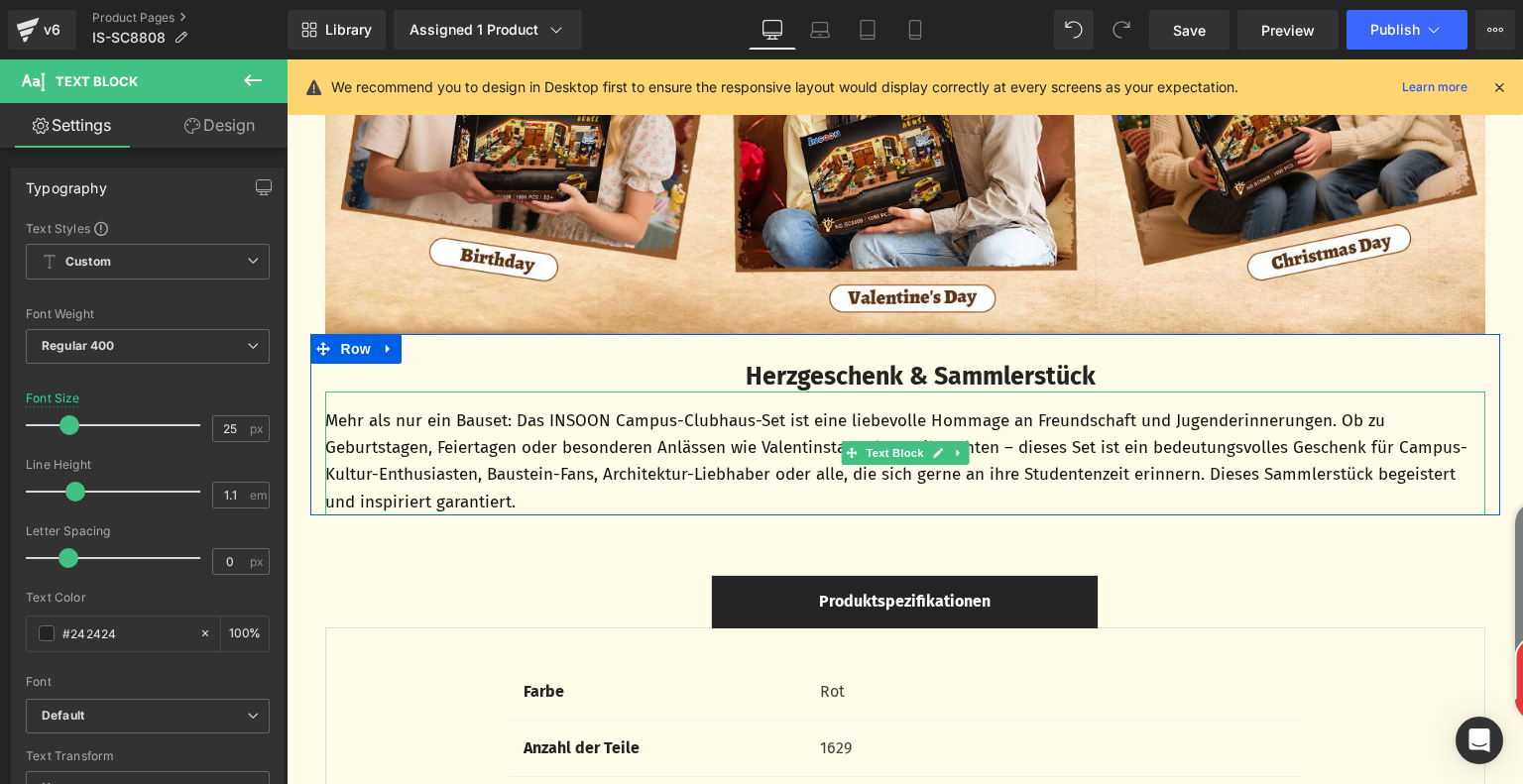 click on "Mehr als nur ein Bauset: Das INSOON Campus-Clubhaus-Set ist eine liebevolle Hommage an Freundschaft und Jugenderinnerungen. Ob zu Geburtstagen, Feiertagen oder besonderen Anlässen wie Valentinstag oder Weihnachten – dieses Set ist ein bedeutungsvolles Geschenk für Campus-Kultur-Enthusiasten, Baustein-Fans, Architektur-Liebhaber oder alle, die sich gerne an ihre Studentenzeit erinnern. Dieses Sammlerstück begeistert und inspiriert garantiert." at bounding box center [905, 461] 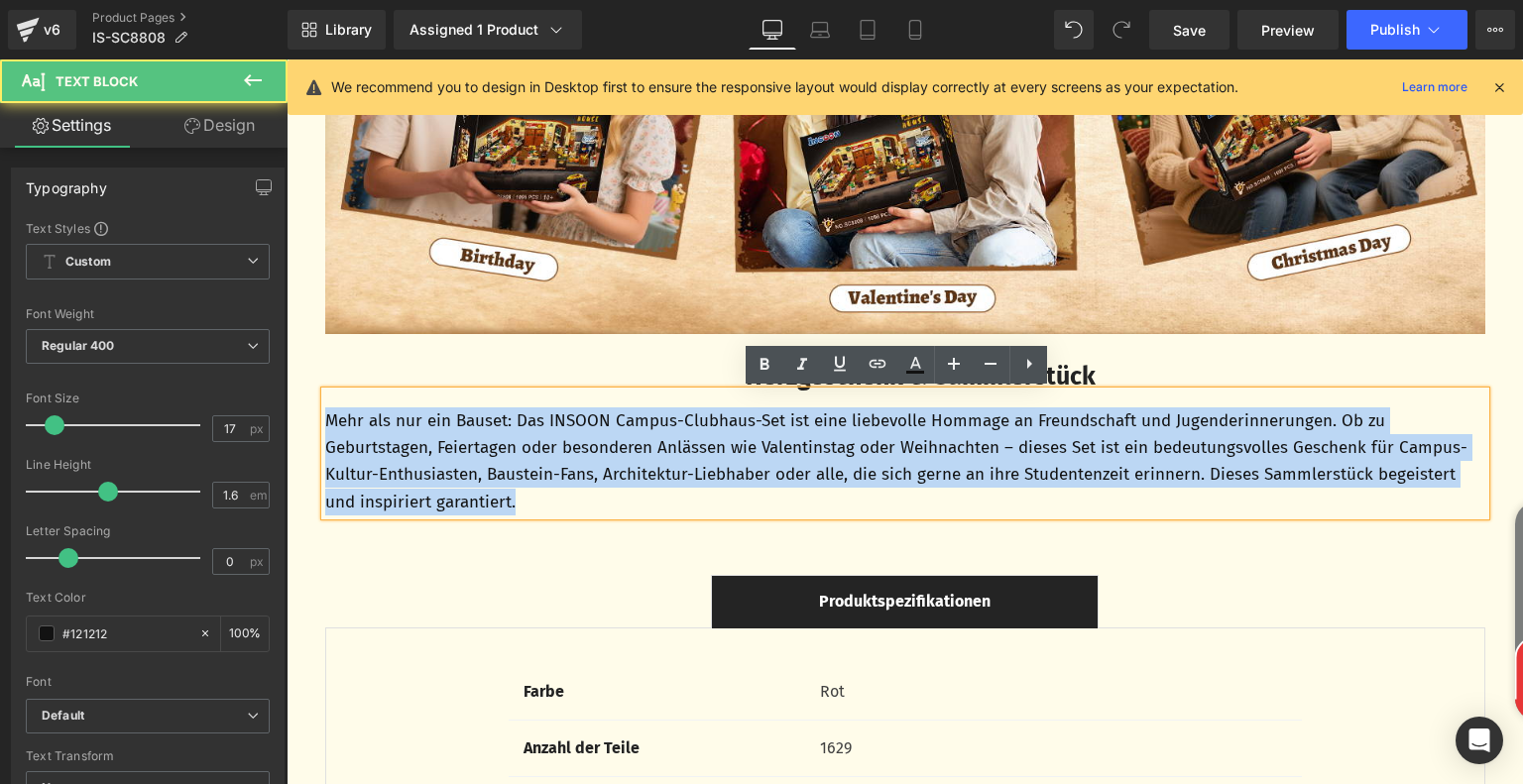 drag, startPoint x: 524, startPoint y: 503, endPoint x: 307, endPoint y: 423, distance: 231.27689 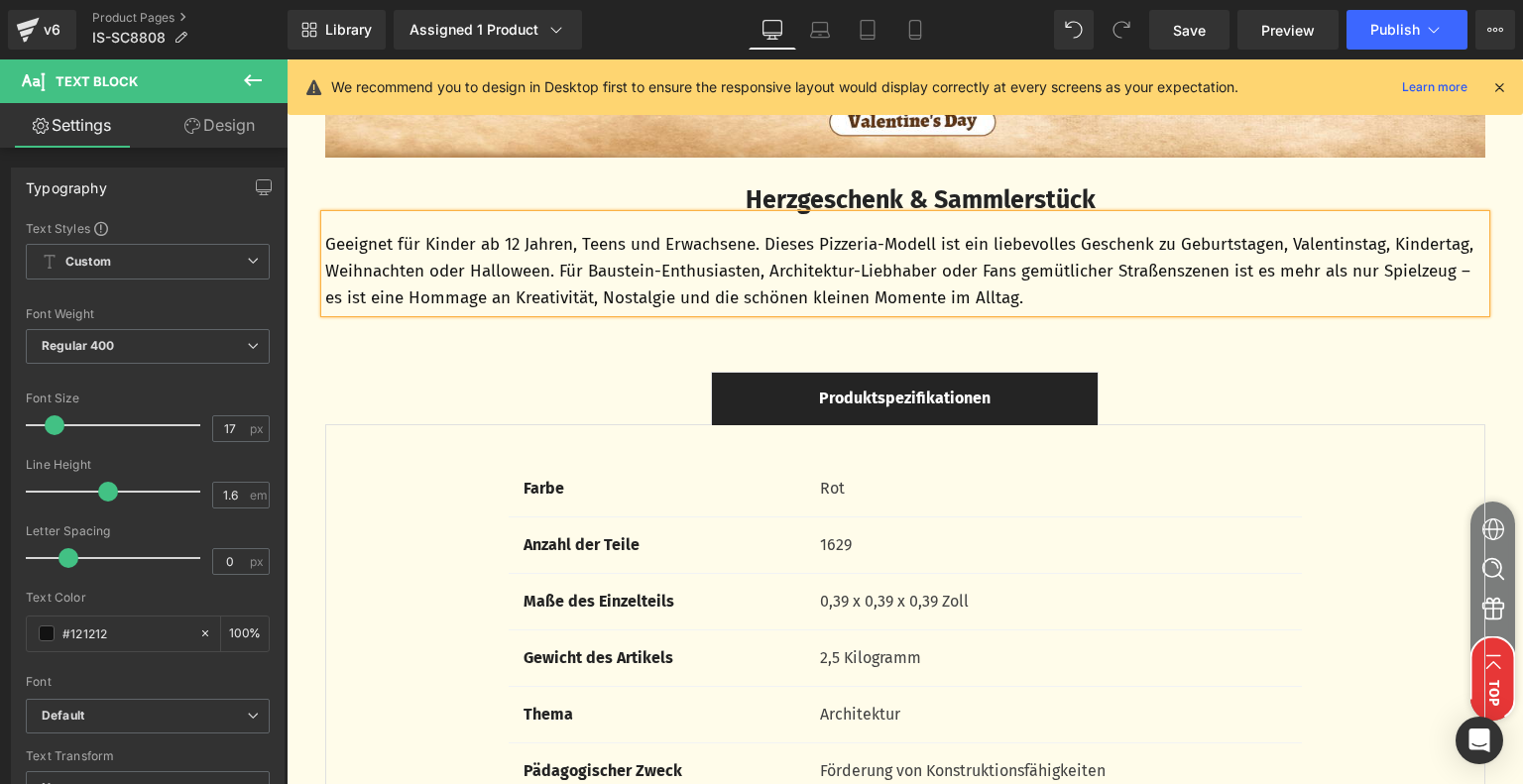 scroll, scrollTop: 4940, scrollLeft: 0, axis: vertical 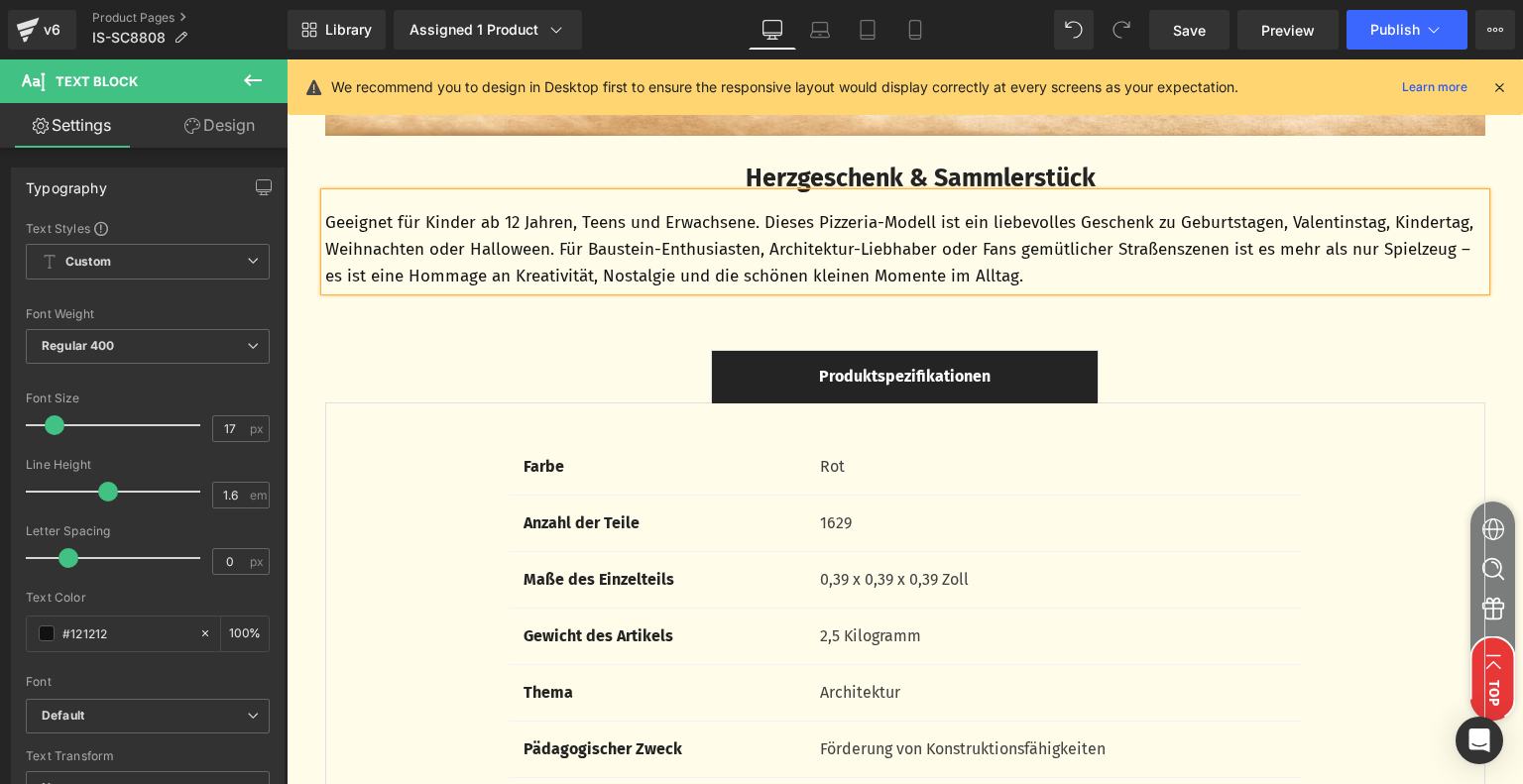 click on "Produktspezifikationen
Text Block" at bounding box center [905, 377] 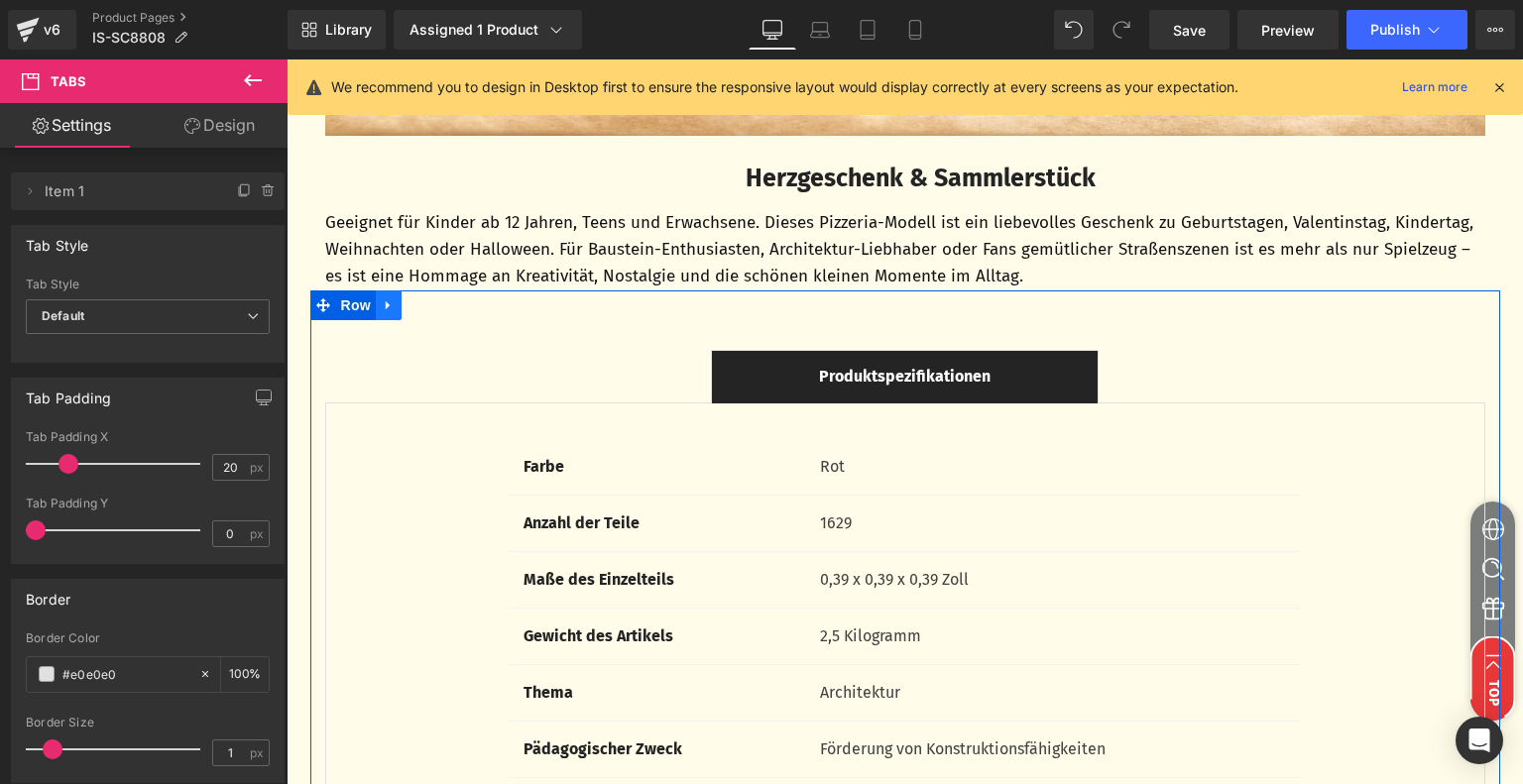 click 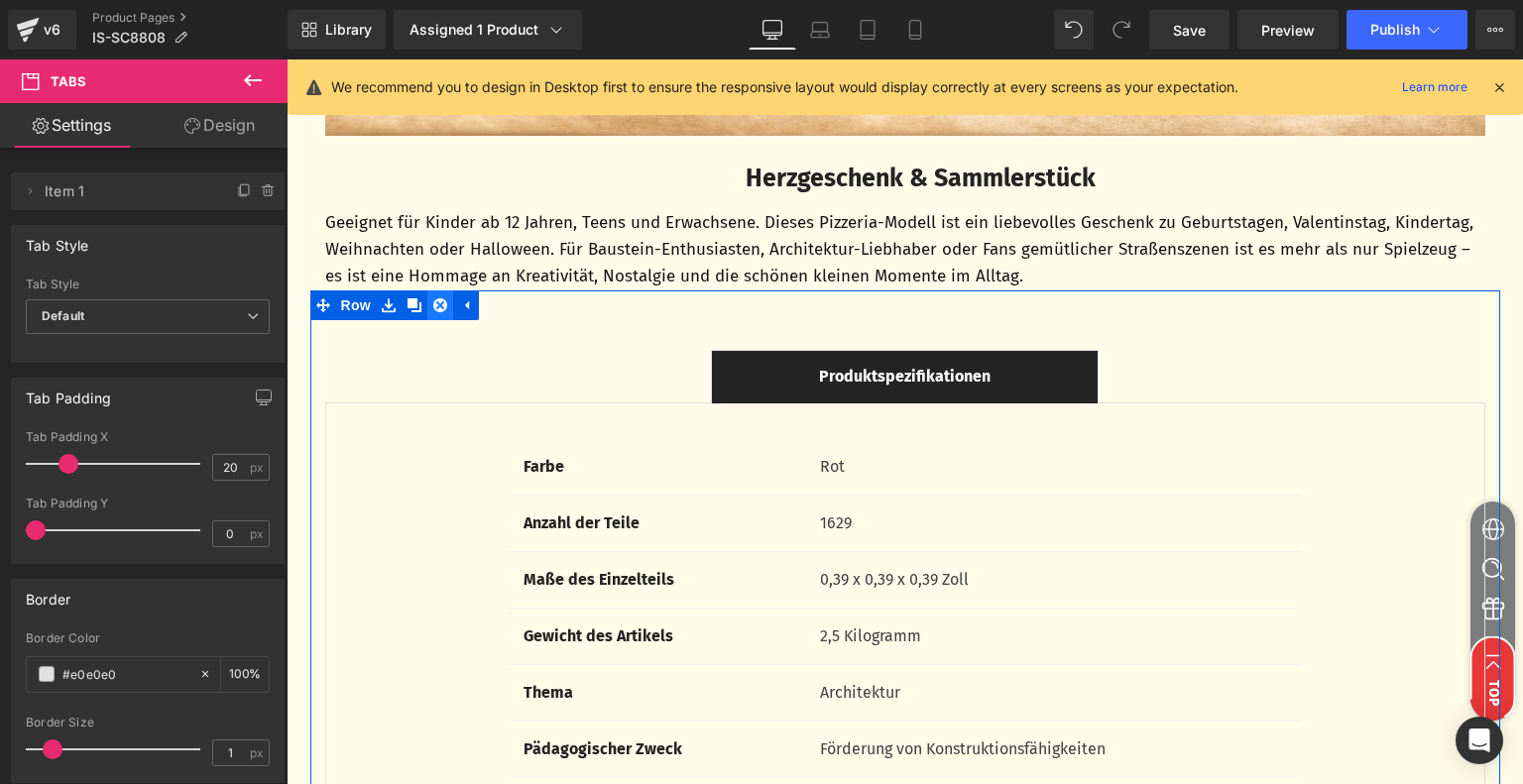 click 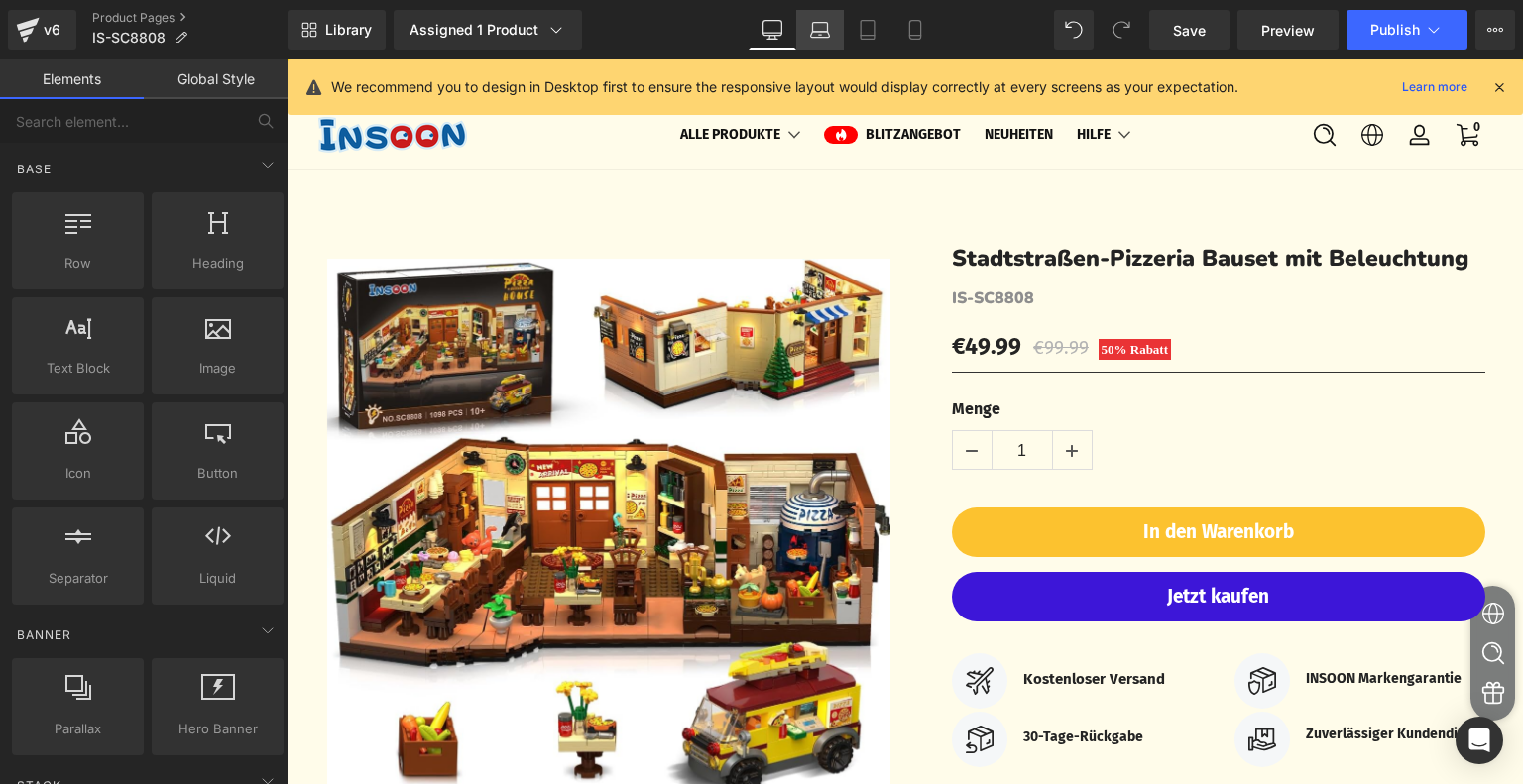 click on "Laptop" at bounding box center (820, 30) 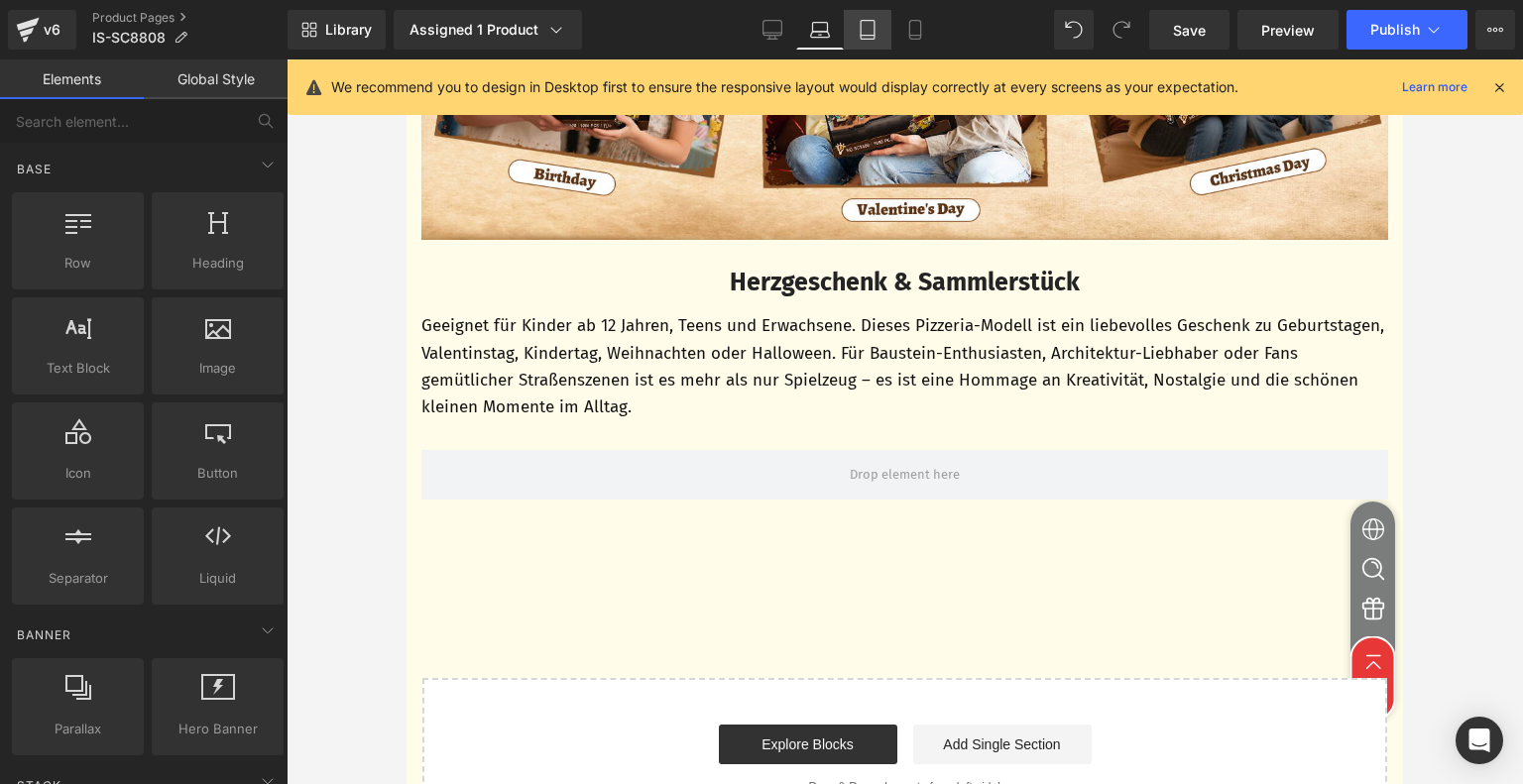 click 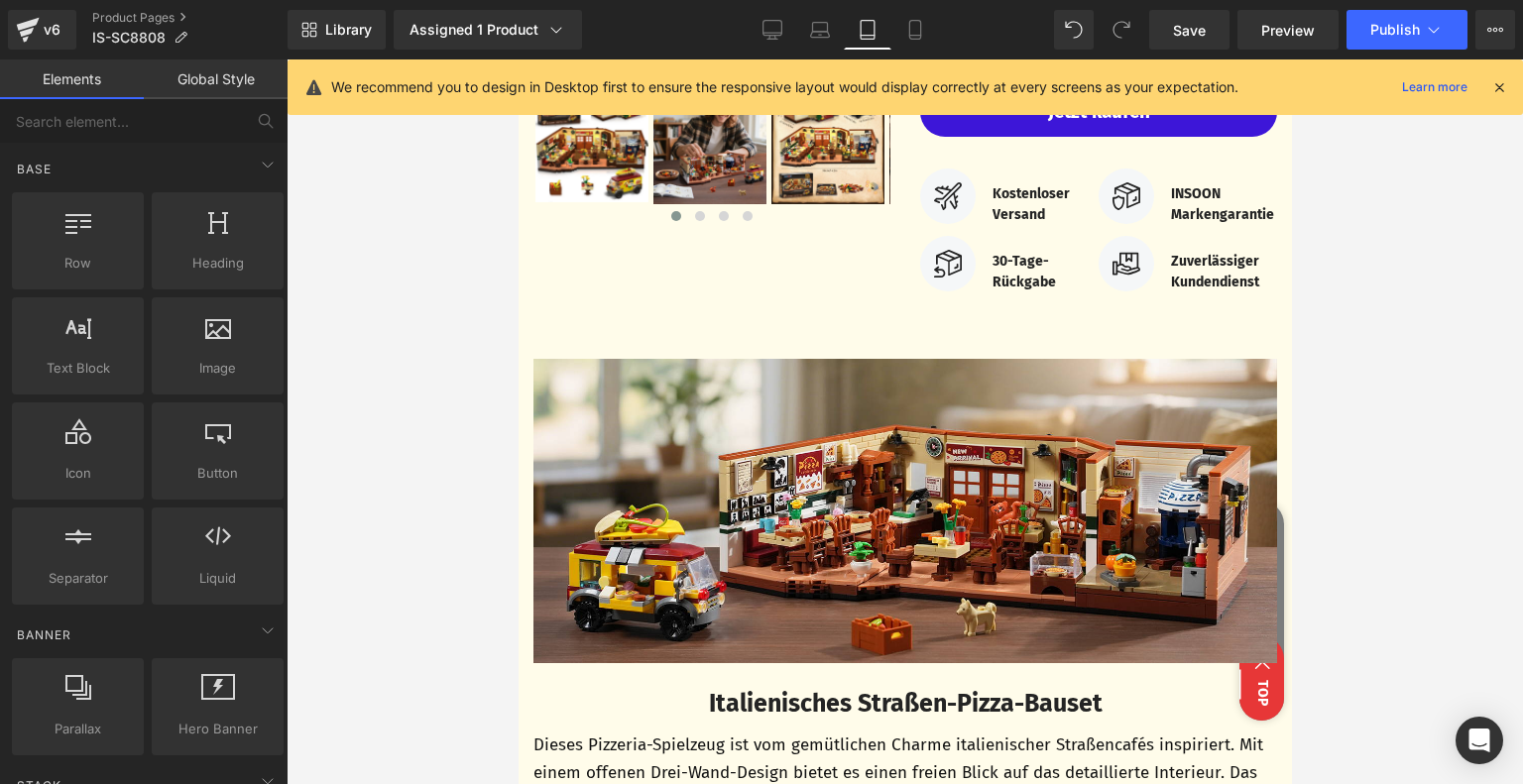 scroll, scrollTop: 266, scrollLeft: 0, axis: vertical 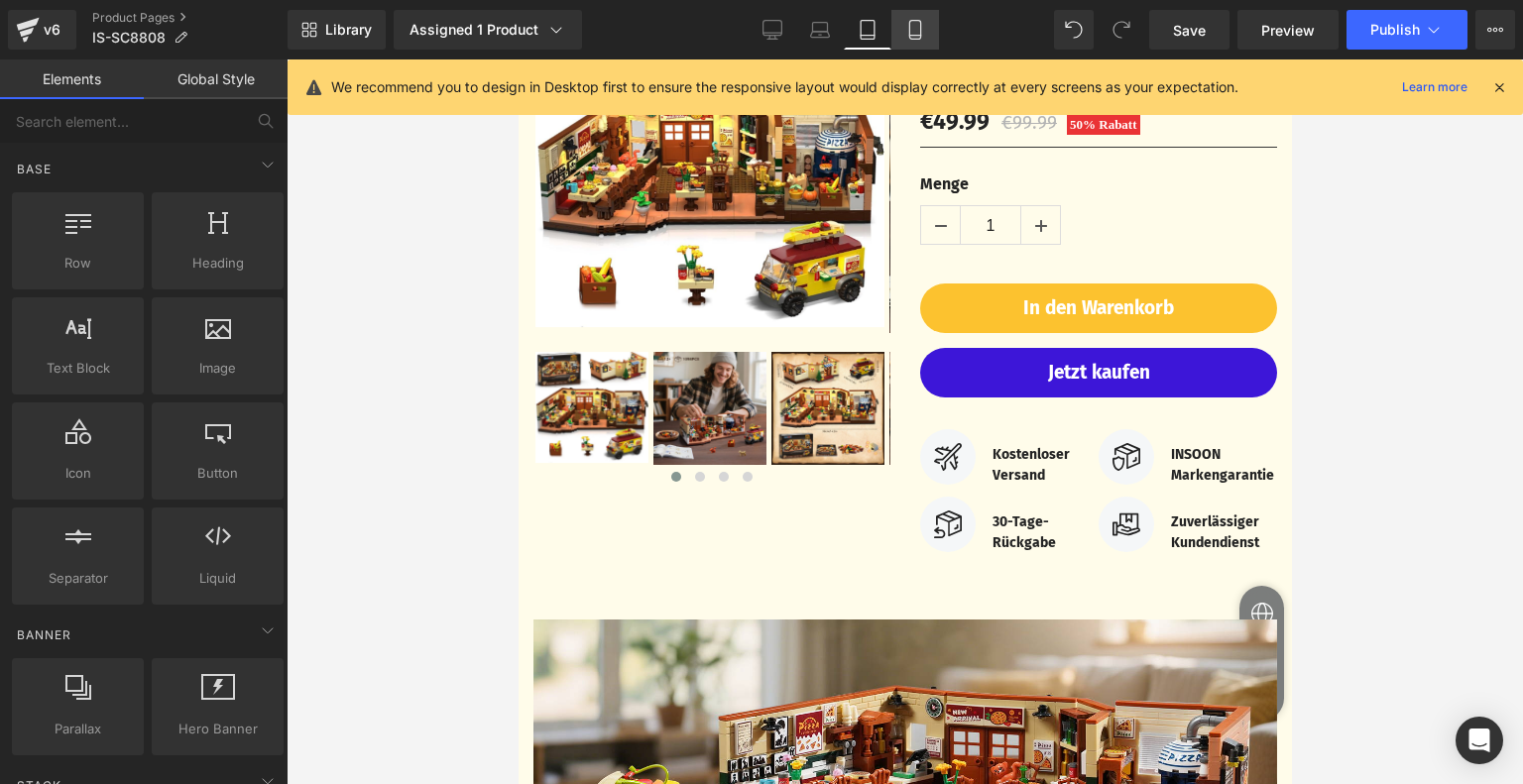 click on "Mobile" at bounding box center [915, 30] 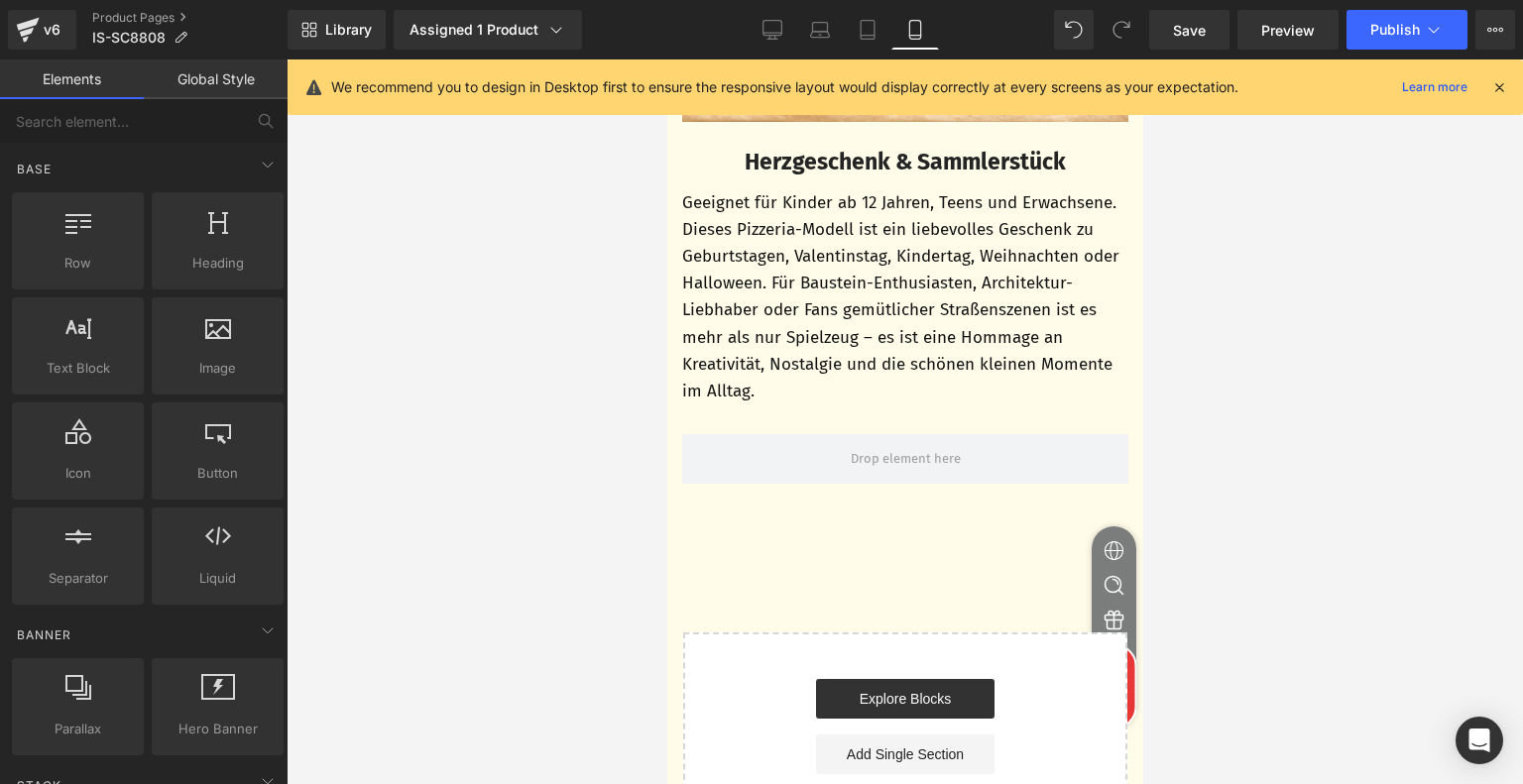 scroll, scrollTop: 4543, scrollLeft: 0, axis: vertical 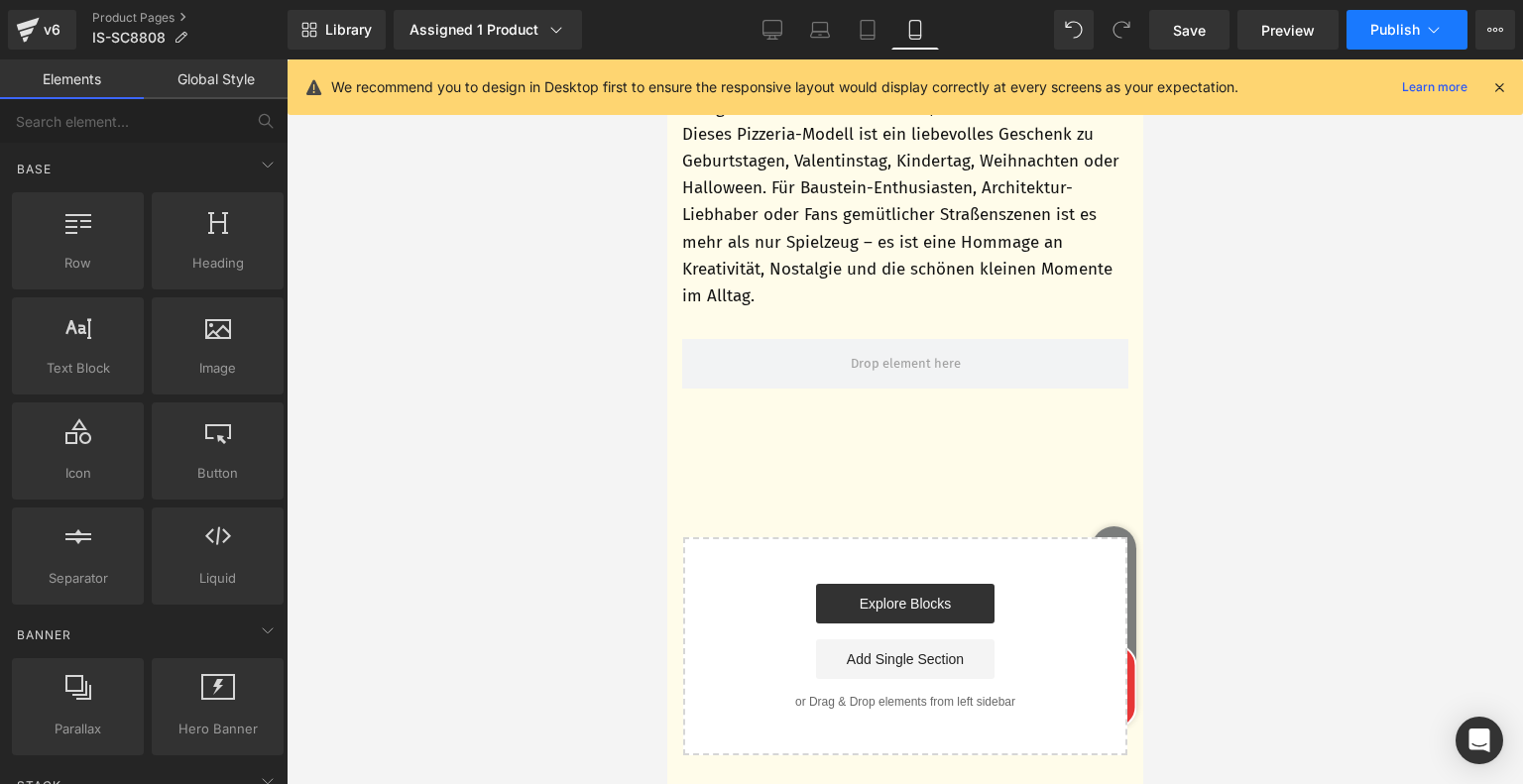 click on "Publish" at bounding box center [1407, 30] 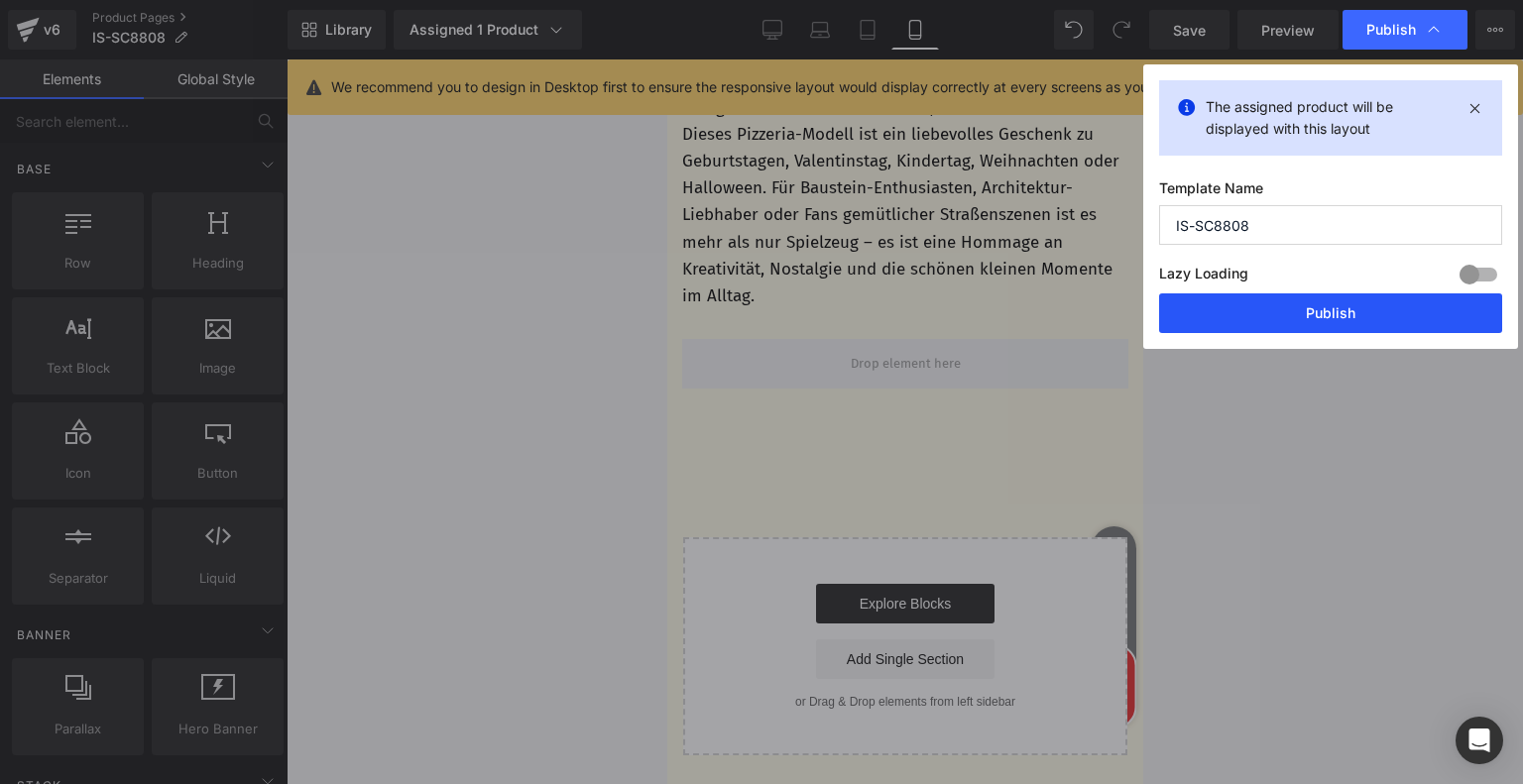 click on "Publish" at bounding box center (1331, 313) 